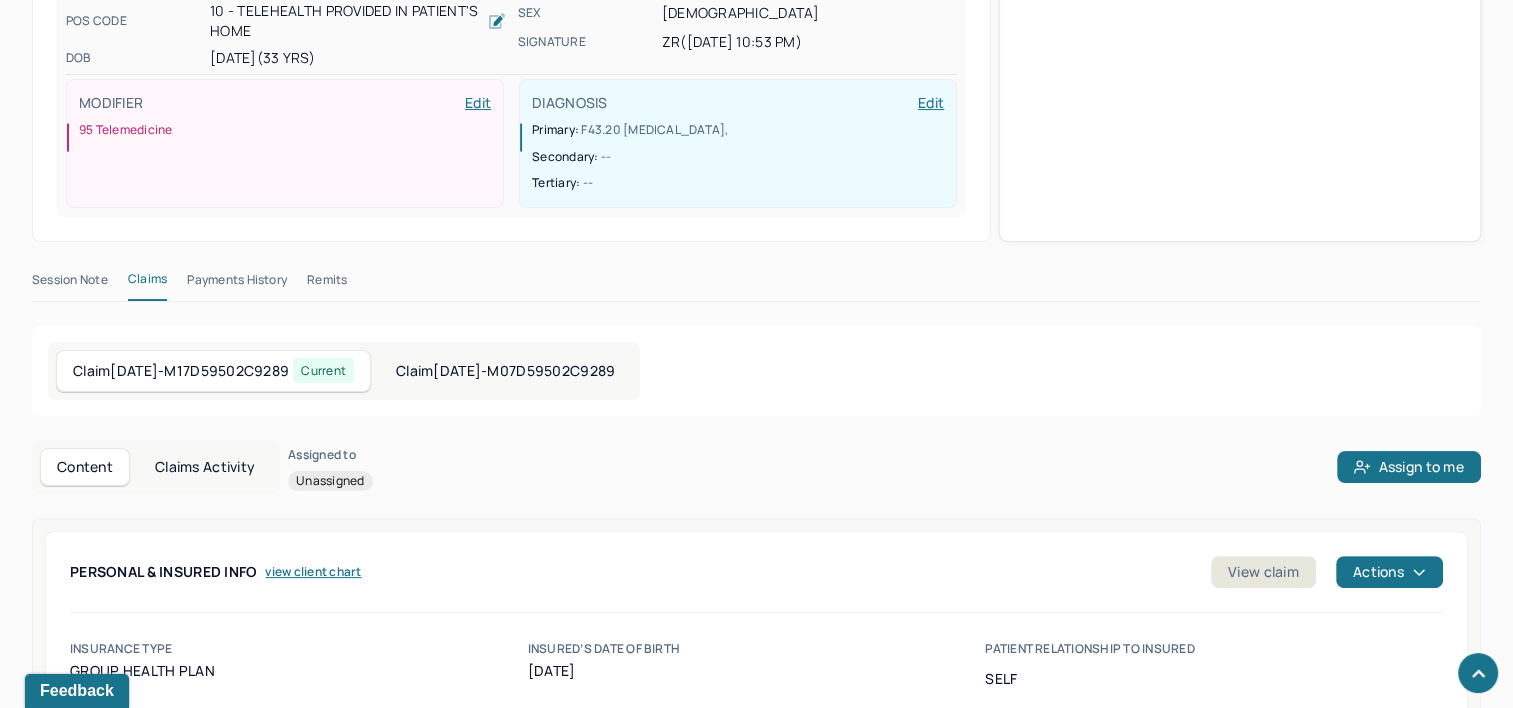 scroll, scrollTop: 0, scrollLeft: 0, axis: both 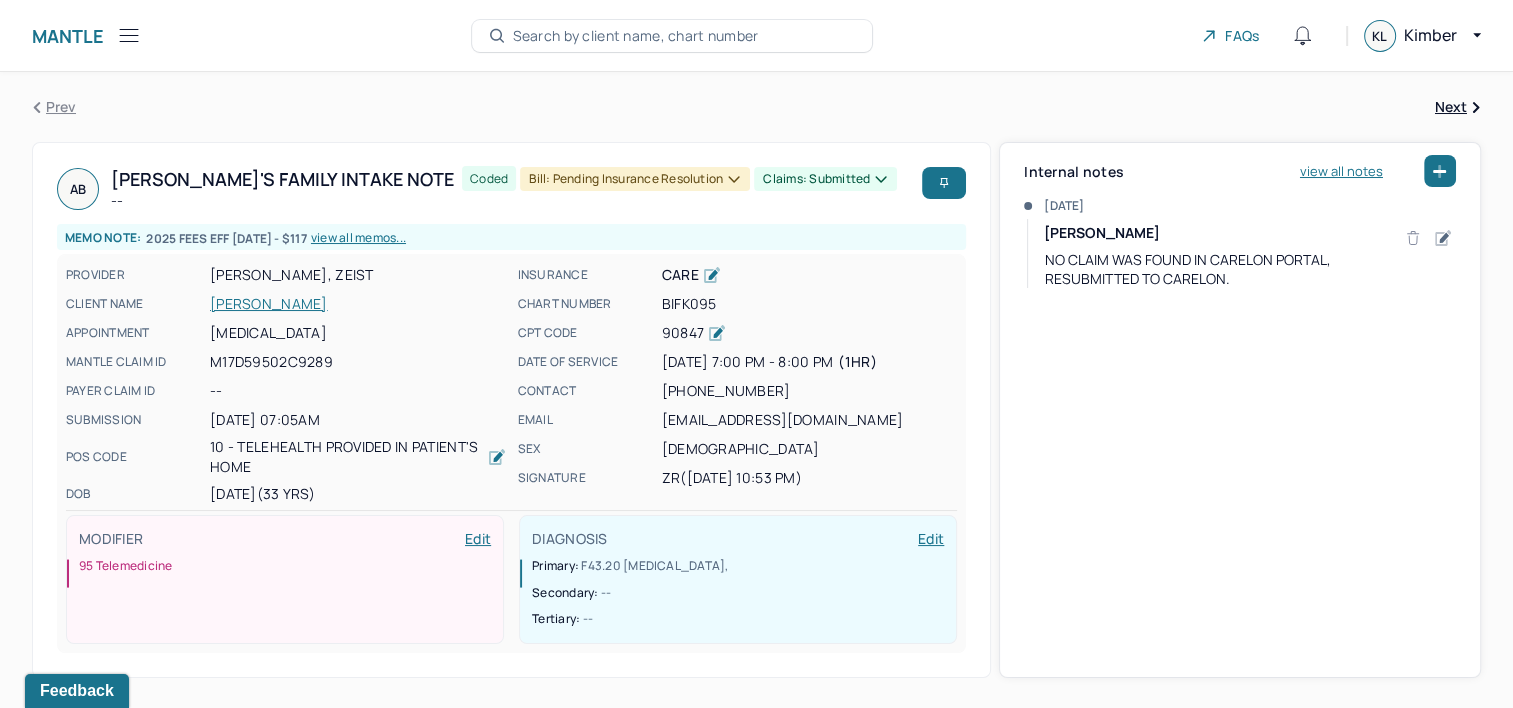 click on "Search by client name, chart number" at bounding box center [636, 36] 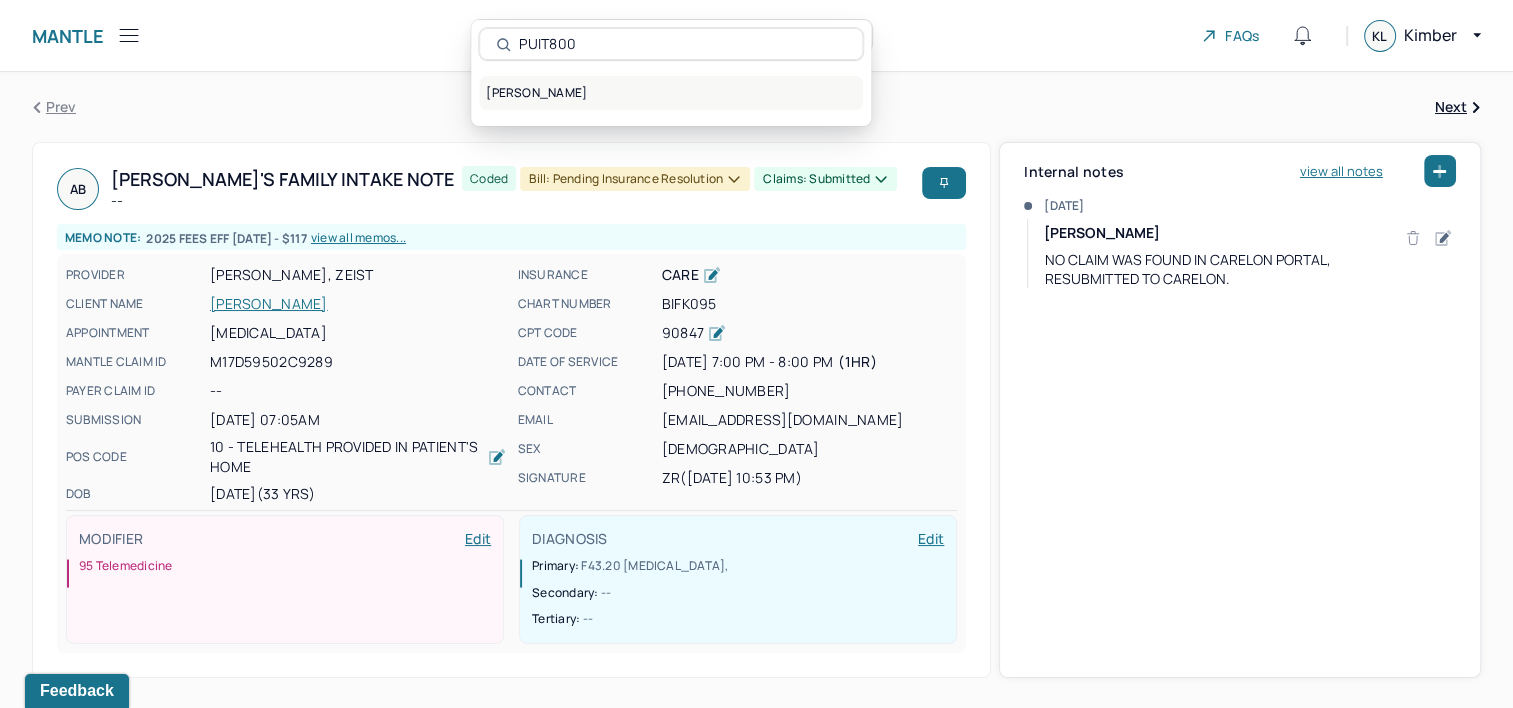 type on "PUIT800" 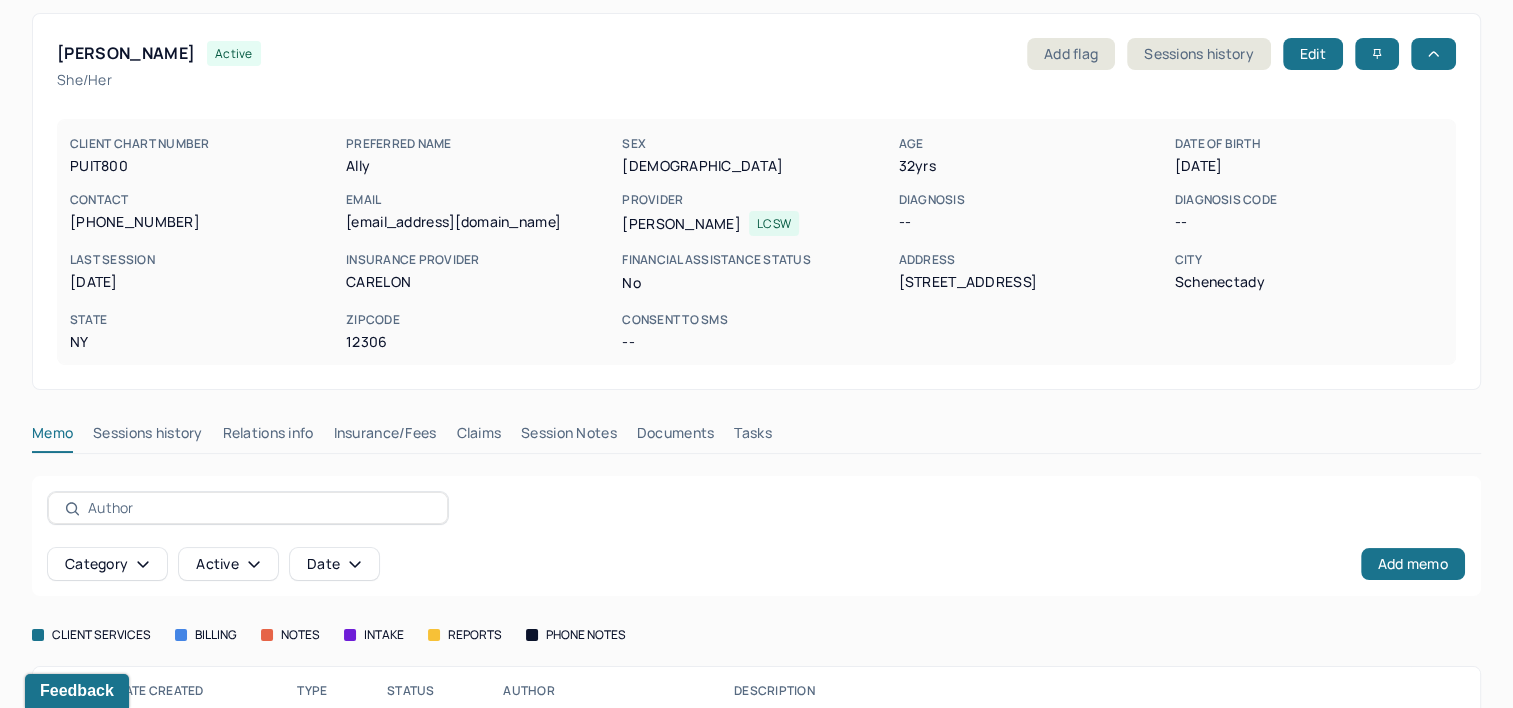 scroll, scrollTop: 176, scrollLeft: 0, axis: vertical 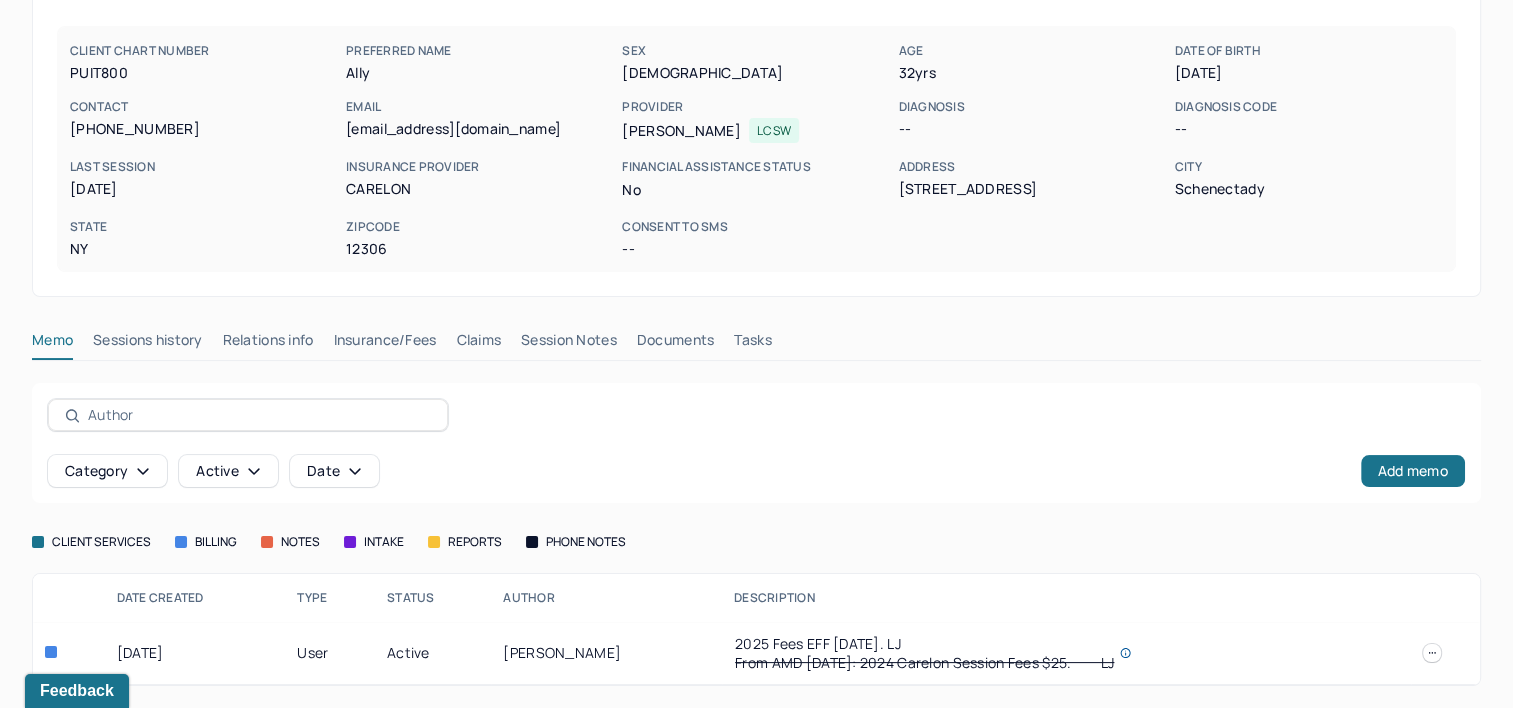 click on "Claims" at bounding box center (478, 344) 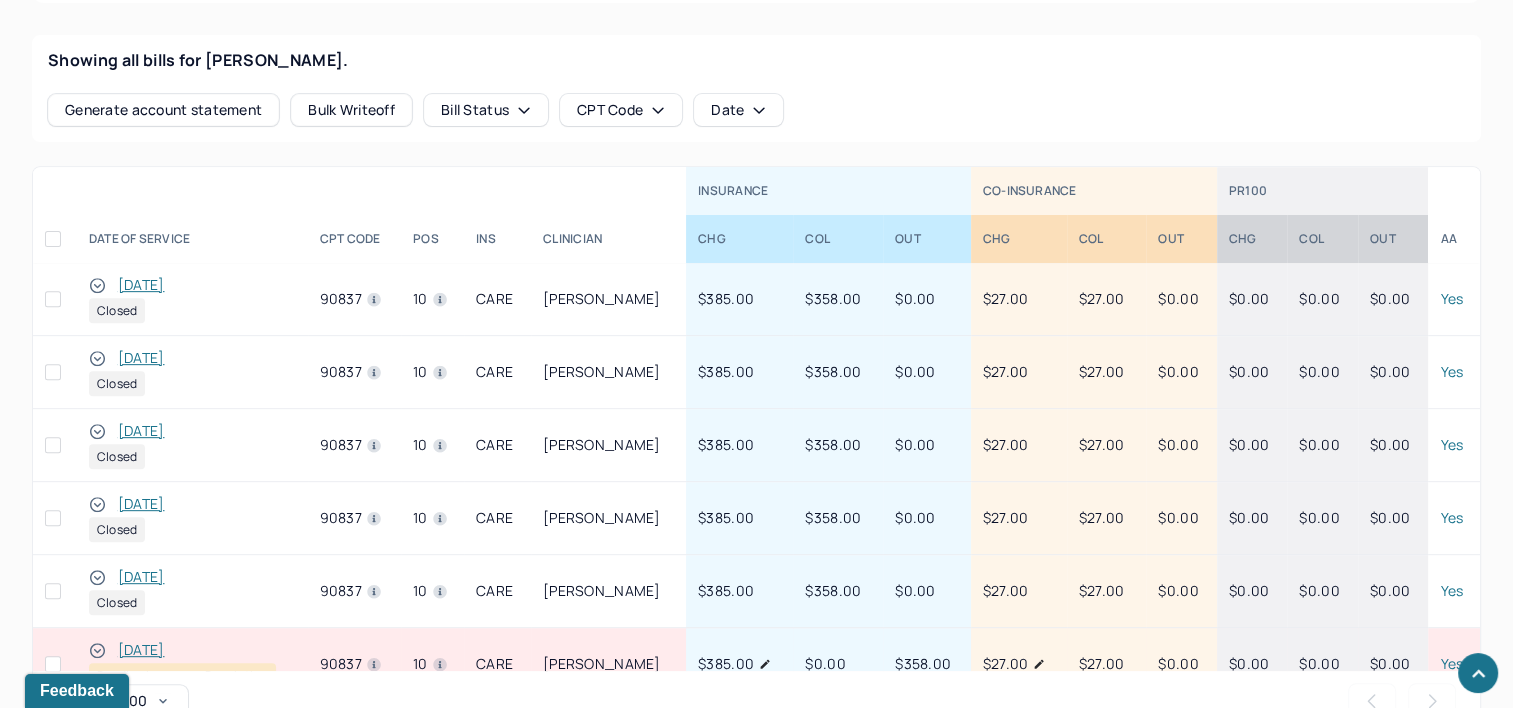 scroll, scrollTop: 976, scrollLeft: 0, axis: vertical 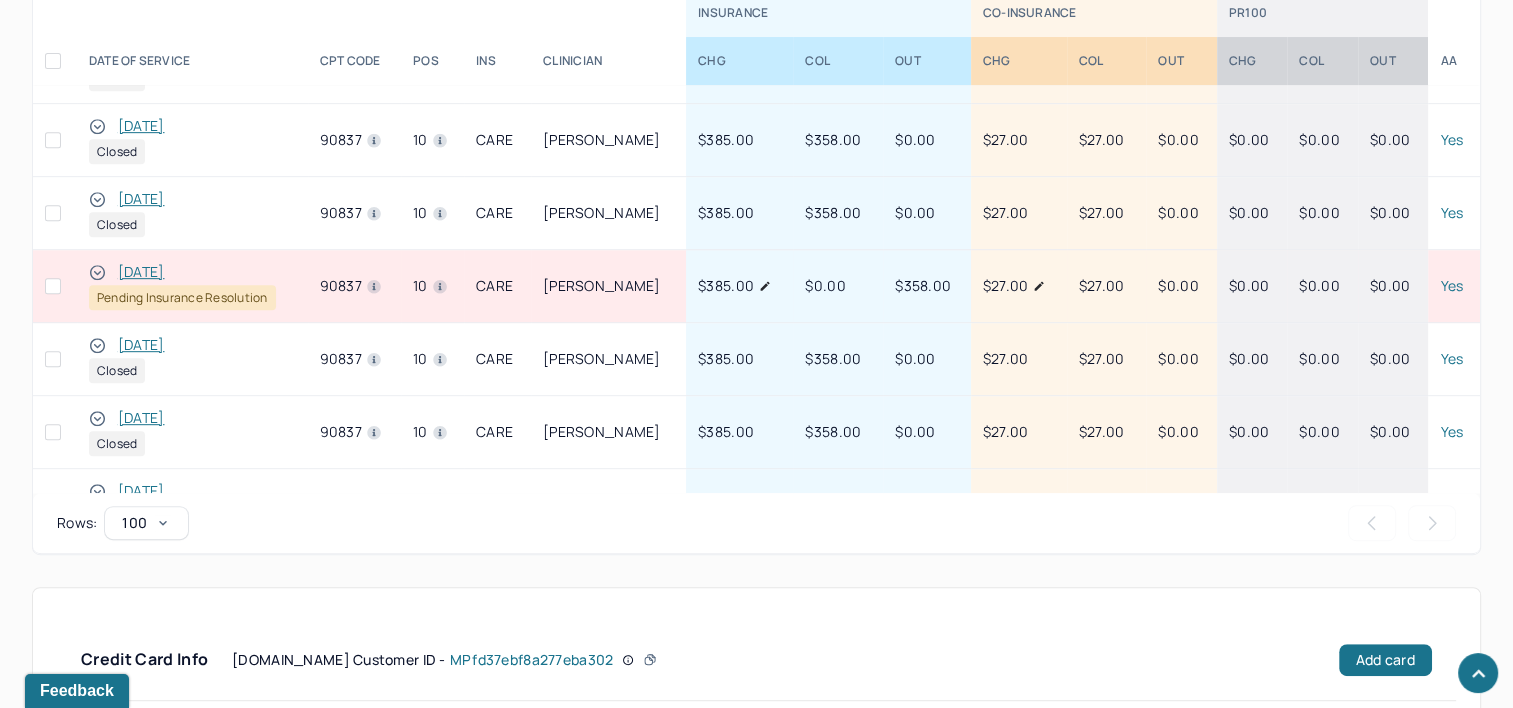click on "[DATE]" at bounding box center (141, 272) 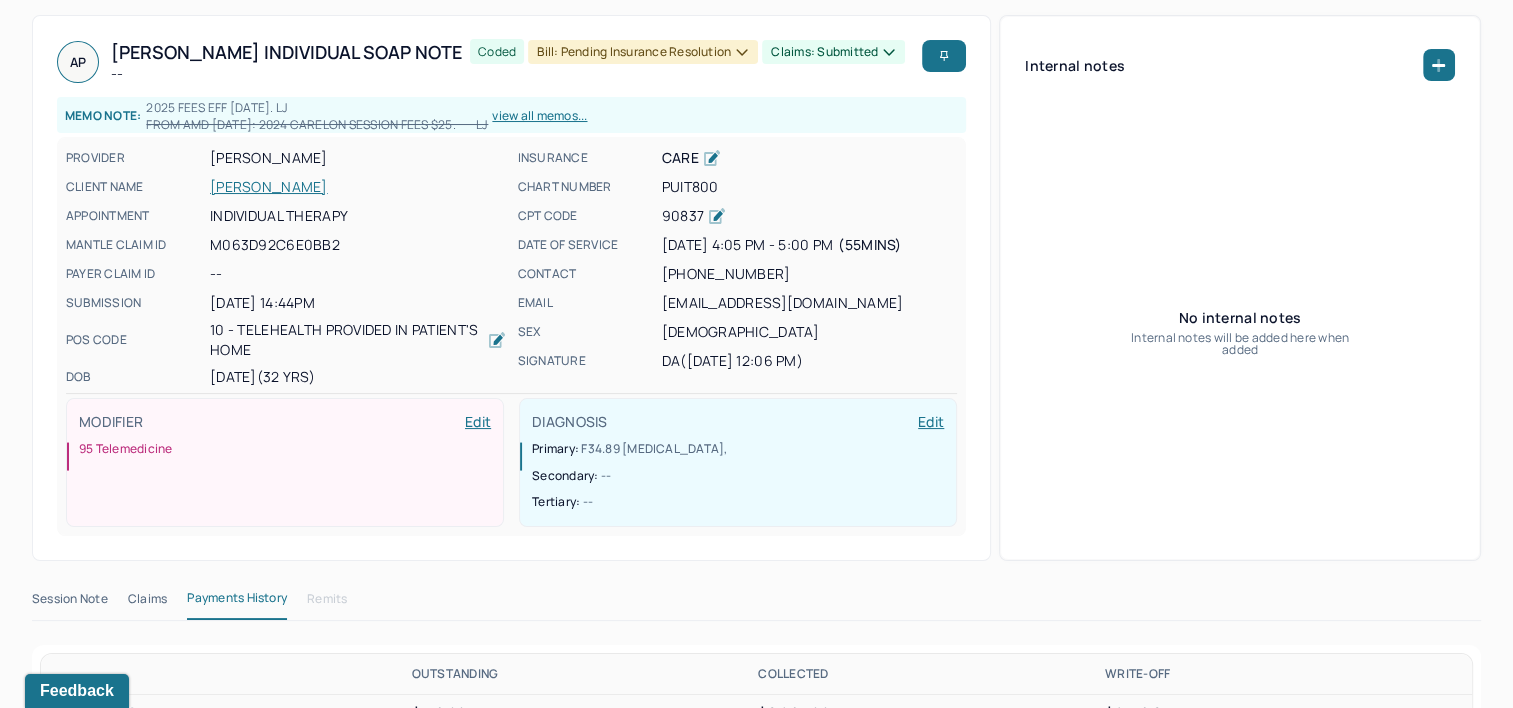 scroll, scrollTop: 400, scrollLeft: 0, axis: vertical 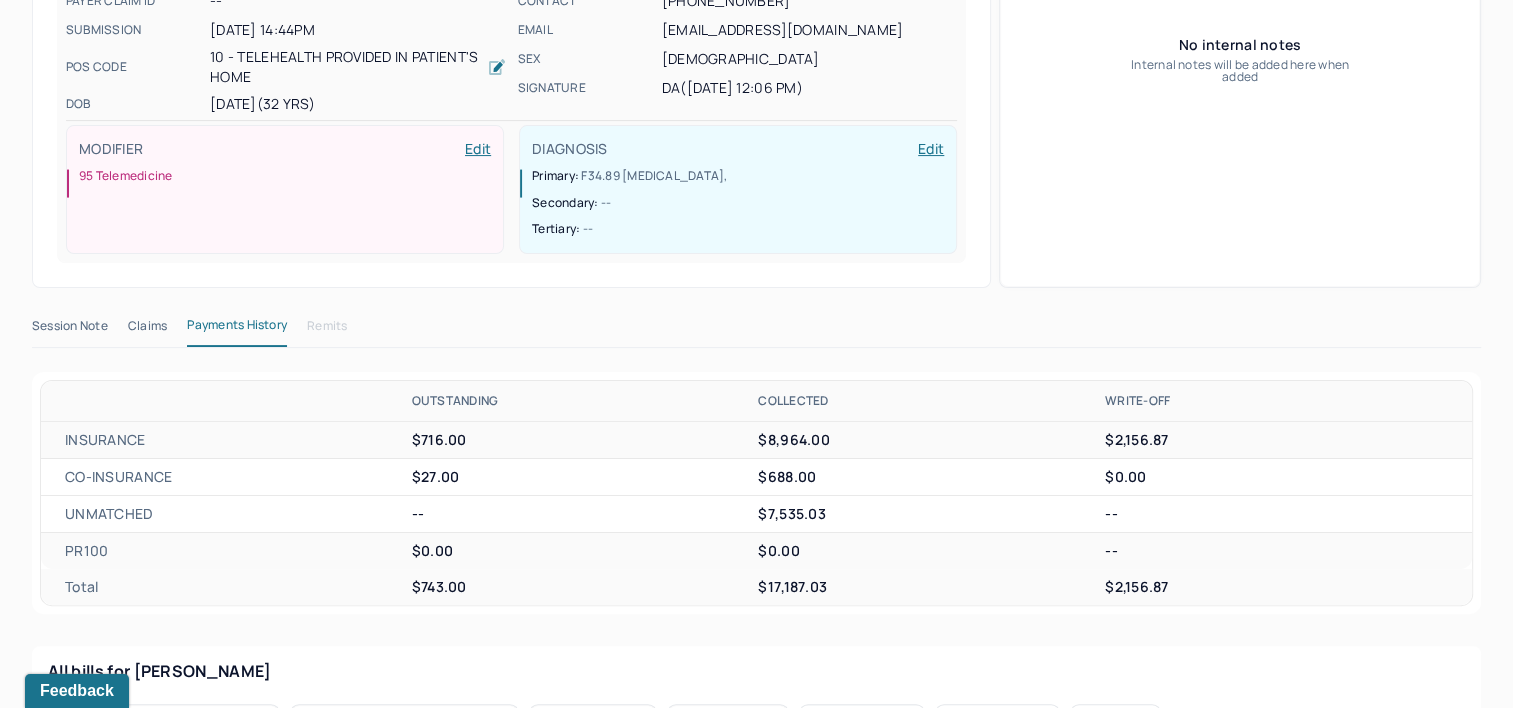 drag, startPoint x: 152, startPoint y: 325, endPoint x: 193, endPoint y: 328, distance: 41.109608 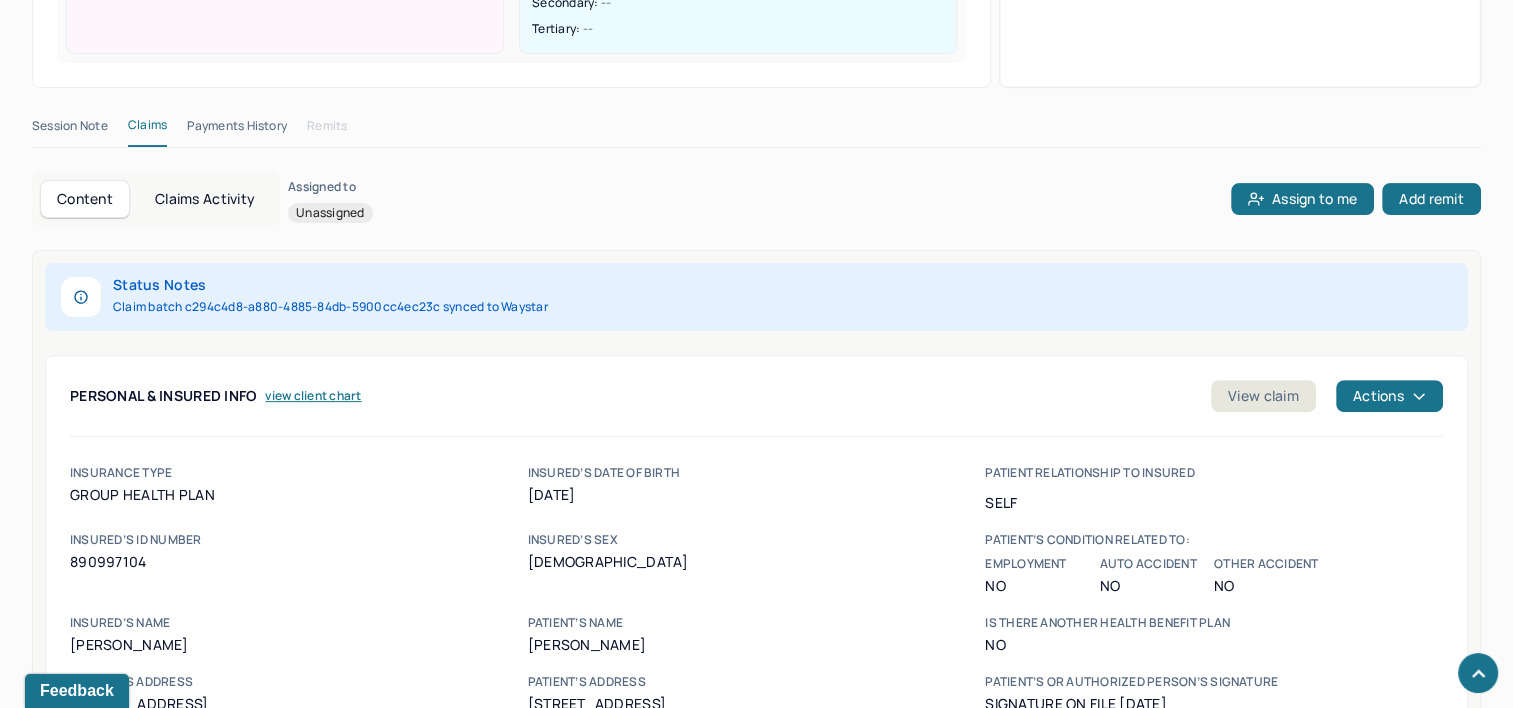 scroll, scrollTop: 700, scrollLeft: 0, axis: vertical 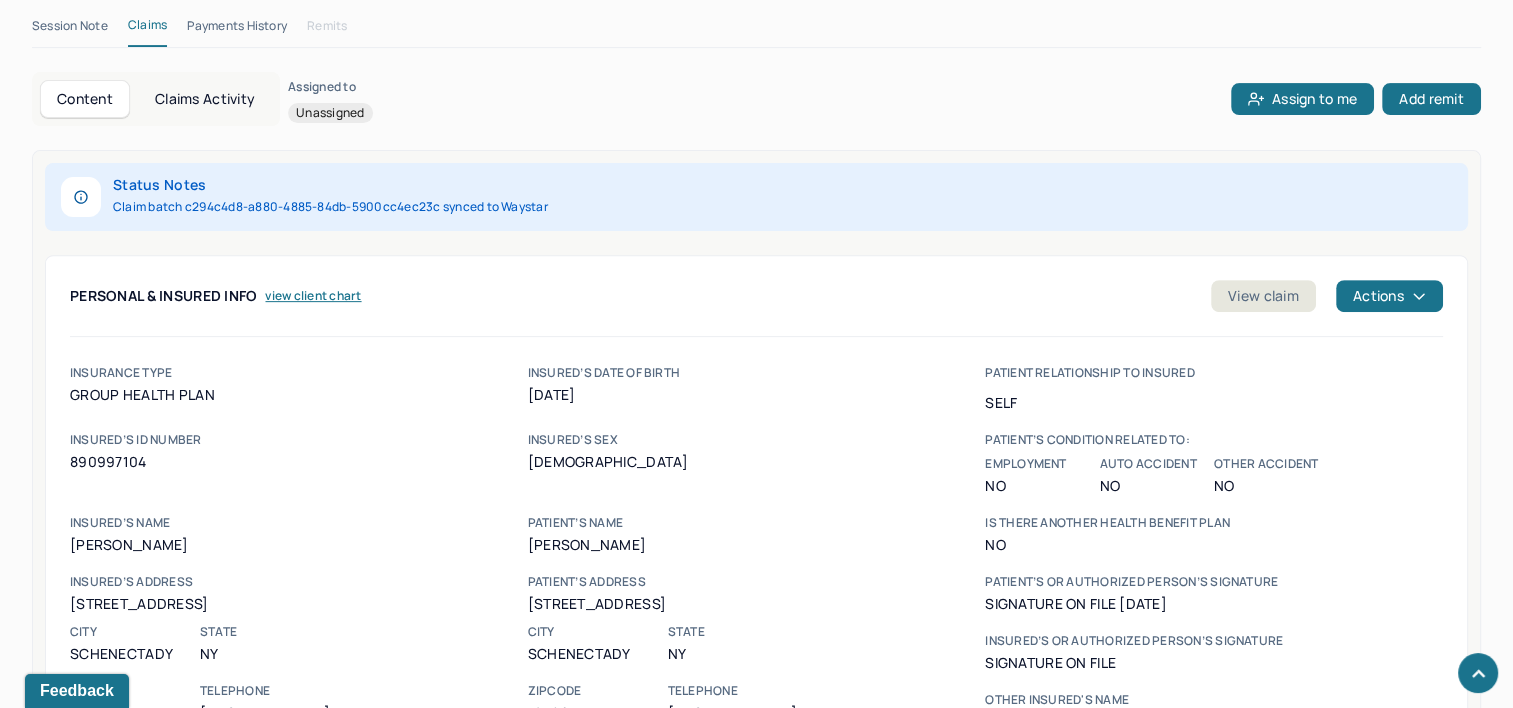 click on "Content" at bounding box center [85, 99] 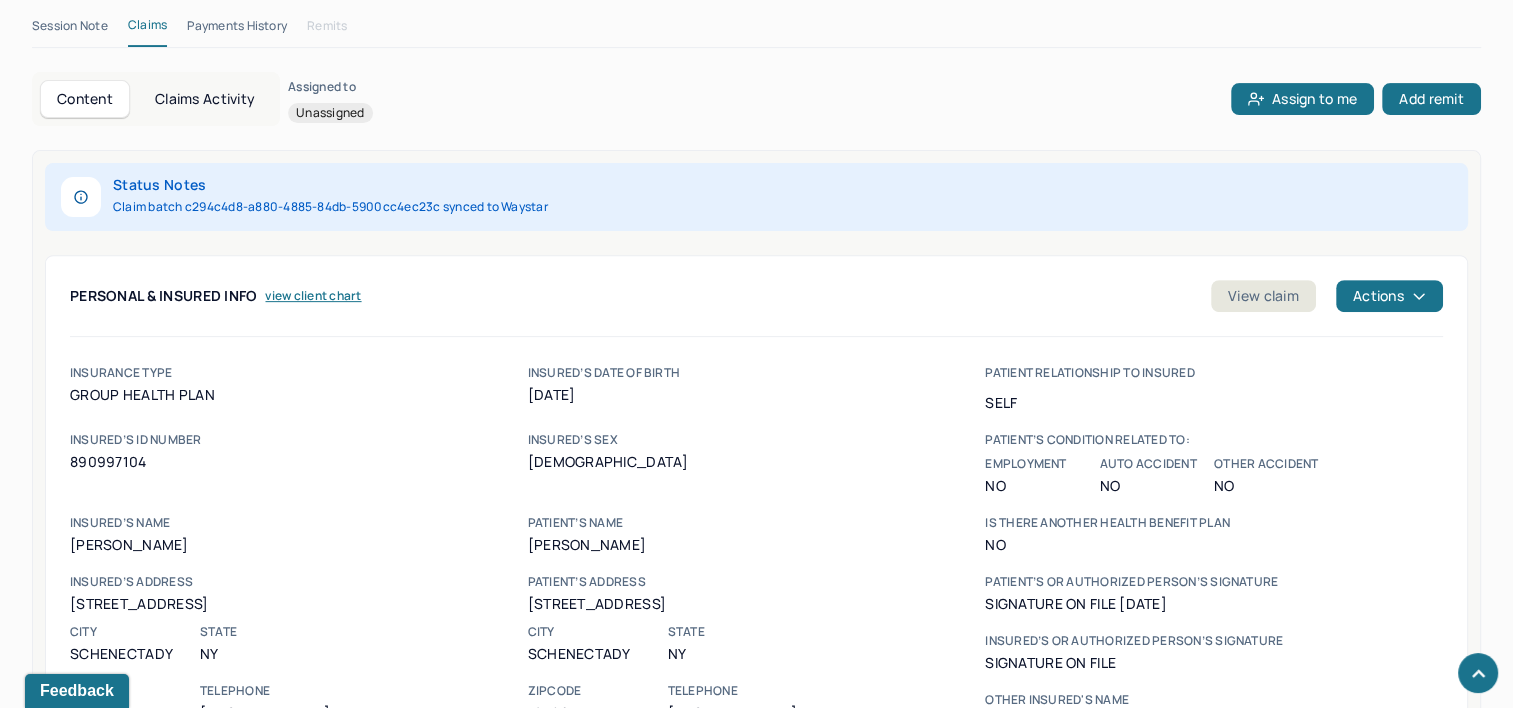 click on "Claims Activity" at bounding box center (205, 99) 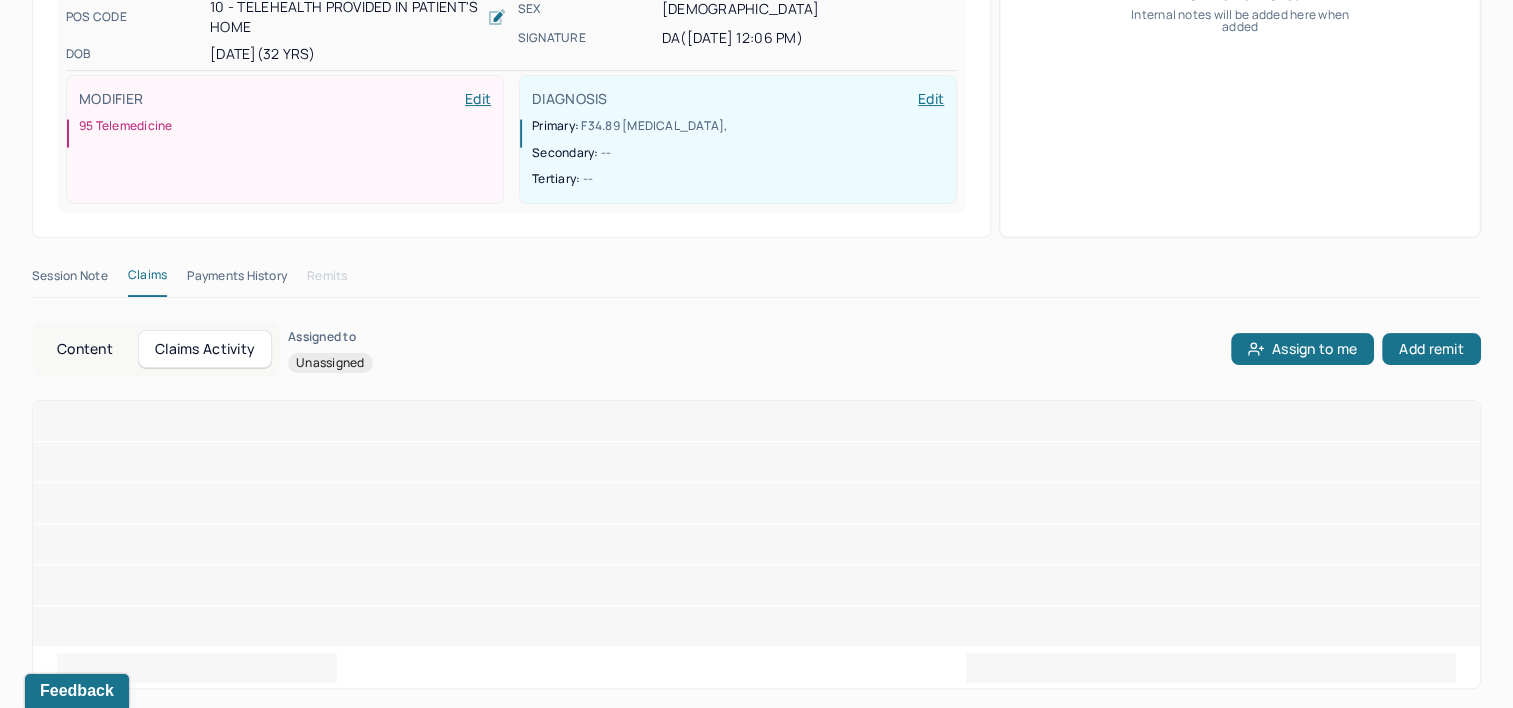 scroll, scrollTop: 301, scrollLeft: 0, axis: vertical 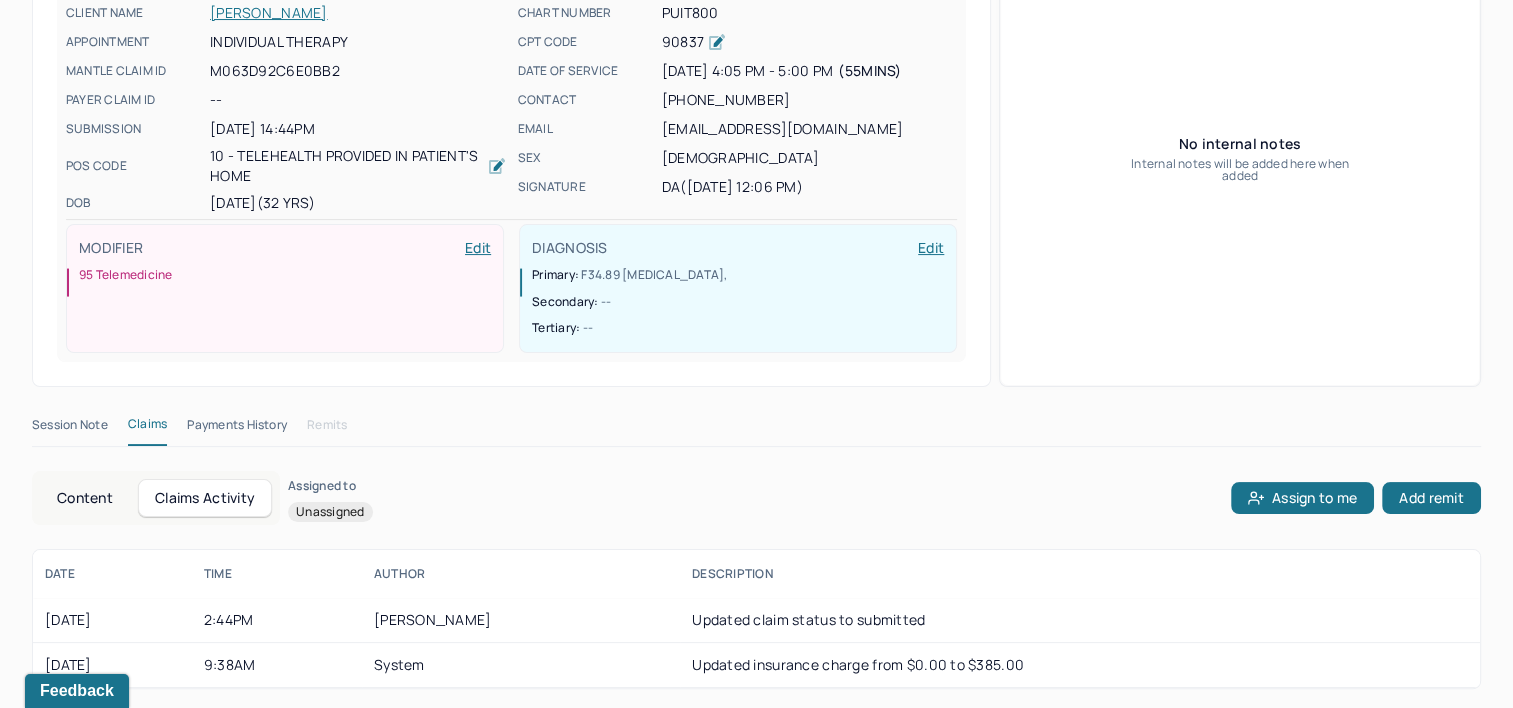 type 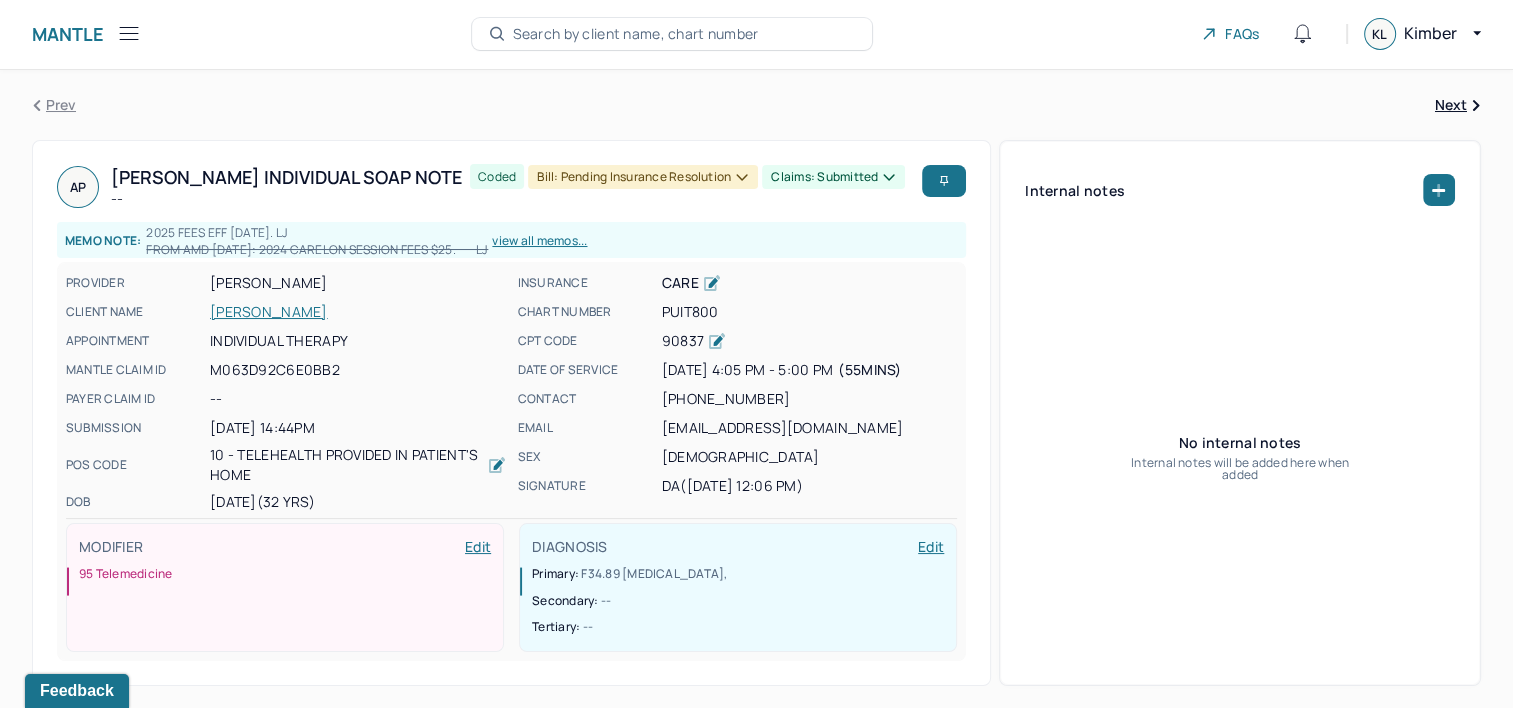 scroll, scrollTop: 1, scrollLeft: 0, axis: vertical 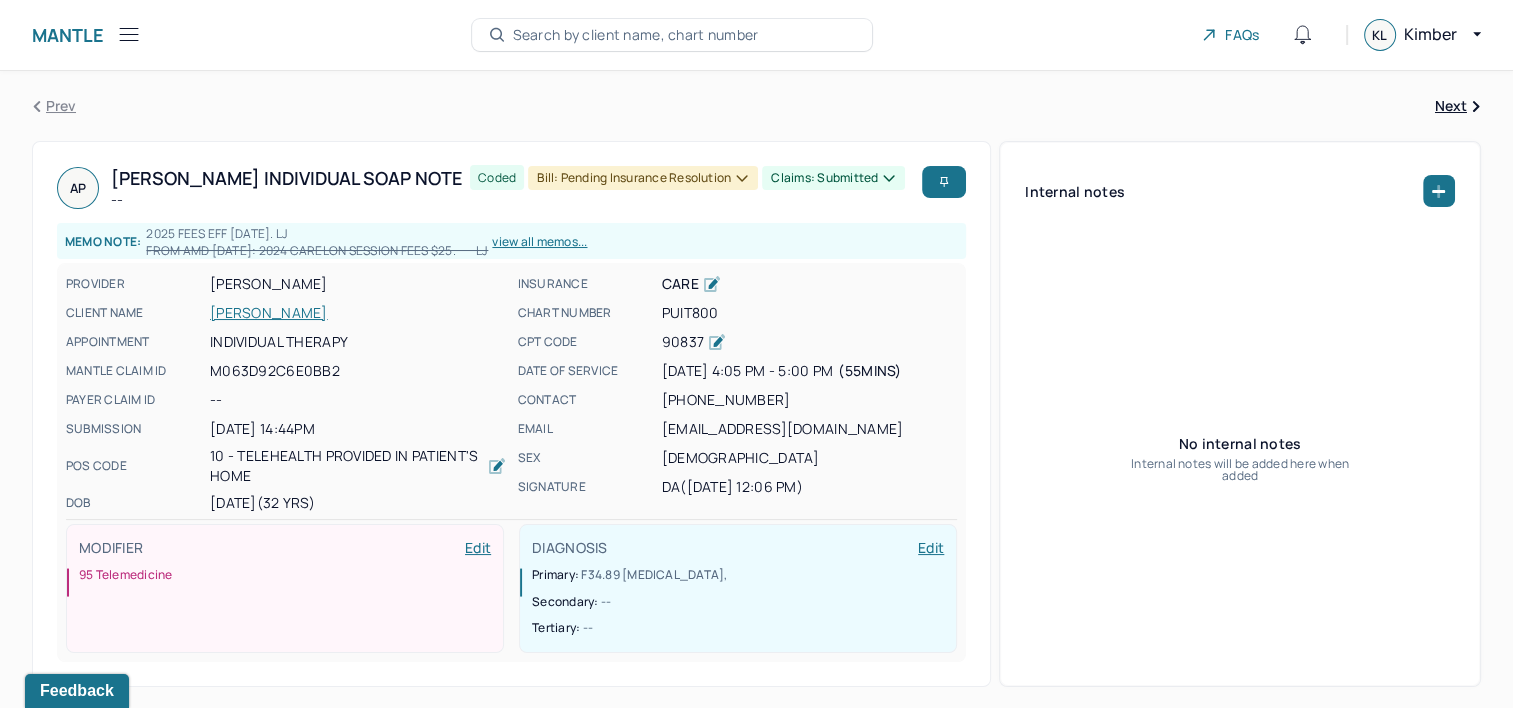 click 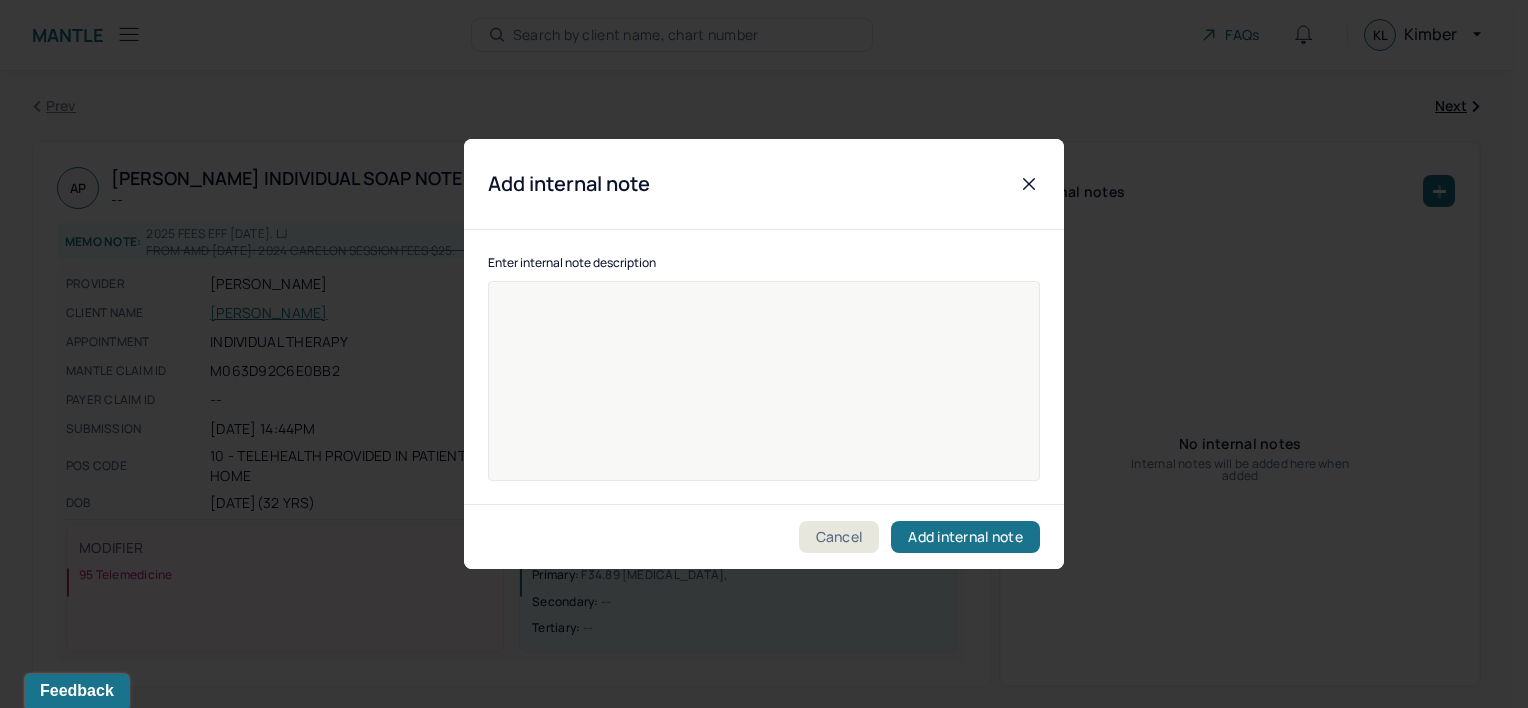 click at bounding box center (764, 394) 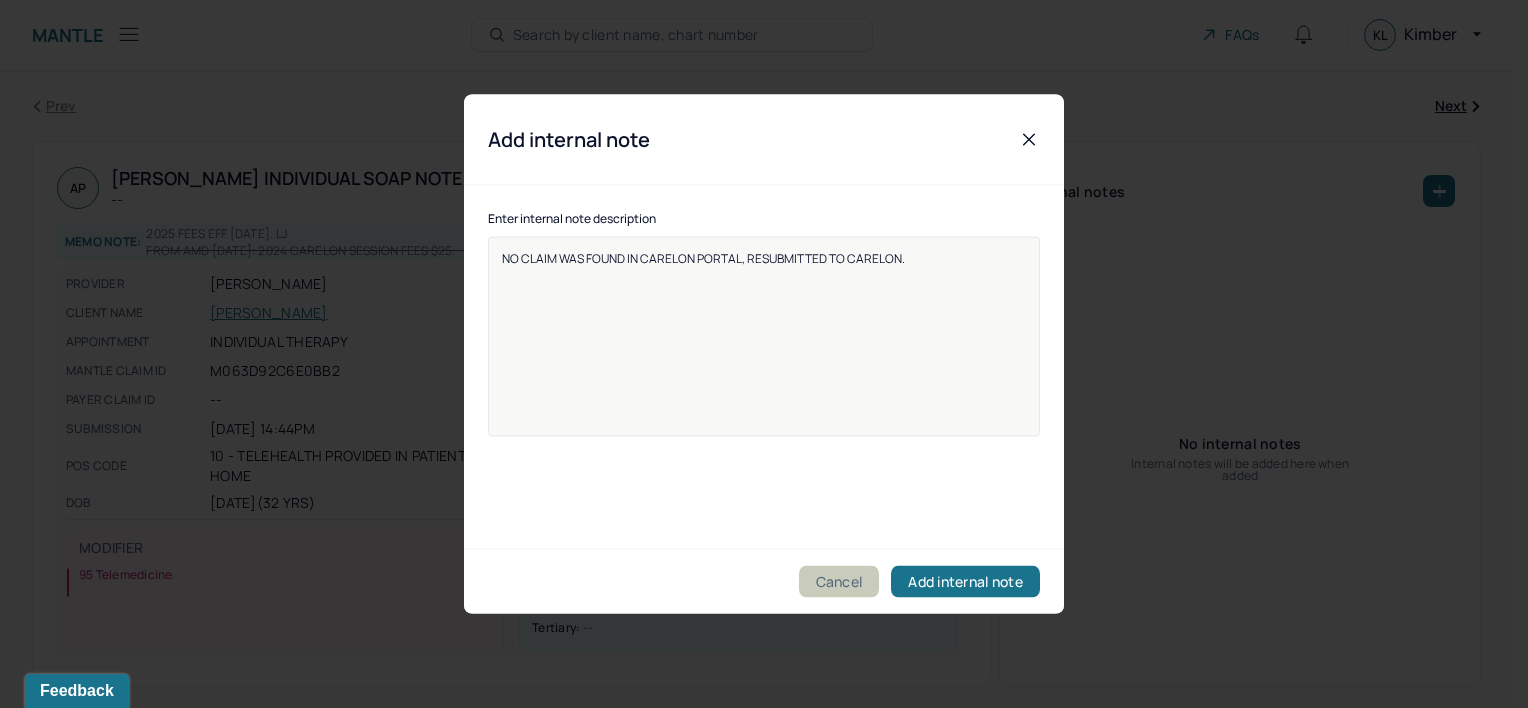 drag, startPoint x: 951, startPoint y: 588, endPoint x: 828, endPoint y: 576, distance: 123.58398 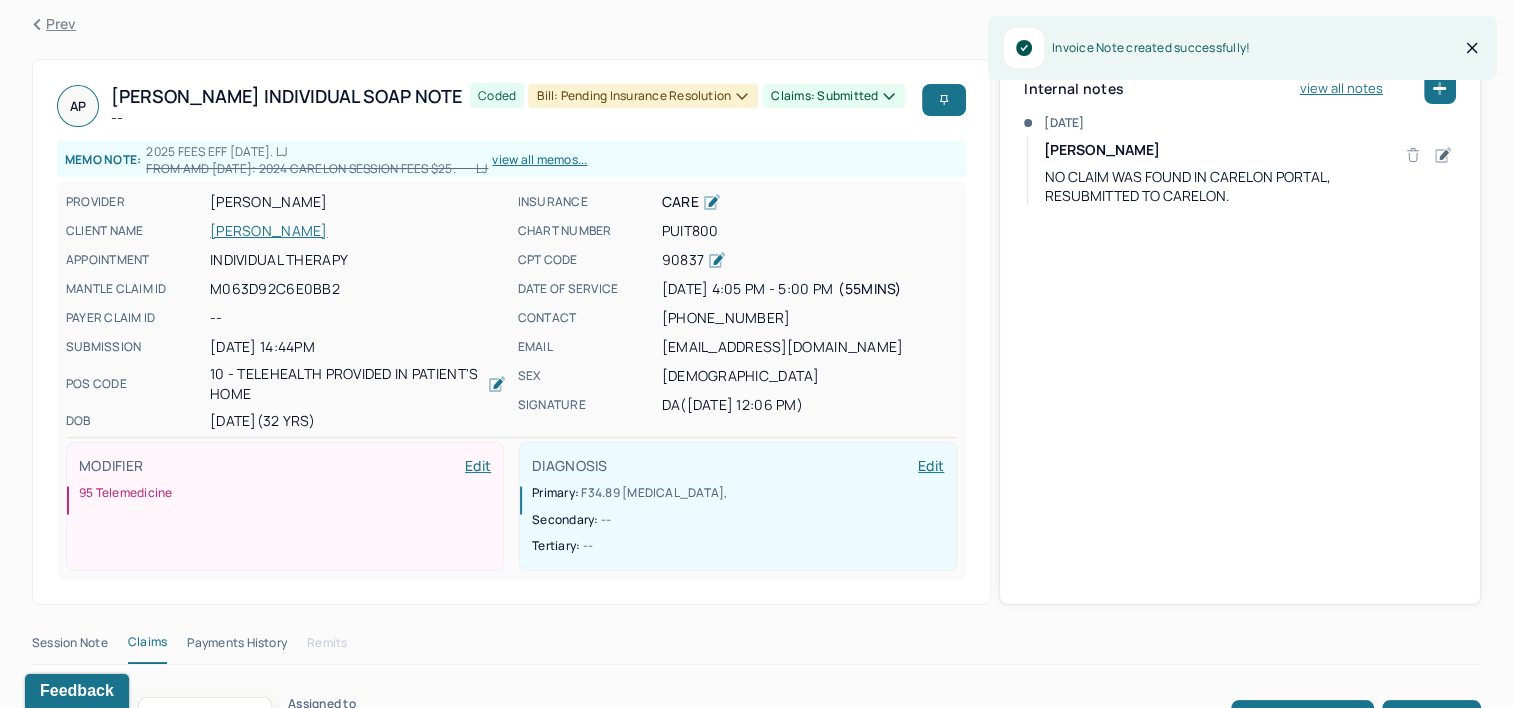 scroll, scrollTop: 301, scrollLeft: 0, axis: vertical 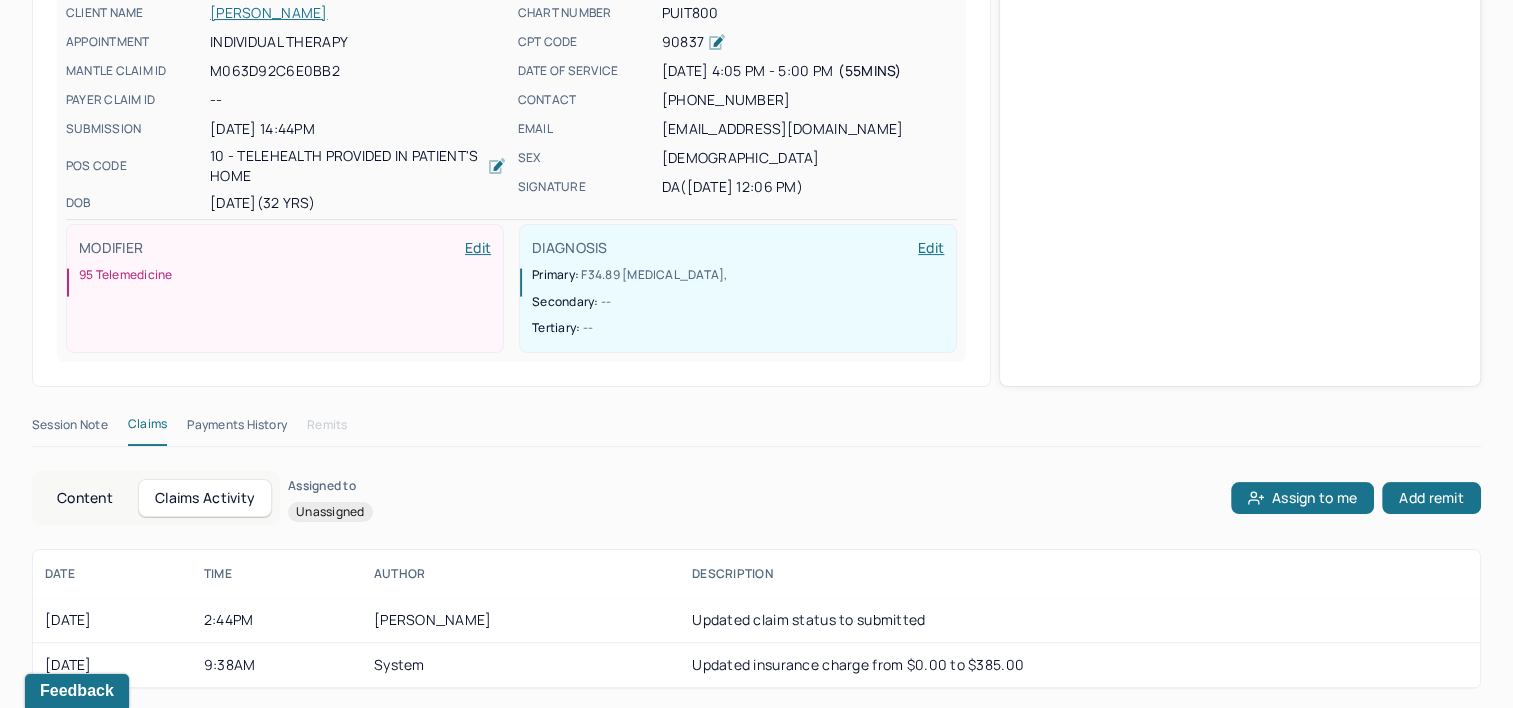 click on "Content" at bounding box center (85, 498) 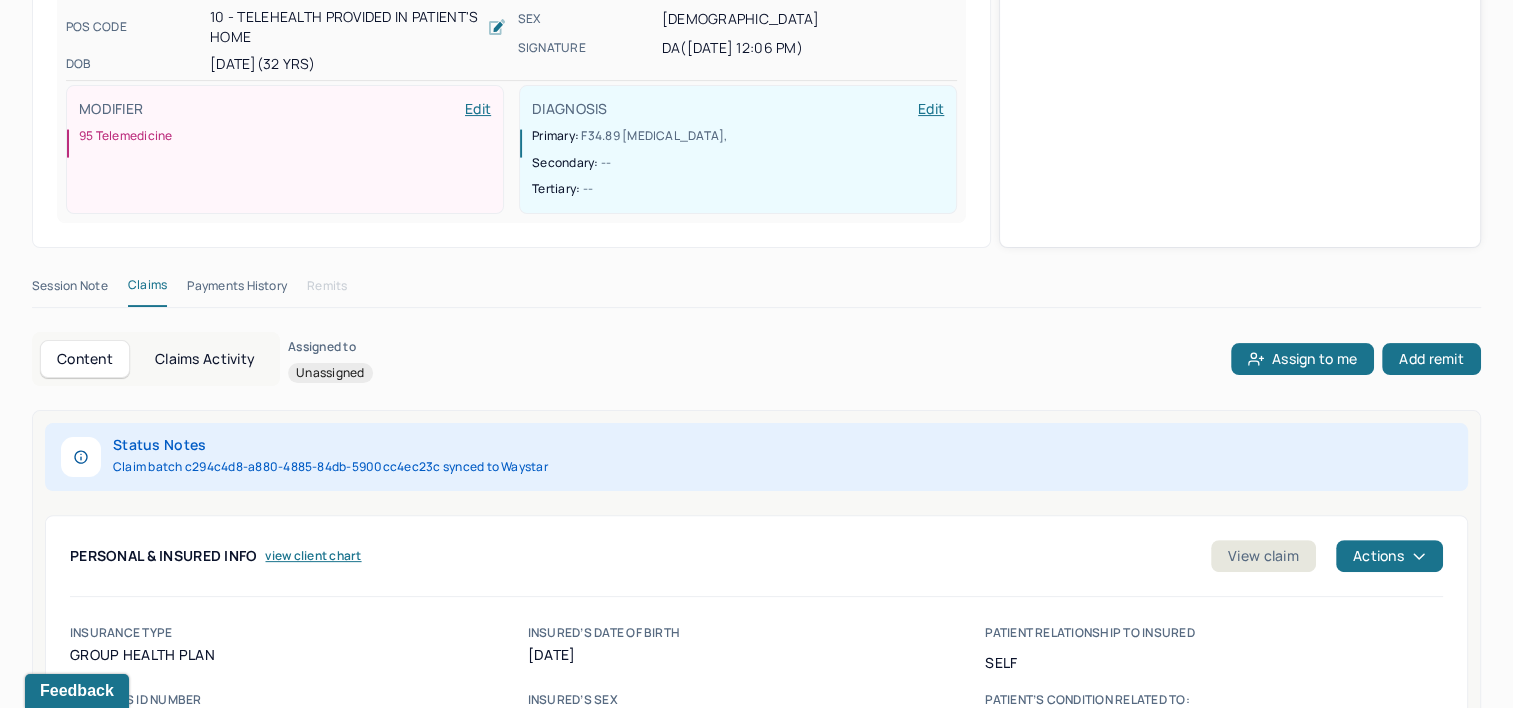 scroll, scrollTop: 601, scrollLeft: 0, axis: vertical 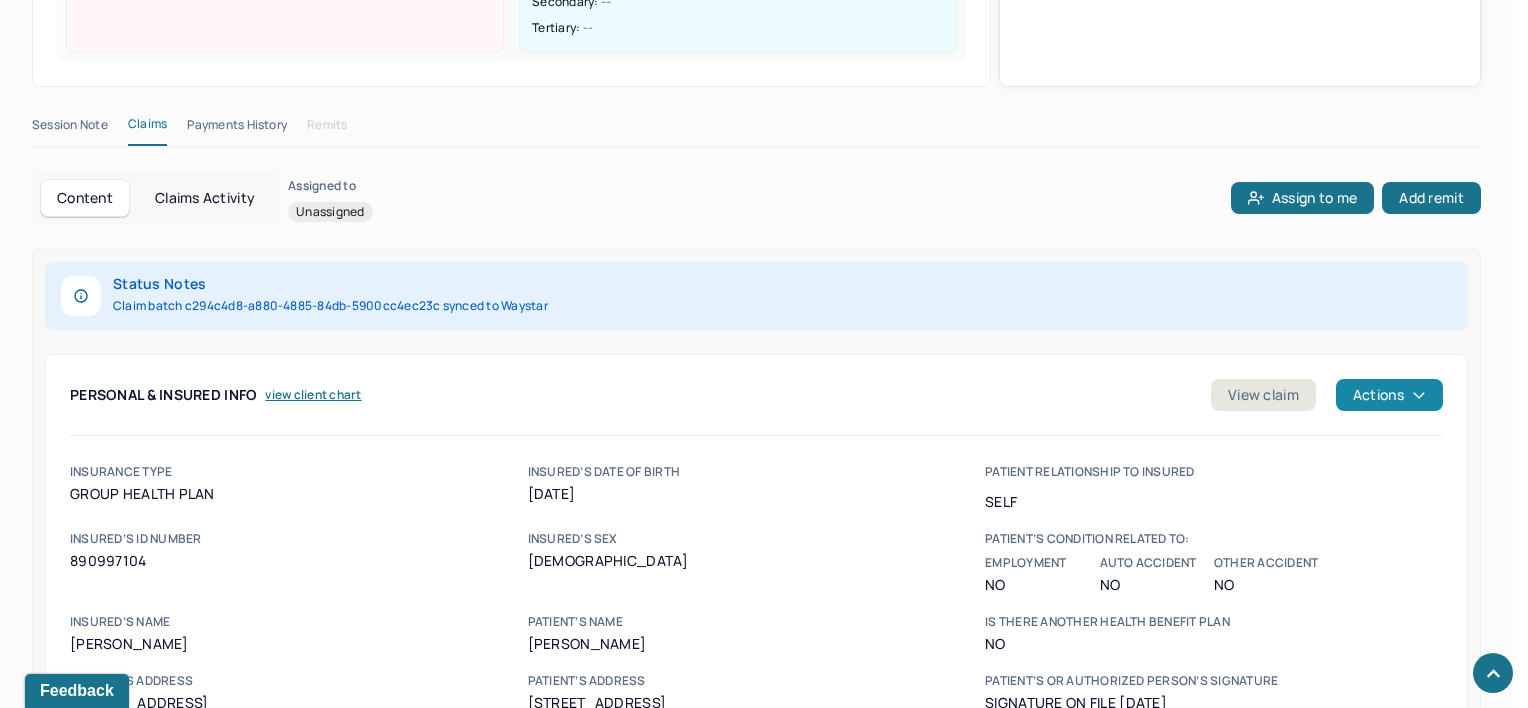 click on "Actions" at bounding box center (1389, 395) 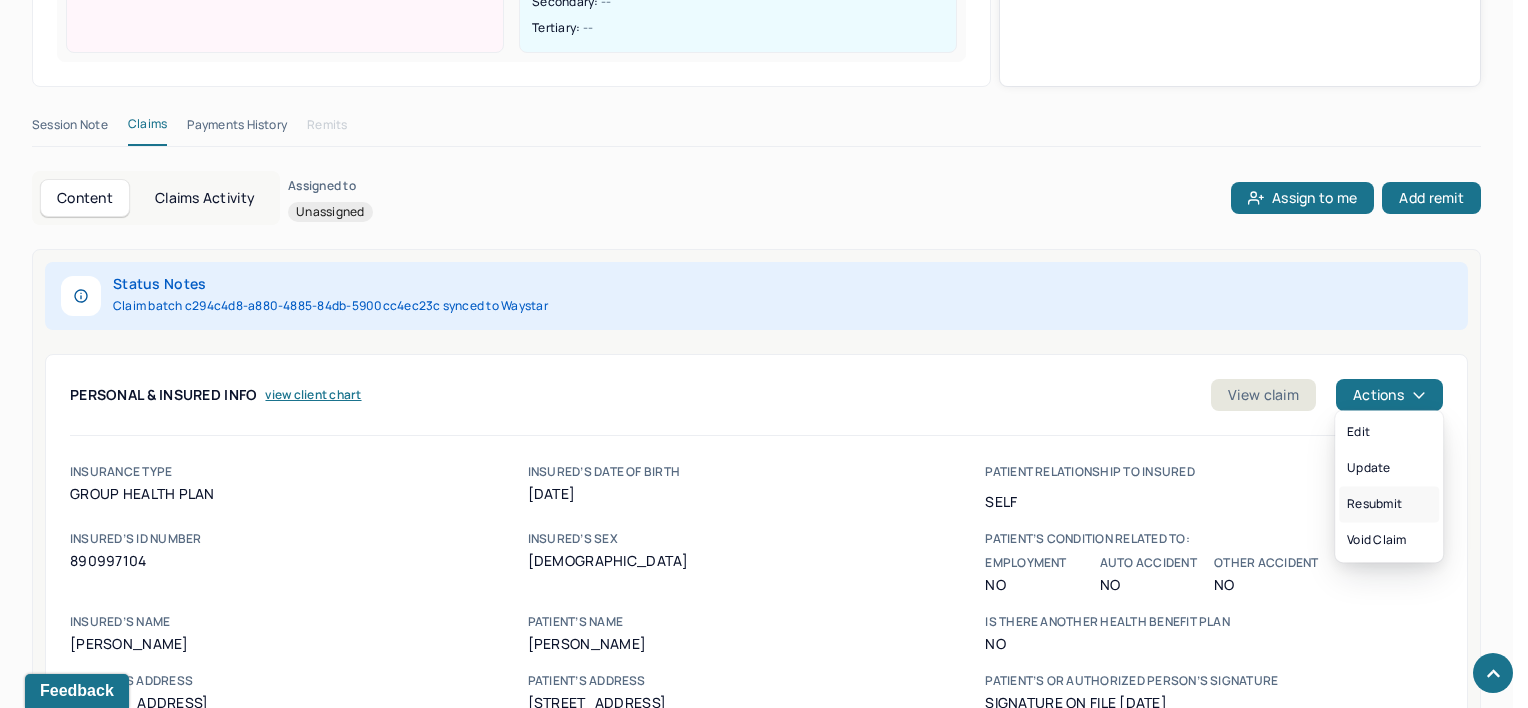 click on "Resubmit" at bounding box center [1389, 504] 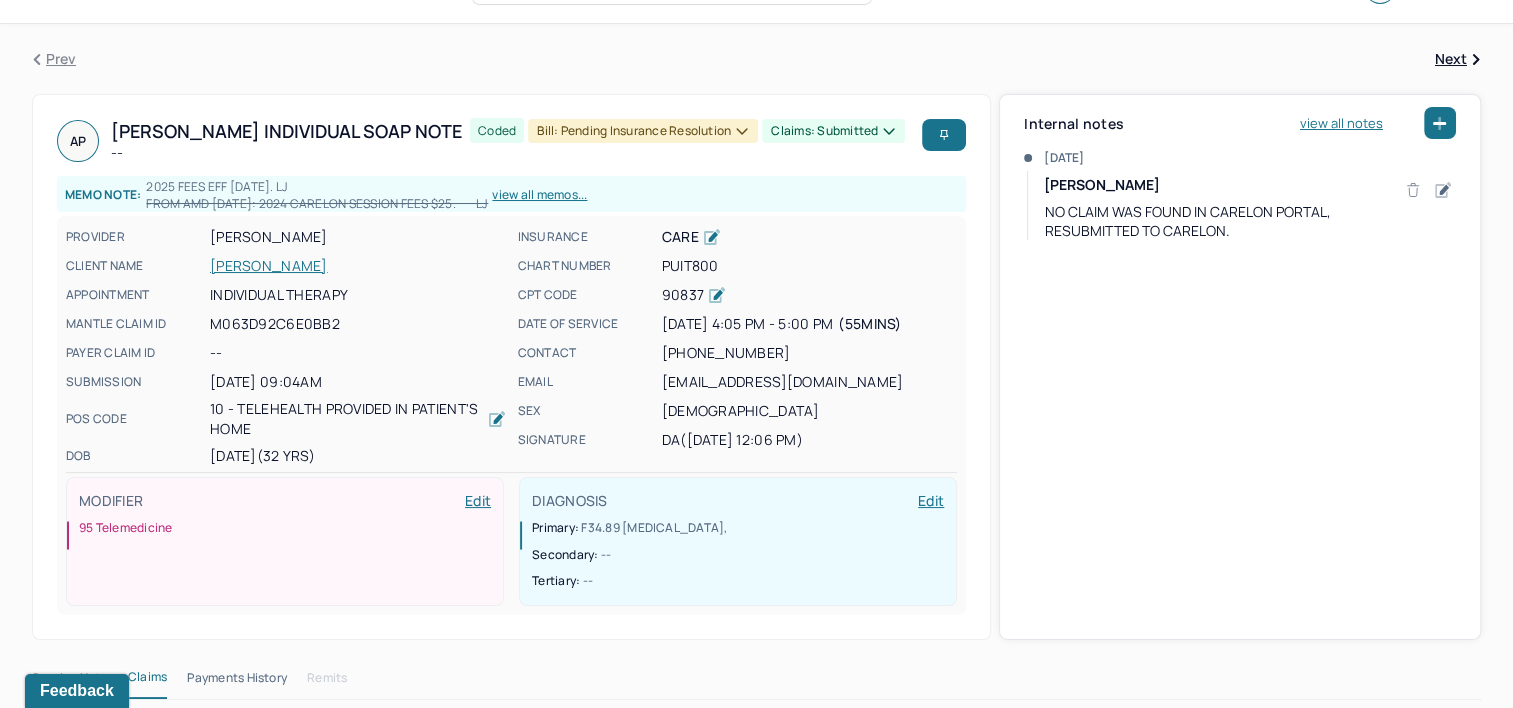 scroll, scrollTop: 0, scrollLeft: 0, axis: both 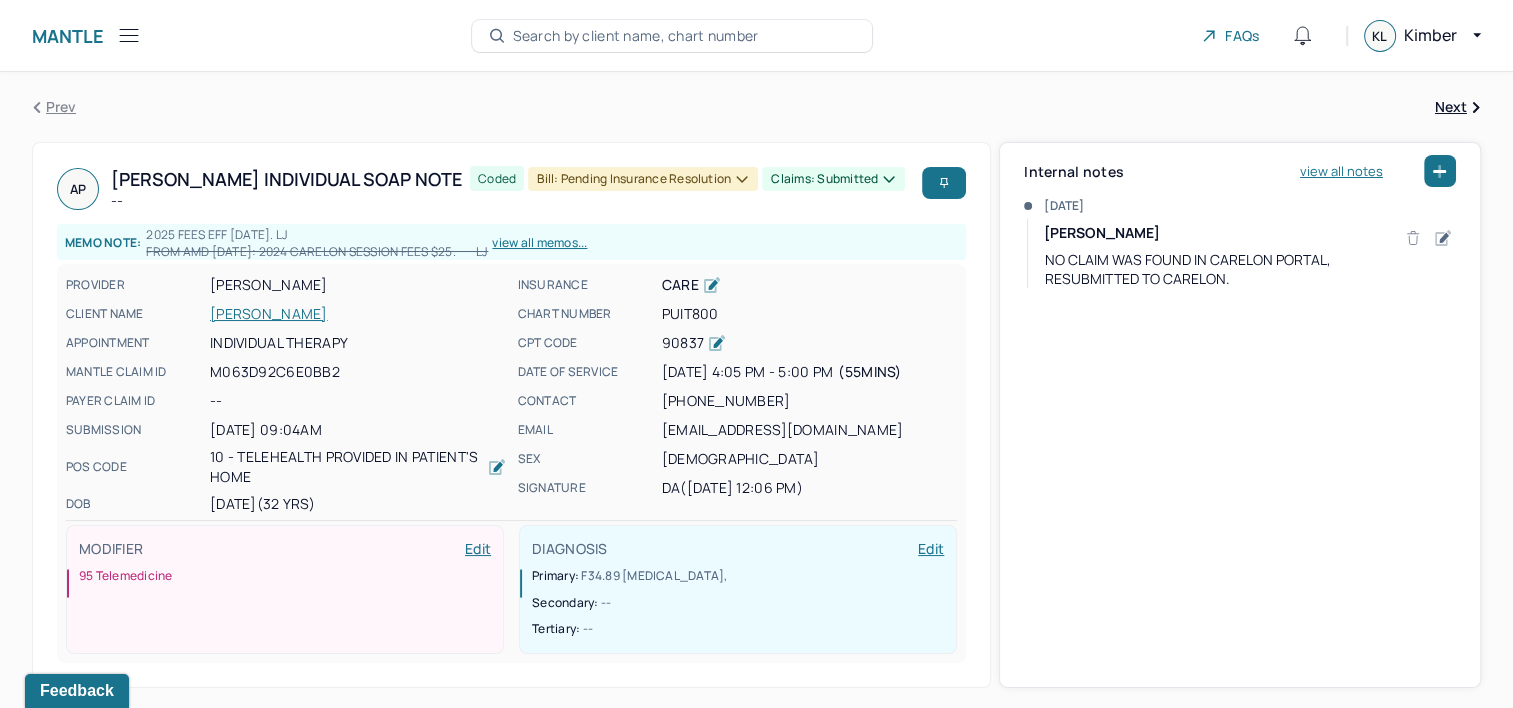 type 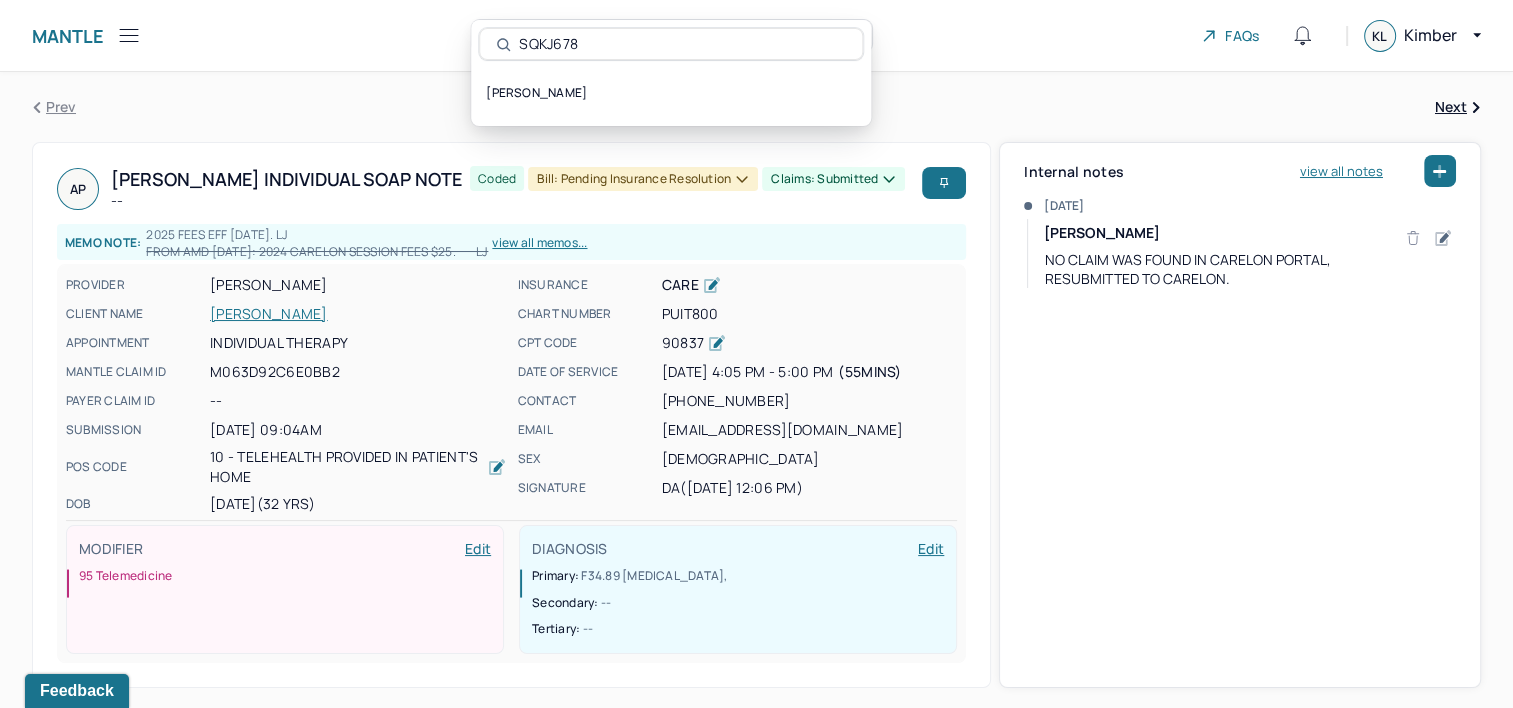 type on "SQKJ678" 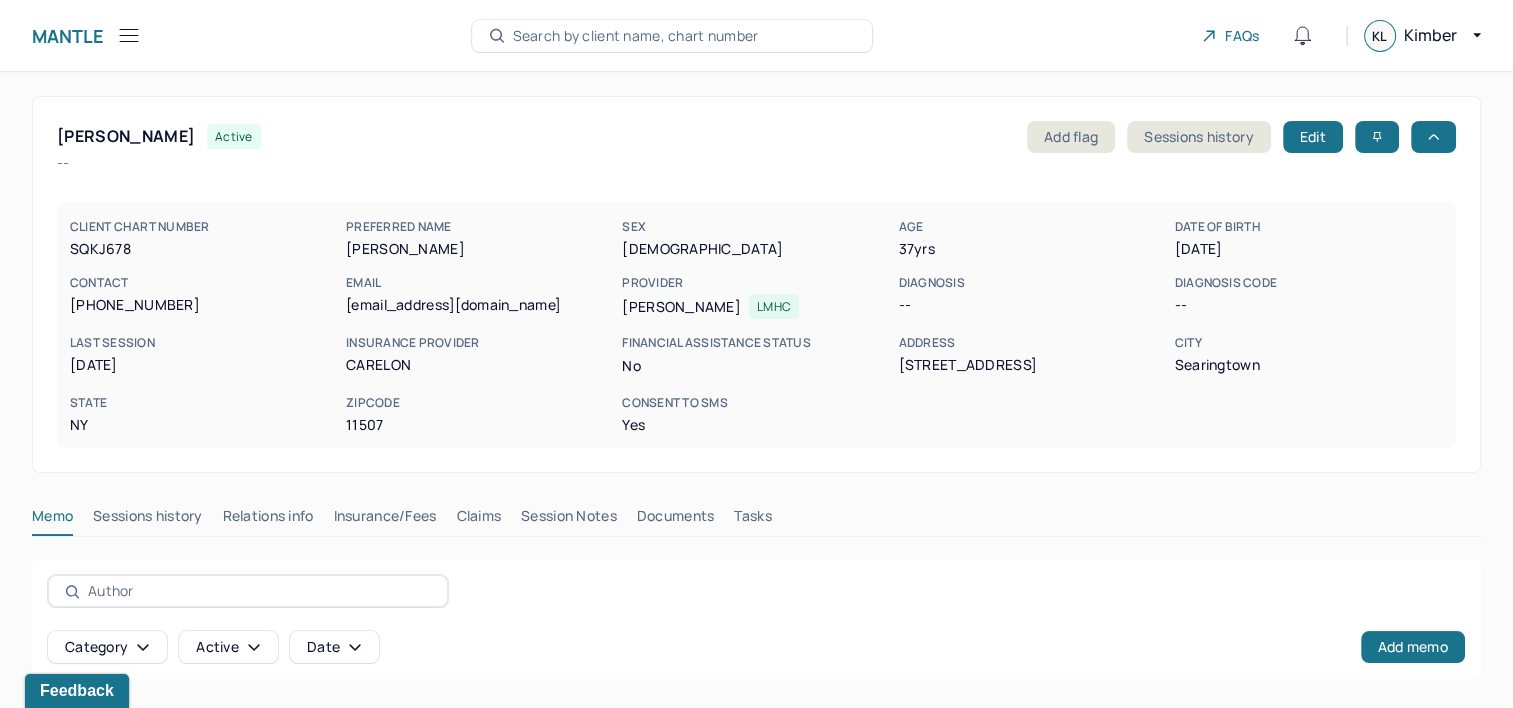 scroll, scrollTop: 203, scrollLeft: 0, axis: vertical 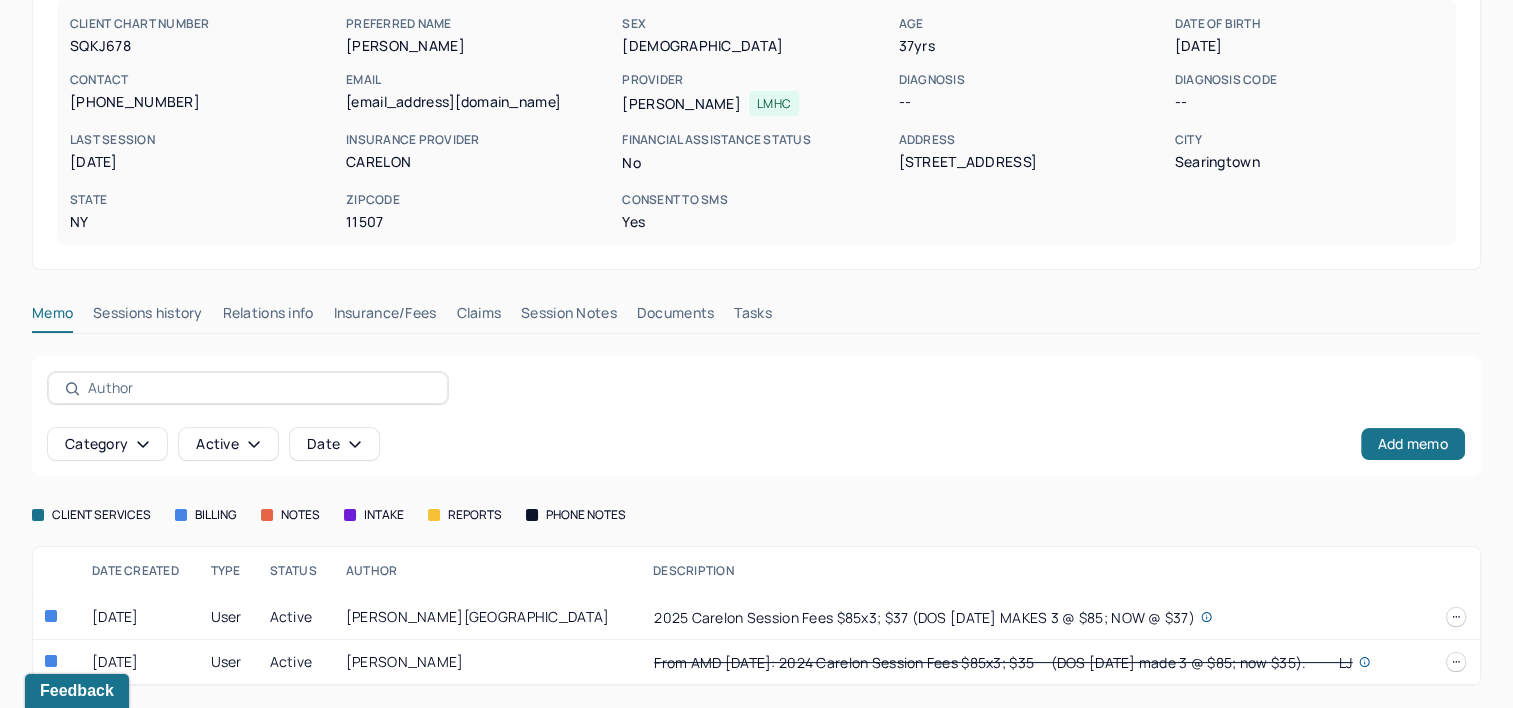 click on "Claims" at bounding box center [478, 317] 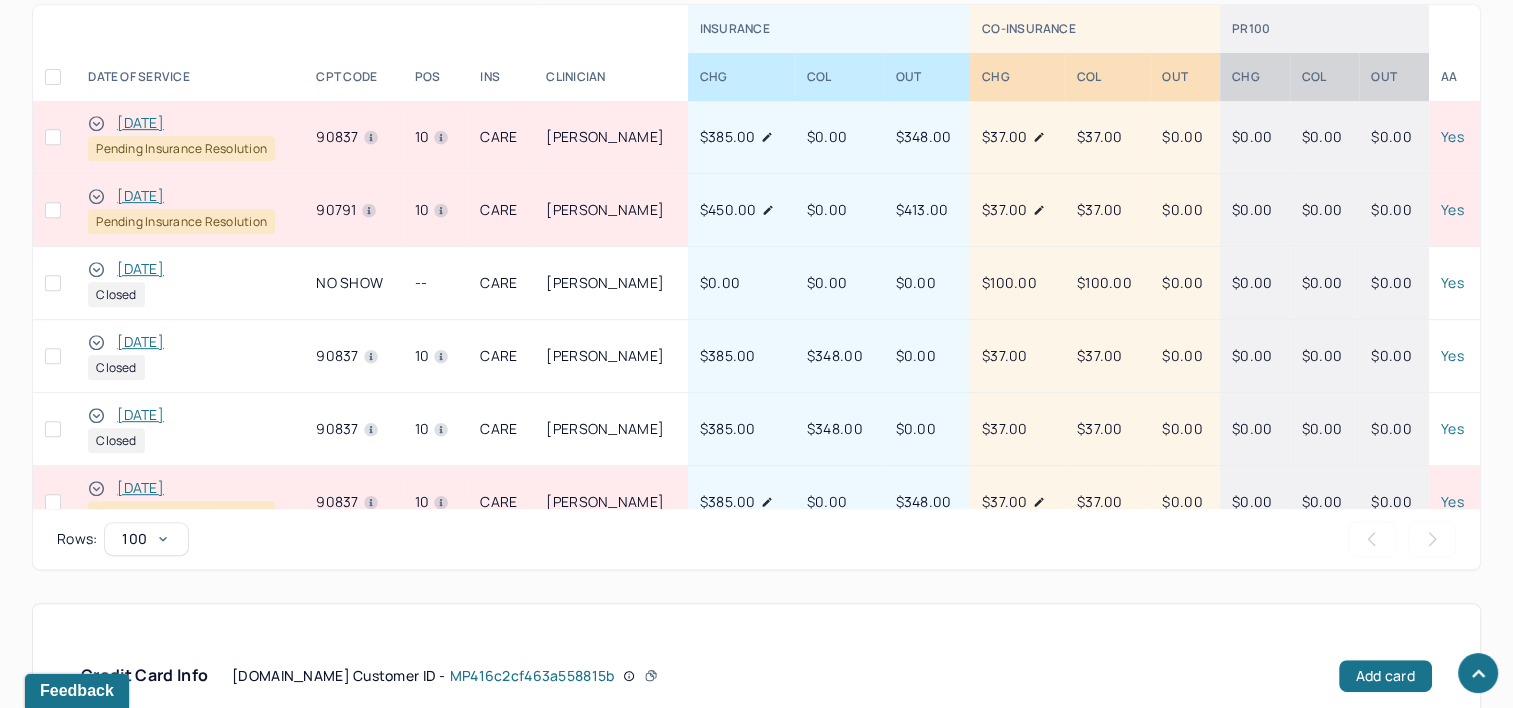 scroll, scrollTop: 1003, scrollLeft: 0, axis: vertical 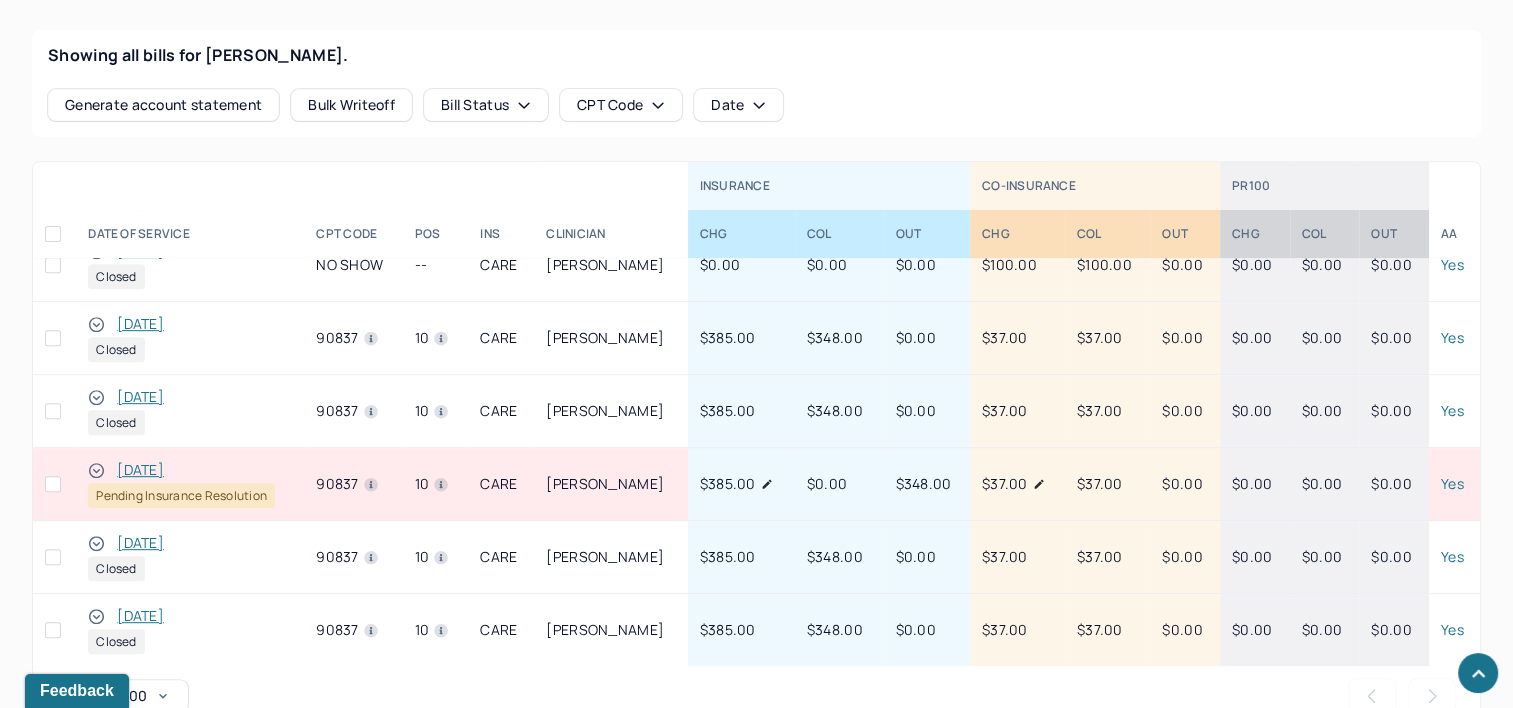 click on "[DATE]" at bounding box center (140, 470) 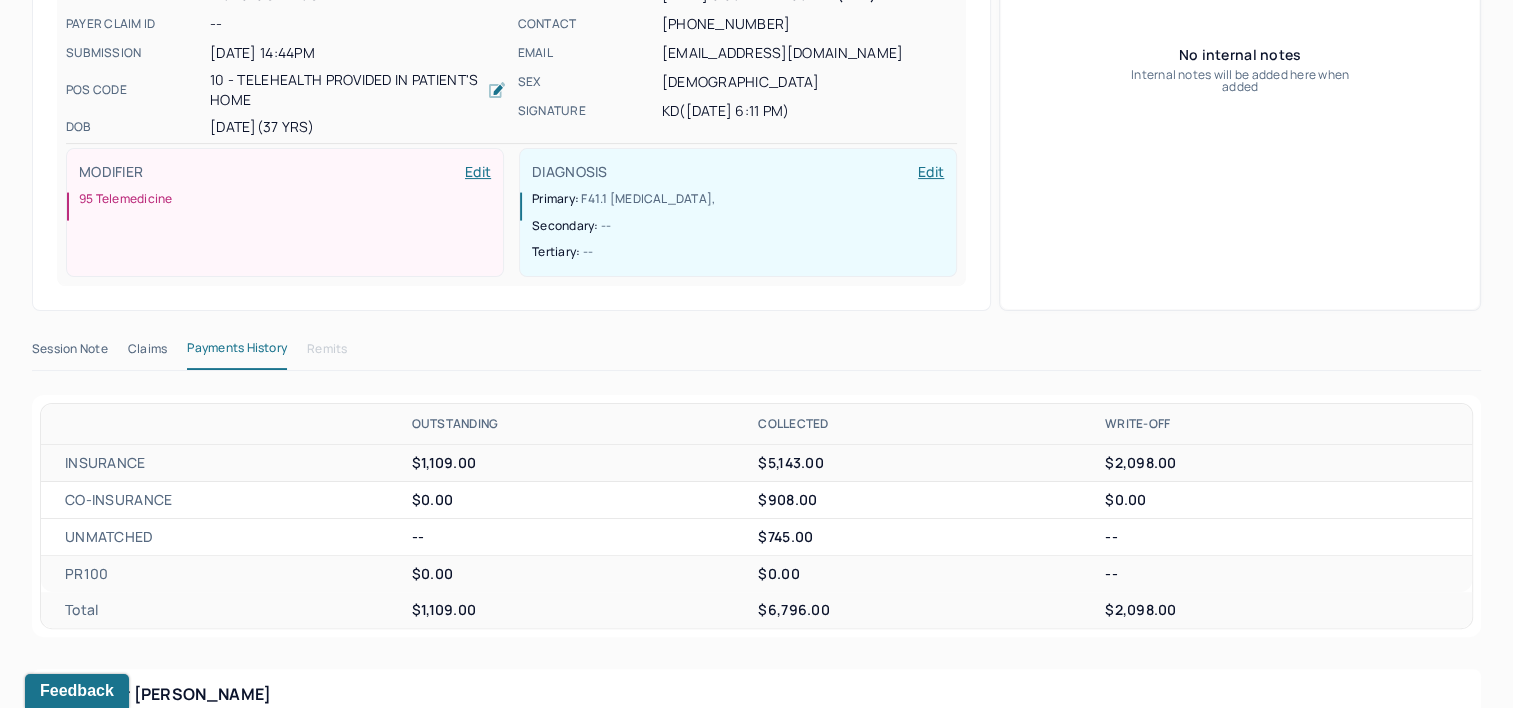 scroll, scrollTop: 303, scrollLeft: 0, axis: vertical 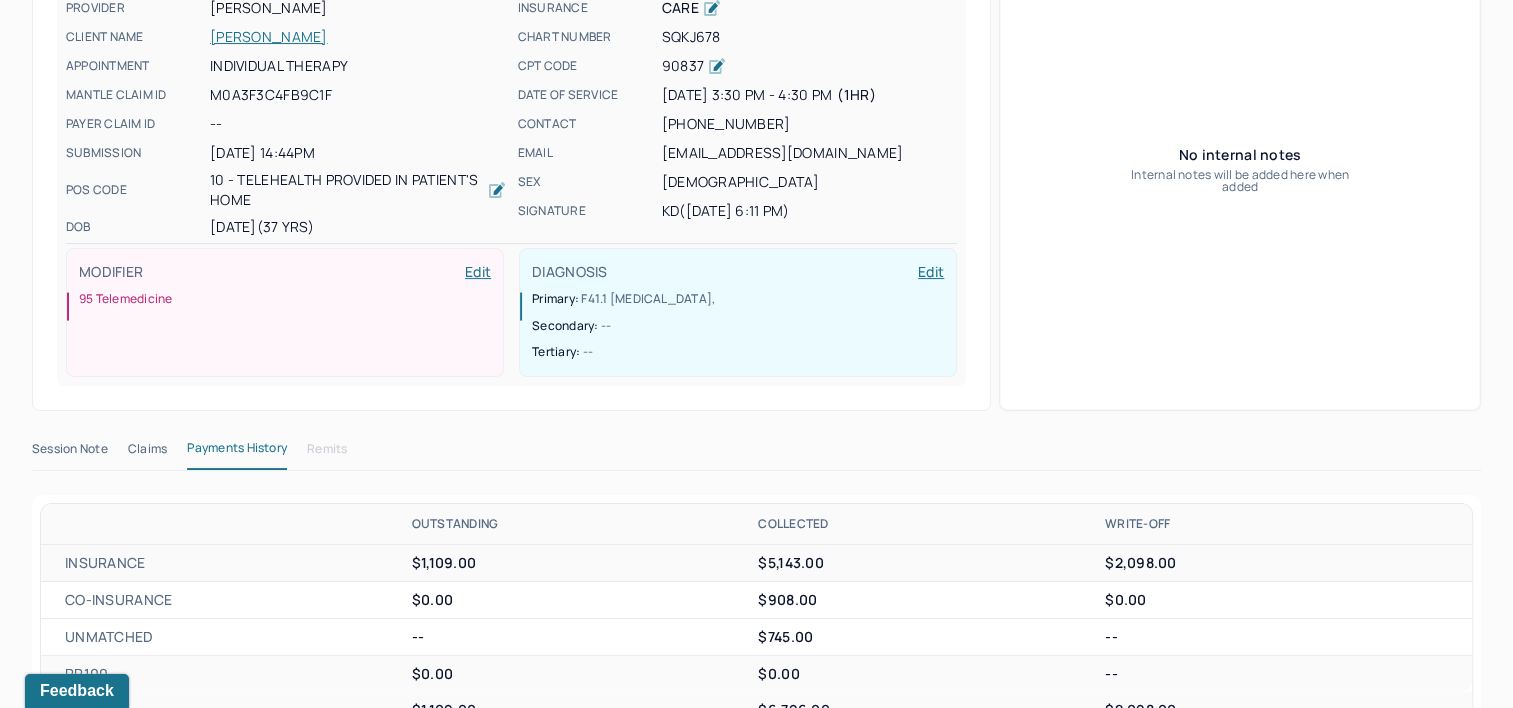 click on "Claims" at bounding box center (147, 453) 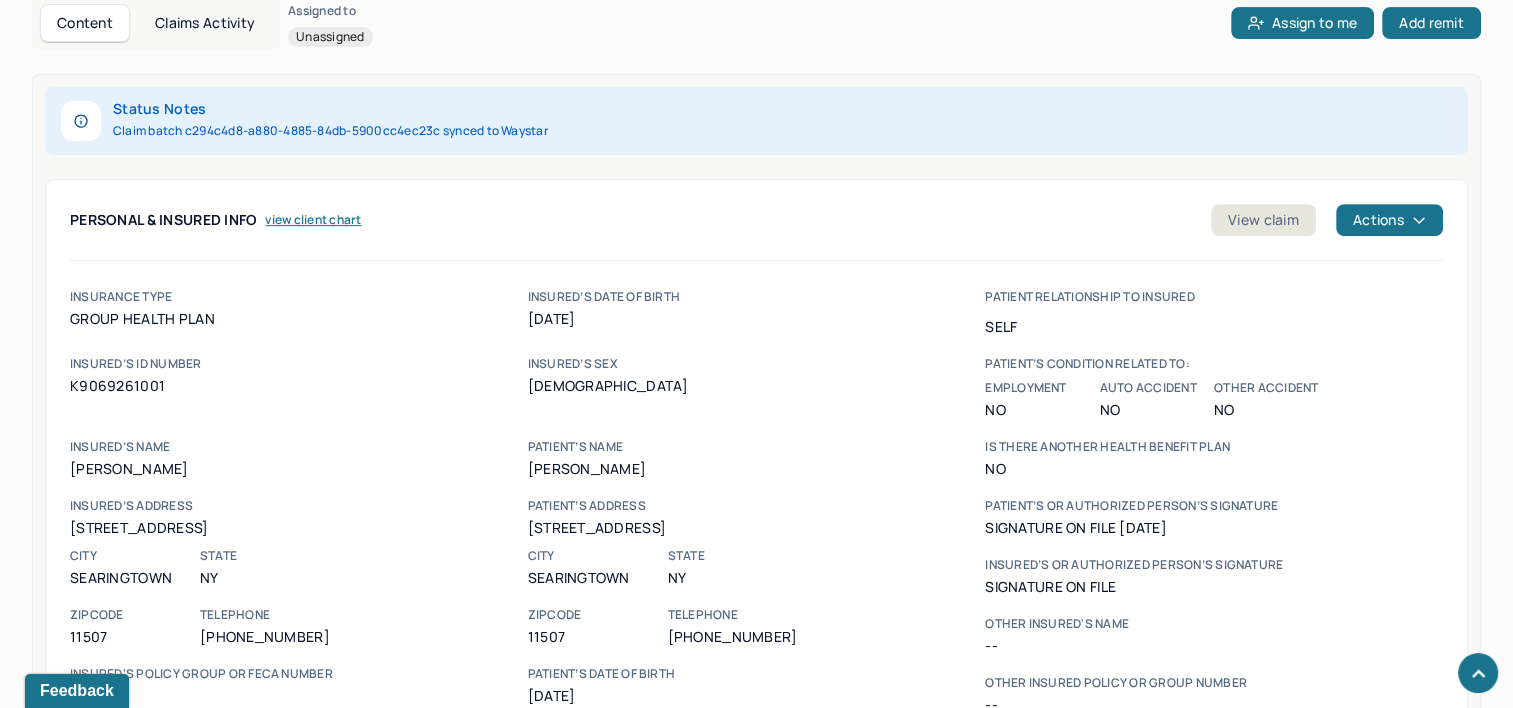 scroll, scrollTop: 803, scrollLeft: 0, axis: vertical 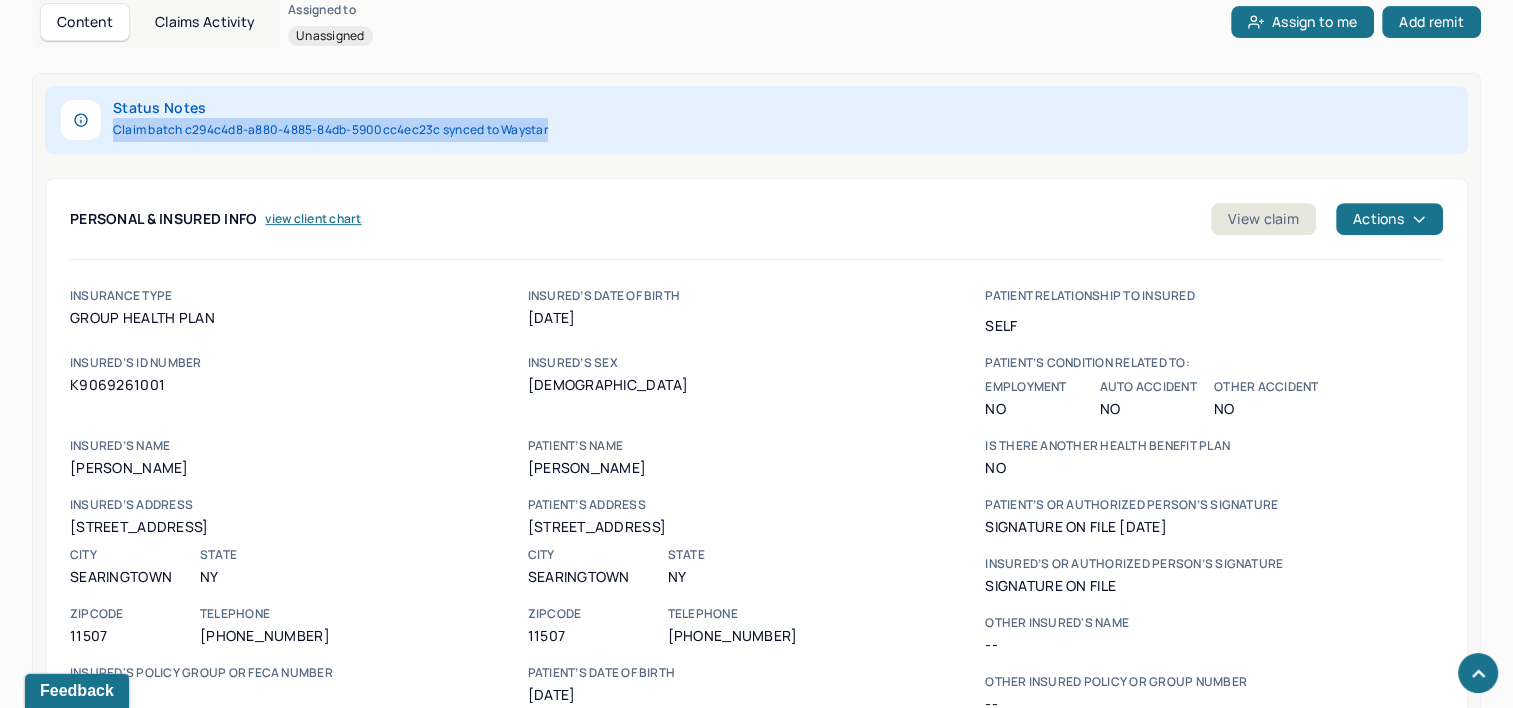 drag, startPoint x: 115, startPoint y: 89, endPoint x: 555, endPoint y: 86, distance: 440.01022 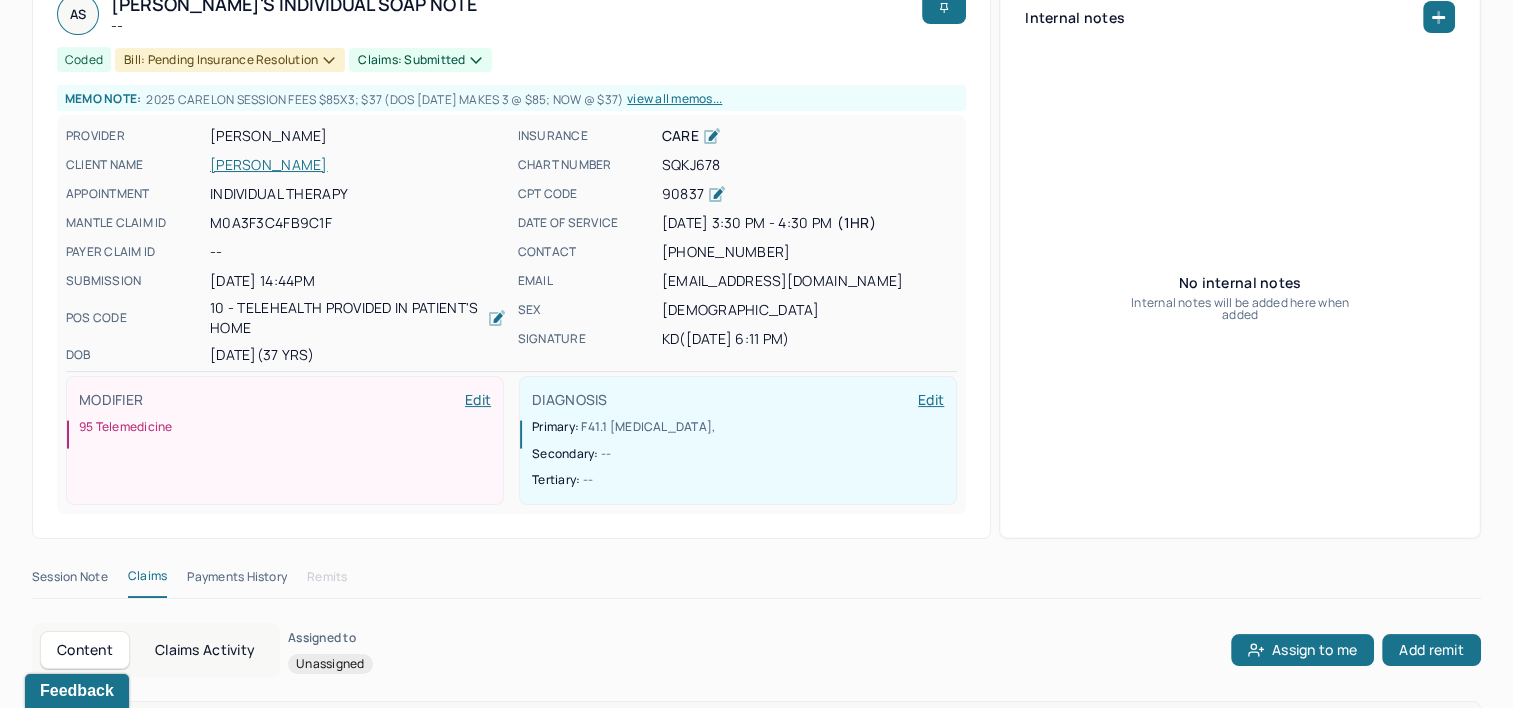 scroll, scrollTop: 0, scrollLeft: 0, axis: both 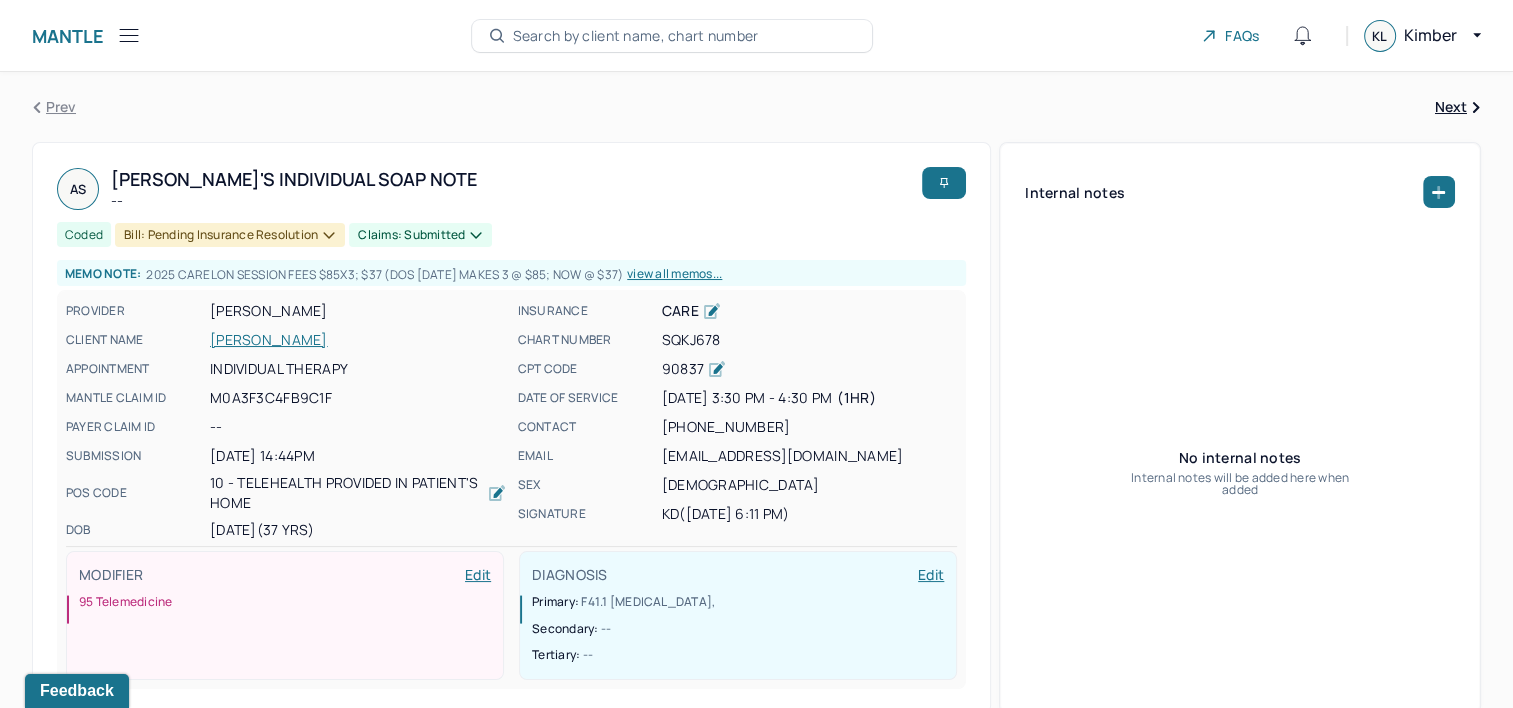 click on "Search by client name, chart number" at bounding box center [672, 36] 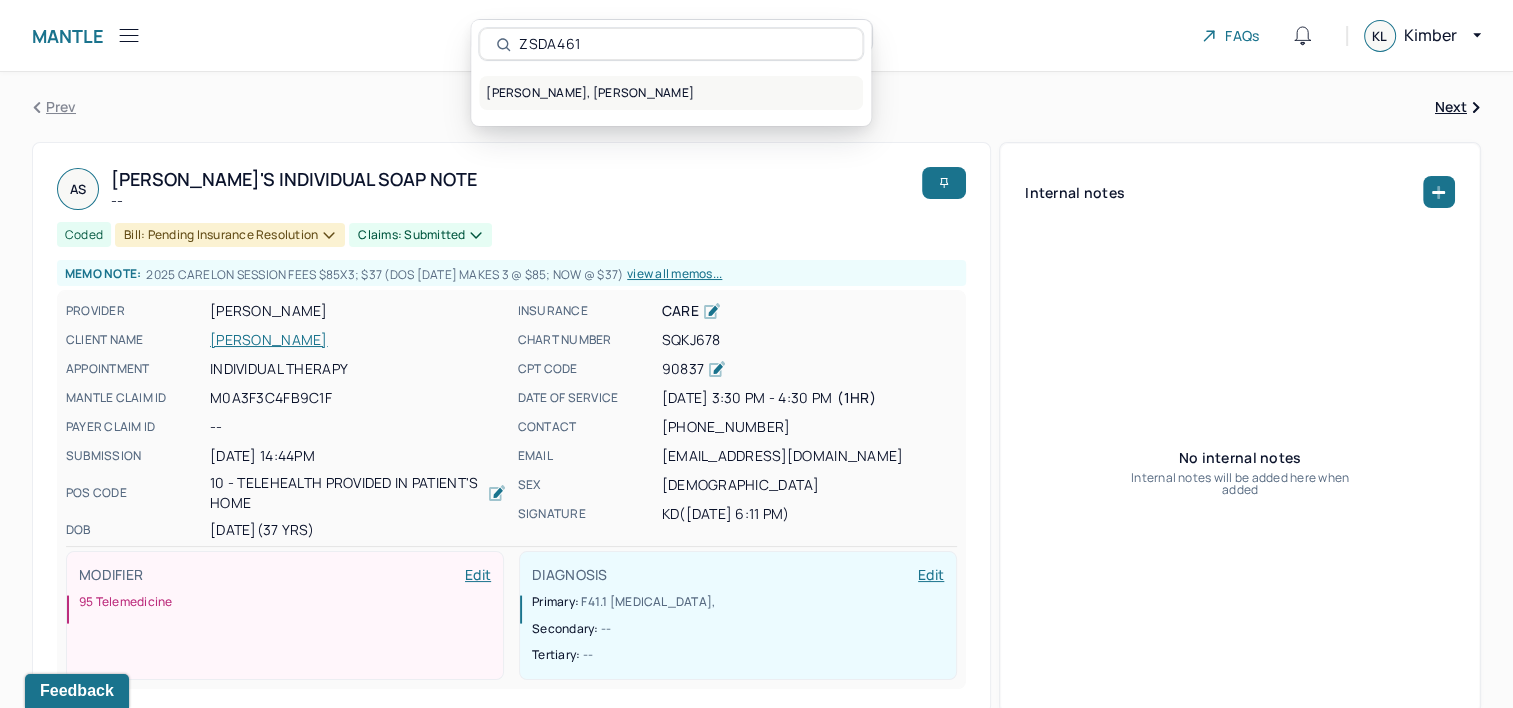 type on "ZSDA461" 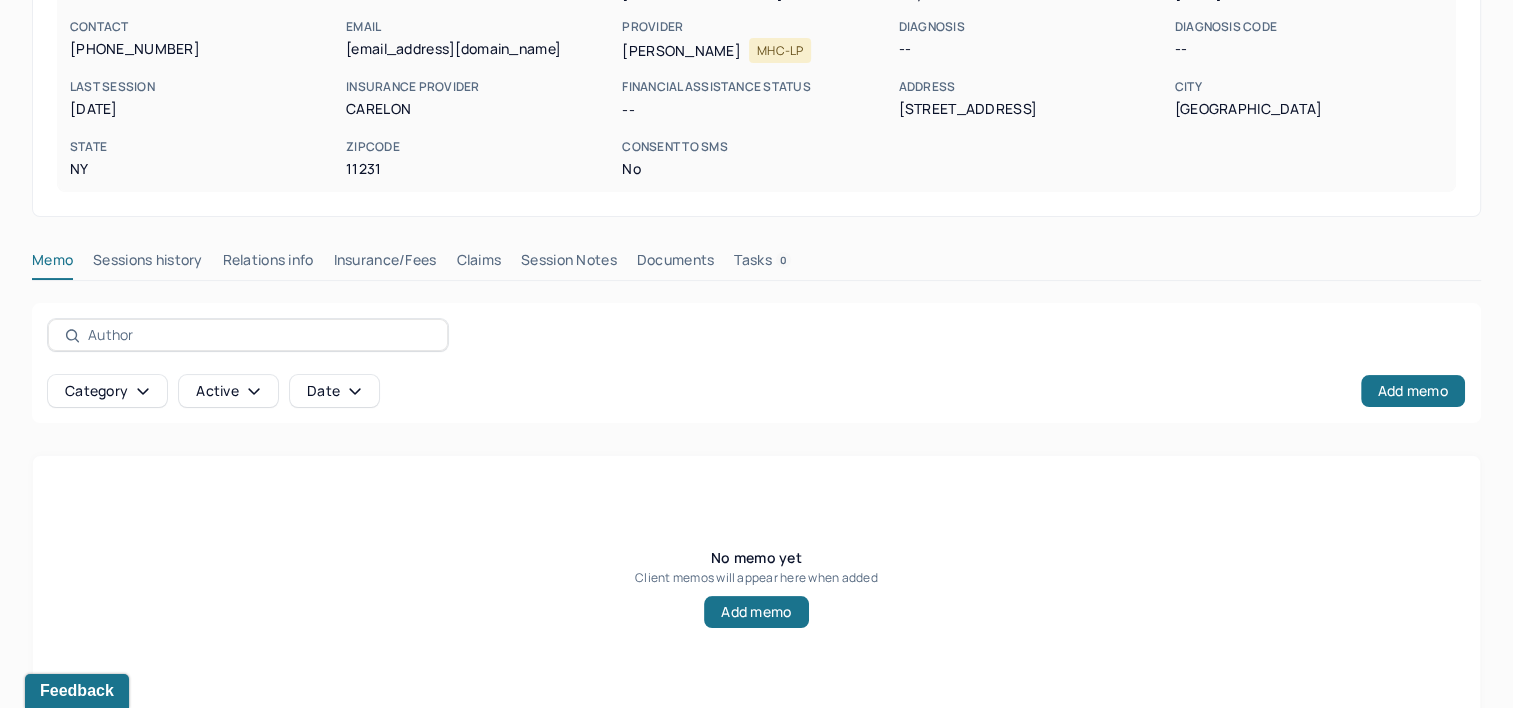 scroll, scrollTop: 291, scrollLeft: 0, axis: vertical 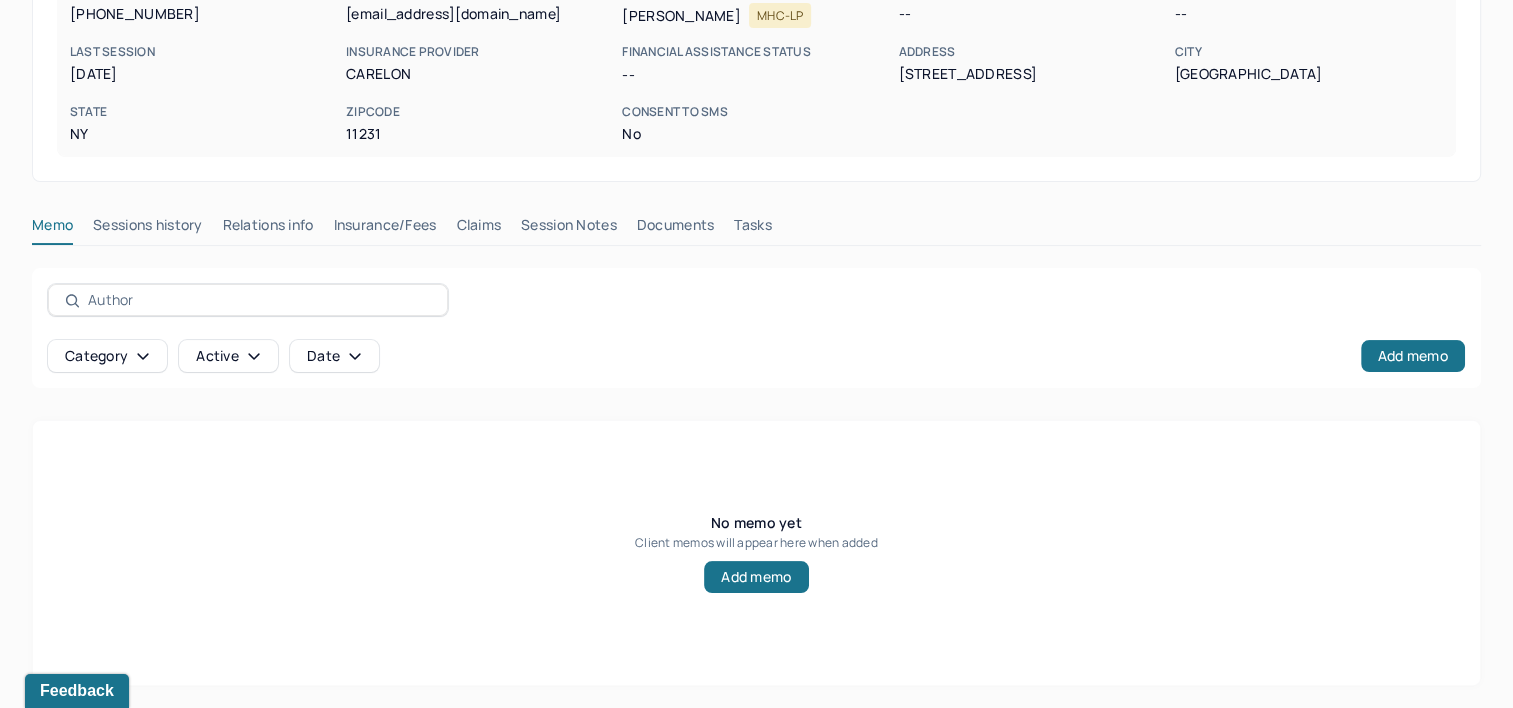 click on "Claims" at bounding box center [478, 229] 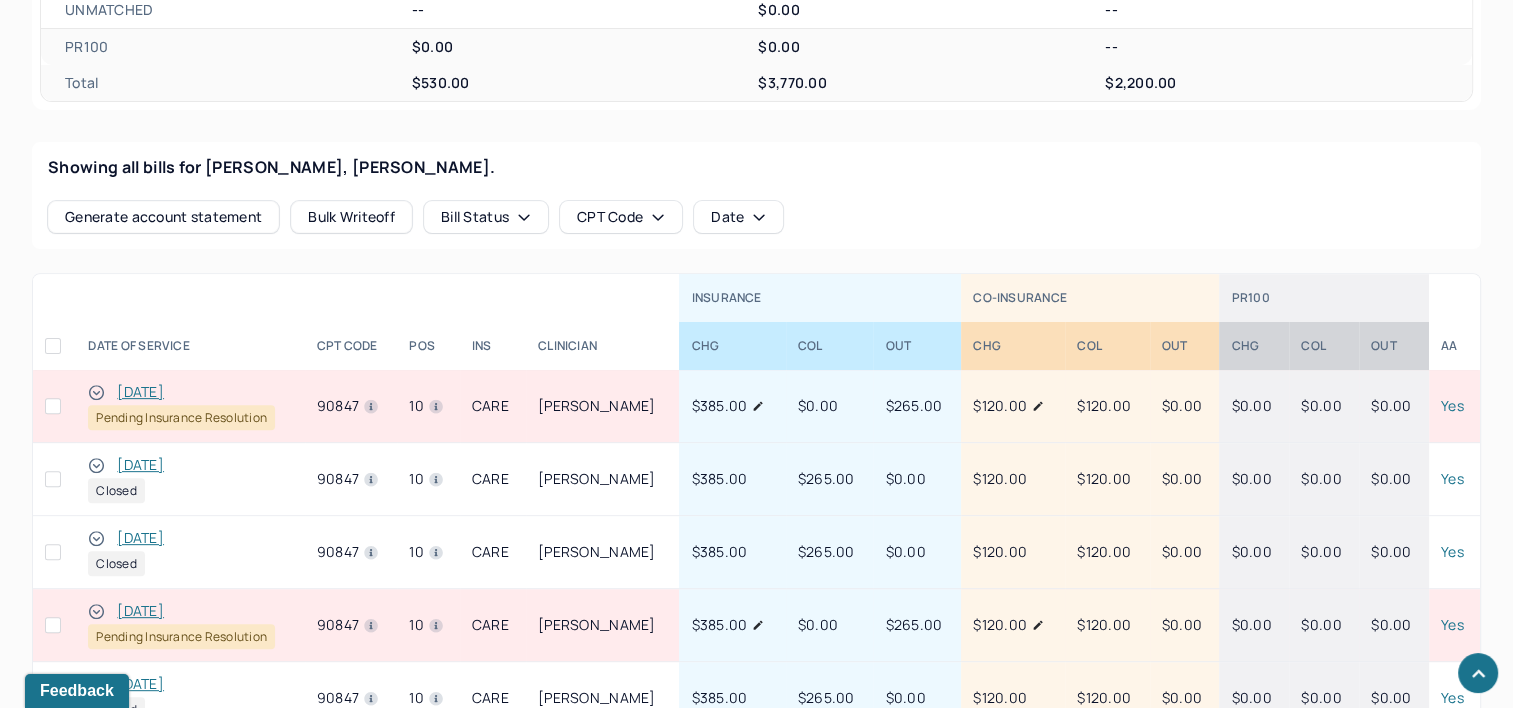 scroll, scrollTop: 732, scrollLeft: 0, axis: vertical 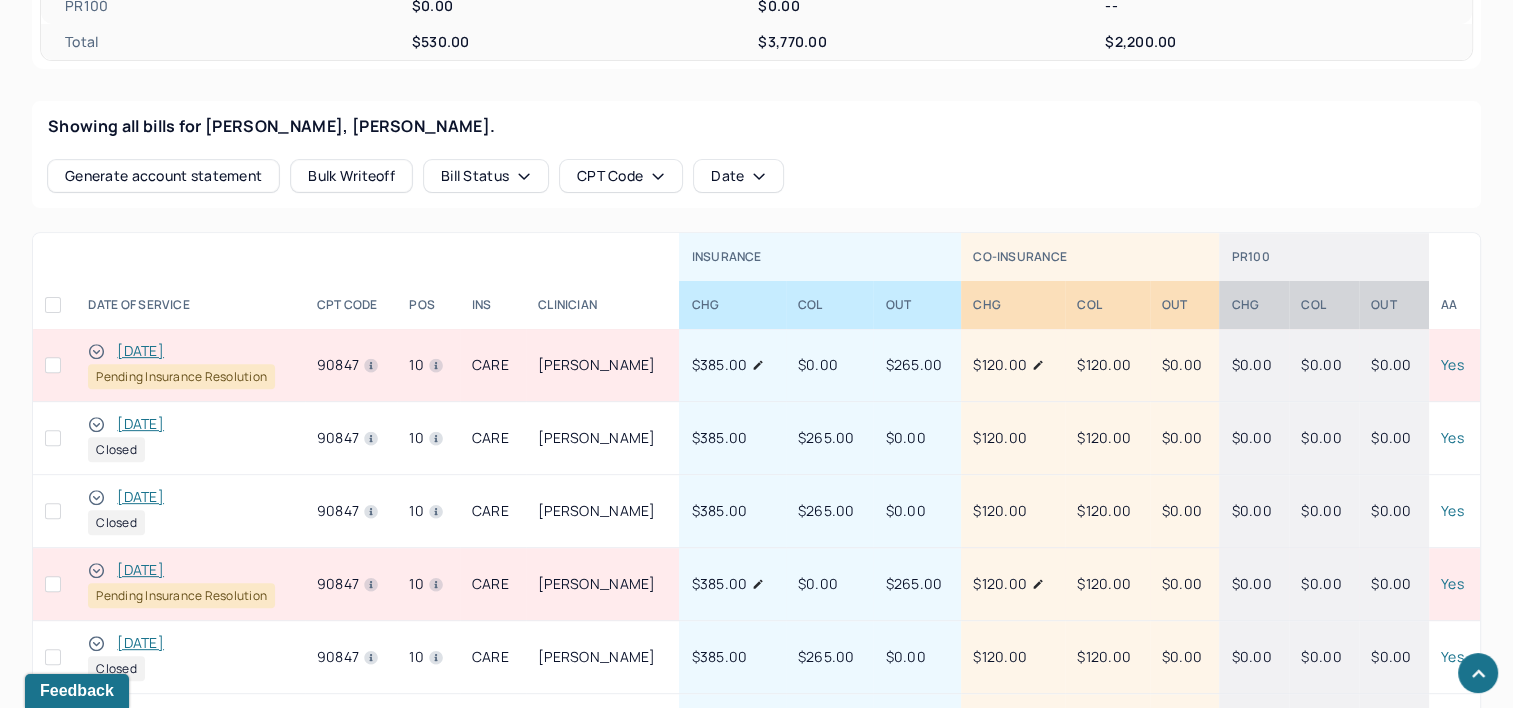 type 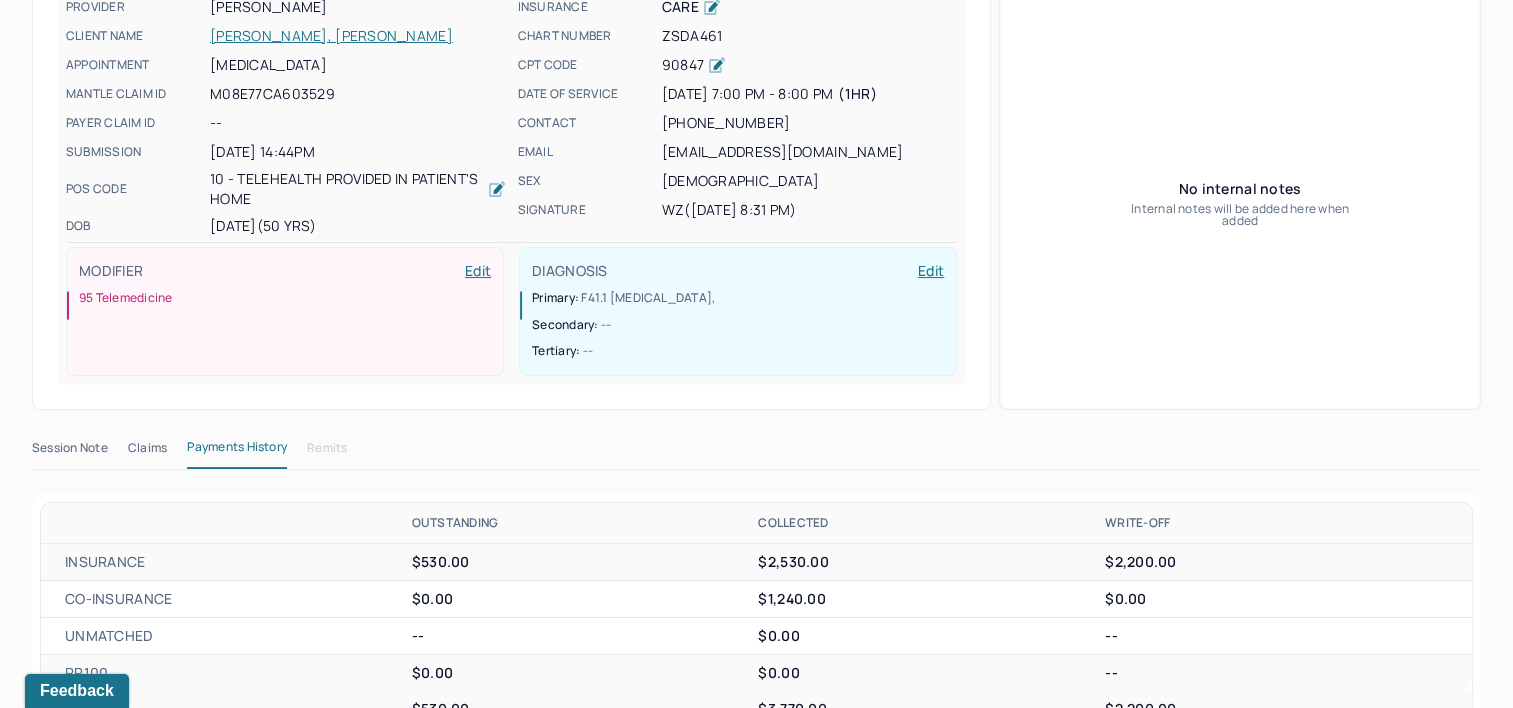 scroll, scrollTop: 232, scrollLeft: 0, axis: vertical 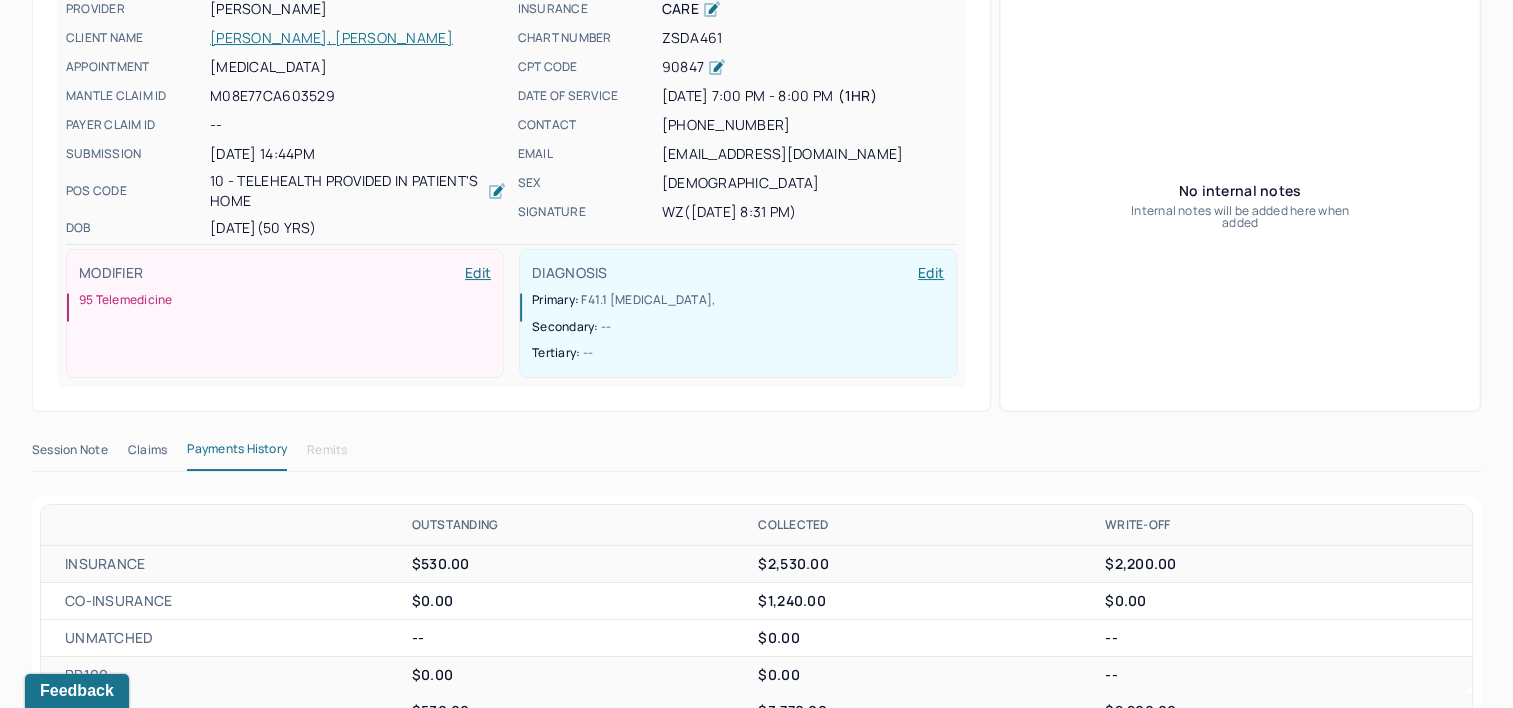 click on "Claims" at bounding box center (147, 454) 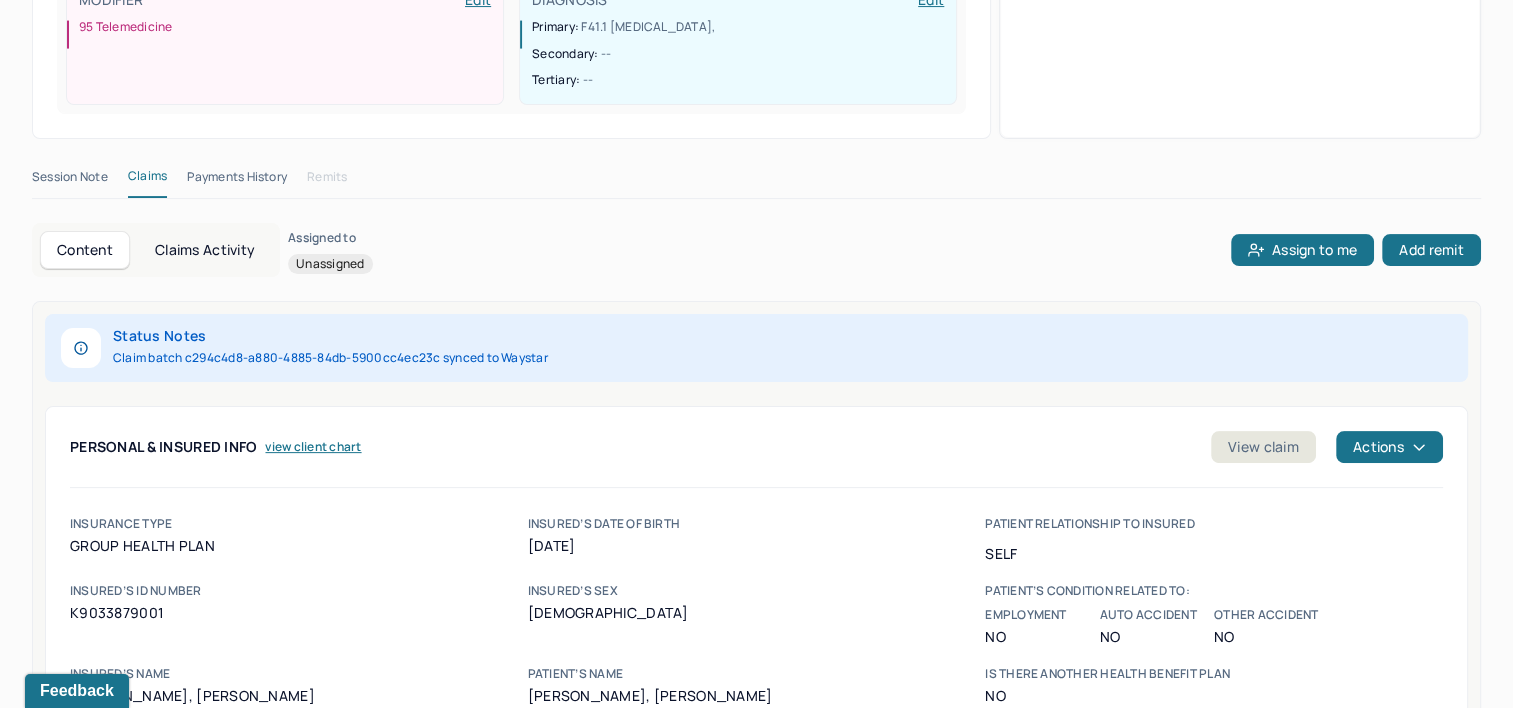 scroll, scrollTop: 532, scrollLeft: 0, axis: vertical 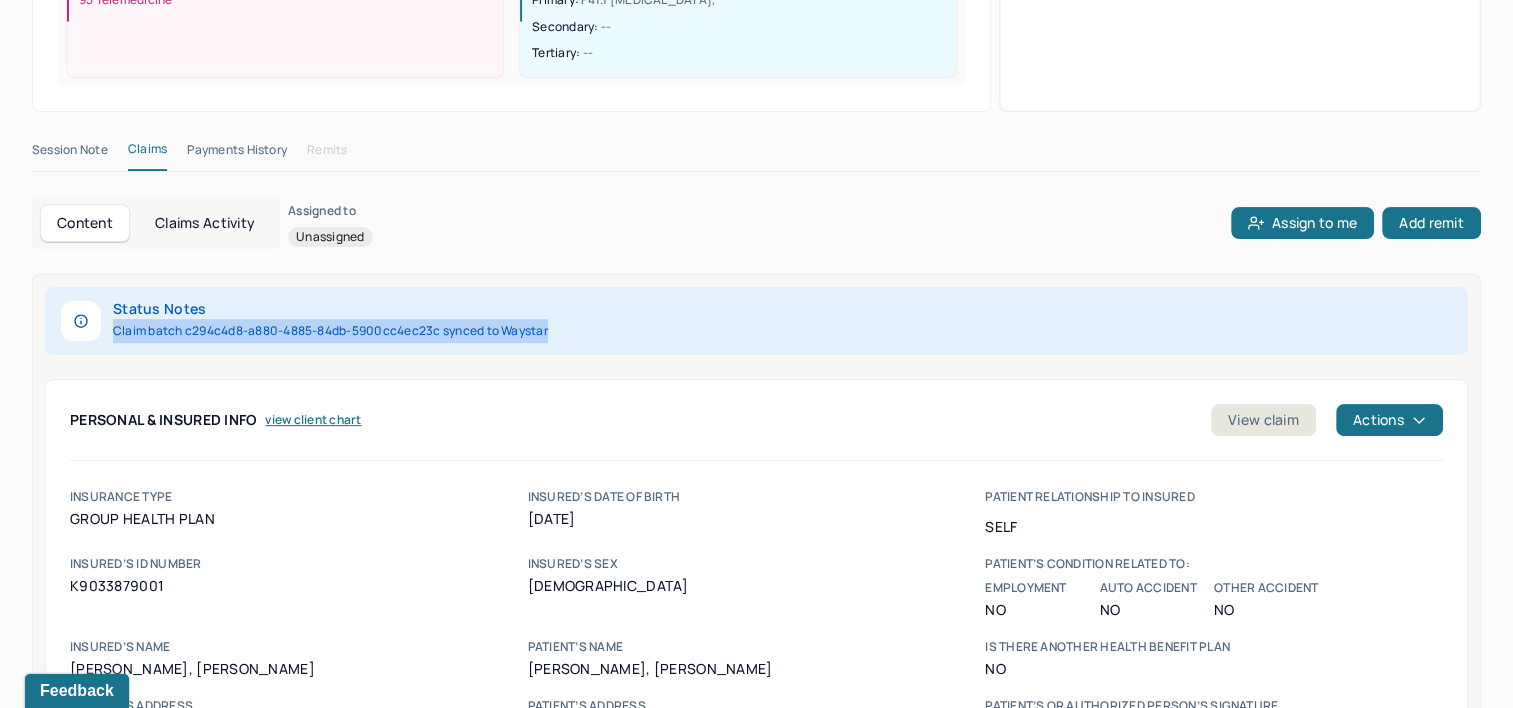 drag, startPoint x: 113, startPoint y: 325, endPoint x: 563, endPoint y: 324, distance: 450.0011 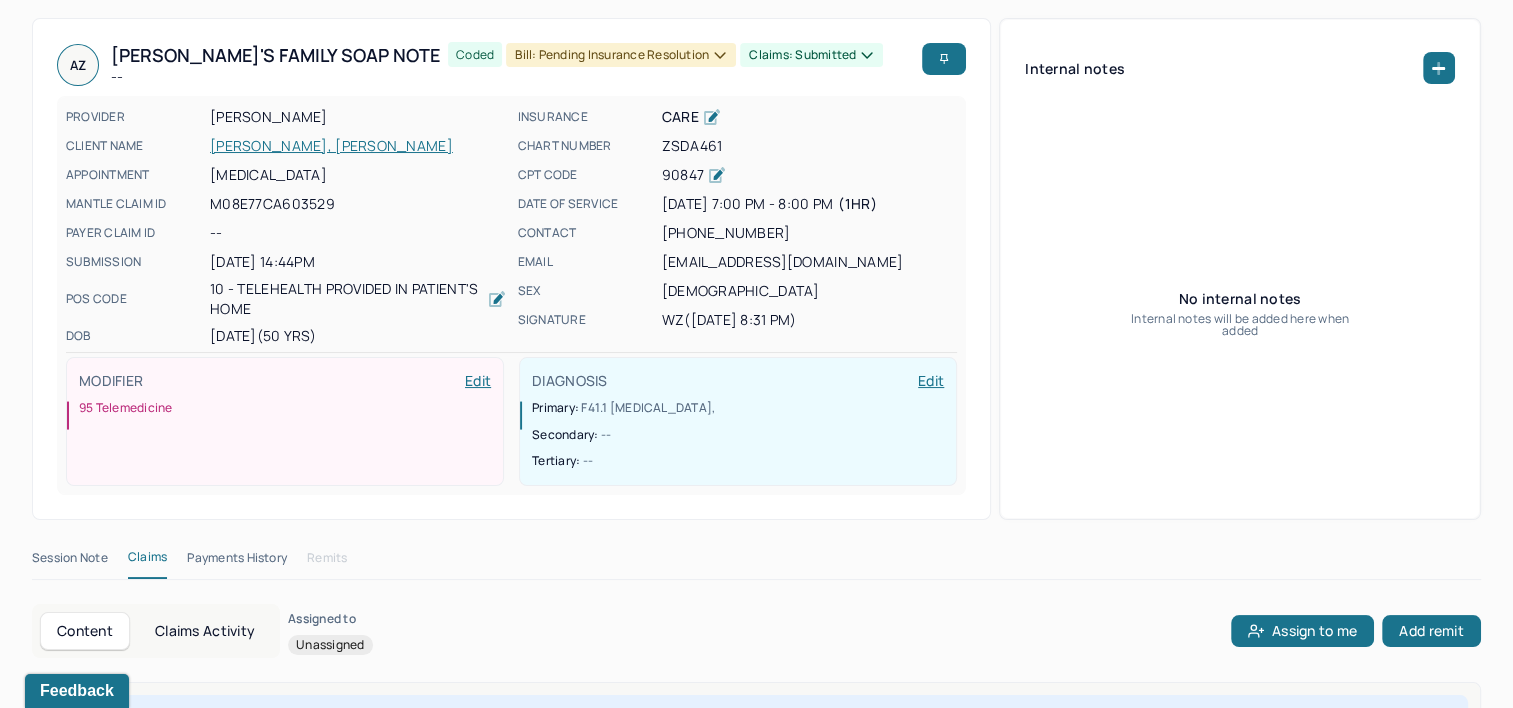 scroll, scrollTop: 0, scrollLeft: 0, axis: both 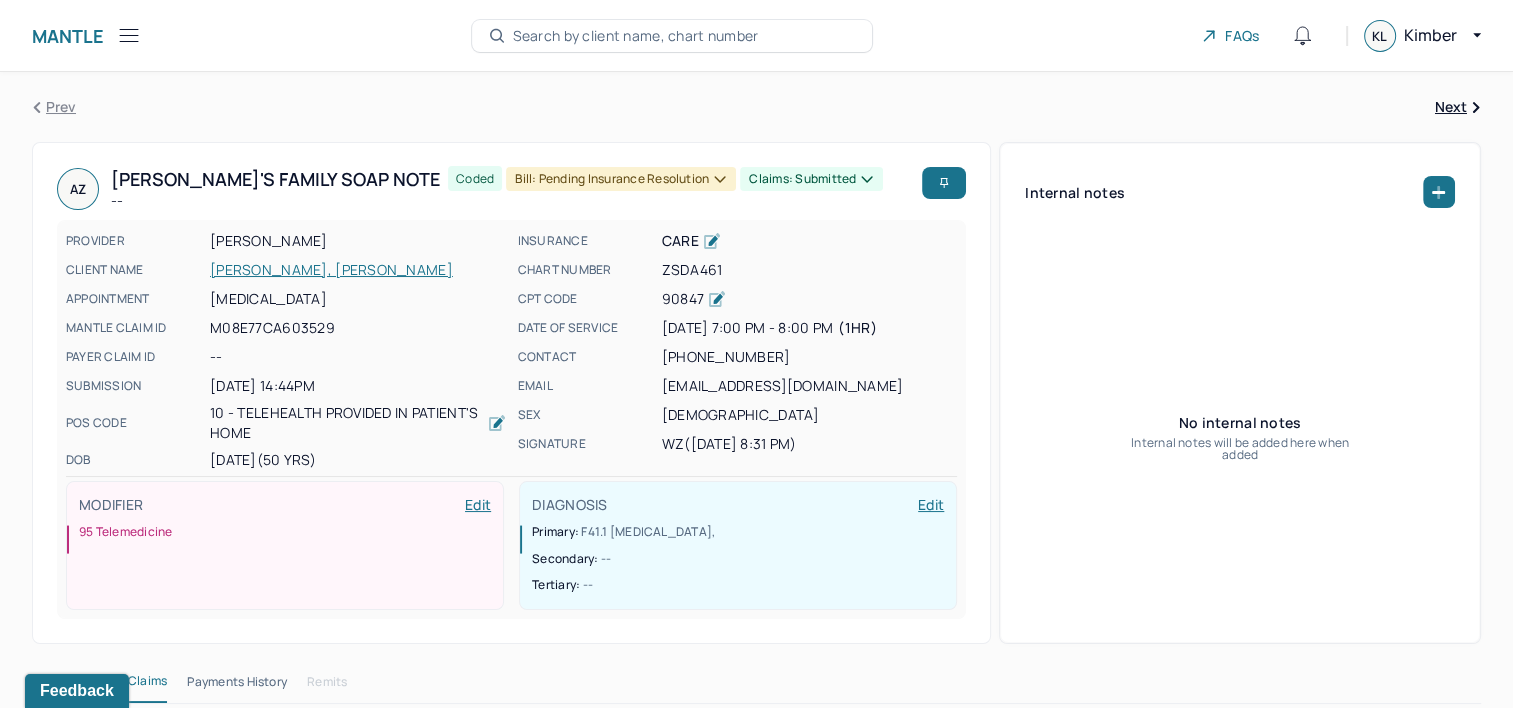click on "Search by client name, chart number" at bounding box center [636, 36] 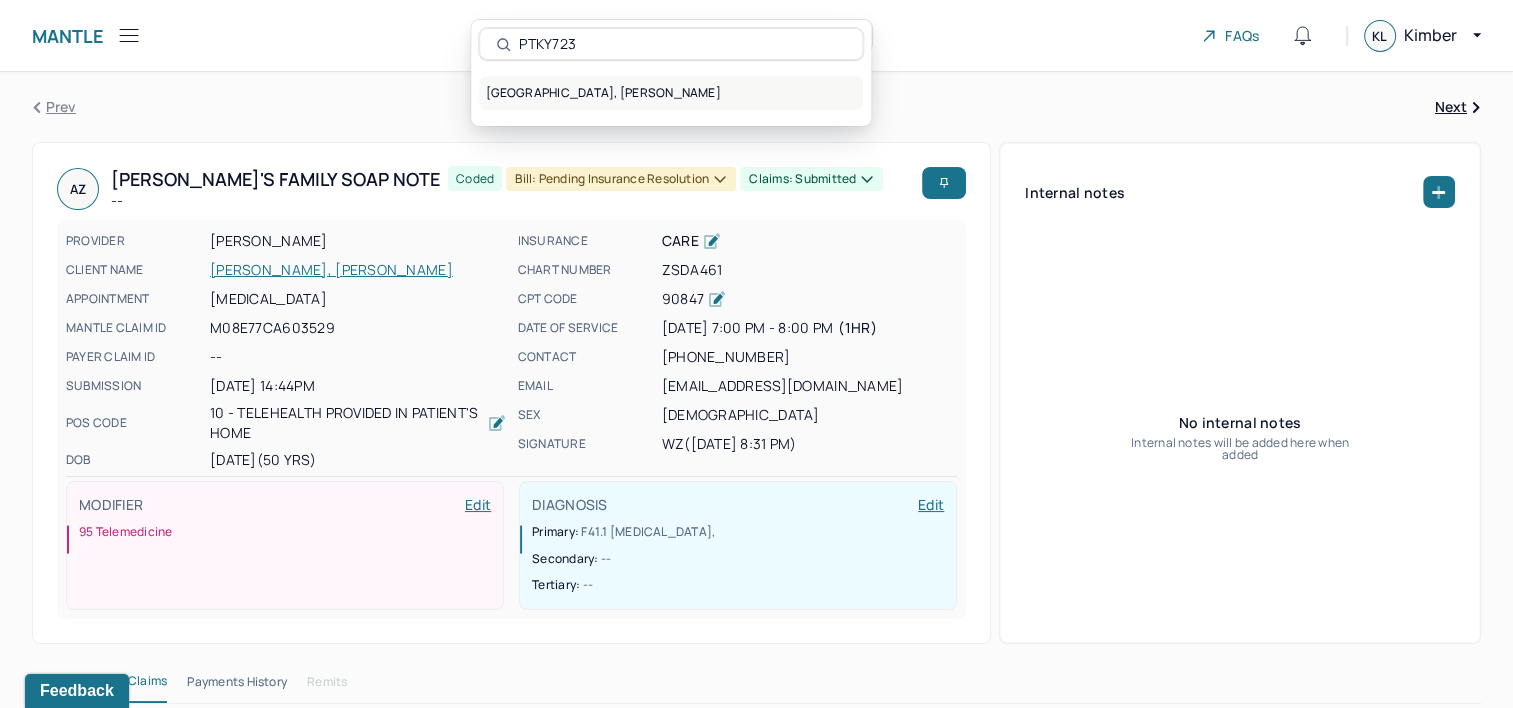 type on "PTKY723" 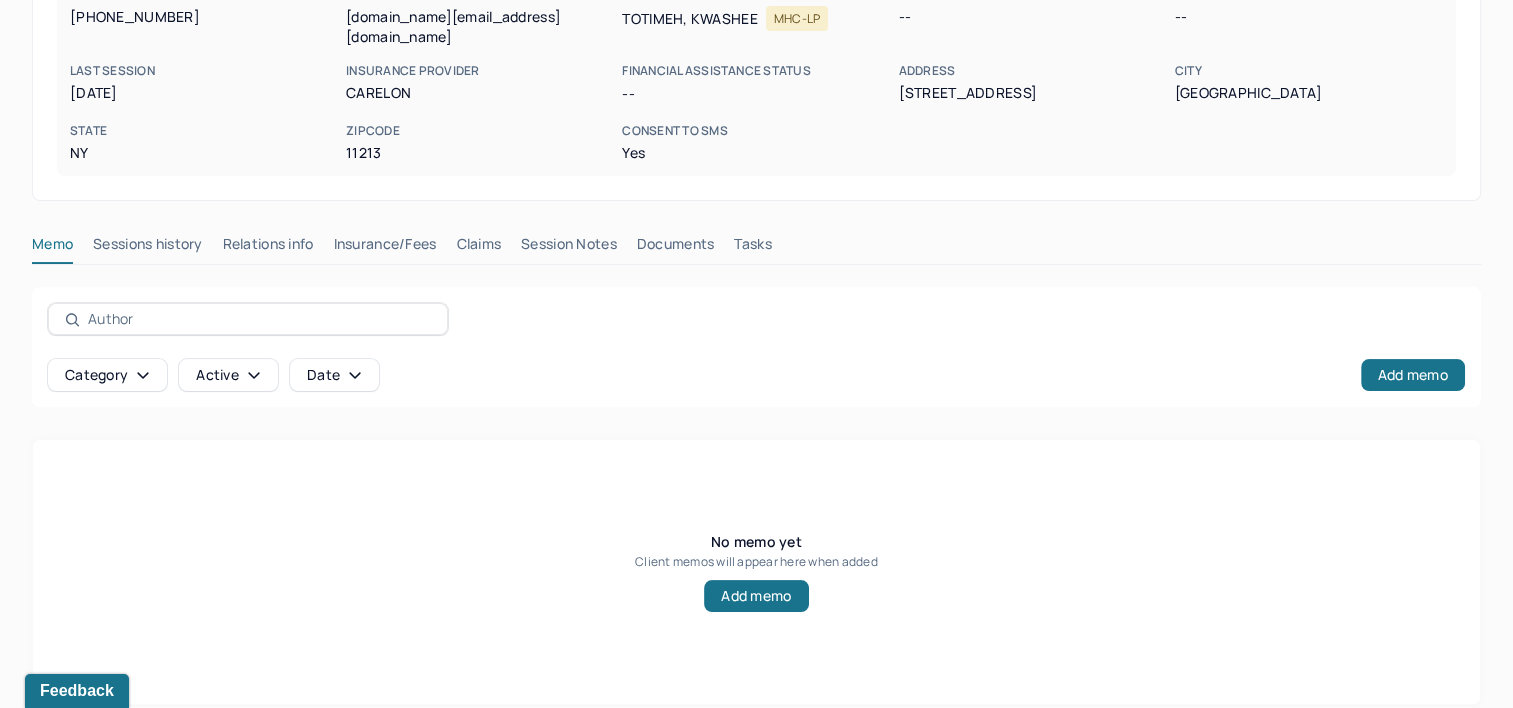 scroll, scrollTop: 291, scrollLeft: 0, axis: vertical 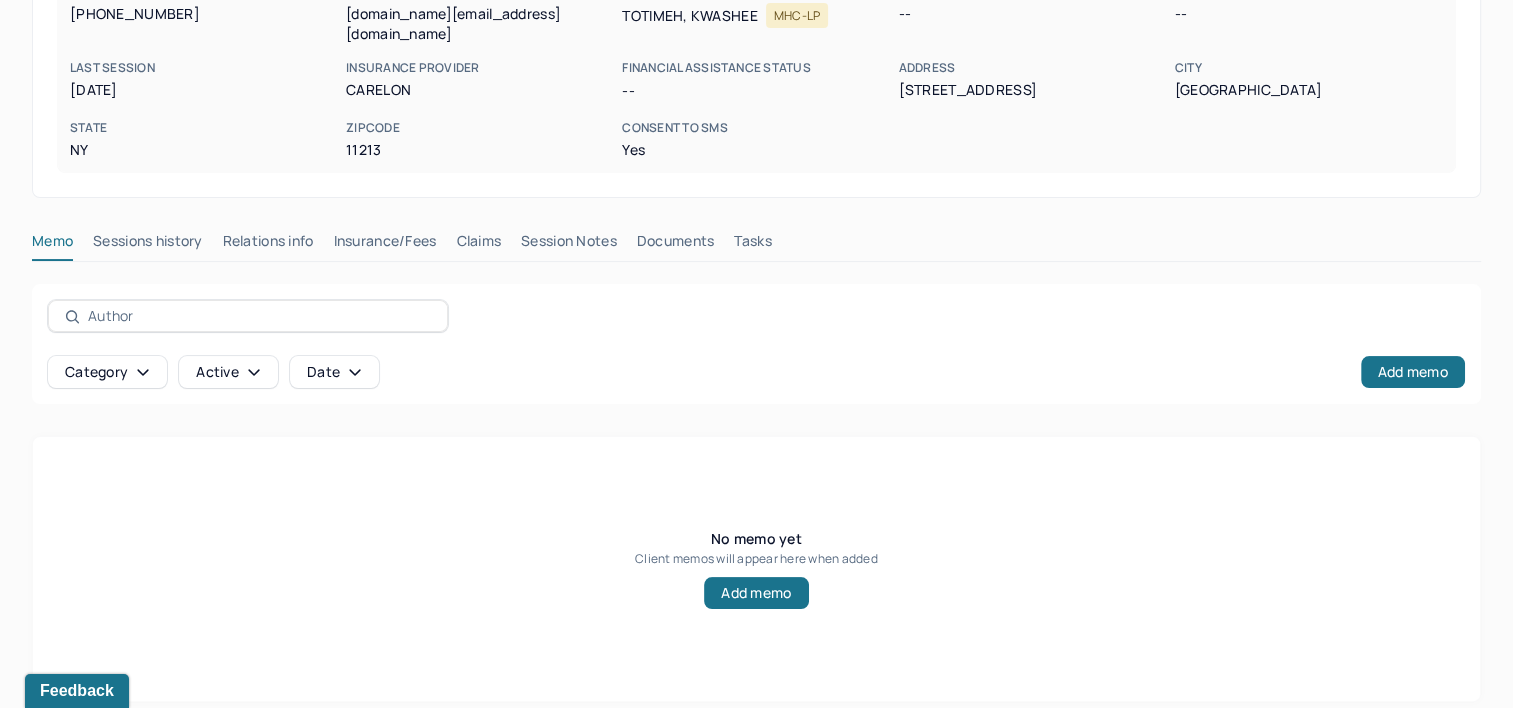 click on "Claims" at bounding box center (478, 245) 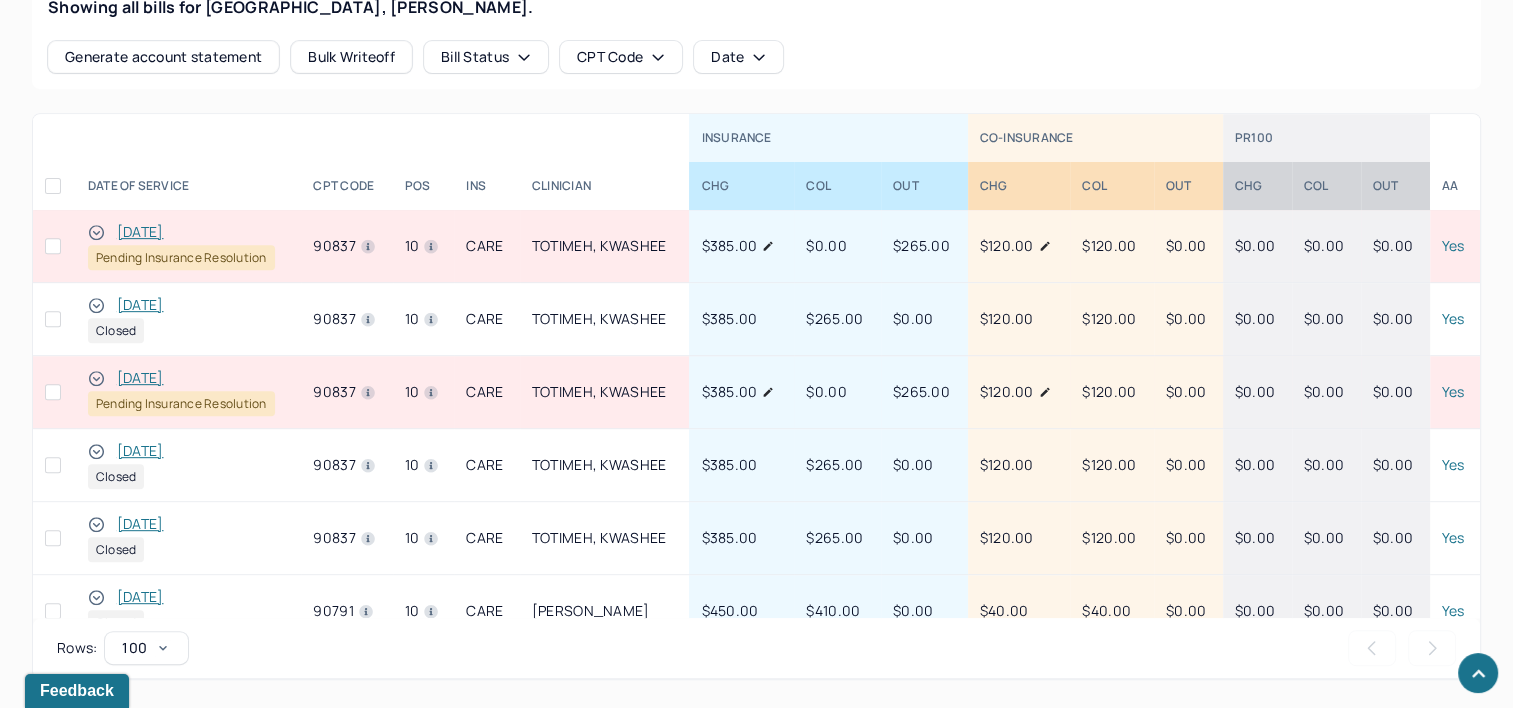 scroll, scrollTop: 832, scrollLeft: 0, axis: vertical 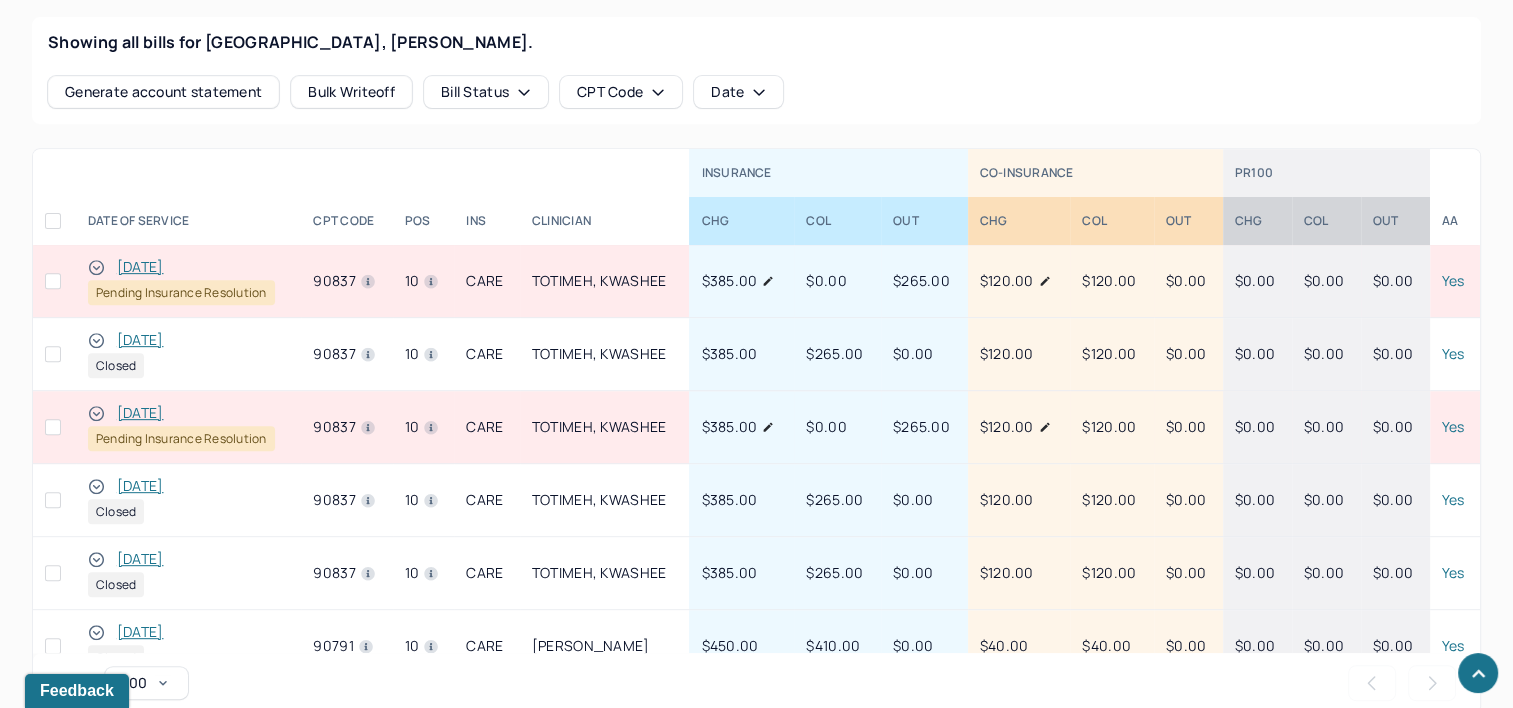 click on "[DATE]" at bounding box center [140, 413] 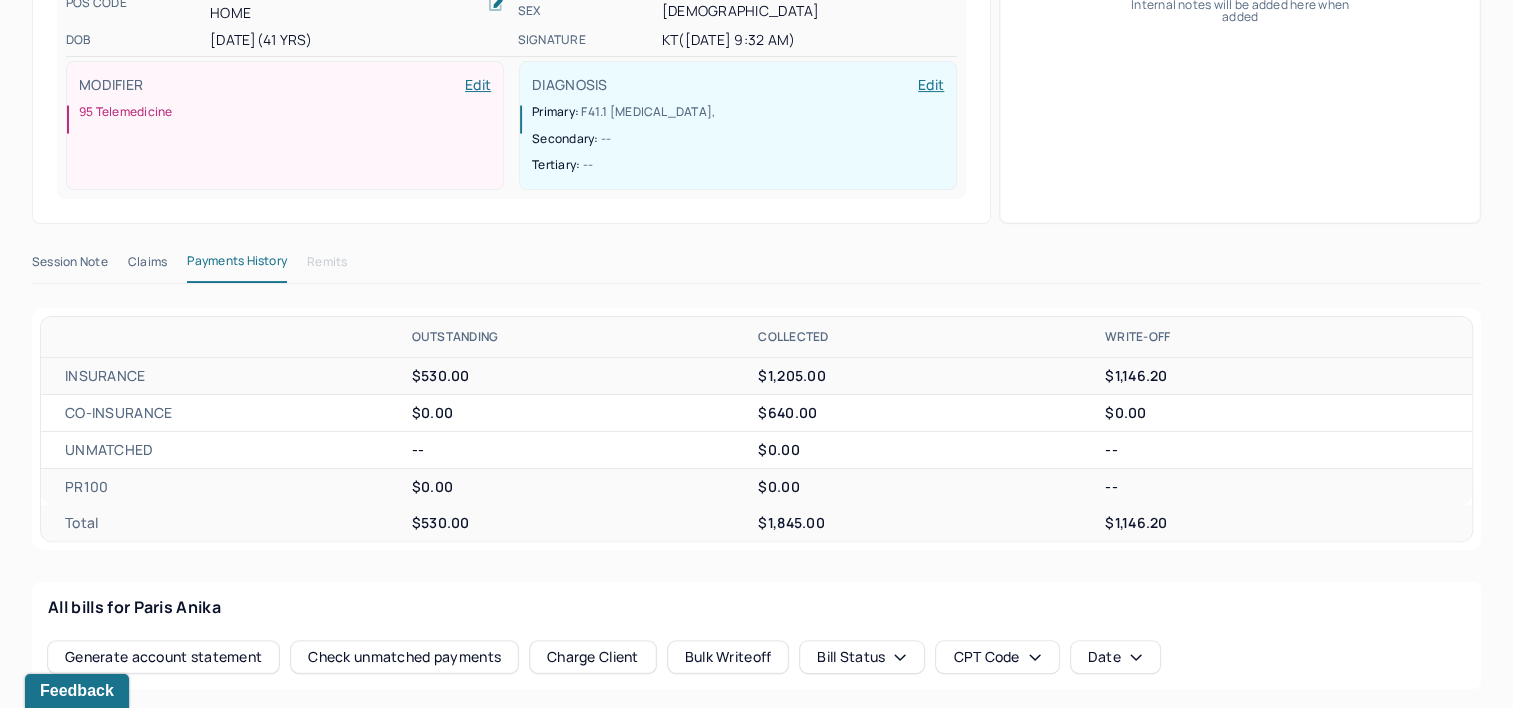 scroll, scrollTop: 332, scrollLeft: 0, axis: vertical 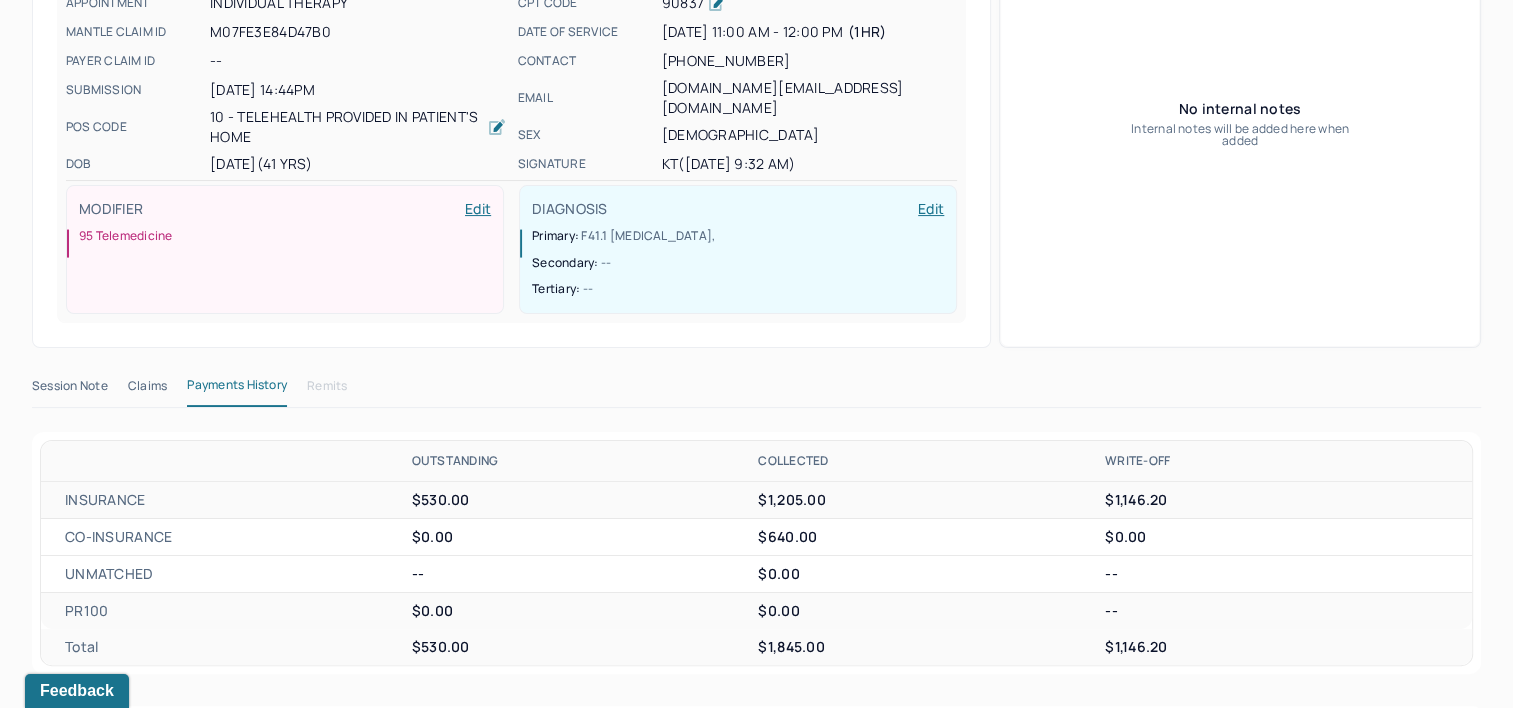 click on "Claims" at bounding box center [147, 390] 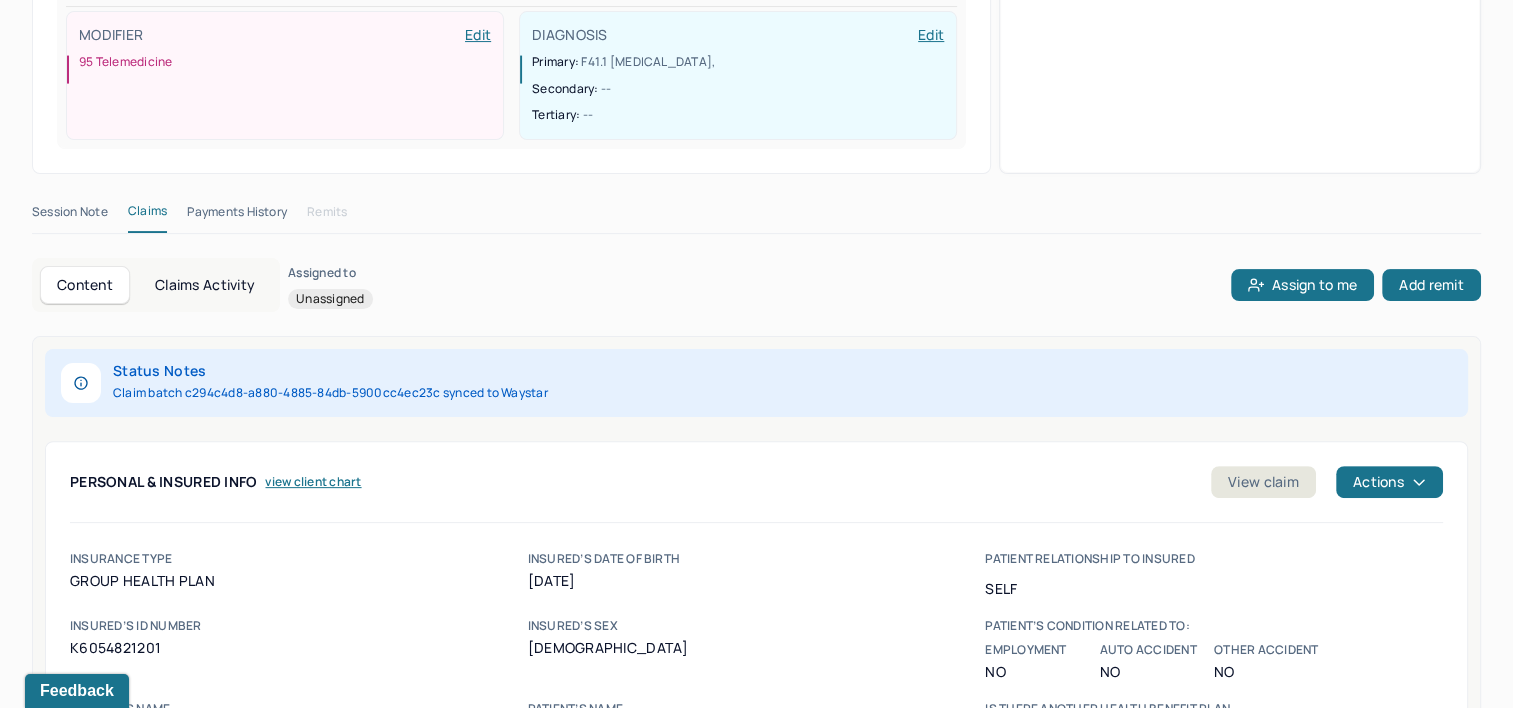 scroll, scrollTop: 632, scrollLeft: 0, axis: vertical 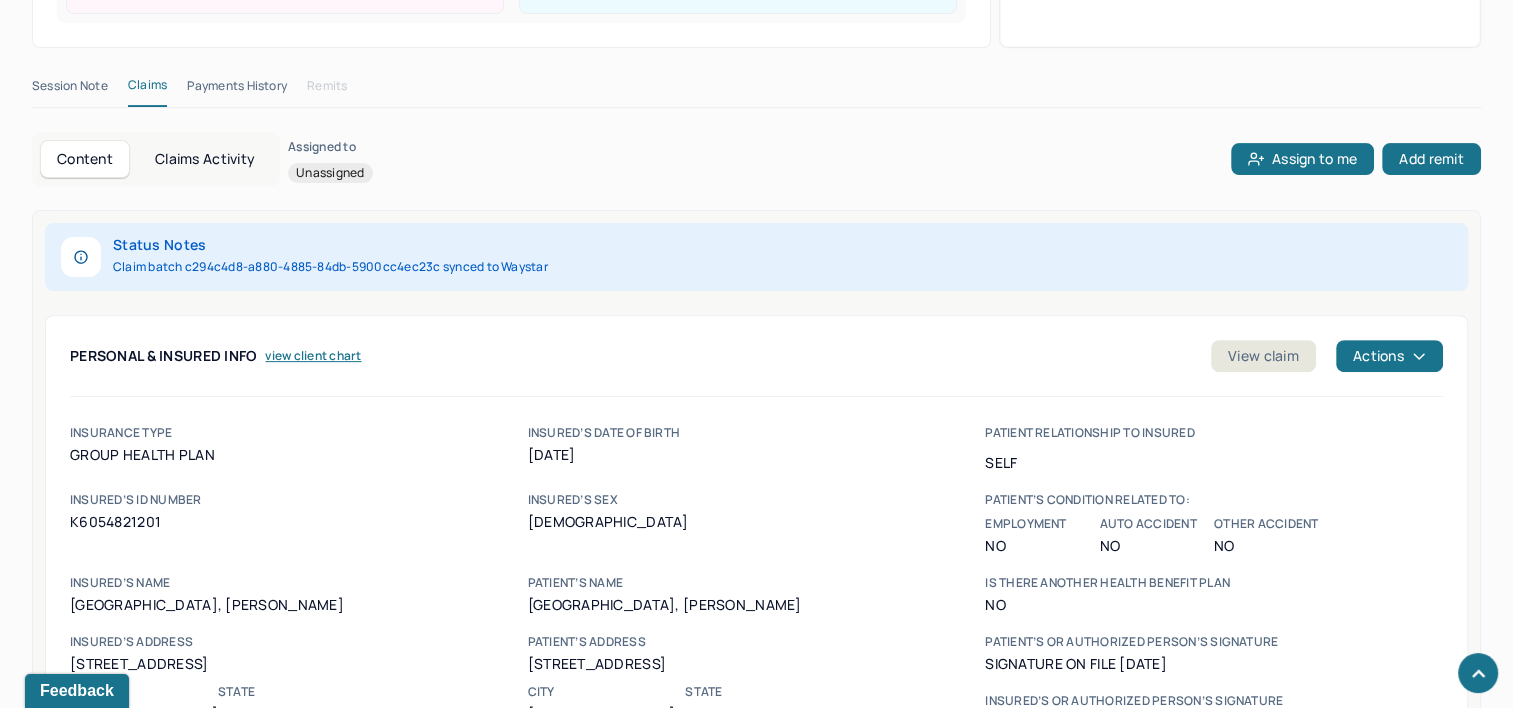 type 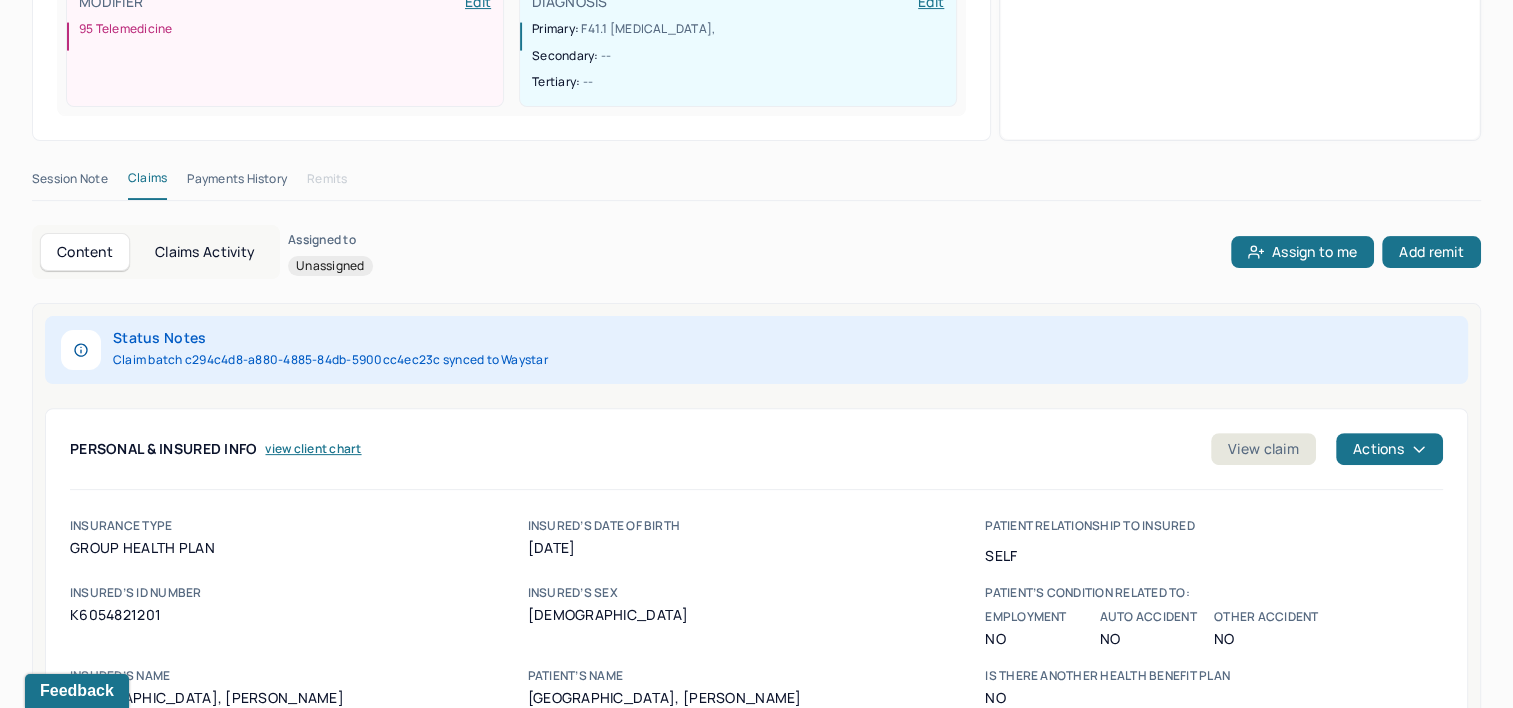 scroll, scrollTop: 332, scrollLeft: 0, axis: vertical 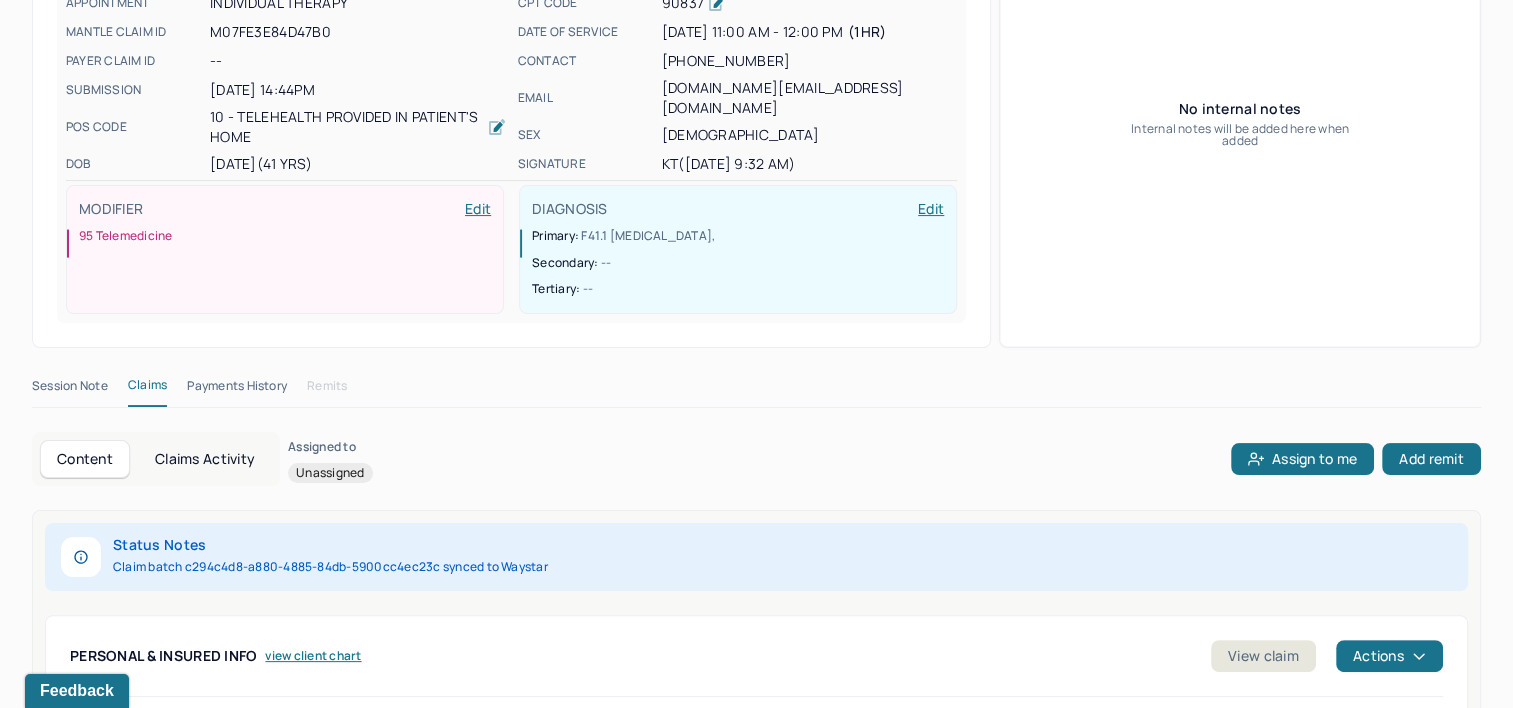 click on "Claims Activity" at bounding box center (205, 459) 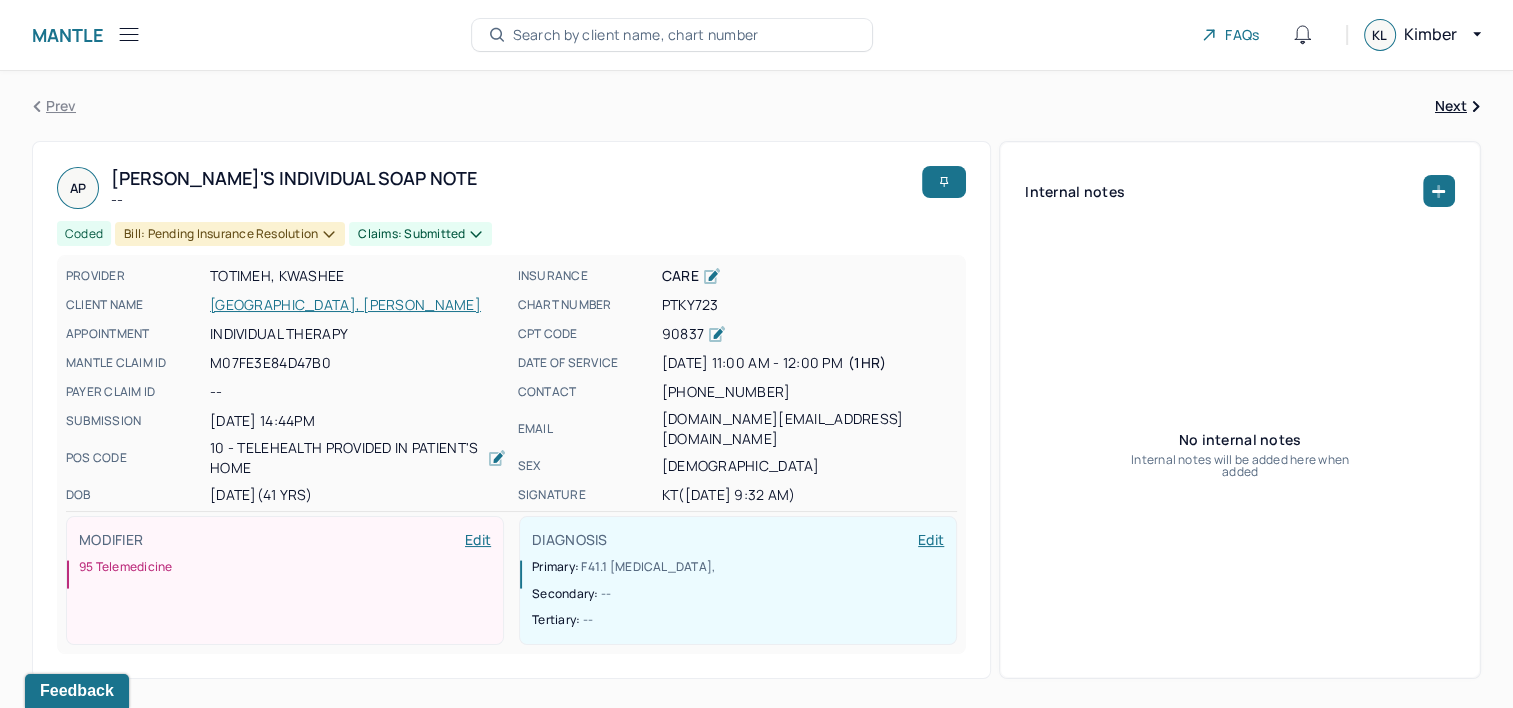 scroll, scrollTop: 0, scrollLeft: 0, axis: both 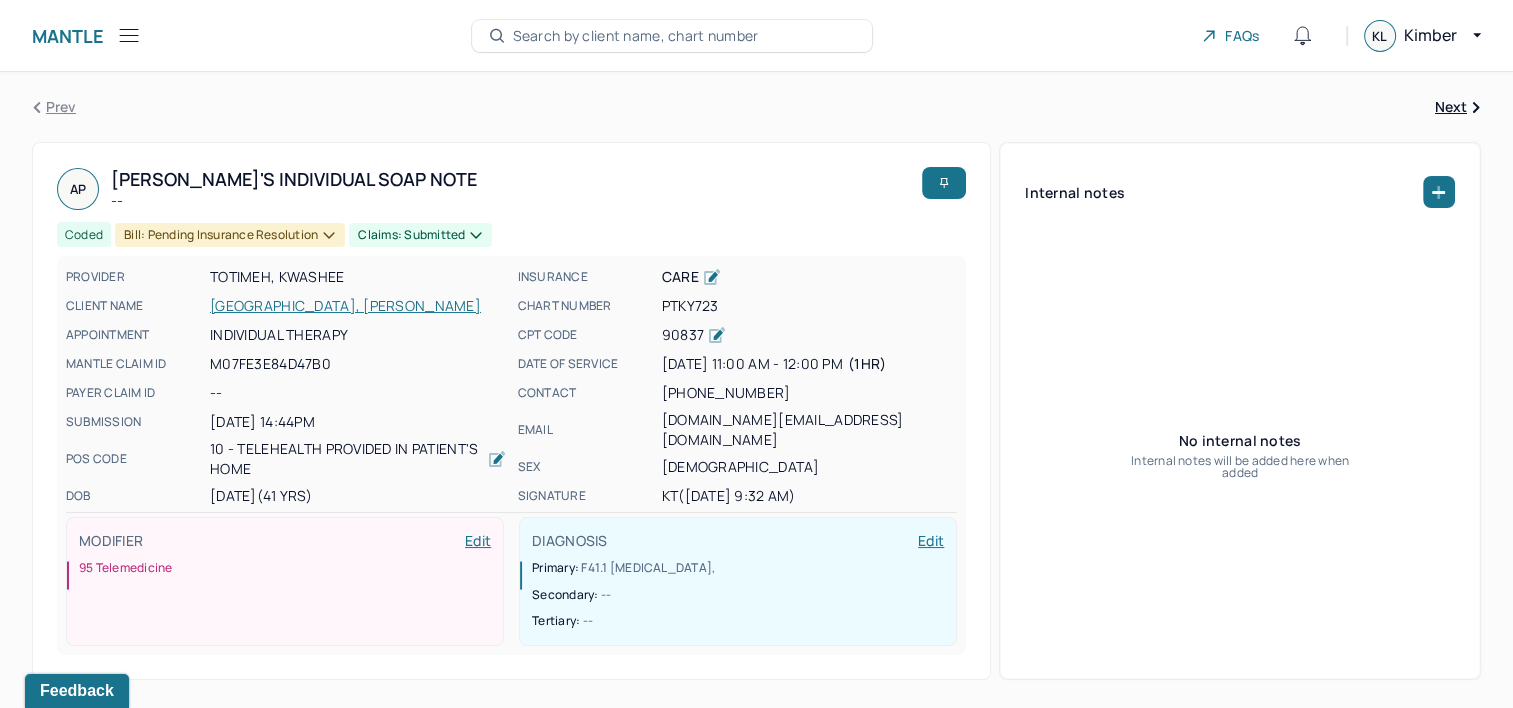 click on "[GEOGRAPHIC_DATA], [PERSON_NAME]" at bounding box center [358, 306] 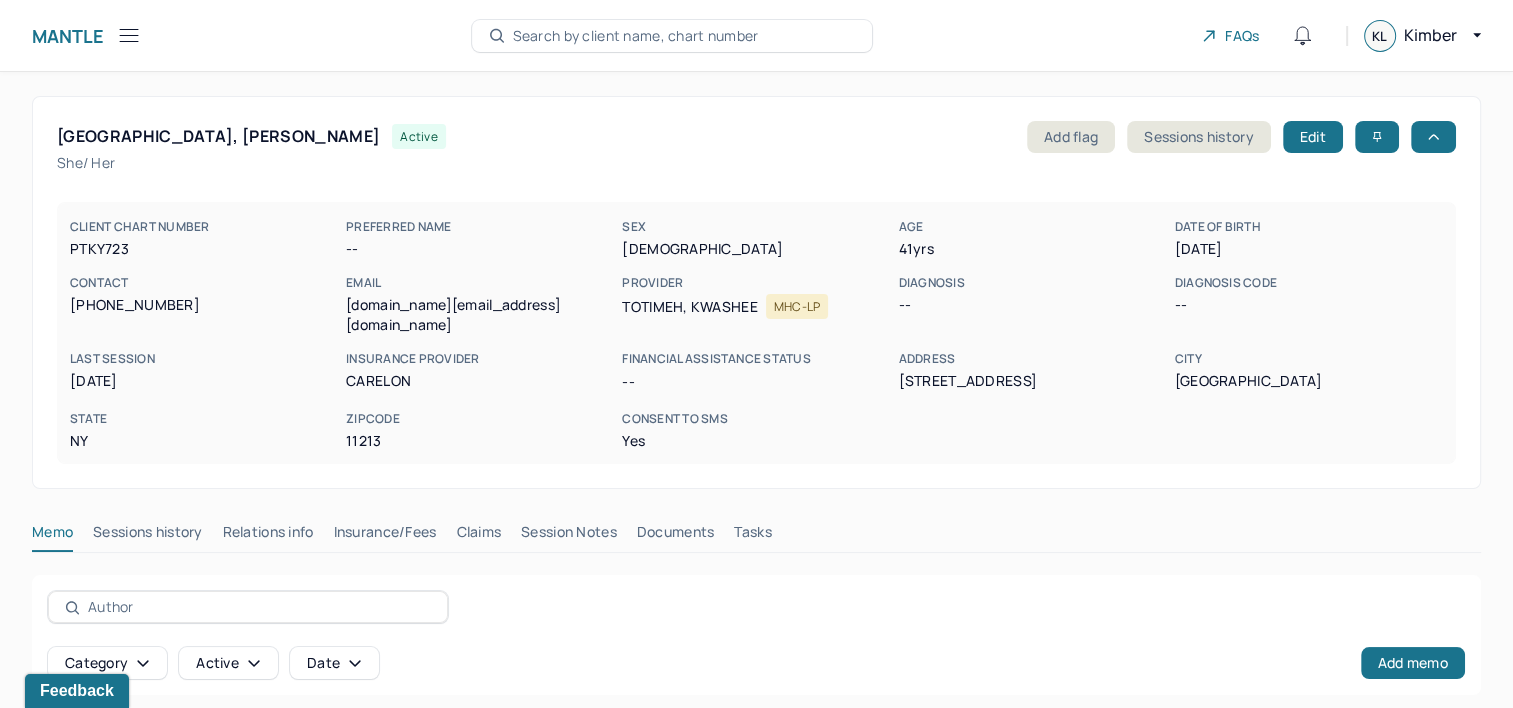 click on "Search by client name, chart number" at bounding box center (636, 36) 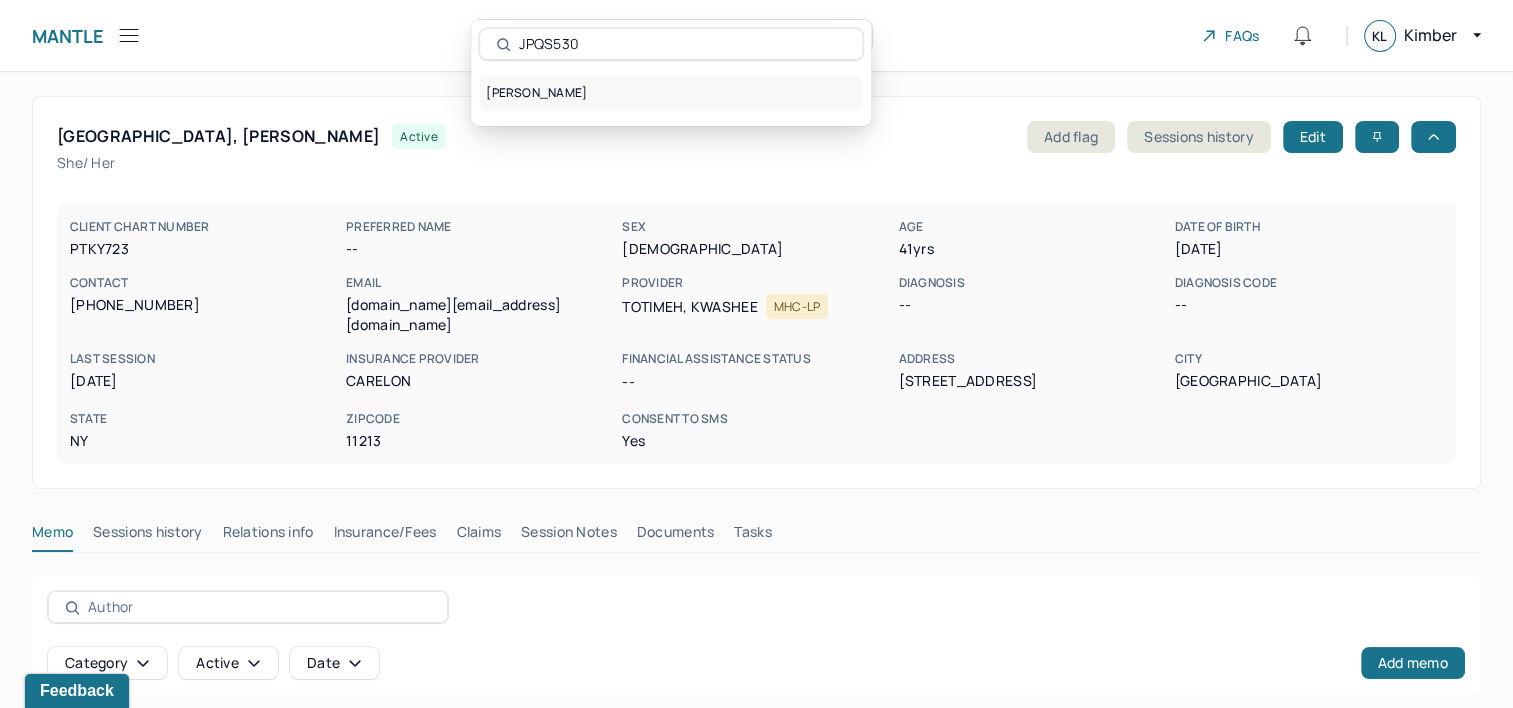 type on "JPQS530" 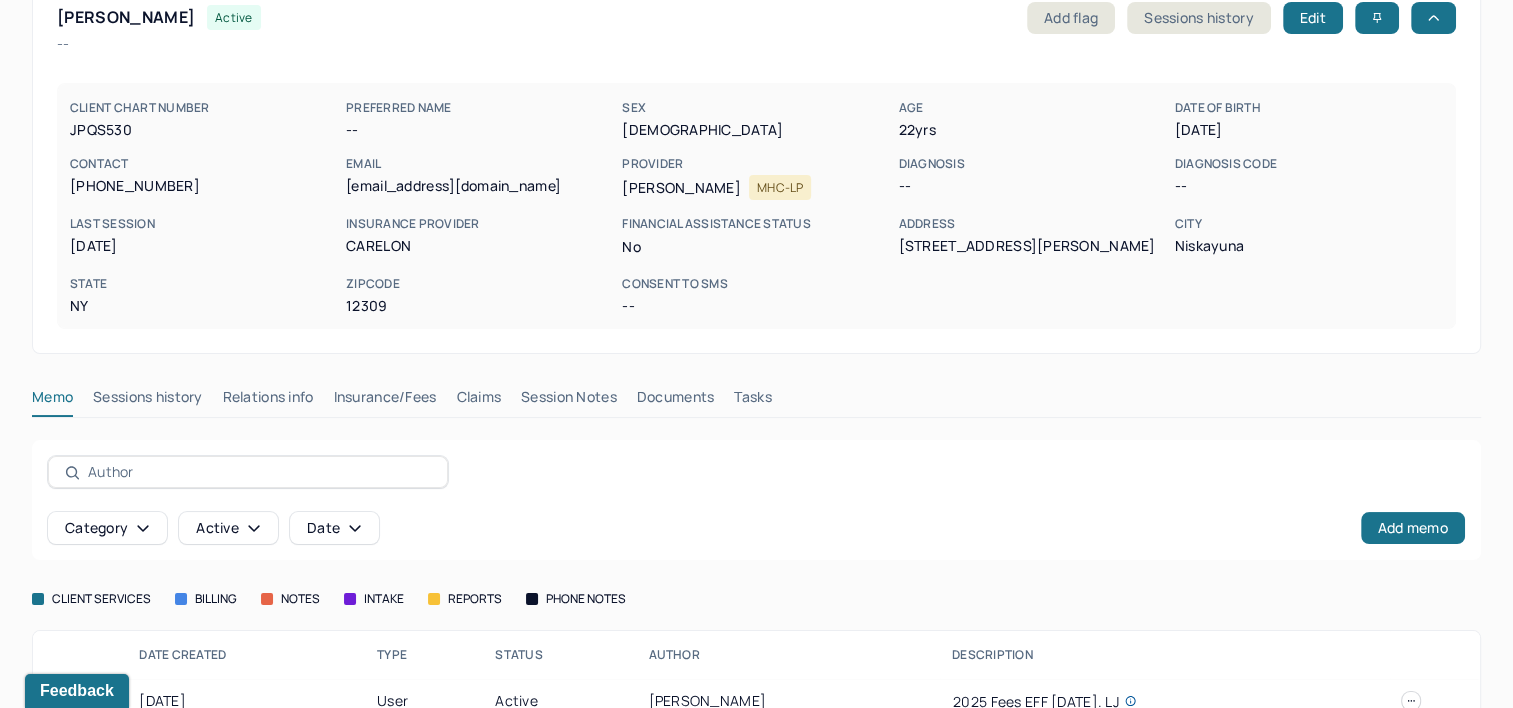 scroll, scrollTop: 158, scrollLeft: 0, axis: vertical 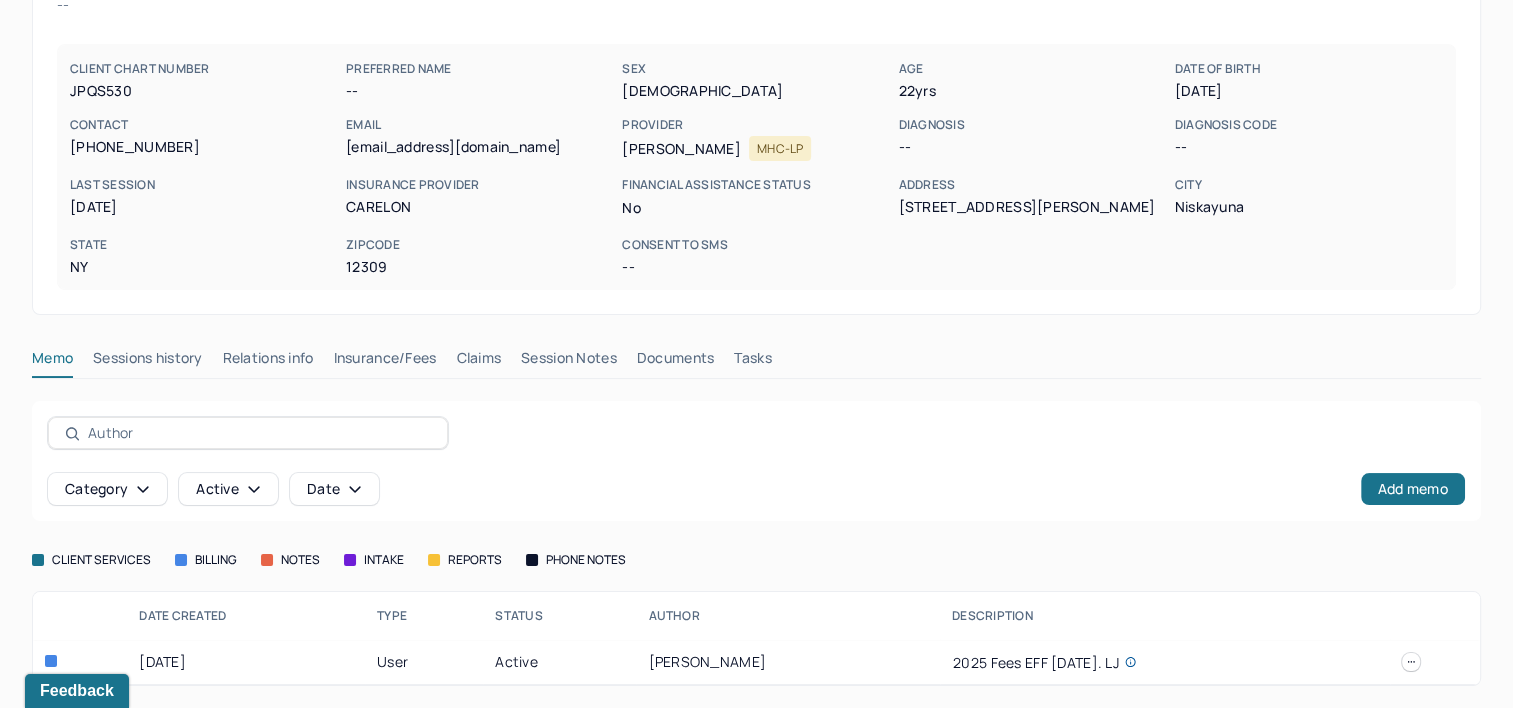 click on "Claims" at bounding box center (478, 362) 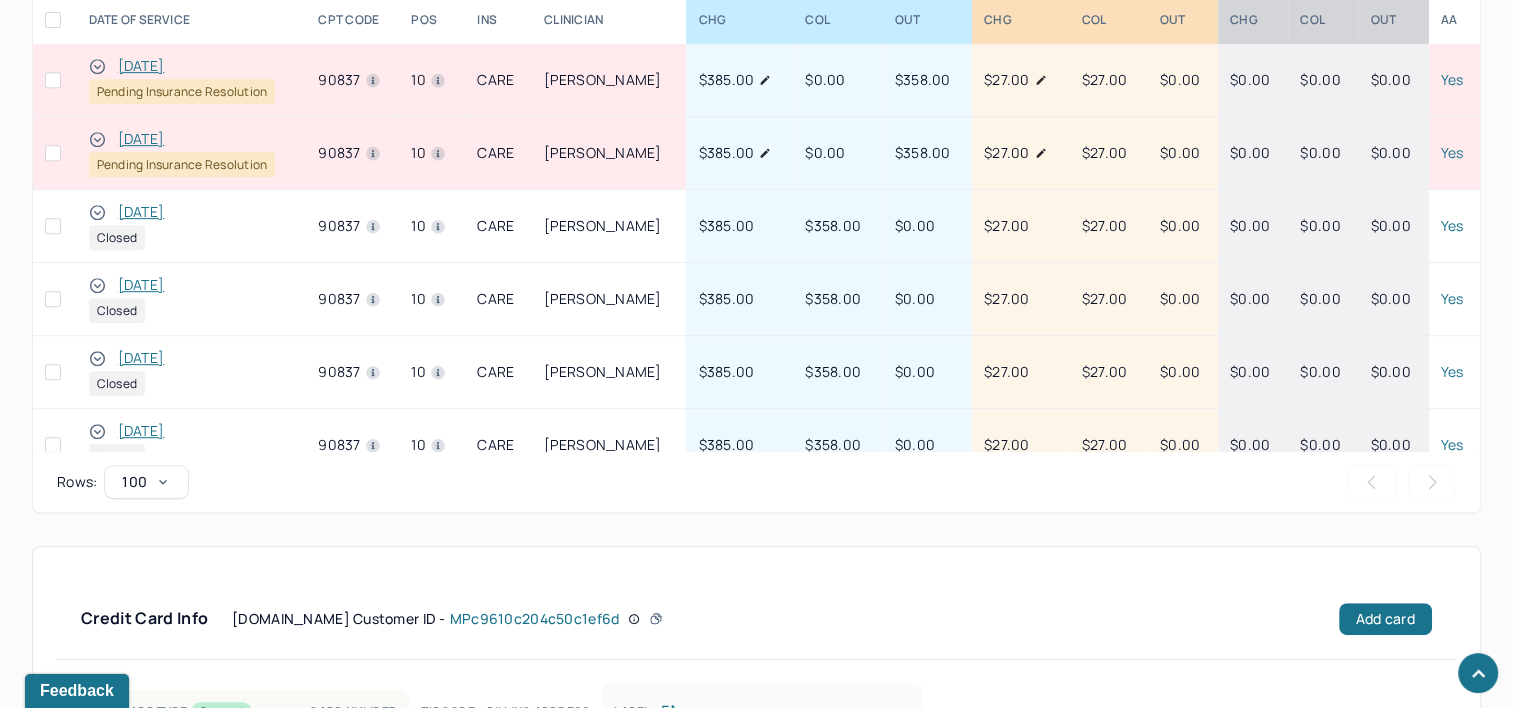scroll, scrollTop: 1000, scrollLeft: 0, axis: vertical 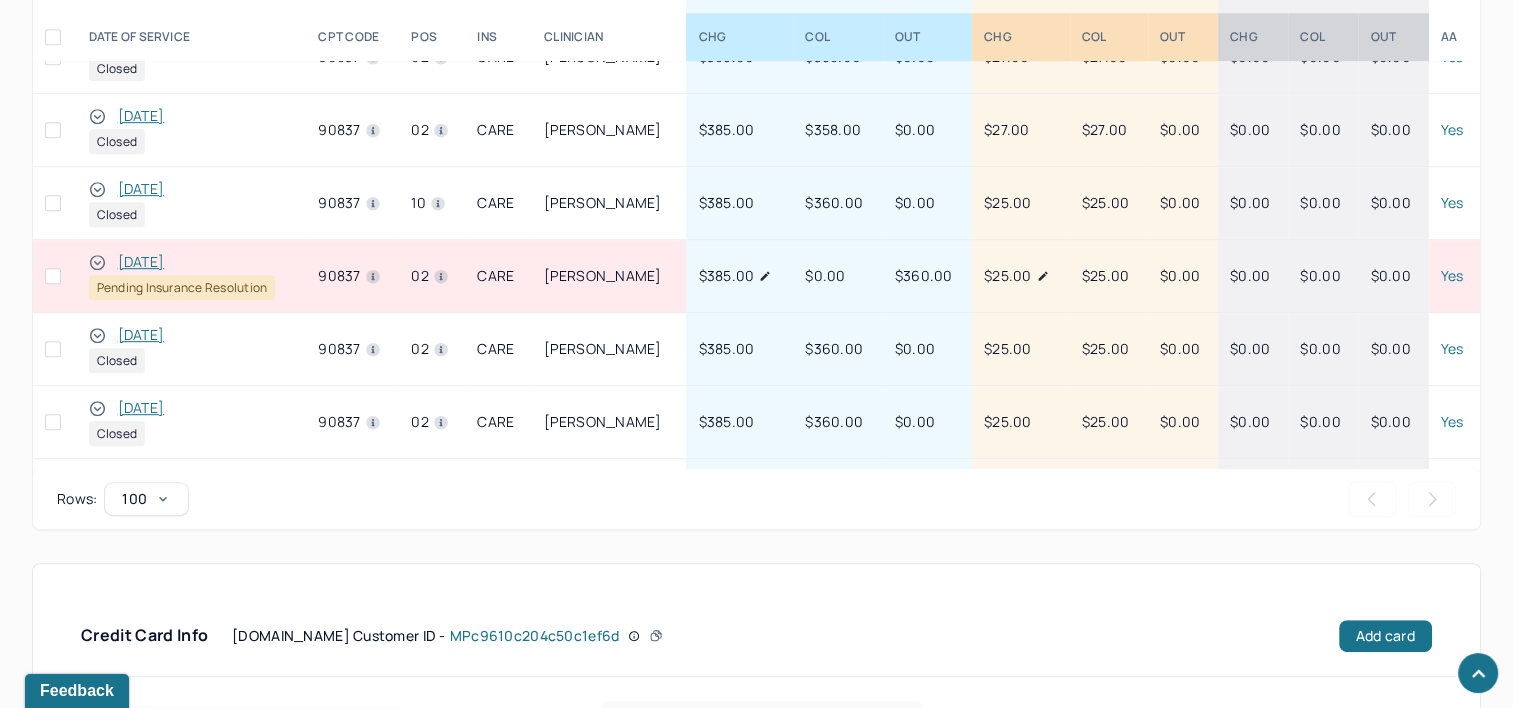 click on "[DATE]" at bounding box center (141, 262) 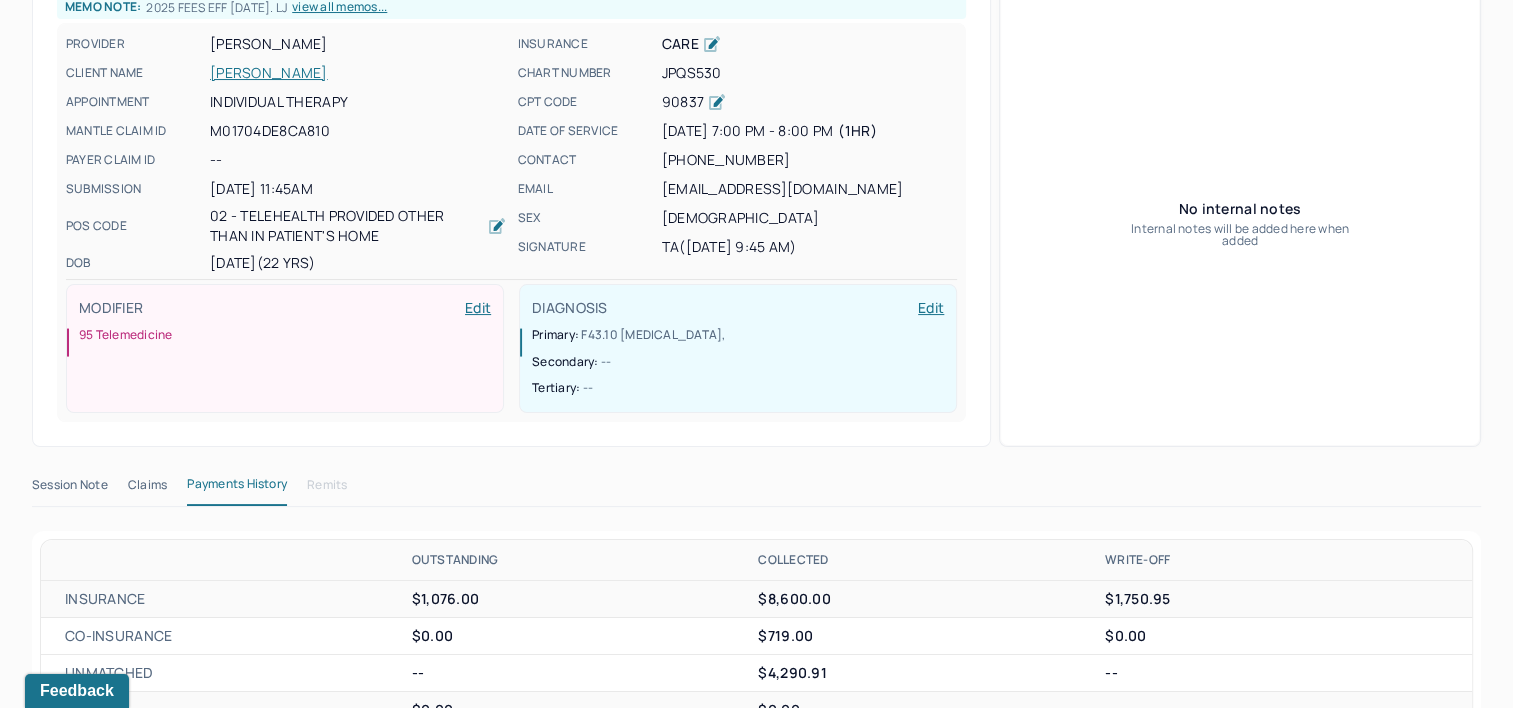 scroll, scrollTop: 100, scrollLeft: 0, axis: vertical 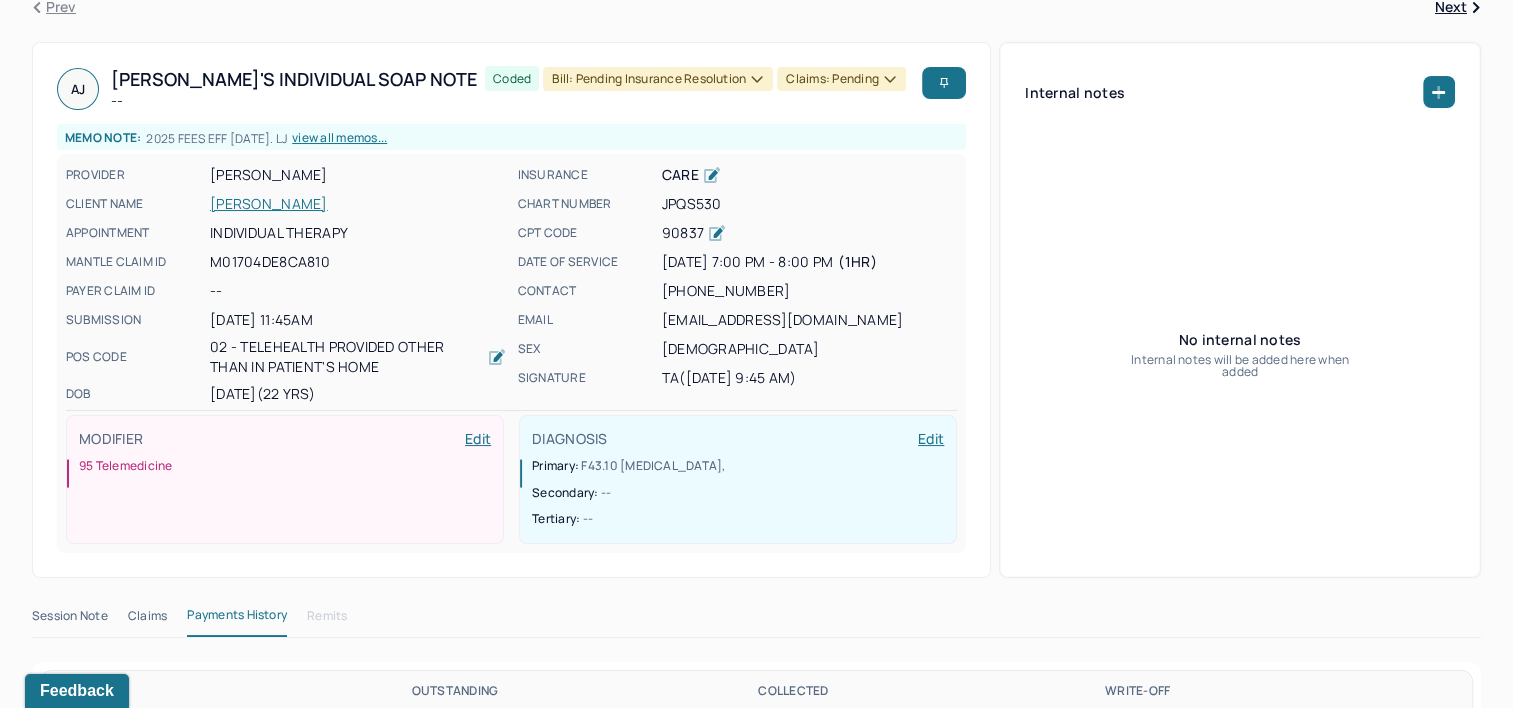 click on "Claims" at bounding box center (147, 620) 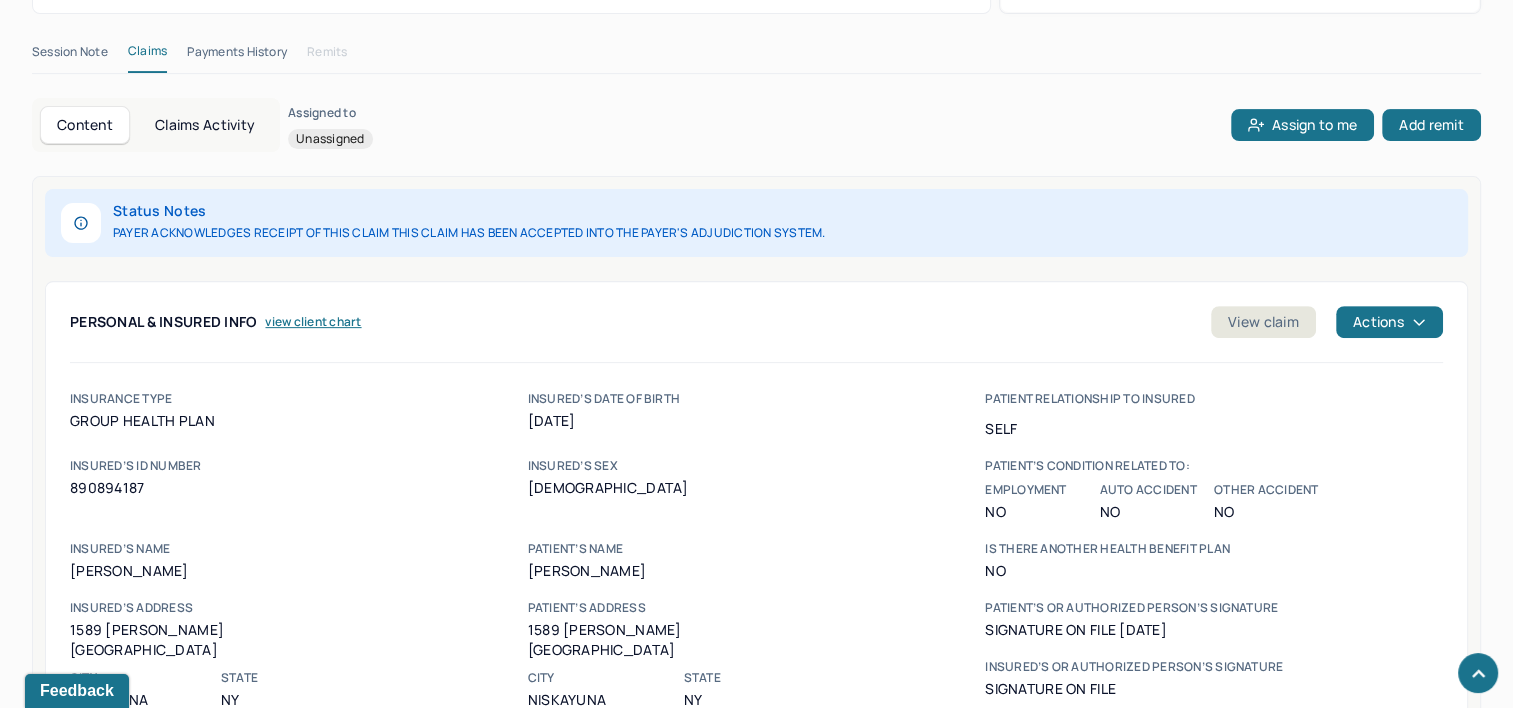 scroll, scrollTop: 700, scrollLeft: 0, axis: vertical 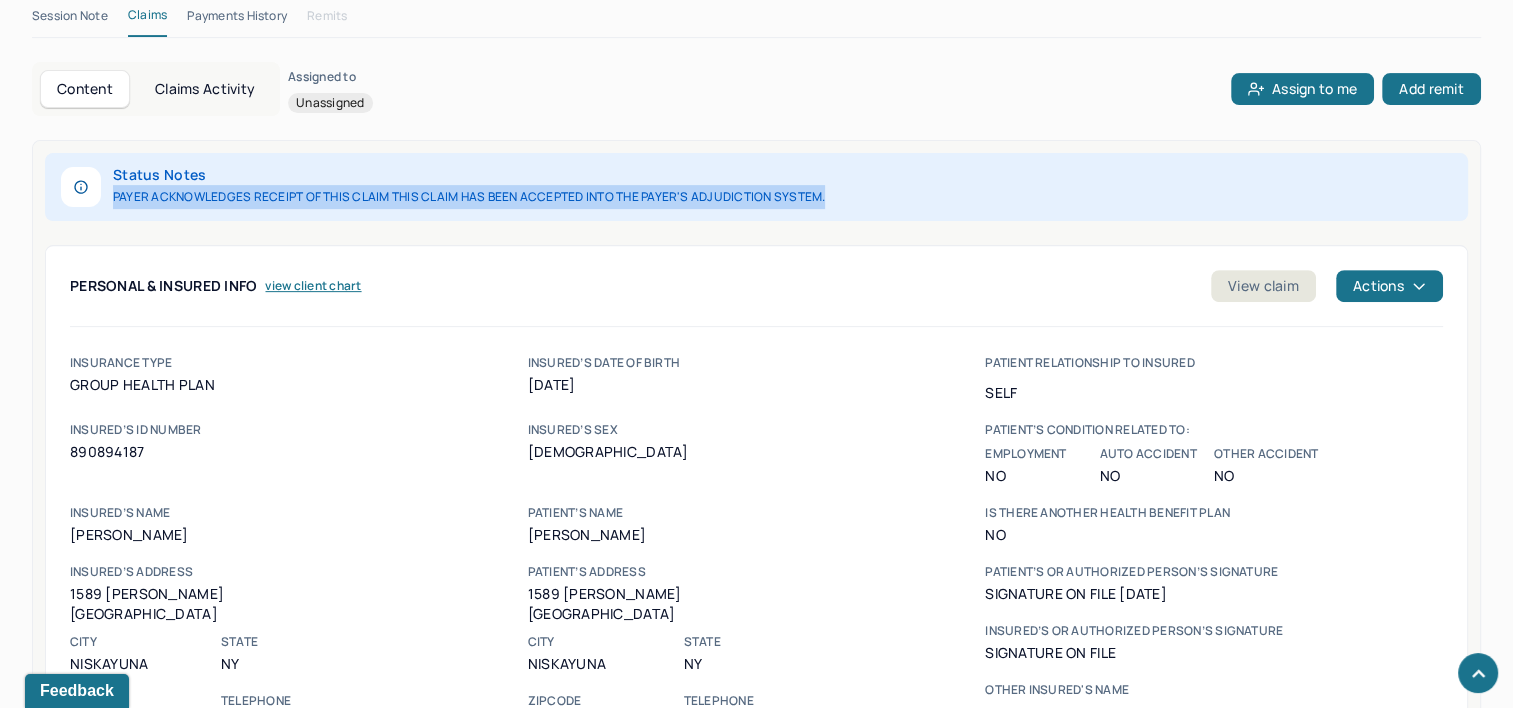 drag, startPoint x: 112, startPoint y: 193, endPoint x: 832, endPoint y: 194, distance: 720.0007 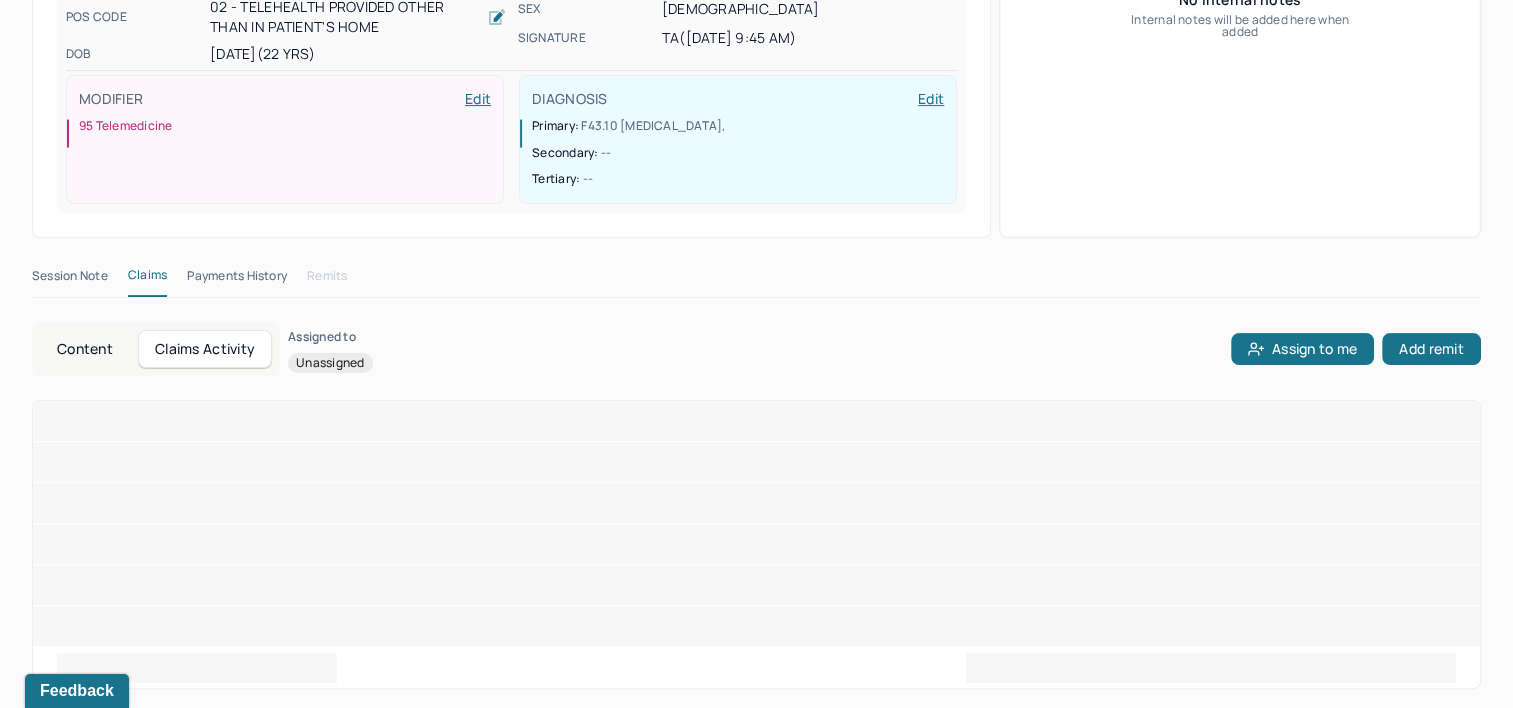 scroll, scrollTop: 516, scrollLeft: 0, axis: vertical 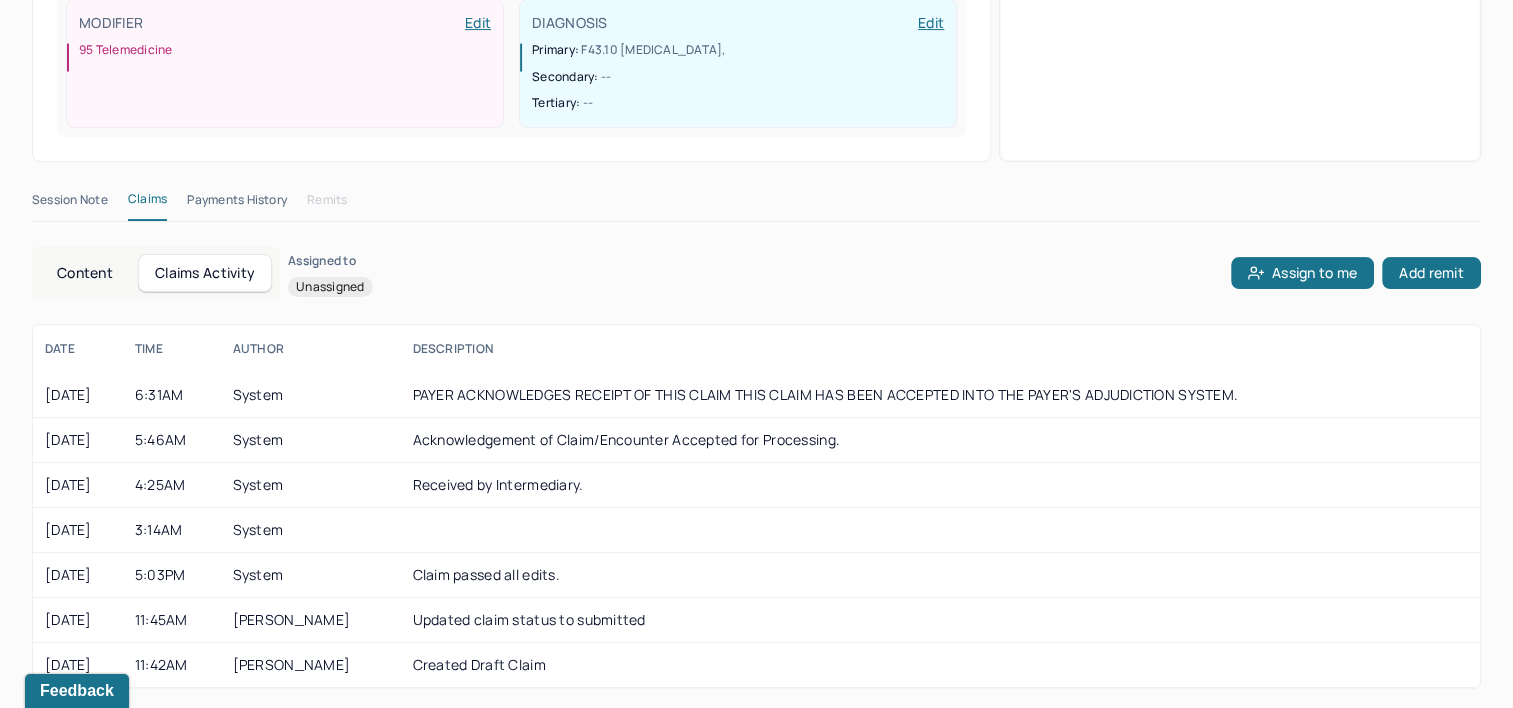 type 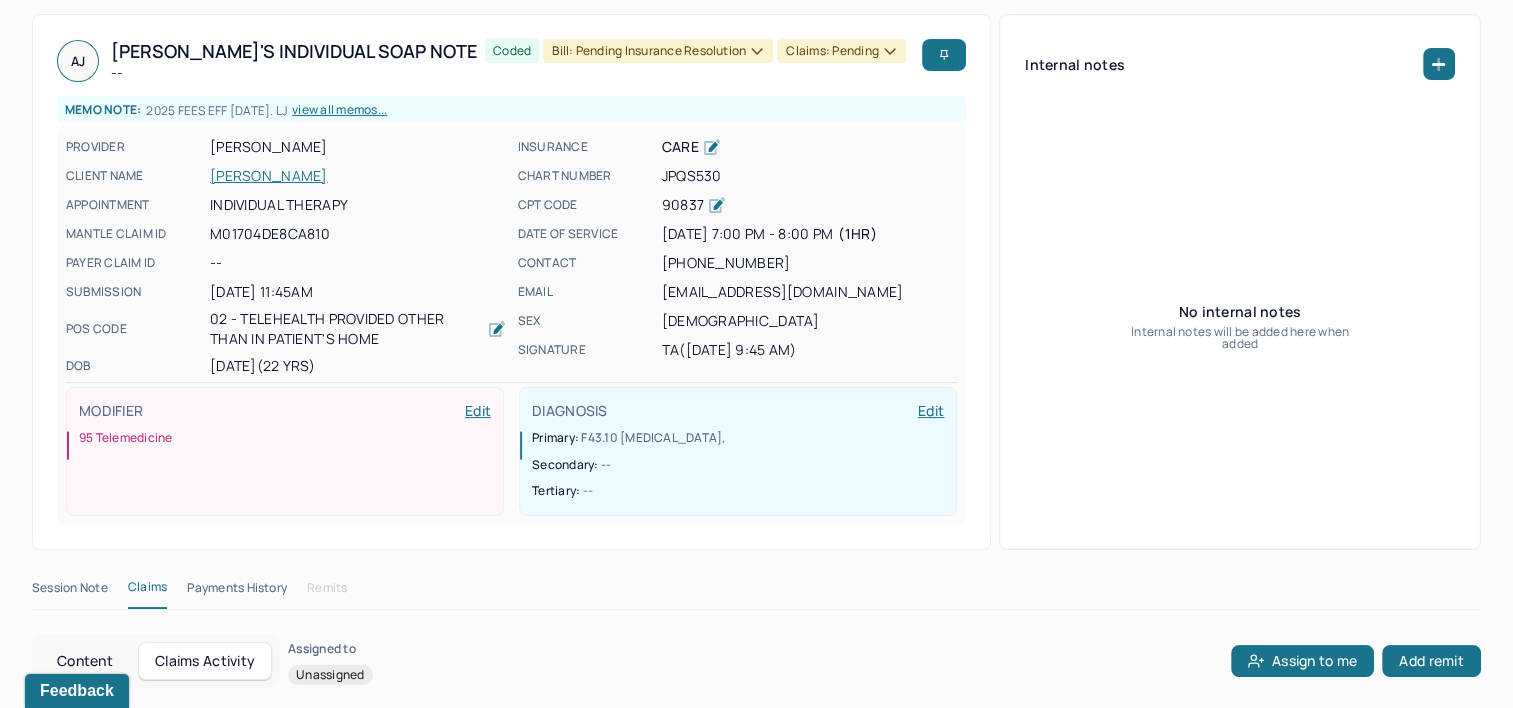 scroll, scrollTop: 0, scrollLeft: 0, axis: both 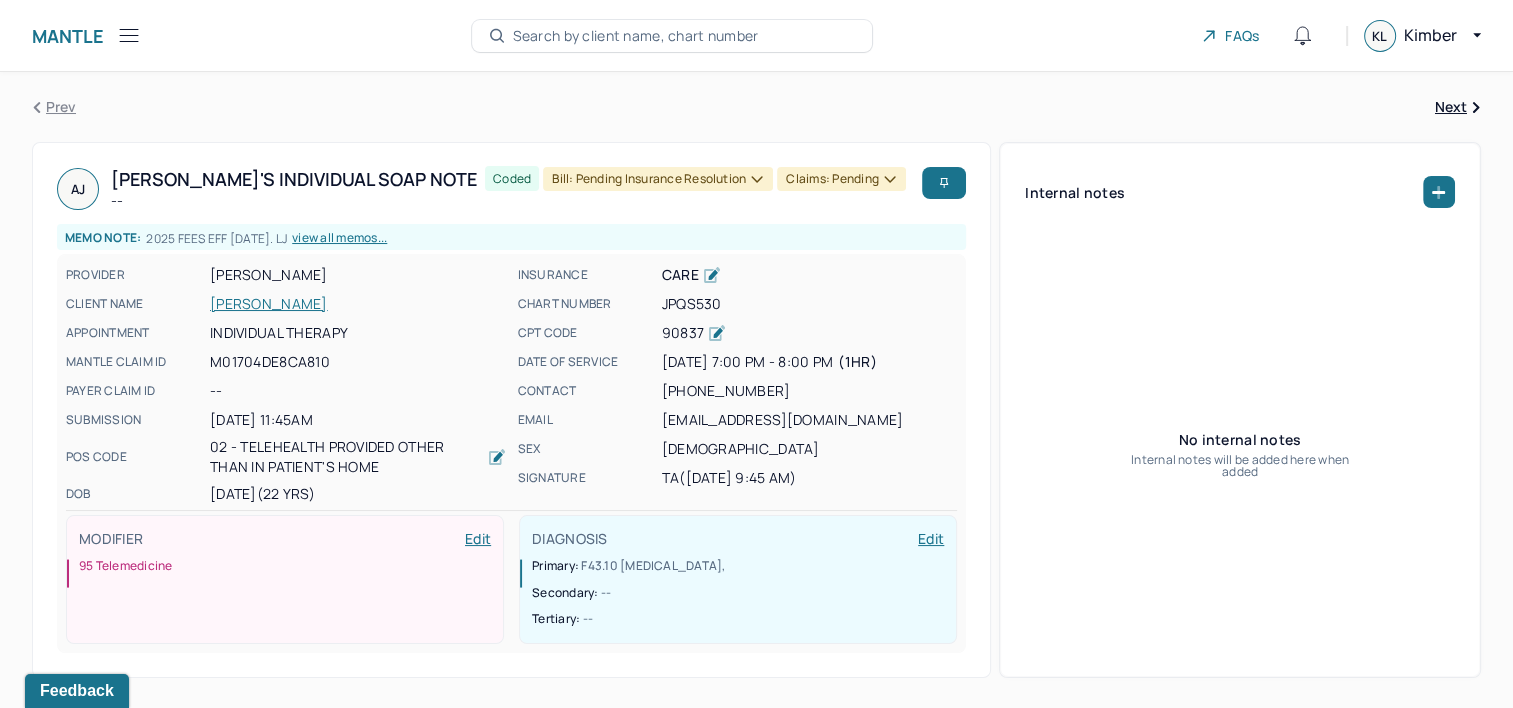 click on "Search by client name, chart number" at bounding box center (636, 36) 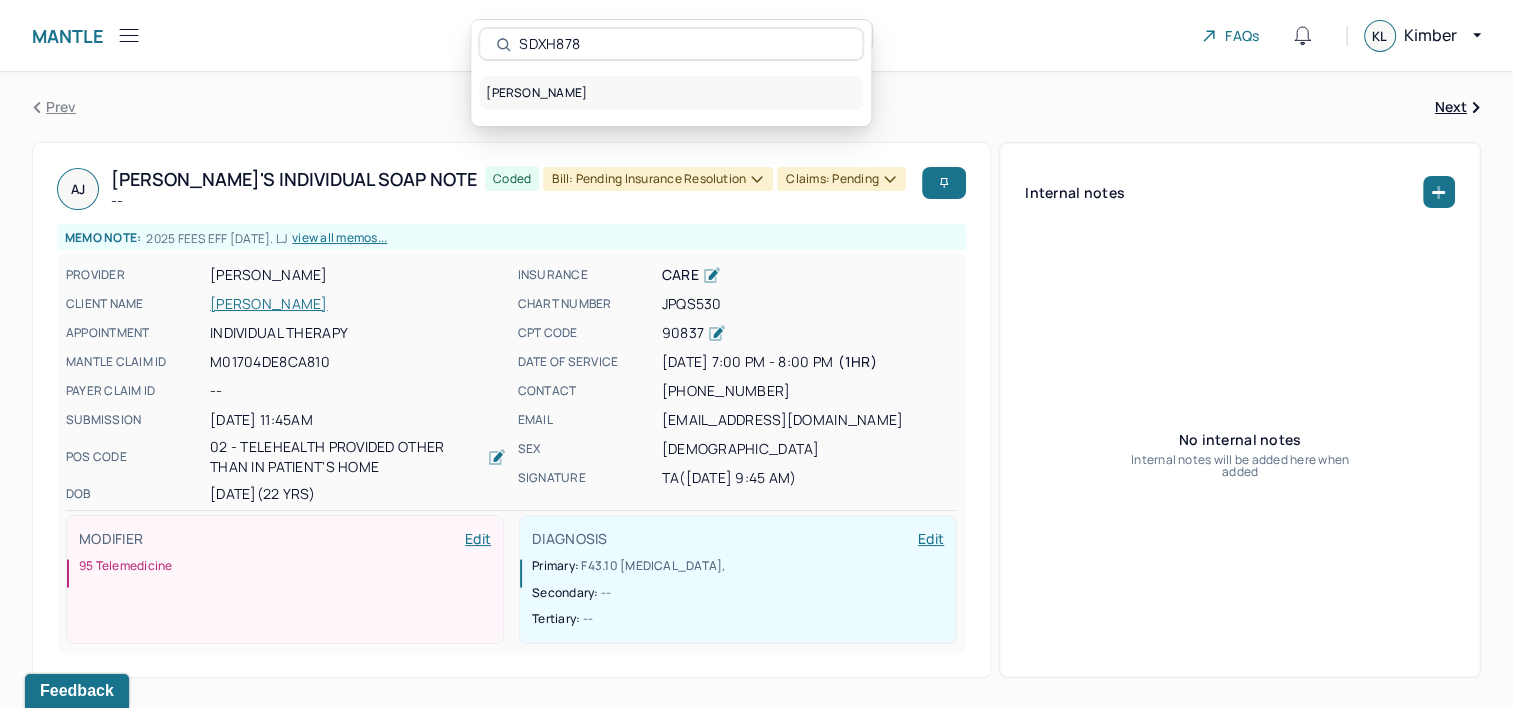 type on "SDXH878" 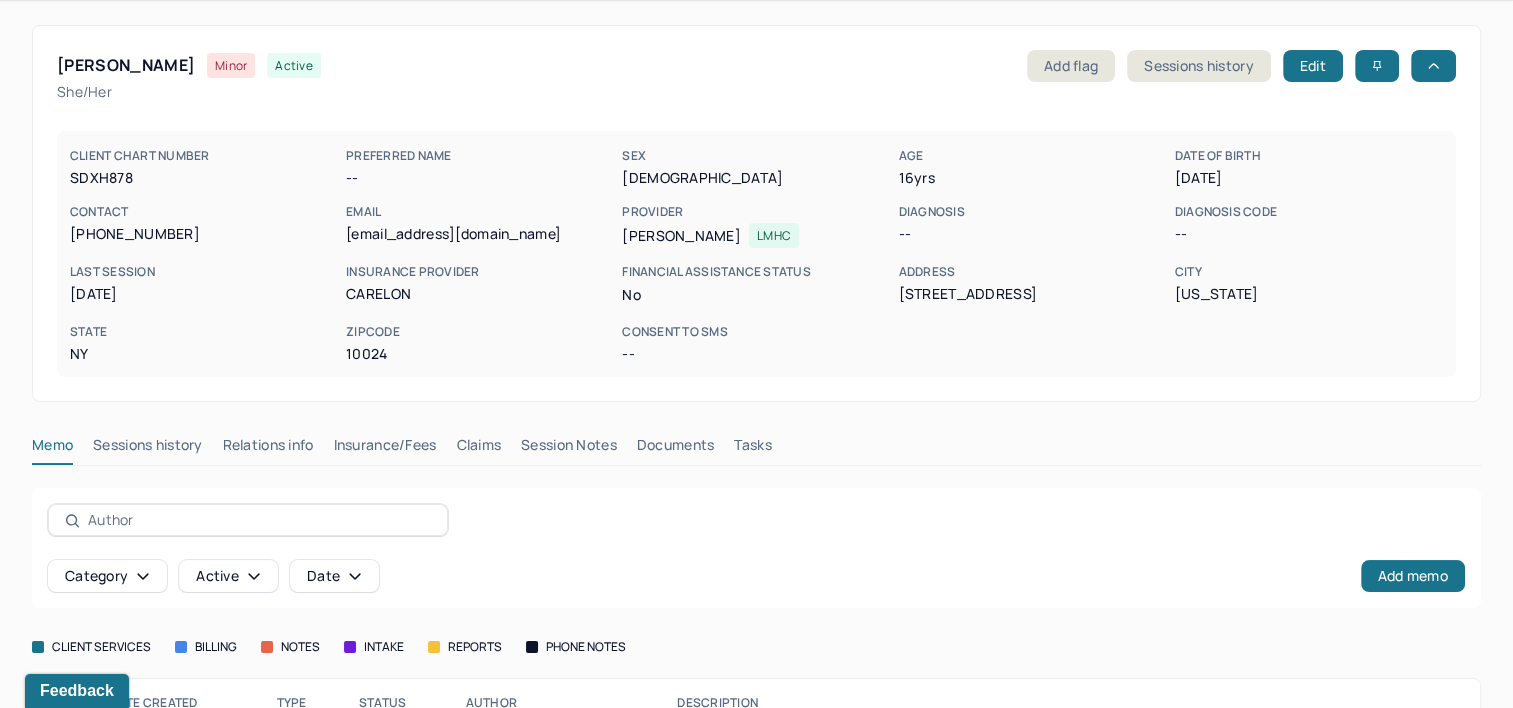 scroll, scrollTop: 176, scrollLeft: 0, axis: vertical 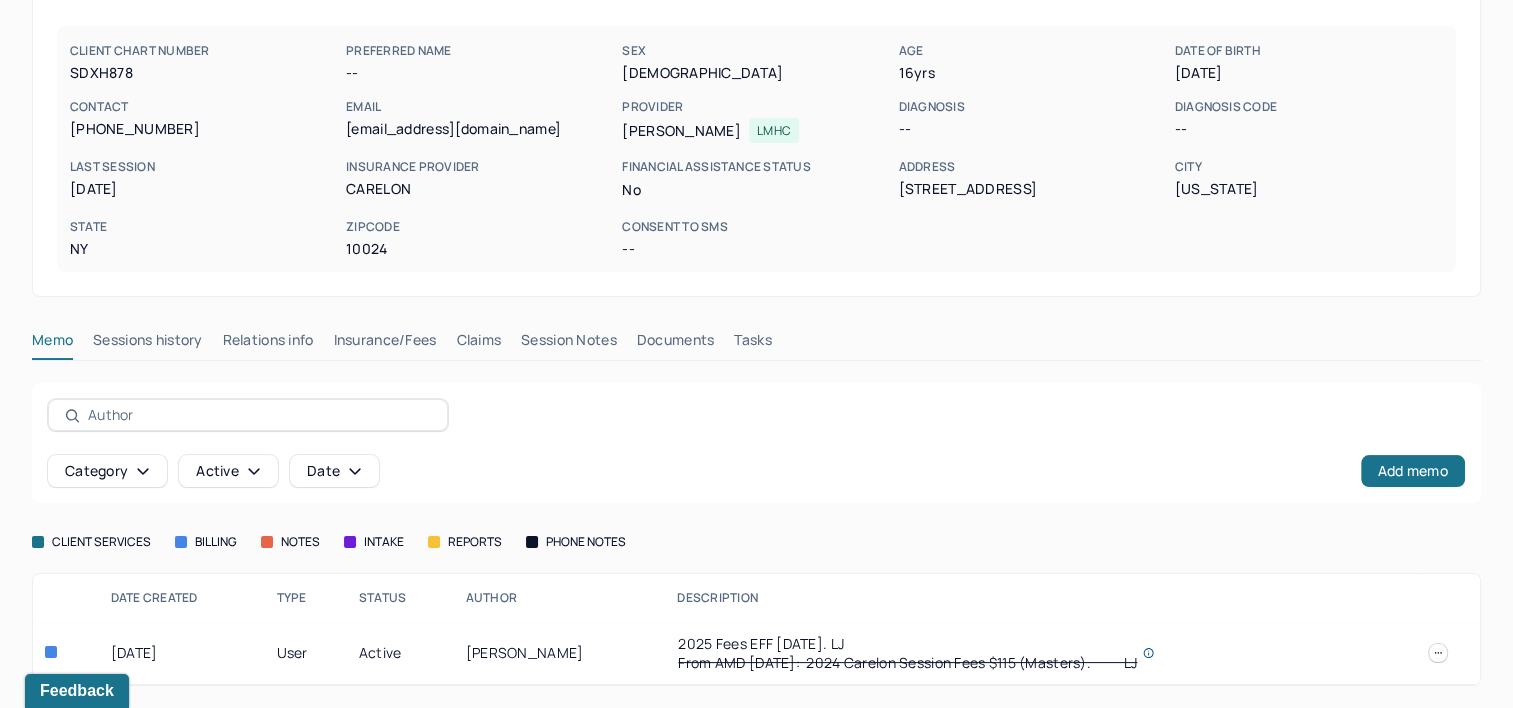 drag, startPoint x: 480, startPoint y: 340, endPoint x: 487, endPoint y: 348, distance: 10.630146 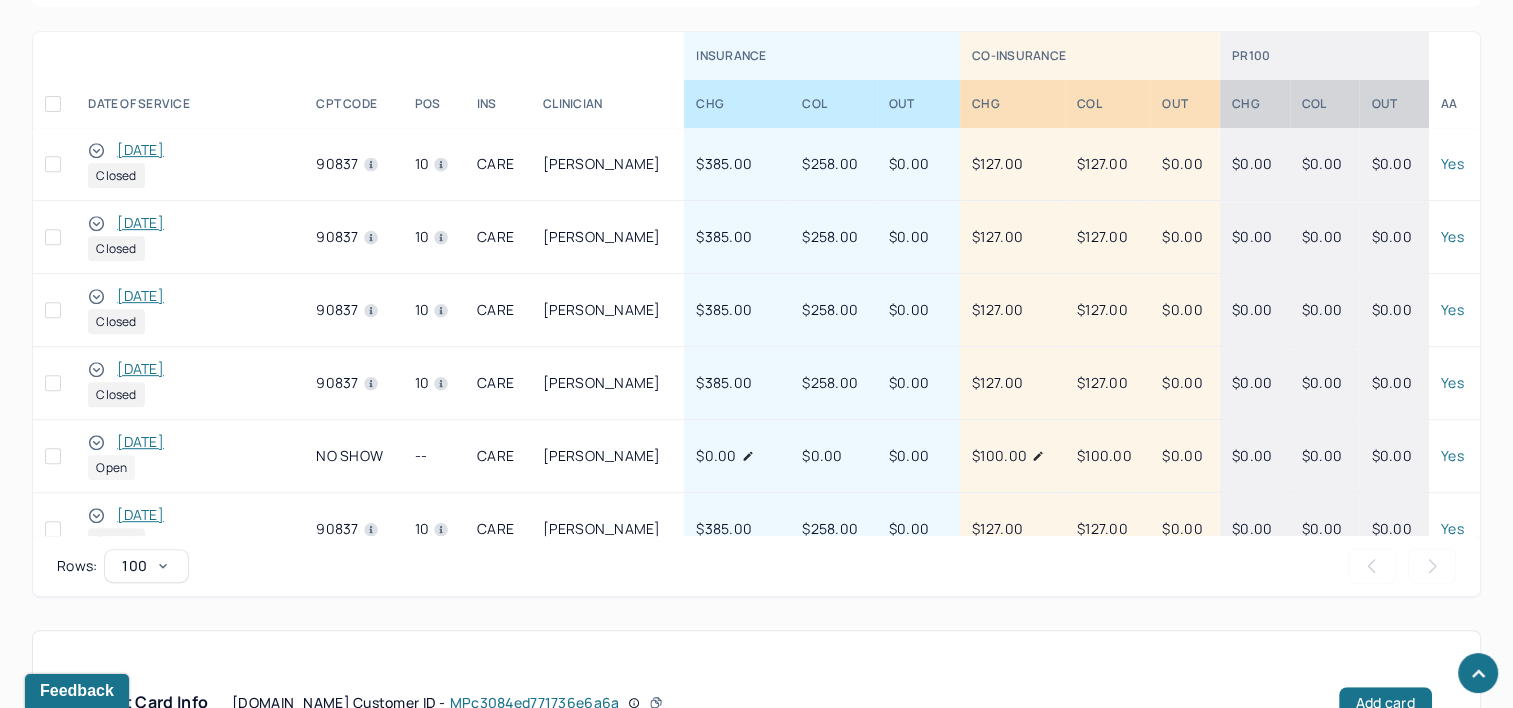 scroll, scrollTop: 976, scrollLeft: 0, axis: vertical 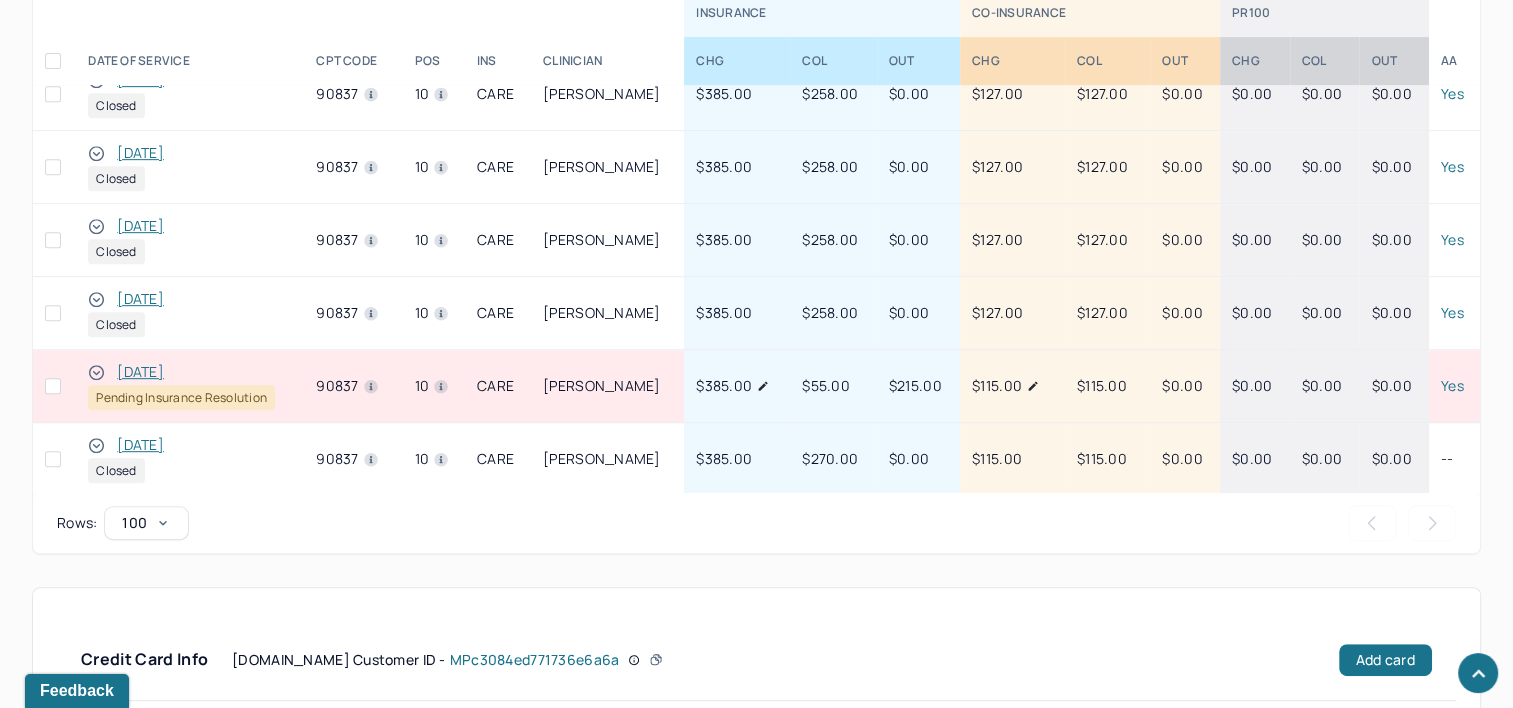click on "[DATE]" at bounding box center [140, 372] 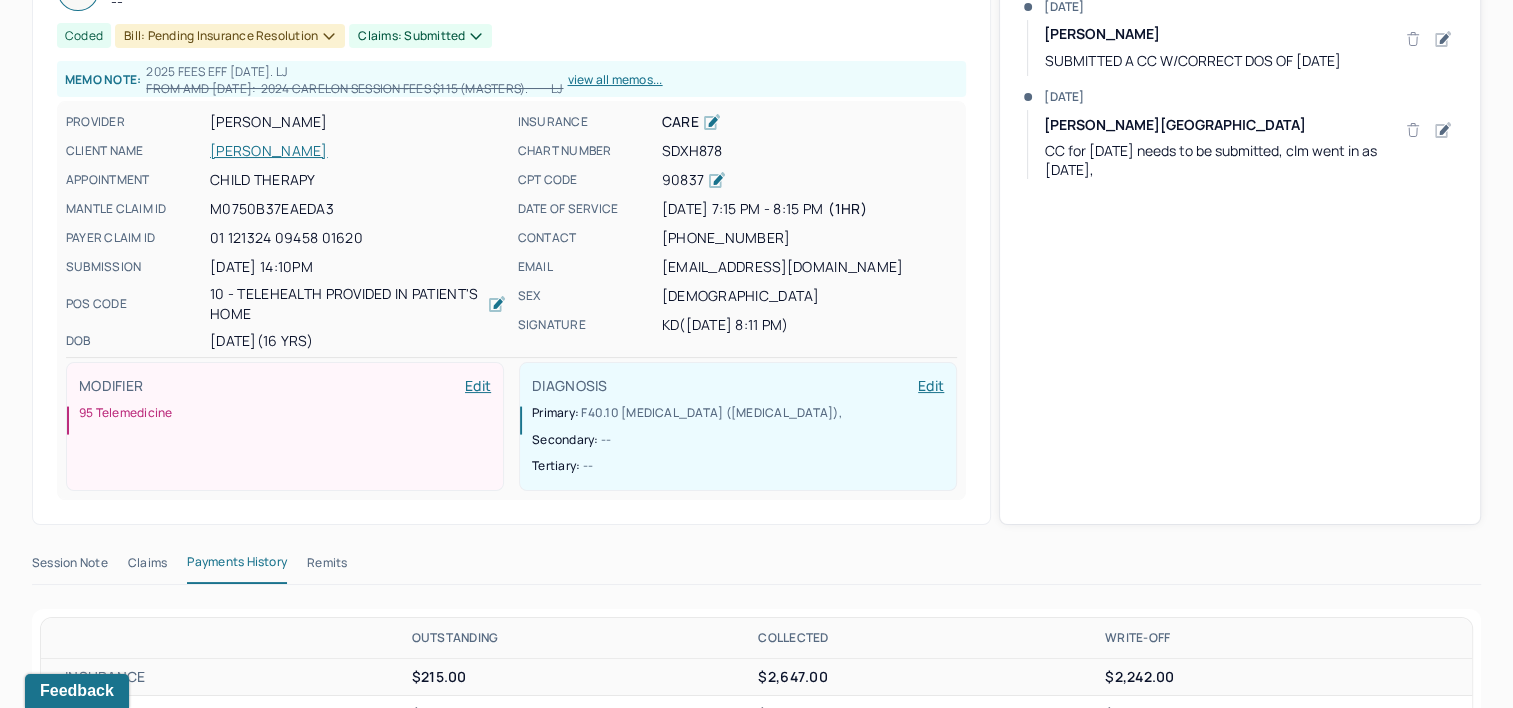 scroll, scrollTop: 200, scrollLeft: 0, axis: vertical 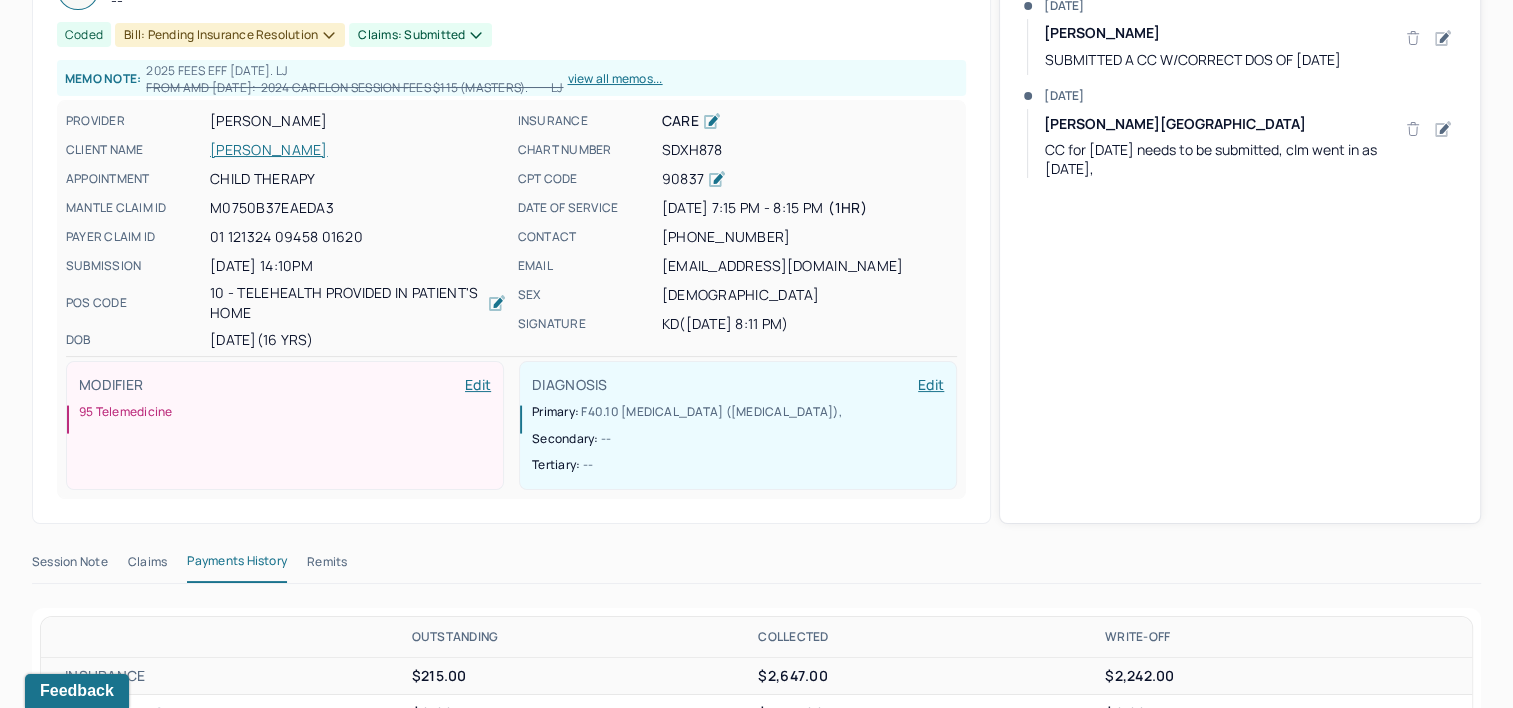 click on "Remits" at bounding box center [327, 566] 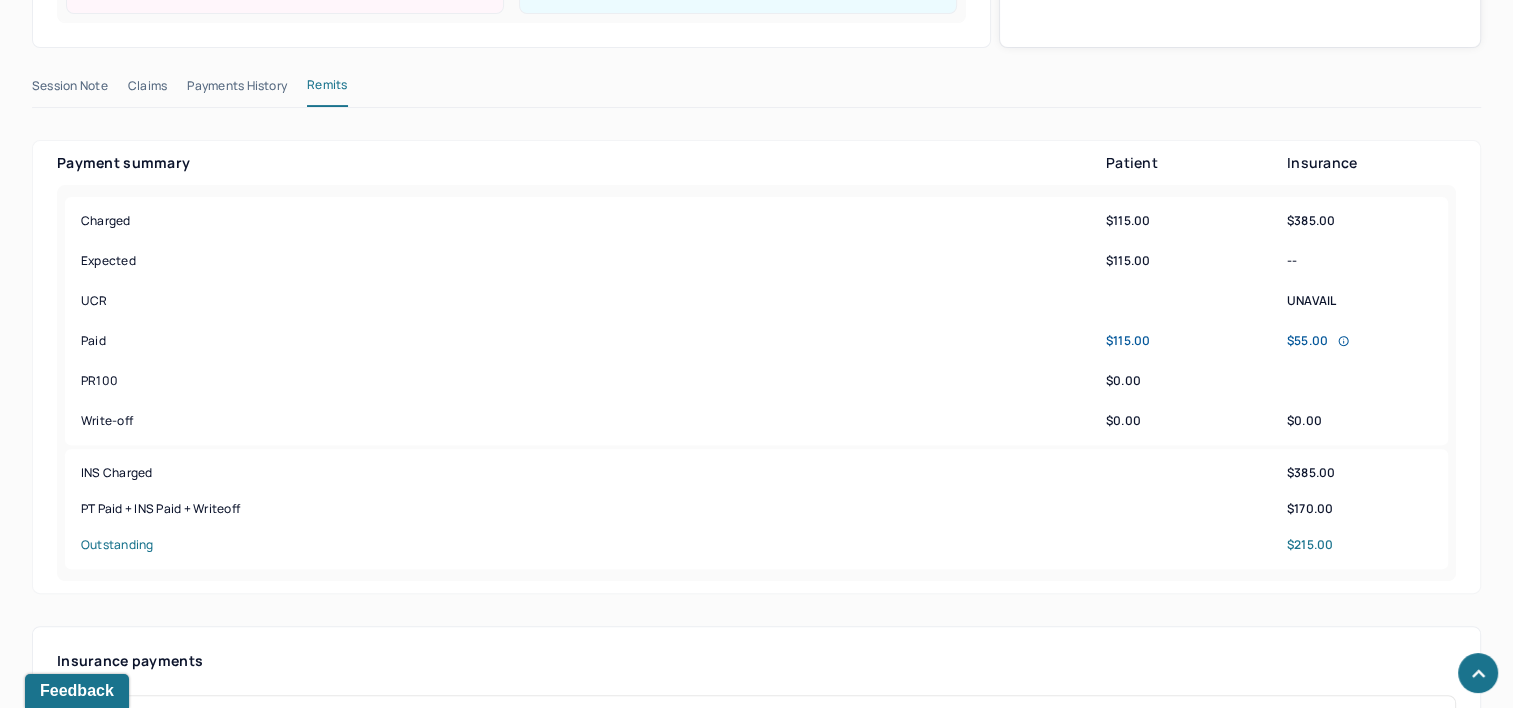 scroll, scrollTop: 500, scrollLeft: 0, axis: vertical 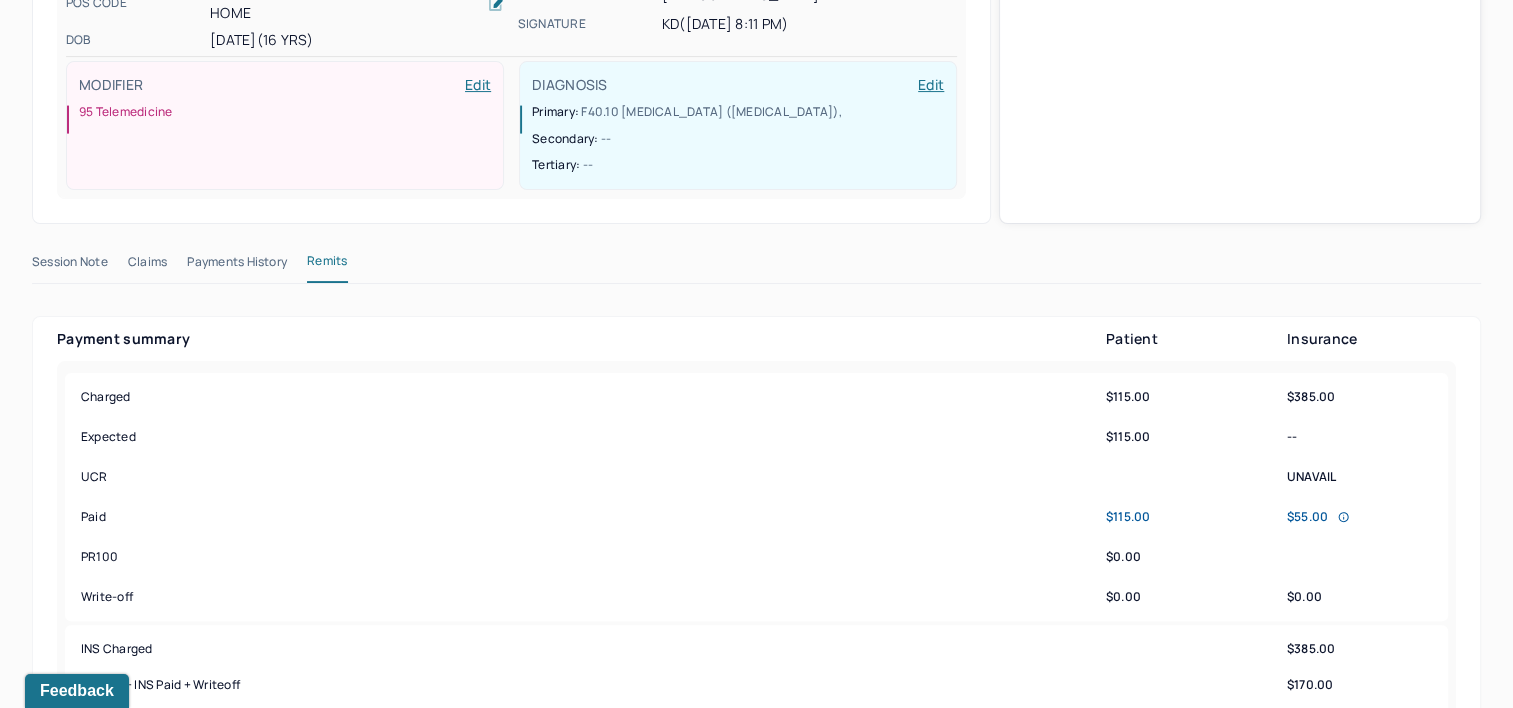 click on "Claims" at bounding box center [147, 266] 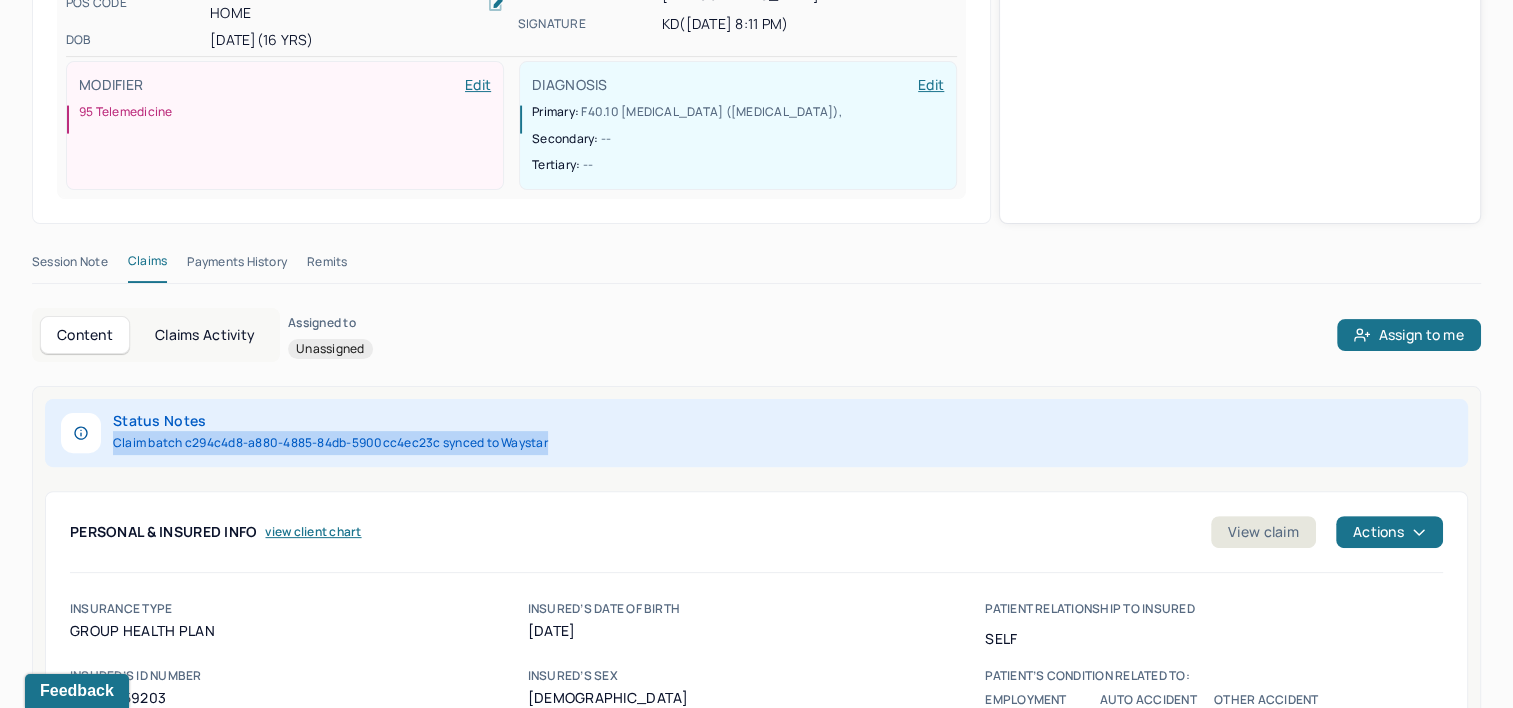 drag, startPoint x: 561, startPoint y: 404, endPoint x: 116, endPoint y: 411, distance: 445.05505 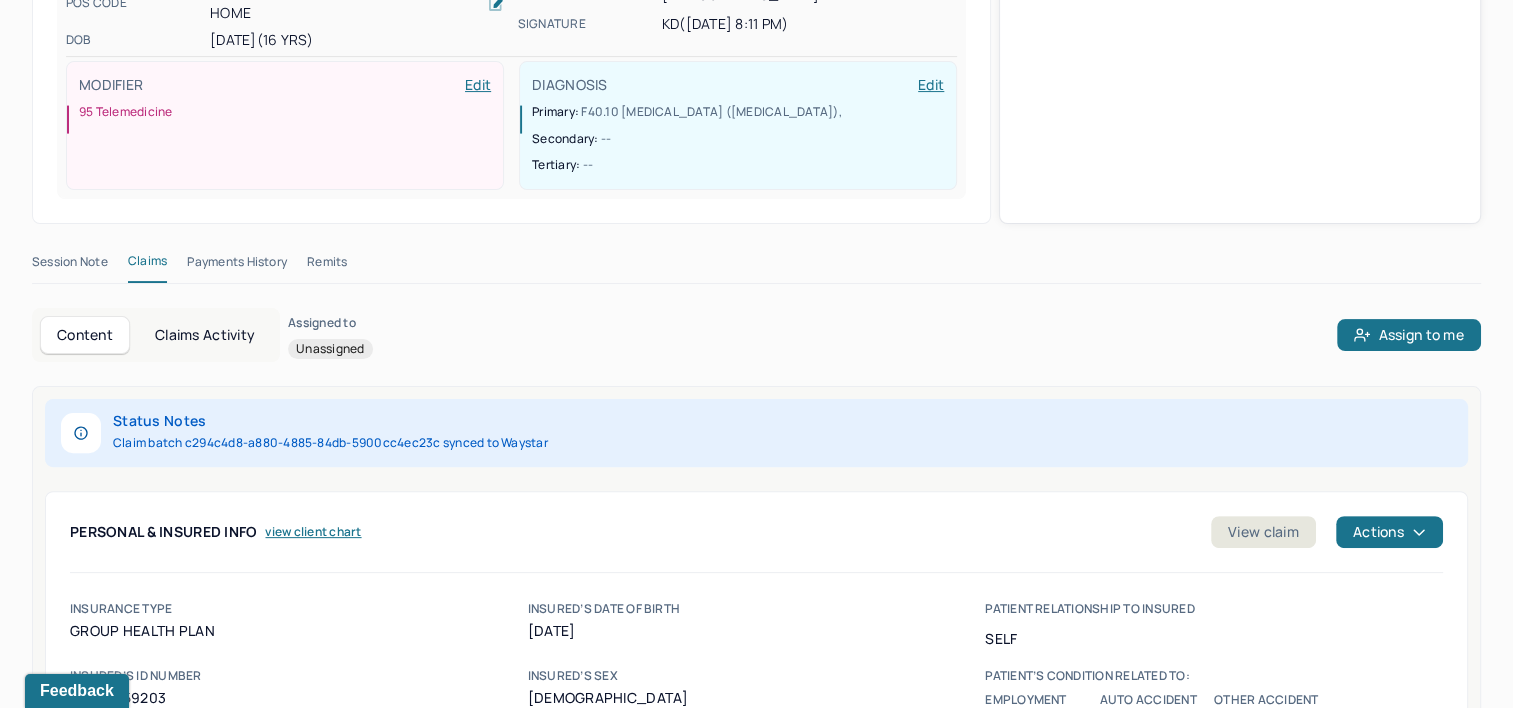 click on "Status Notes Claim batch c294c4d8-a880-4885-84db-5900cc4ec23c synced to Waystar" at bounding box center (756, 433) 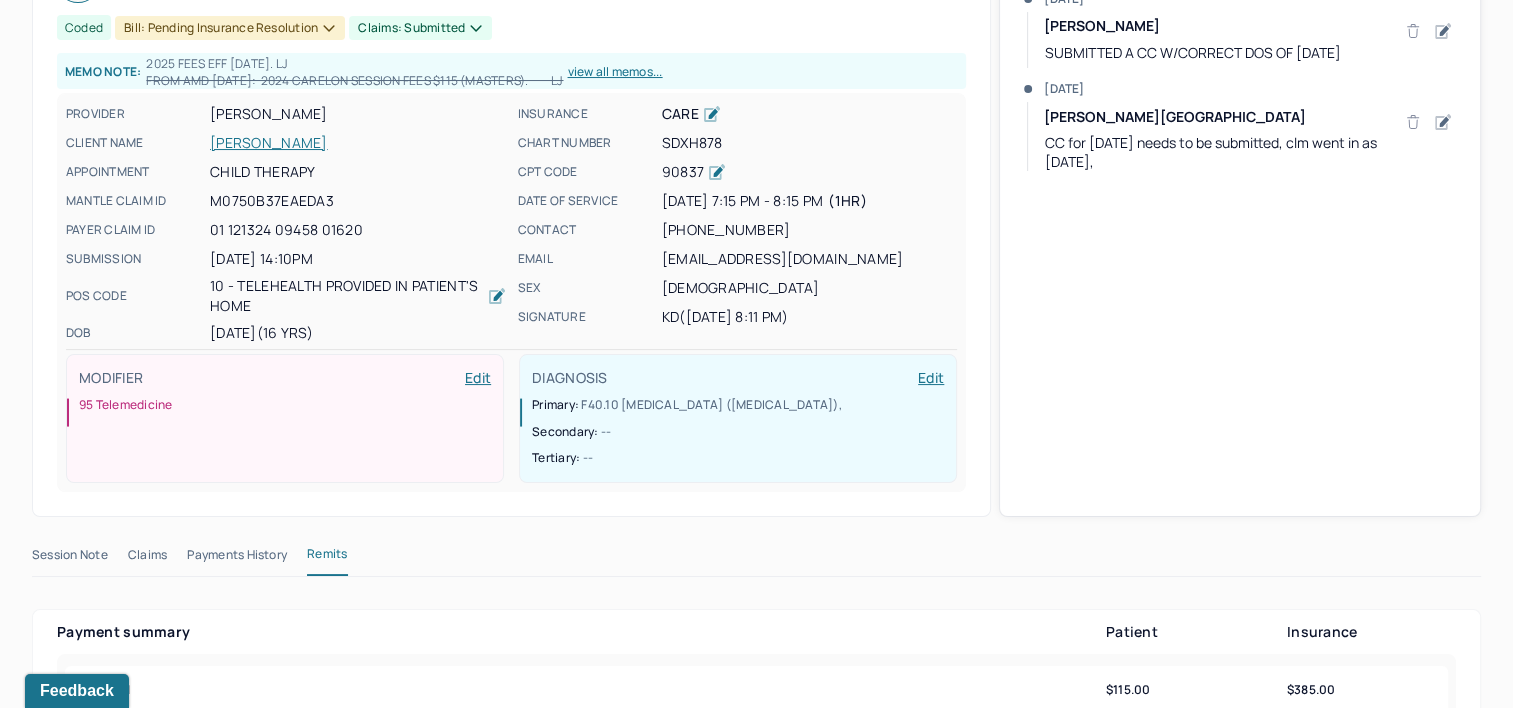 scroll, scrollTop: 100, scrollLeft: 0, axis: vertical 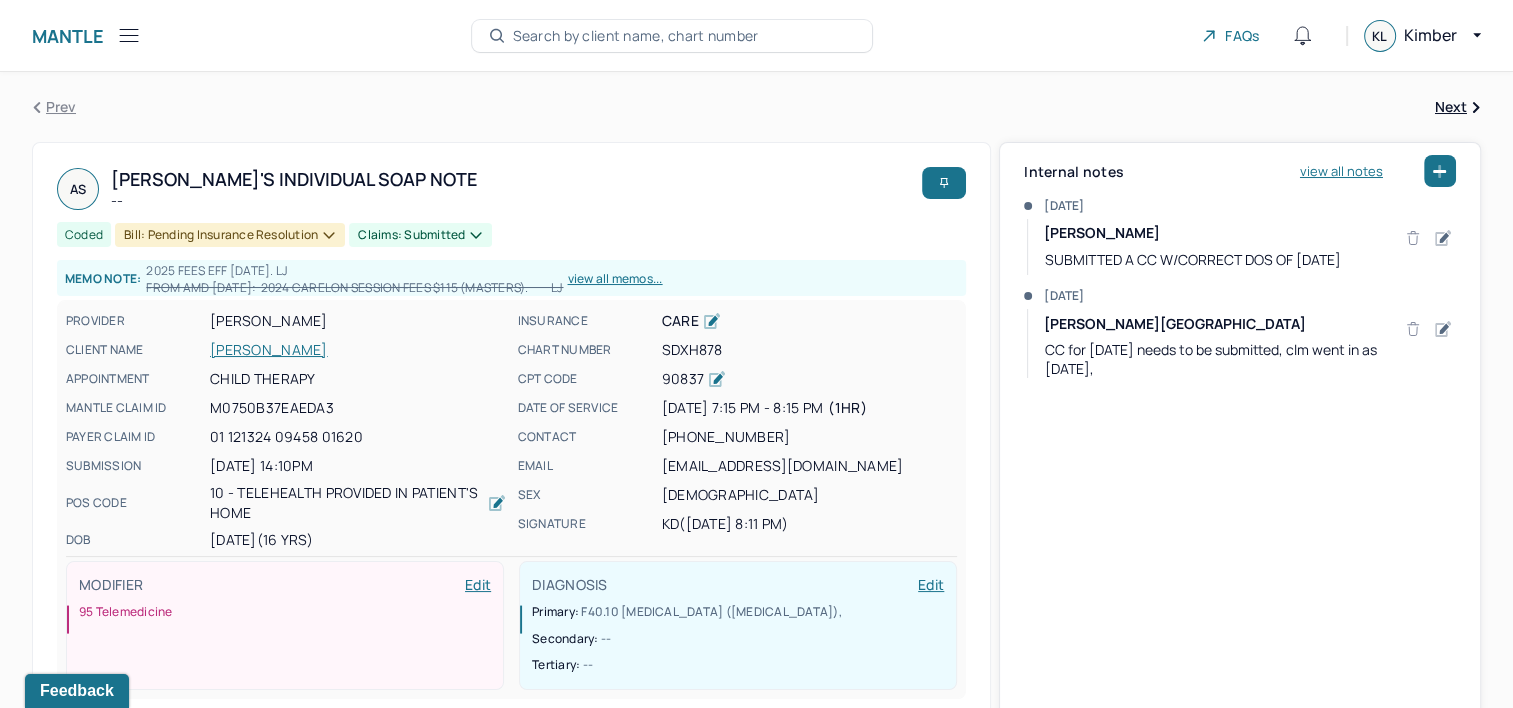 click on "Search by client name, chart number" at bounding box center (636, 36) 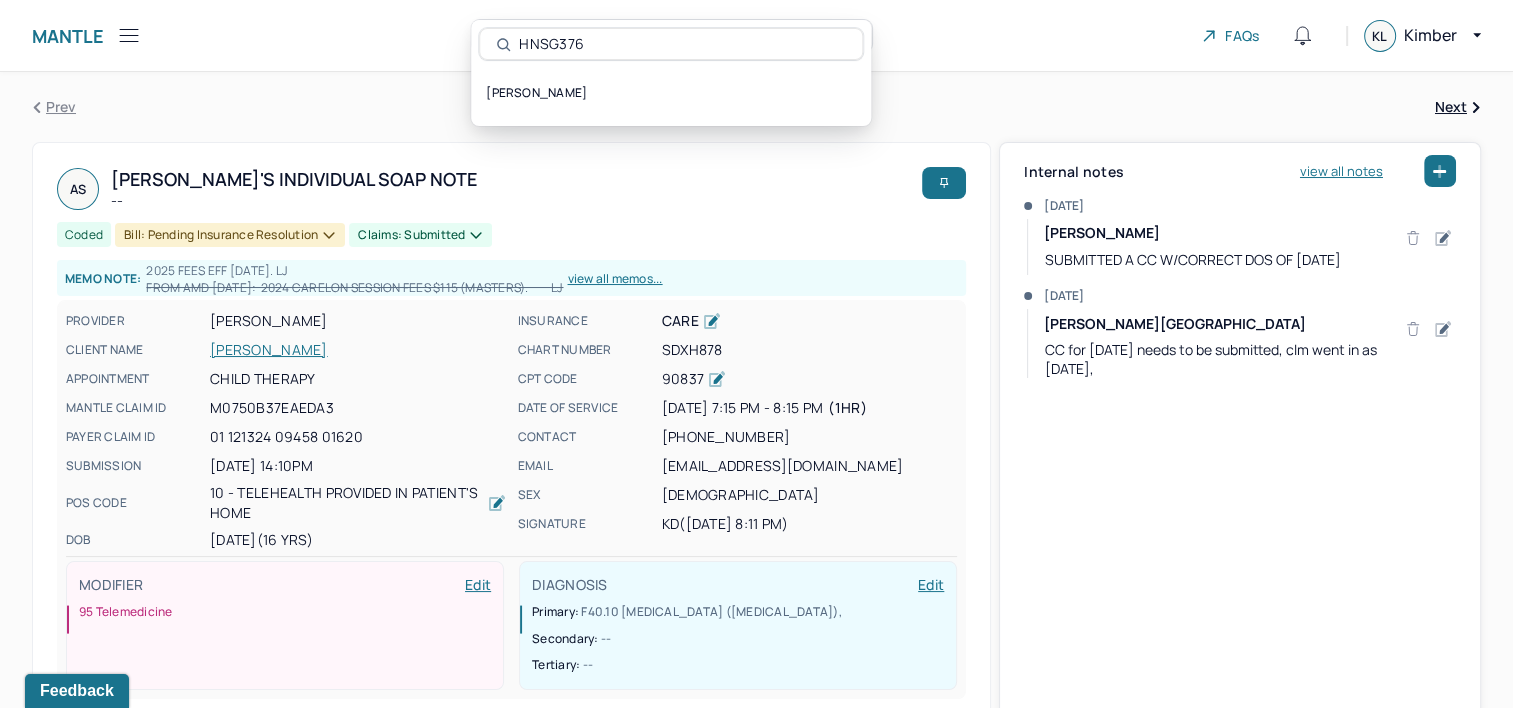 type on "HNSG376" 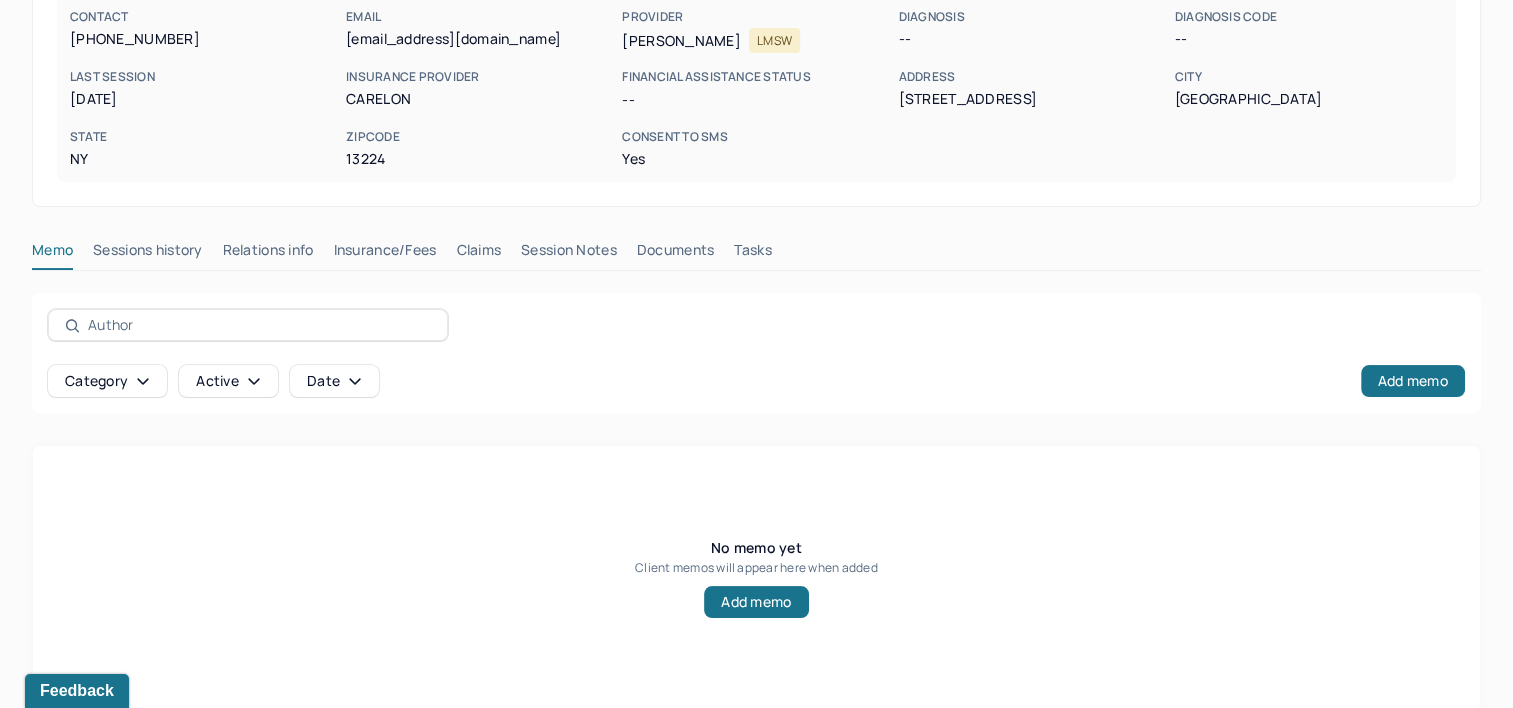 scroll, scrollTop: 291, scrollLeft: 0, axis: vertical 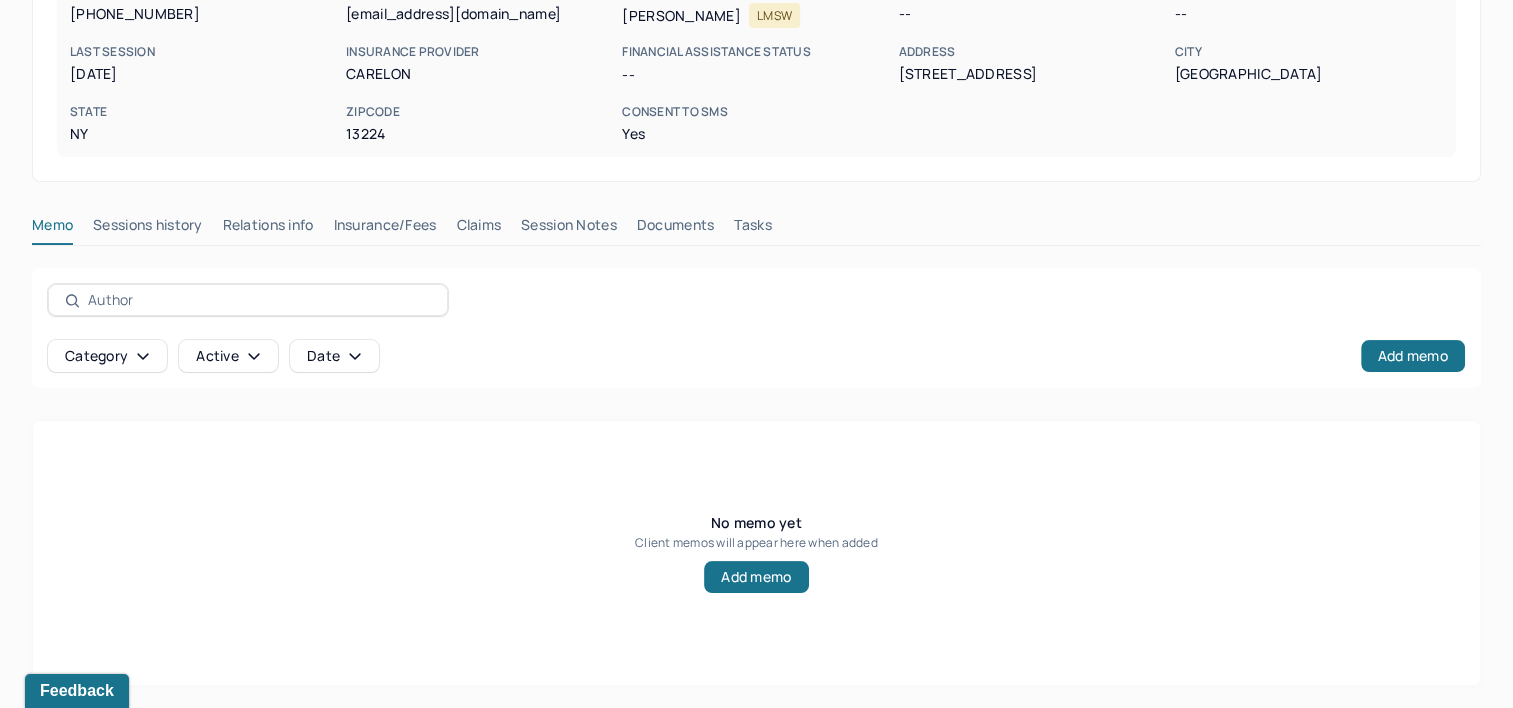 click on "Claims" at bounding box center [478, 229] 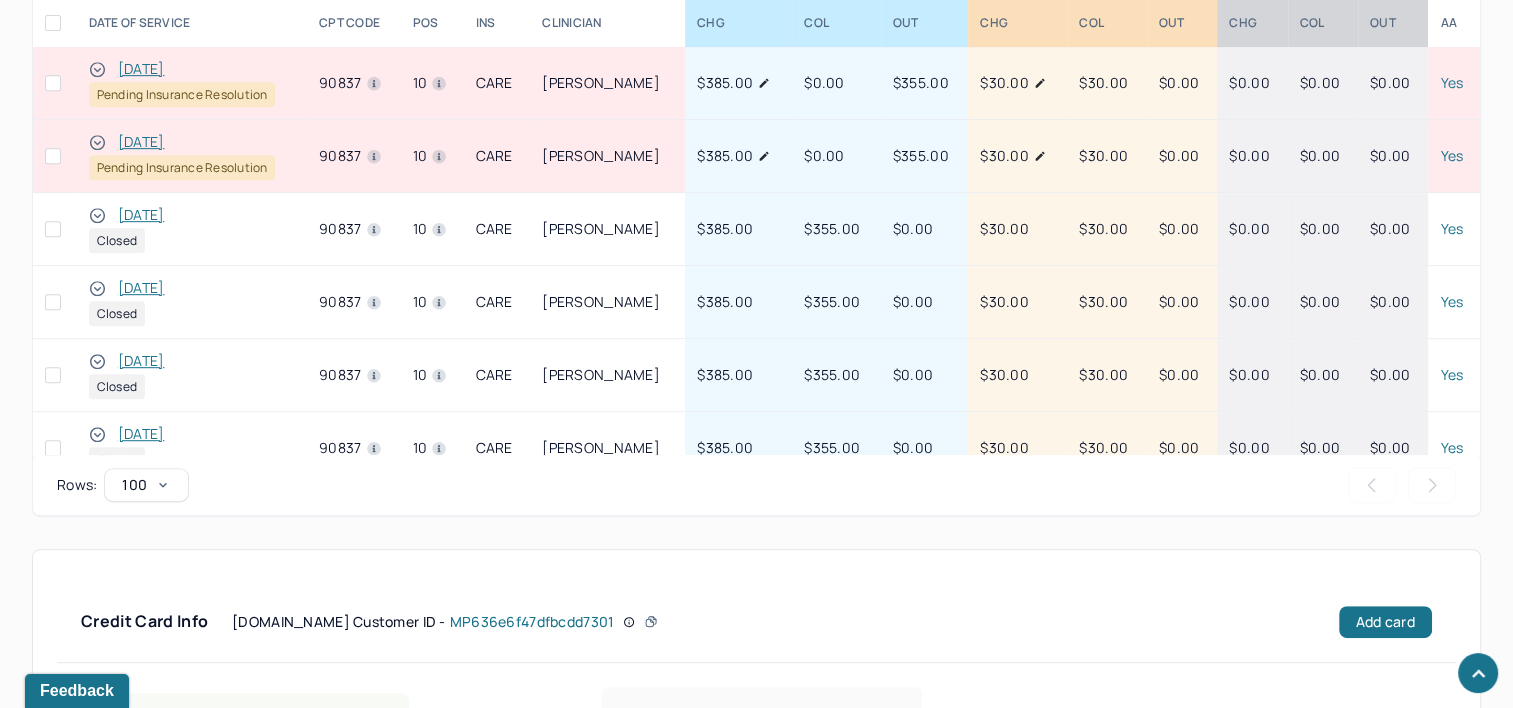 scroll, scrollTop: 891, scrollLeft: 0, axis: vertical 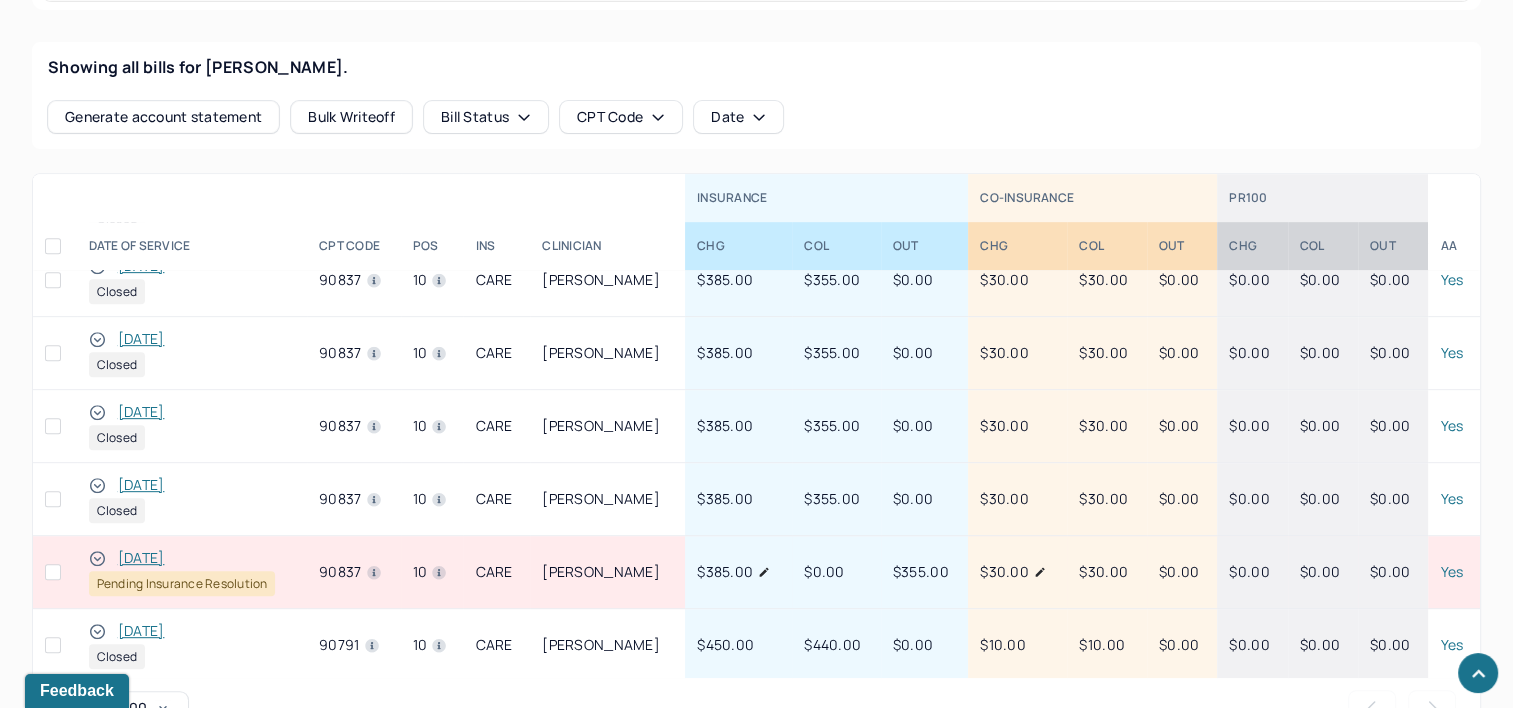 click on "[DATE]" at bounding box center (141, 558) 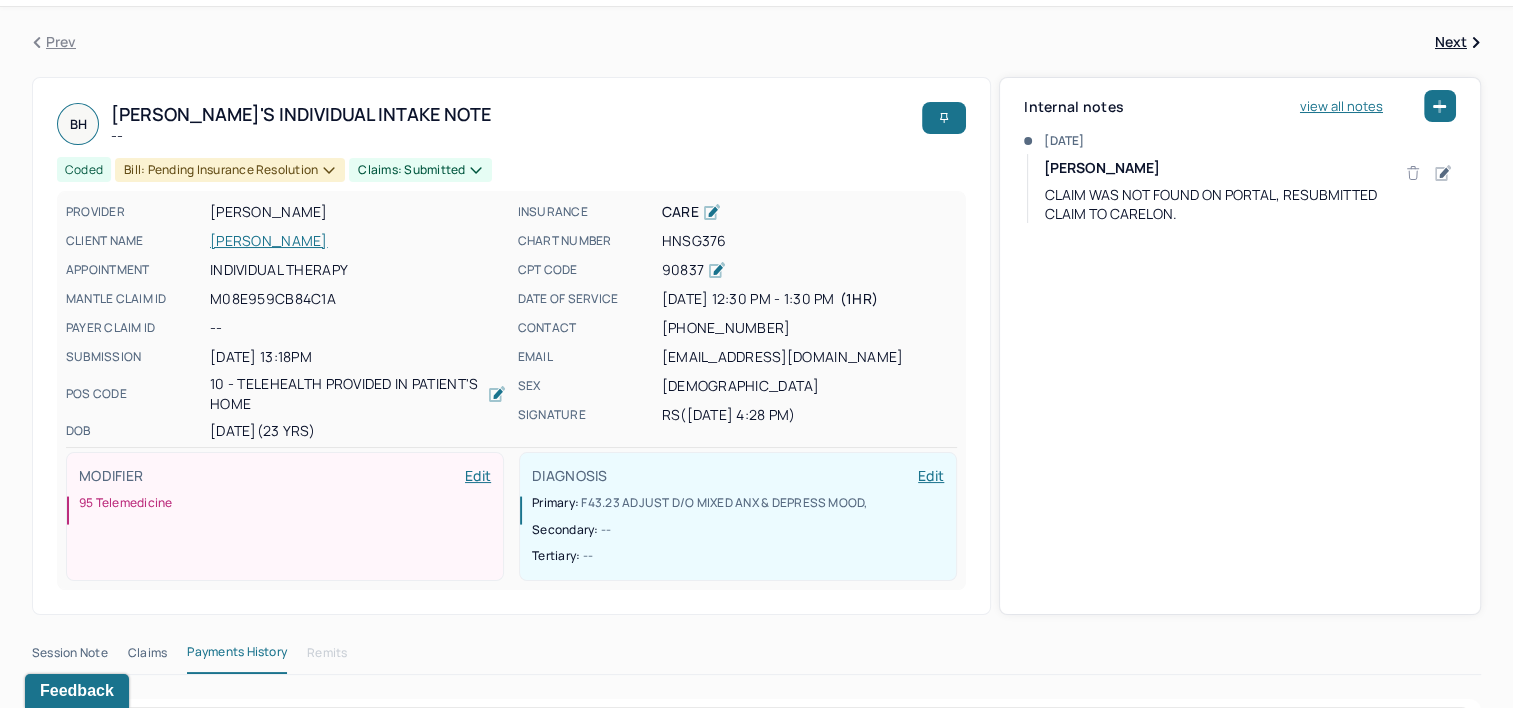 scroll, scrollTop: 100, scrollLeft: 0, axis: vertical 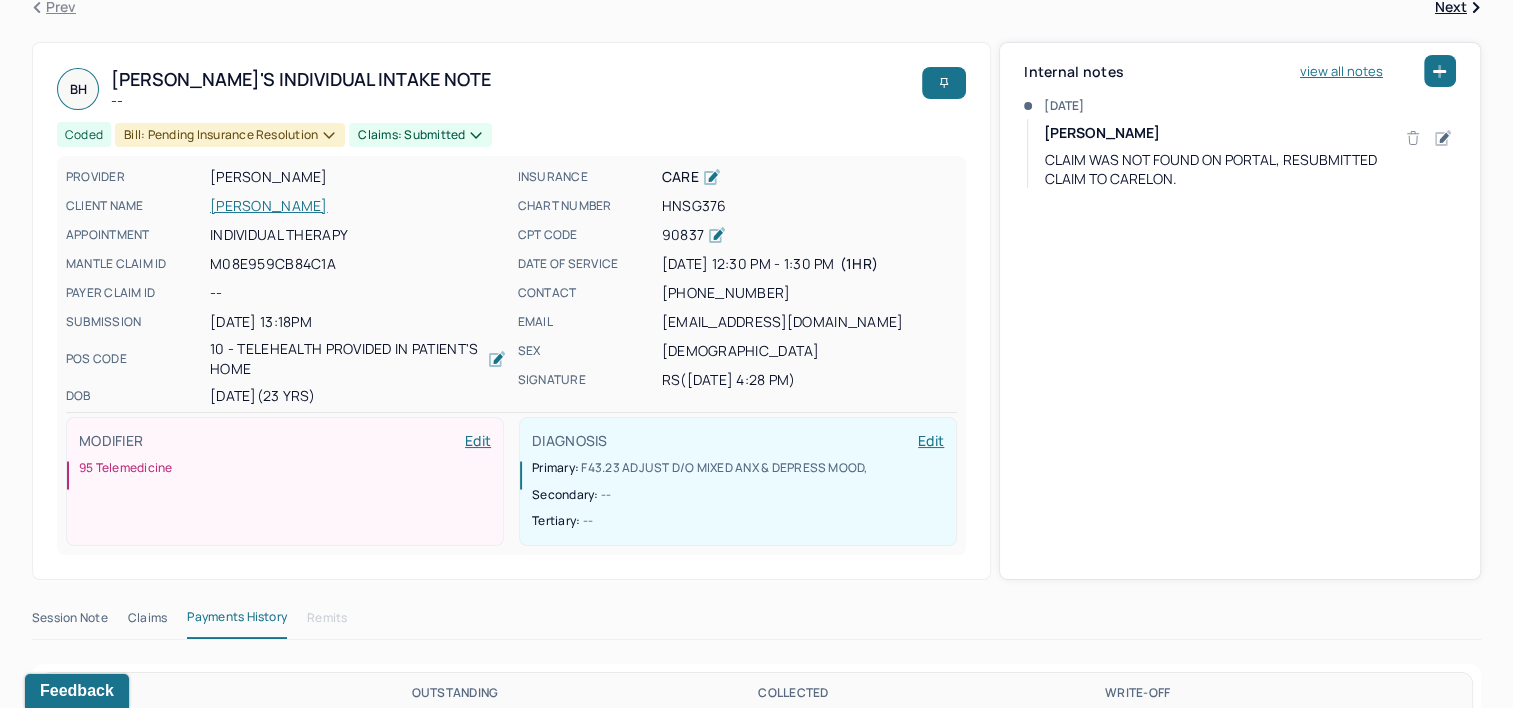 click on "Claims" at bounding box center [147, 622] 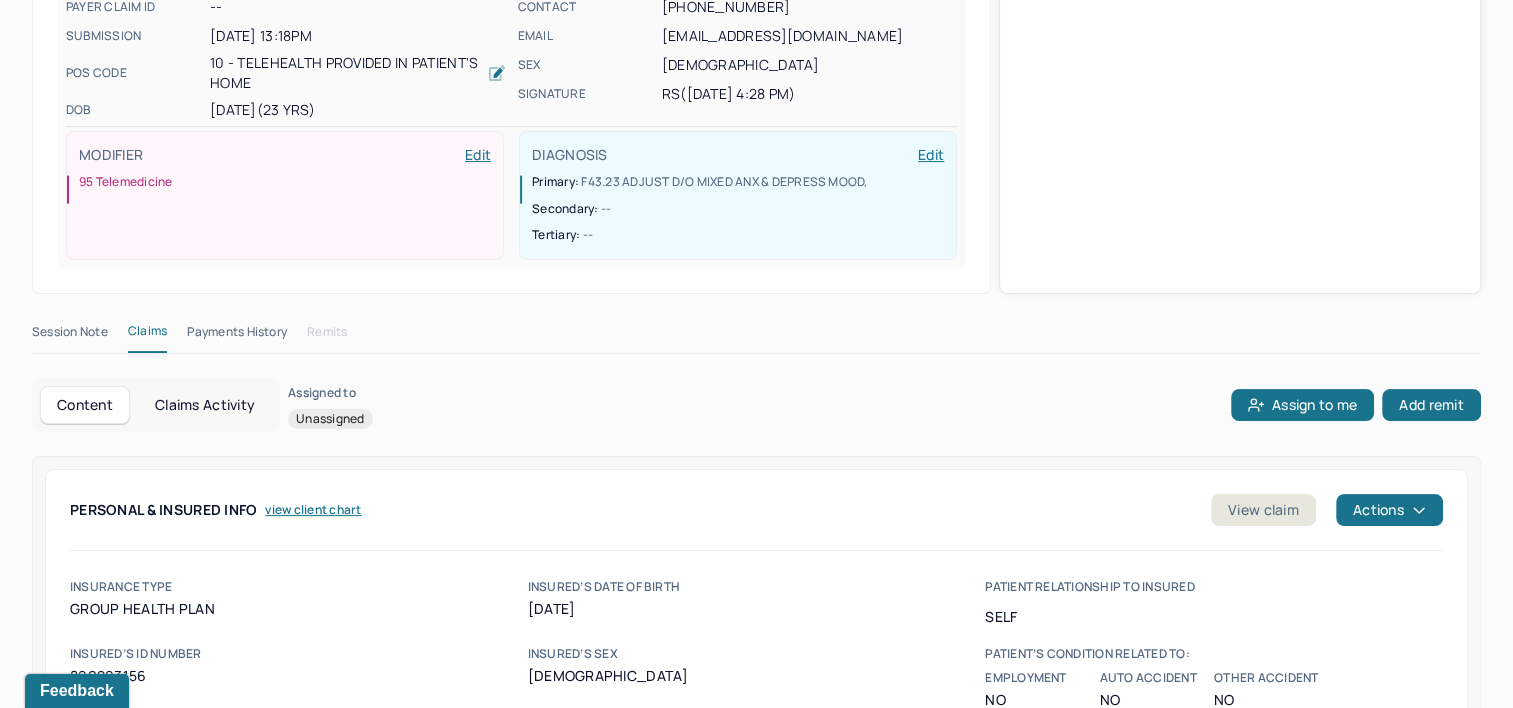 scroll, scrollTop: 400, scrollLeft: 0, axis: vertical 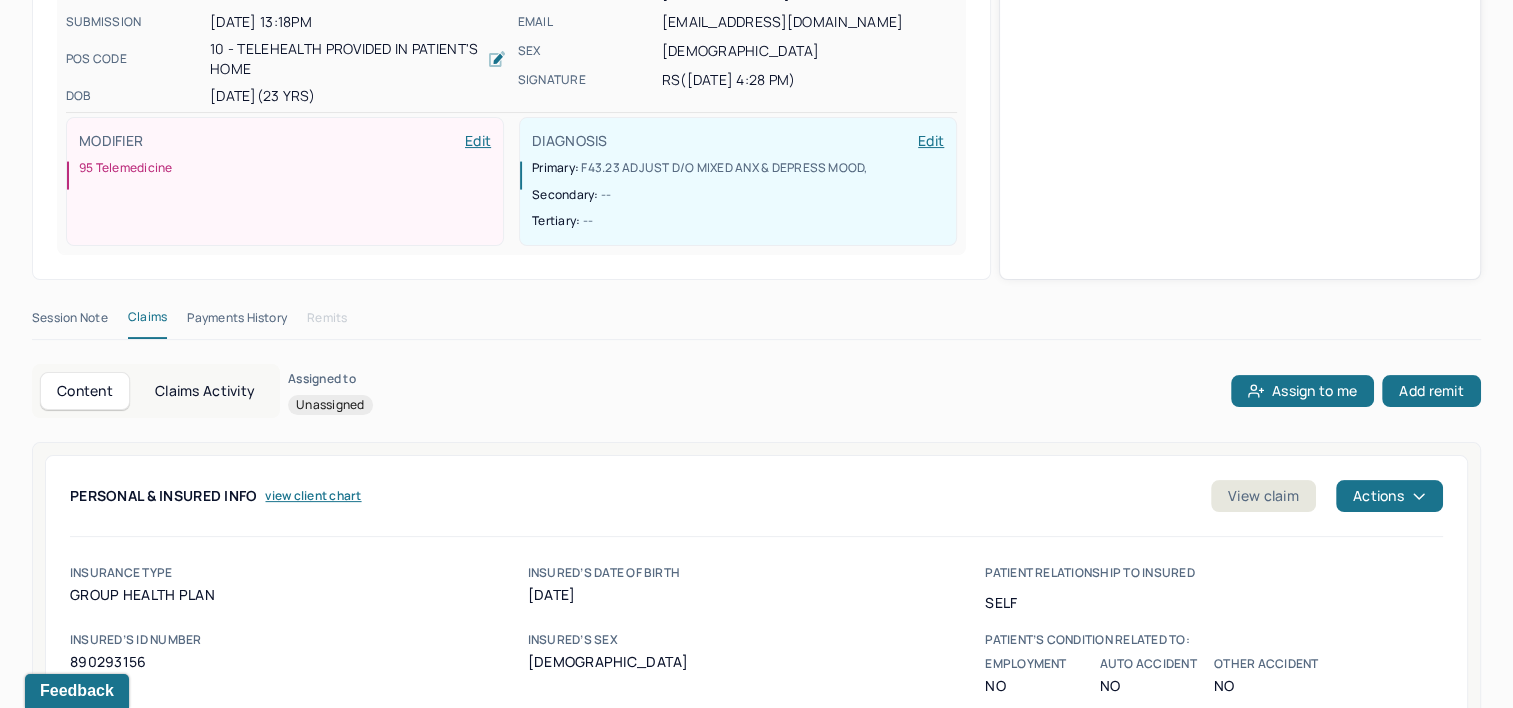 click on "Claims Activity" at bounding box center (205, 391) 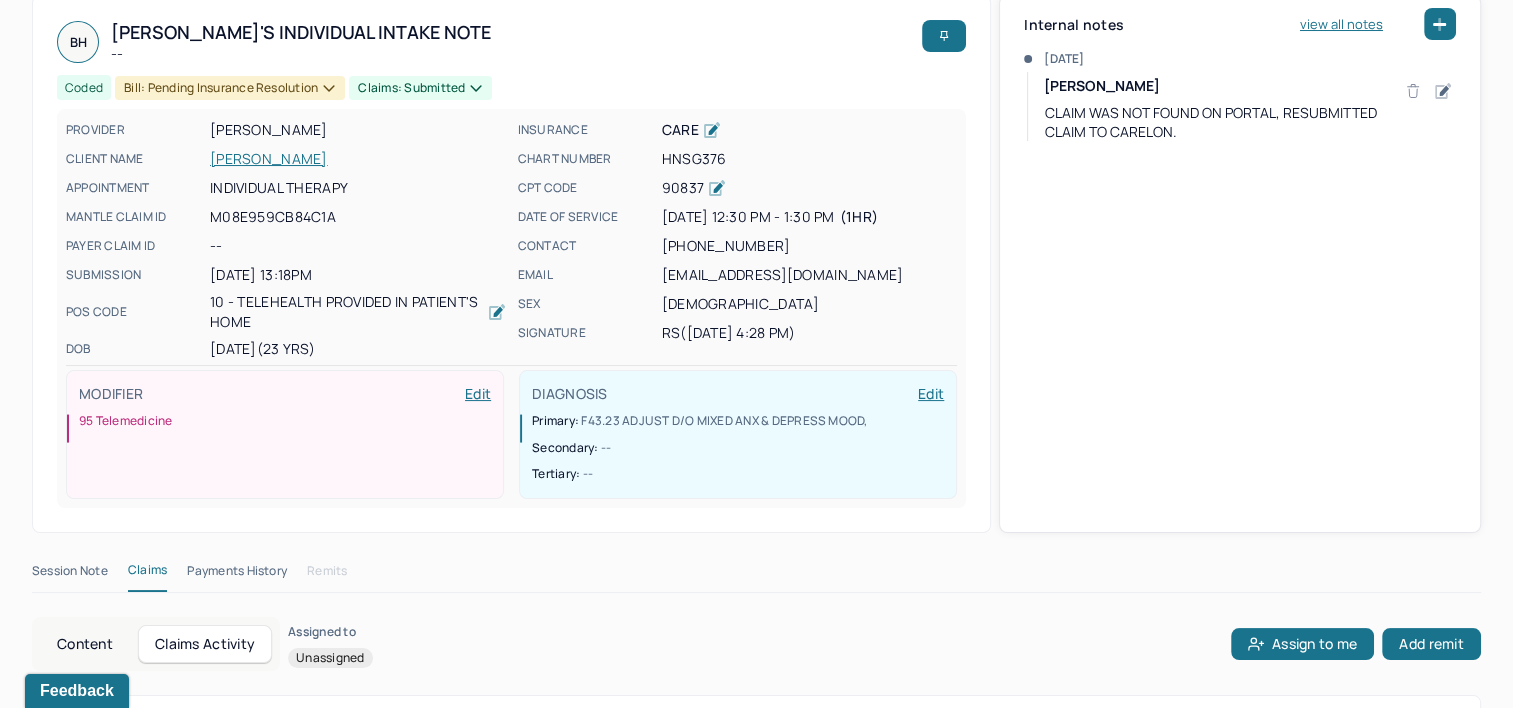 scroll, scrollTop: 0, scrollLeft: 0, axis: both 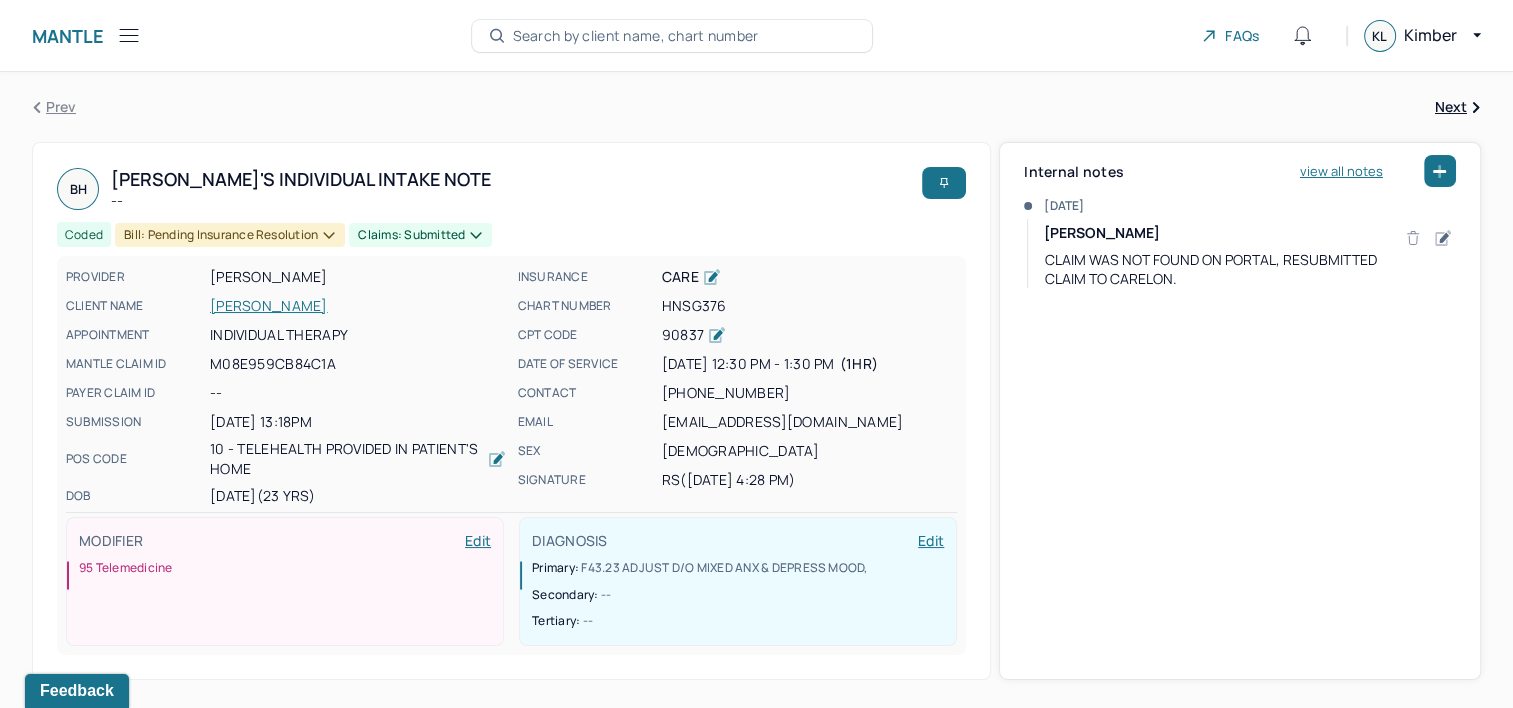 type 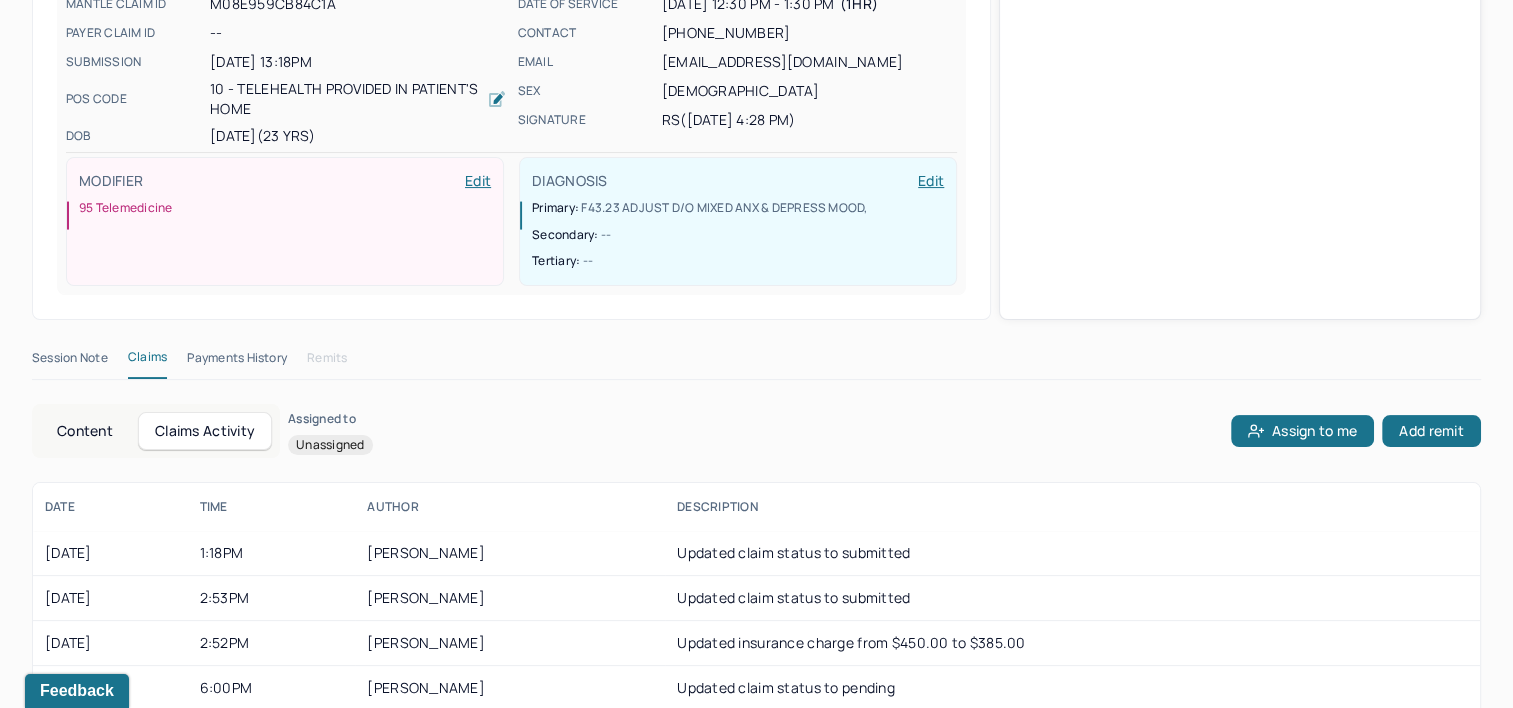 scroll, scrollTop: 392, scrollLeft: 0, axis: vertical 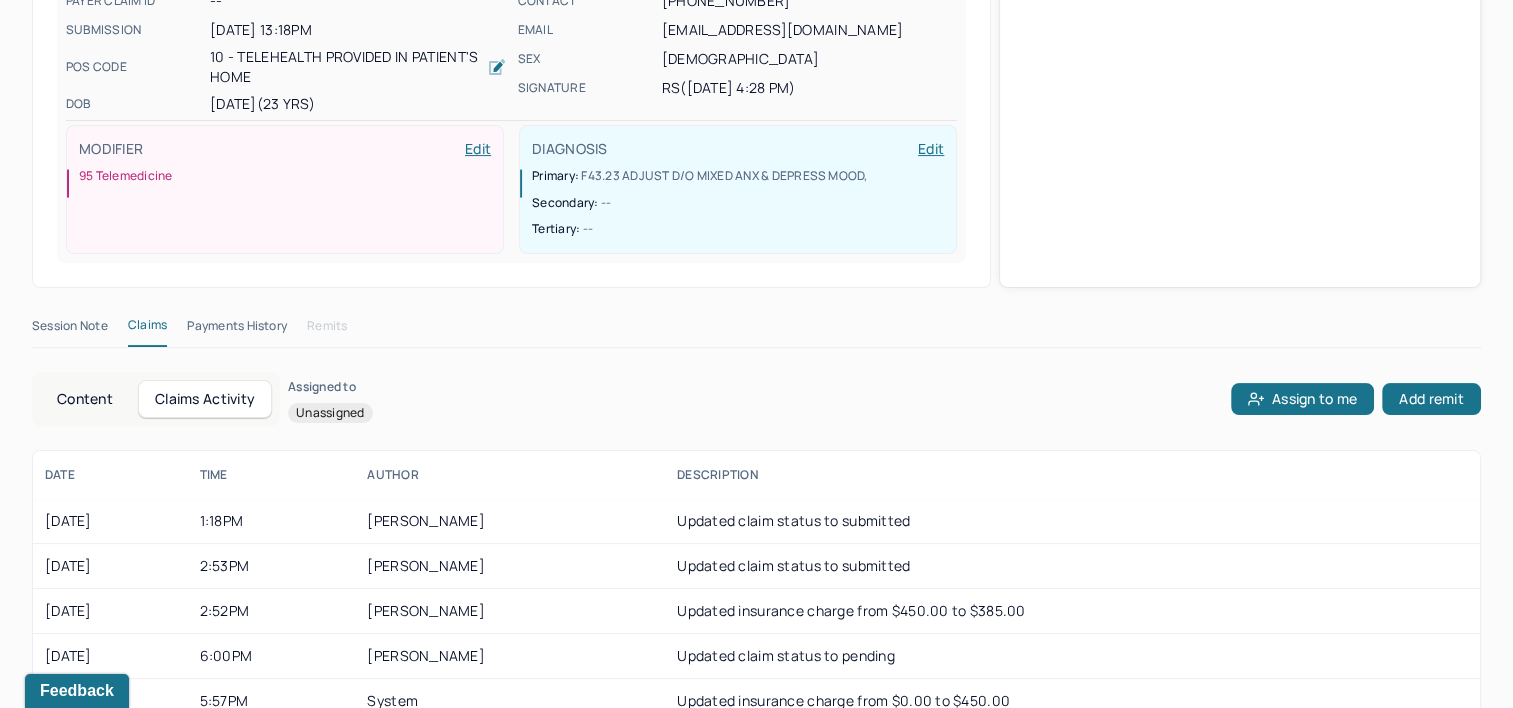 click on "Content" at bounding box center [85, 399] 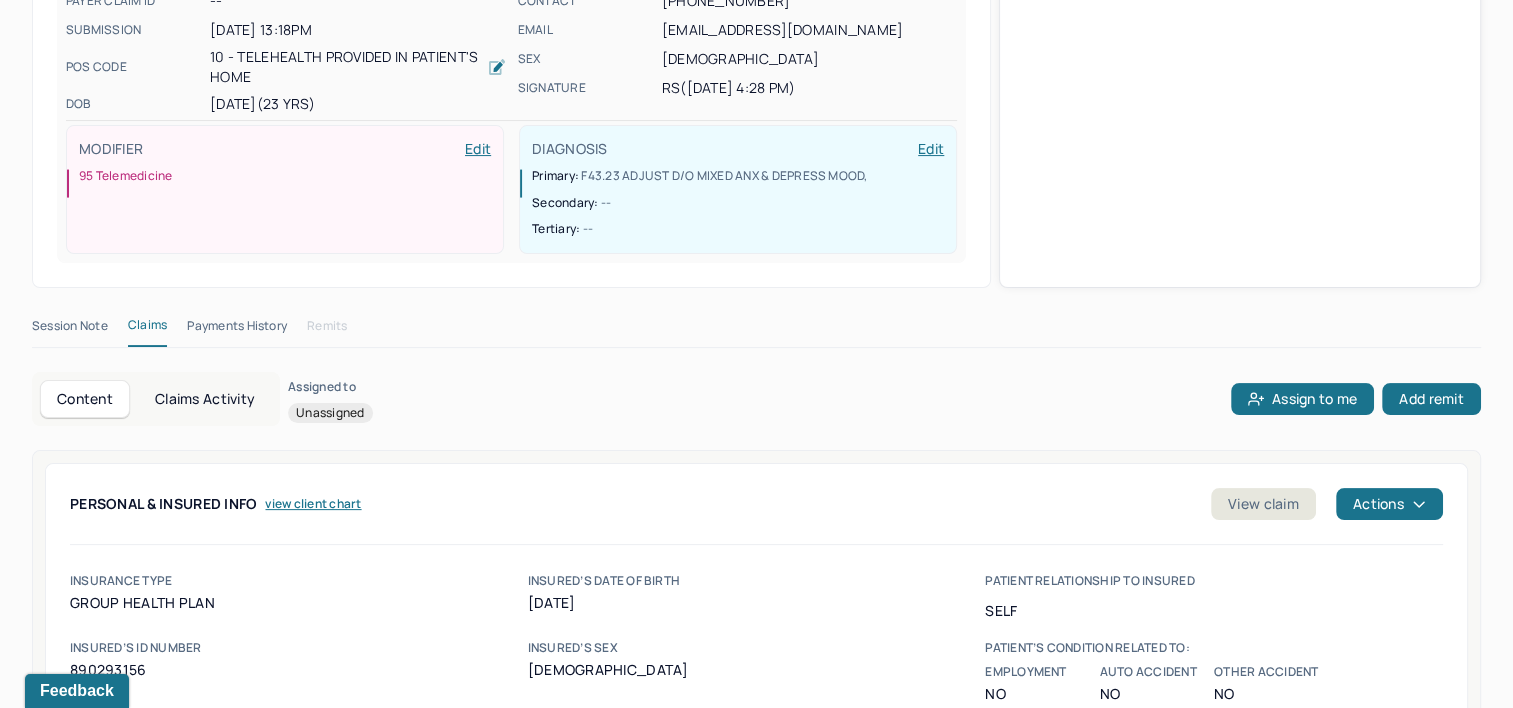 click on "Claims Activity" at bounding box center (205, 399) 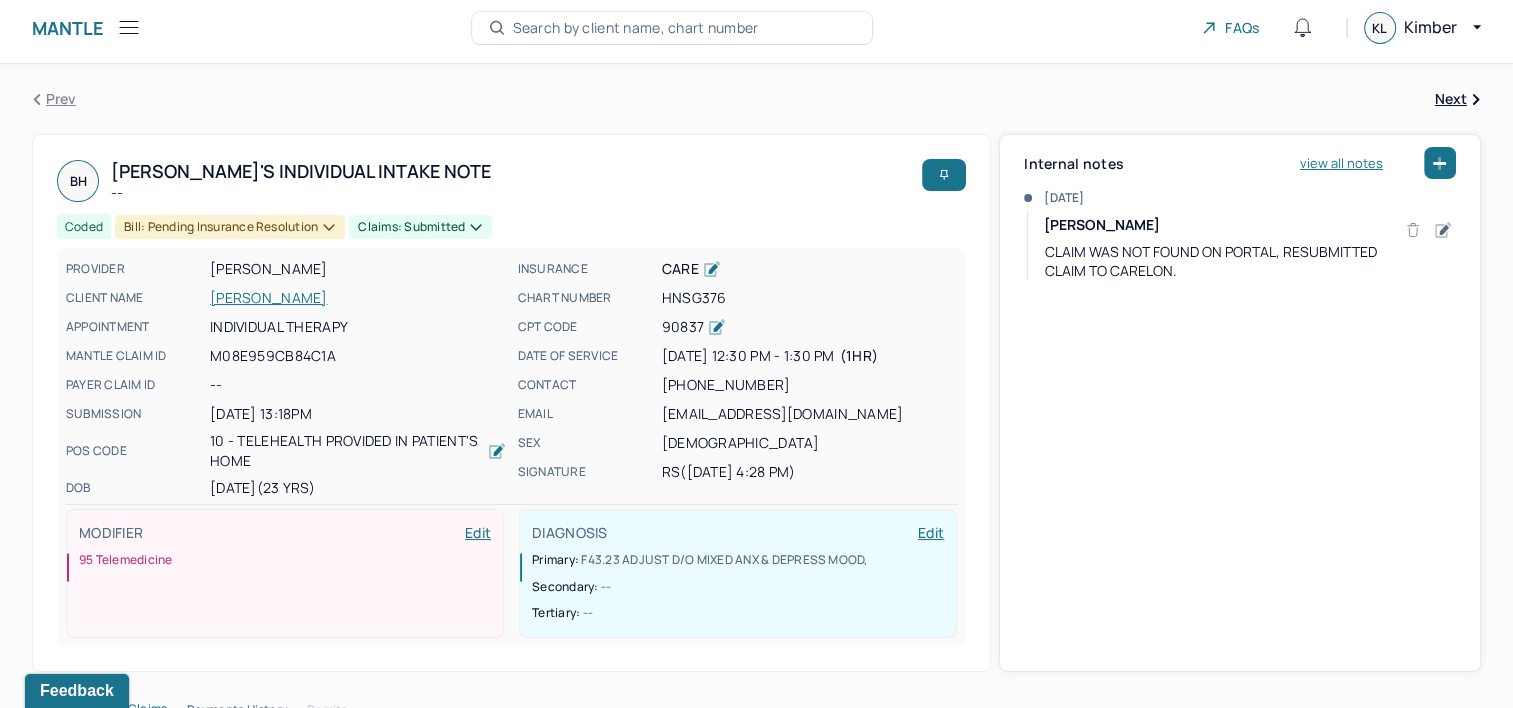 scroll, scrollTop: 0, scrollLeft: 0, axis: both 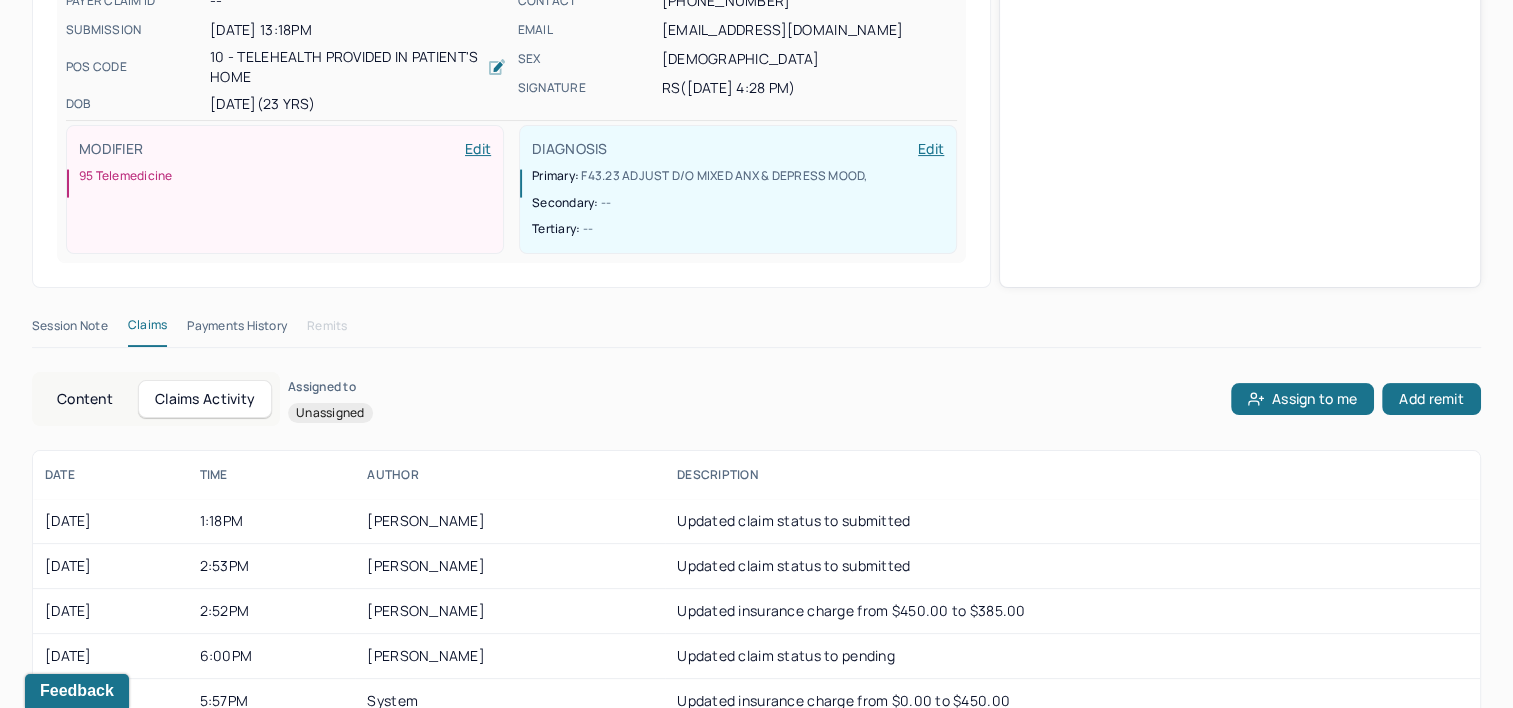 click on "Content" at bounding box center [85, 399] 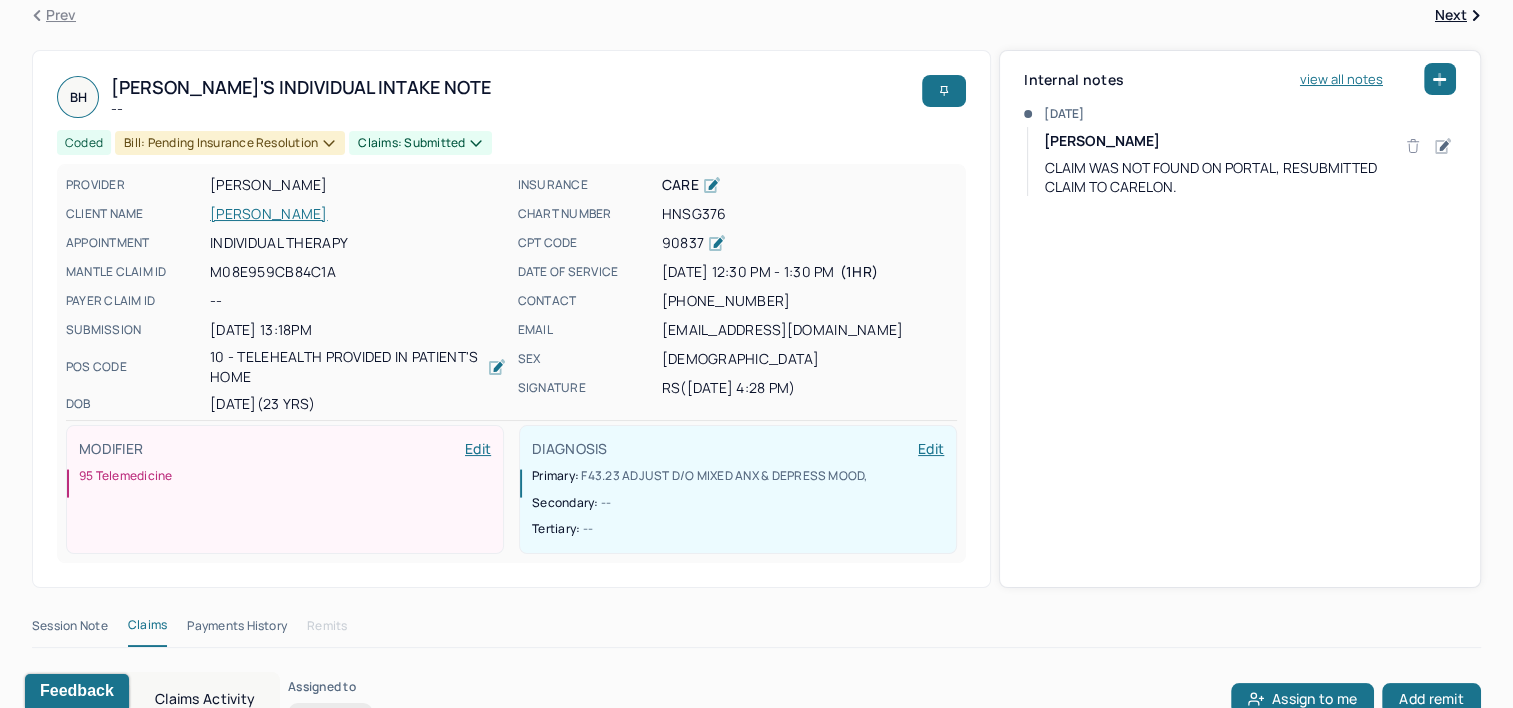 scroll, scrollTop: 0, scrollLeft: 0, axis: both 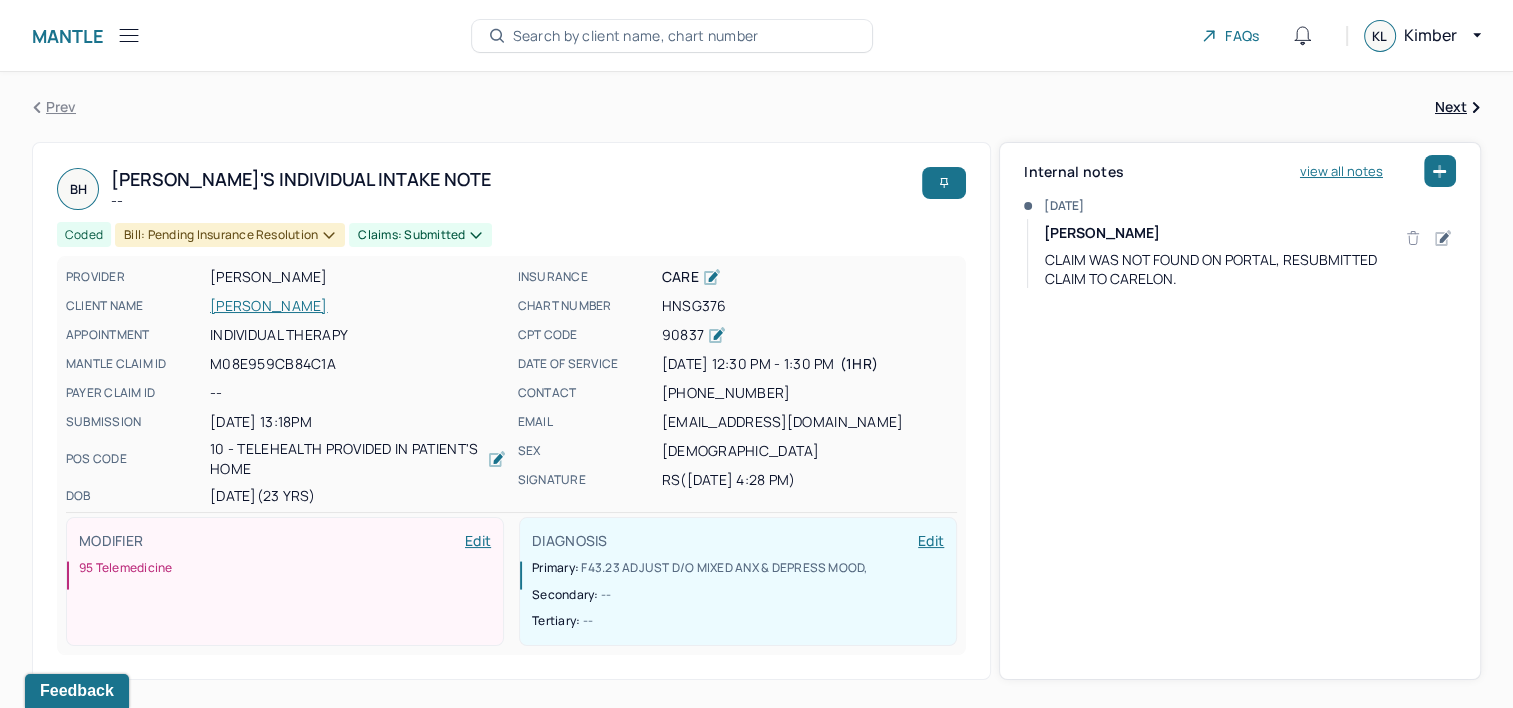 click on "Search by client name, chart number" at bounding box center [636, 36] 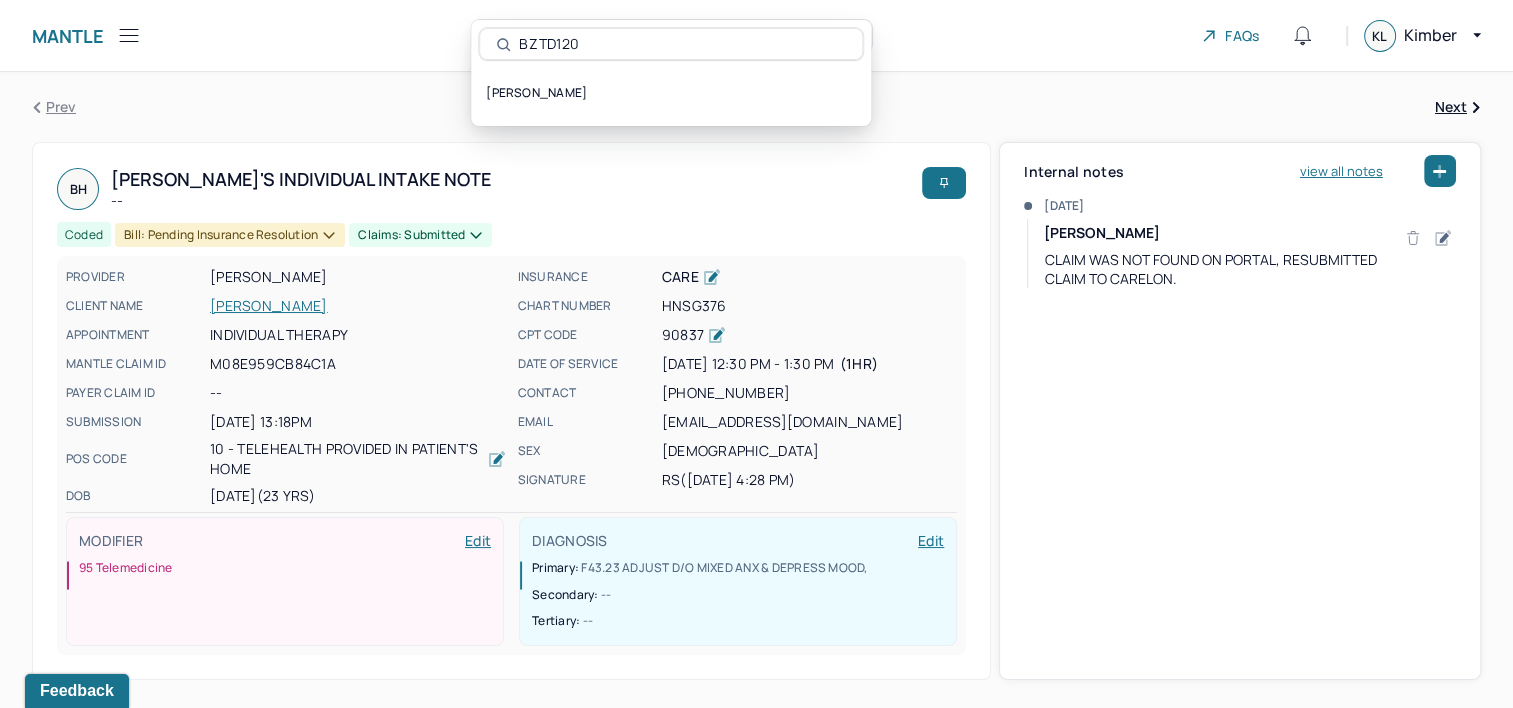 type on "BZTD120" 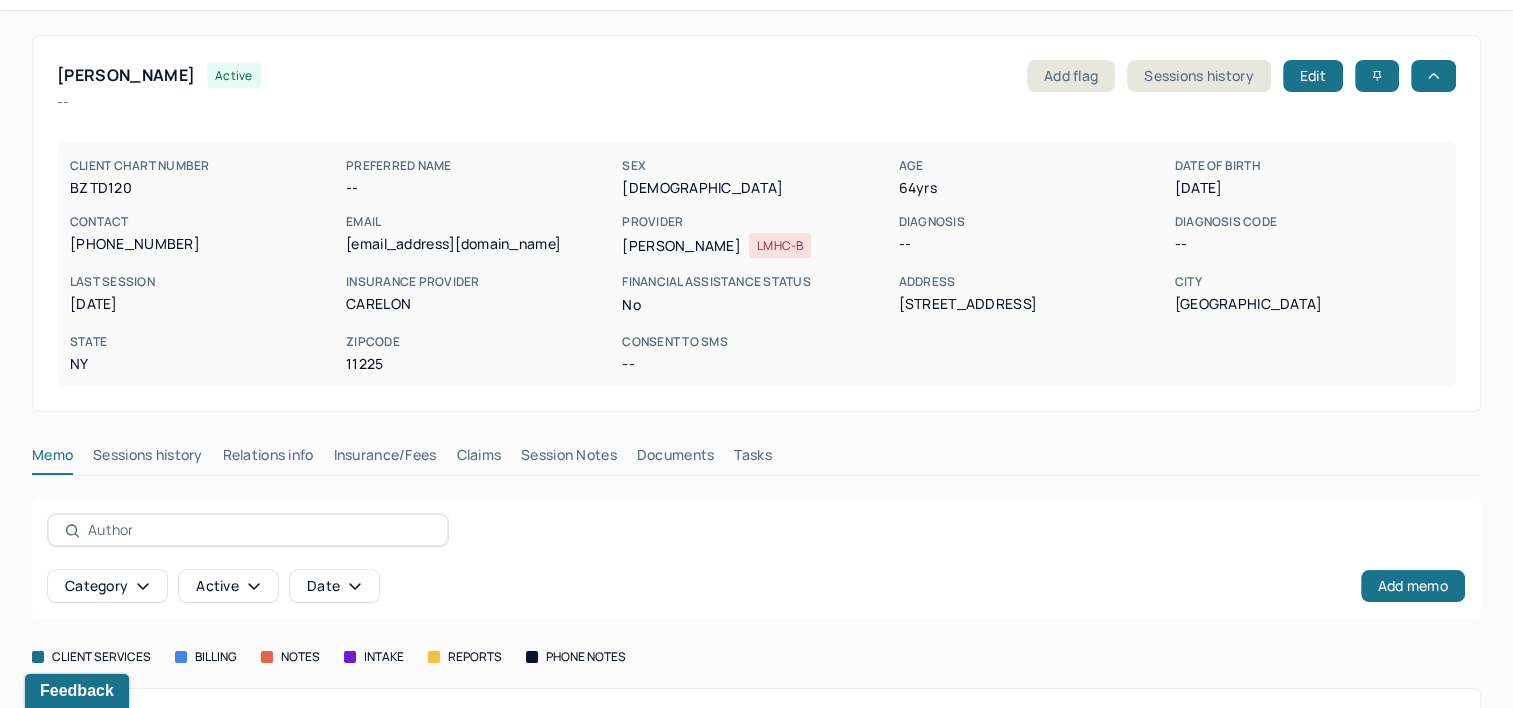 scroll, scrollTop: 158, scrollLeft: 0, axis: vertical 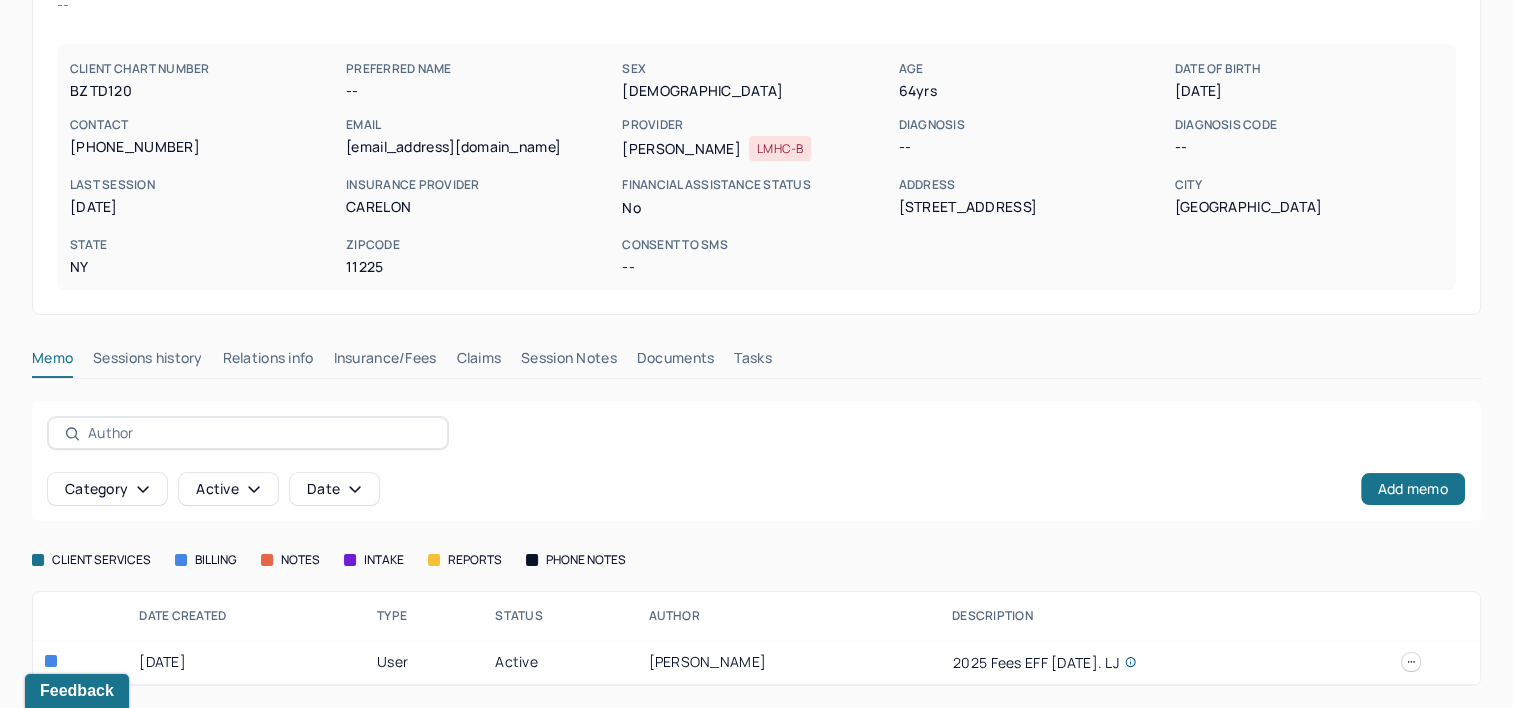 click on "Claims" at bounding box center [478, 362] 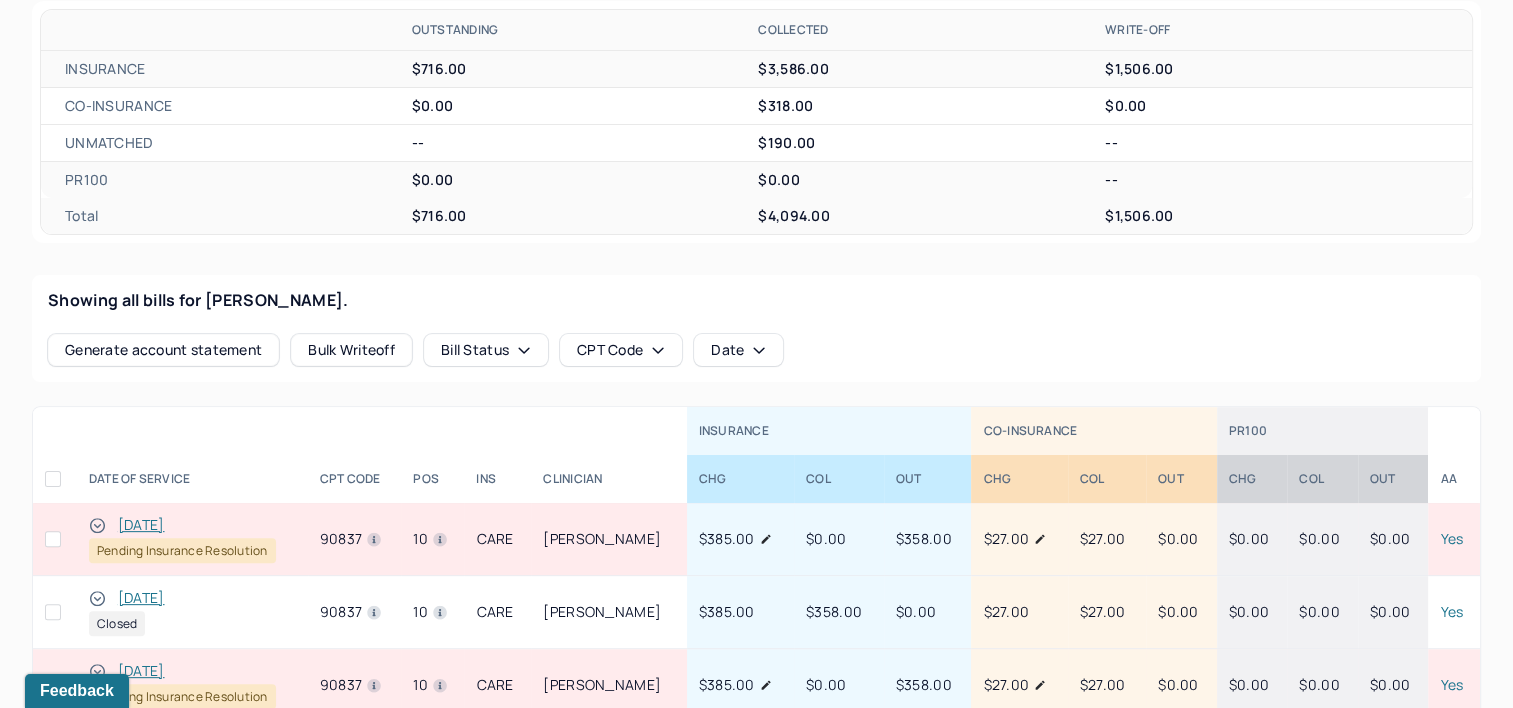 scroll, scrollTop: 600, scrollLeft: 0, axis: vertical 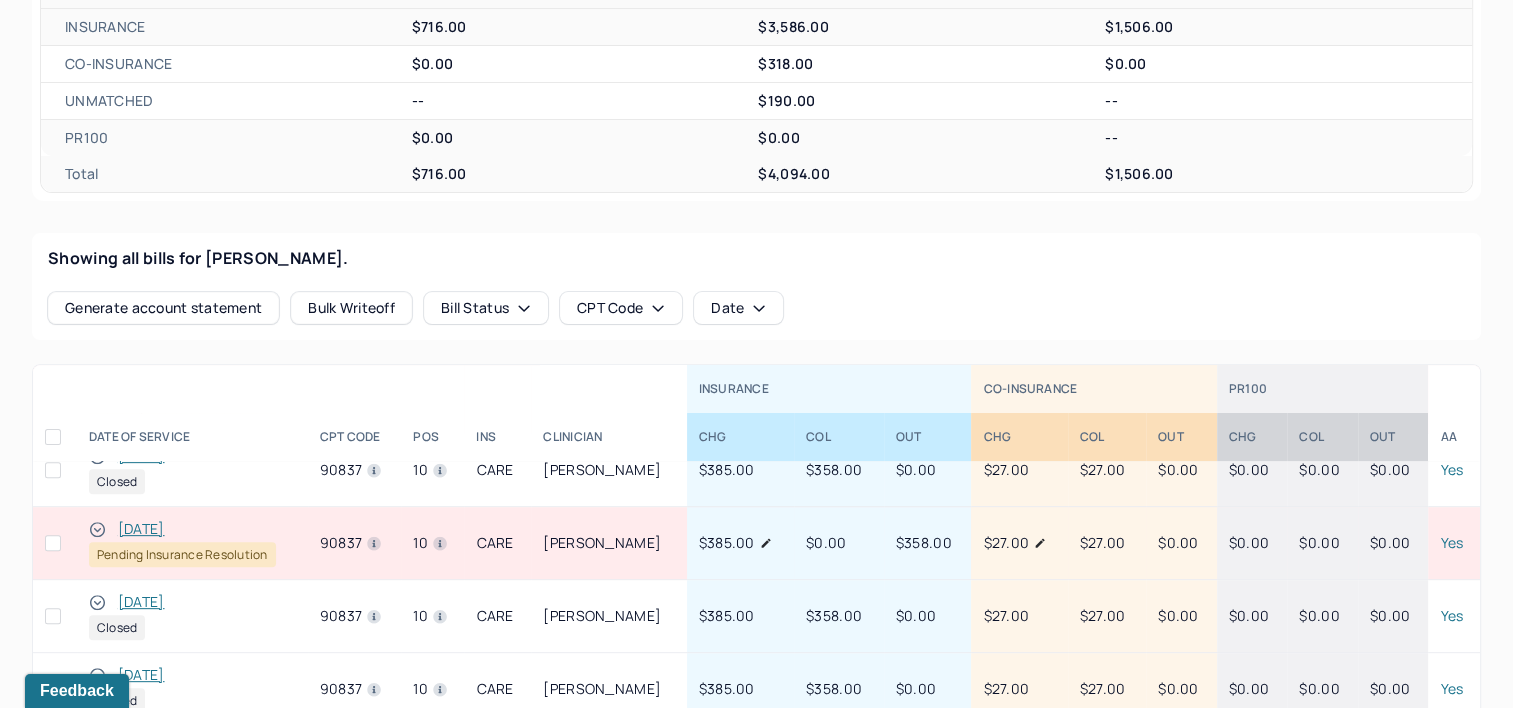 click on "[DATE]" at bounding box center [141, 529] 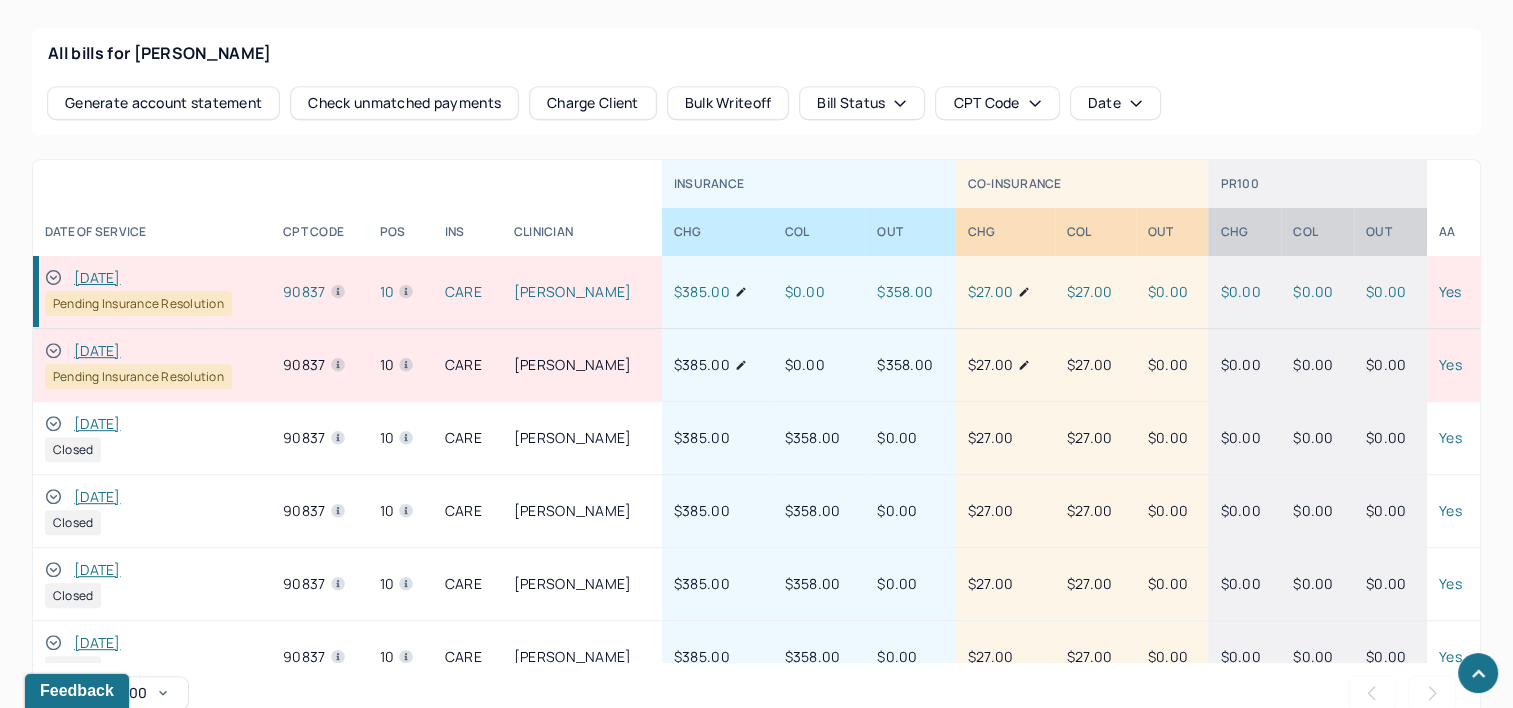 scroll, scrollTop: 1045, scrollLeft: 0, axis: vertical 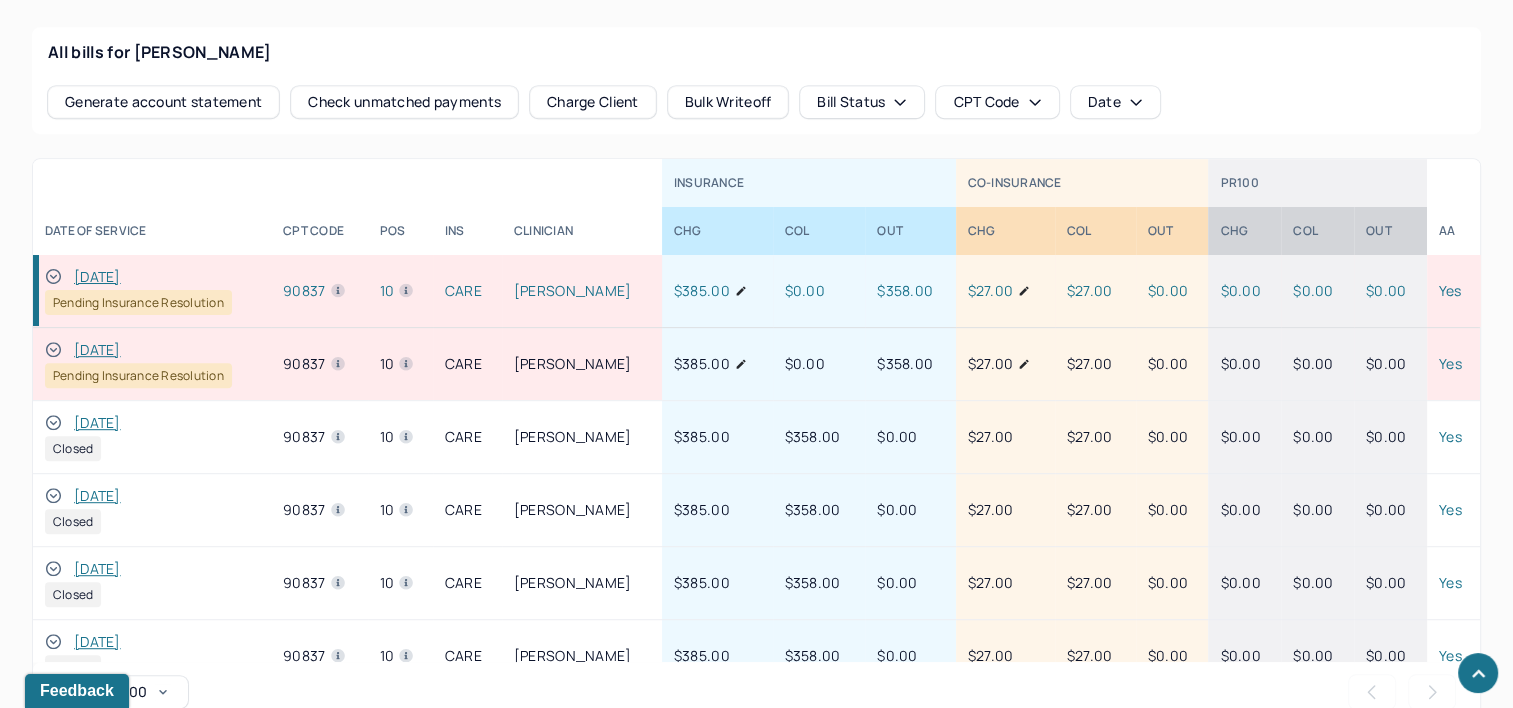 click on "[DATE]" at bounding box center [97, 277] 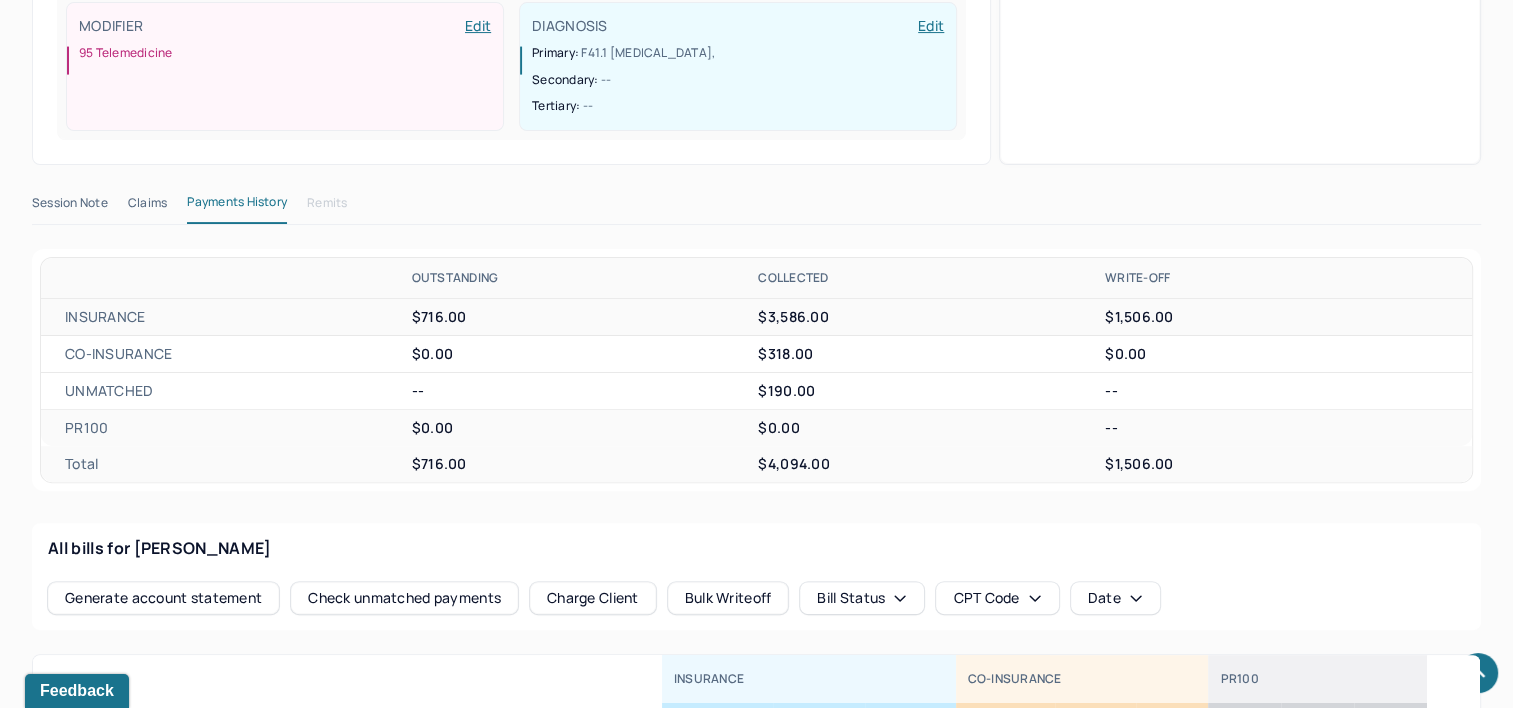 scroll, scrollTop: 545, scrollLeft: 0, axis: vertical 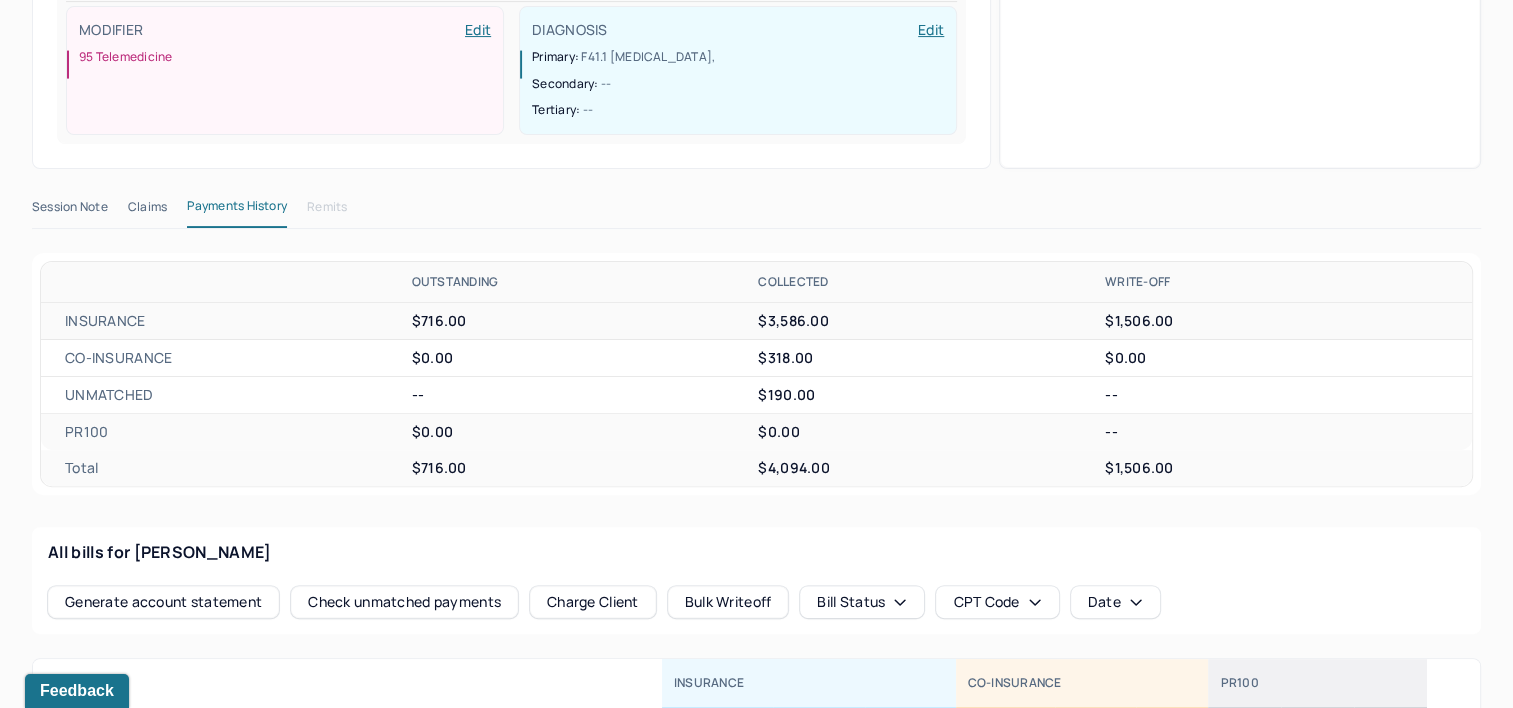 click on "Claims" at bounding box center [147, 211] 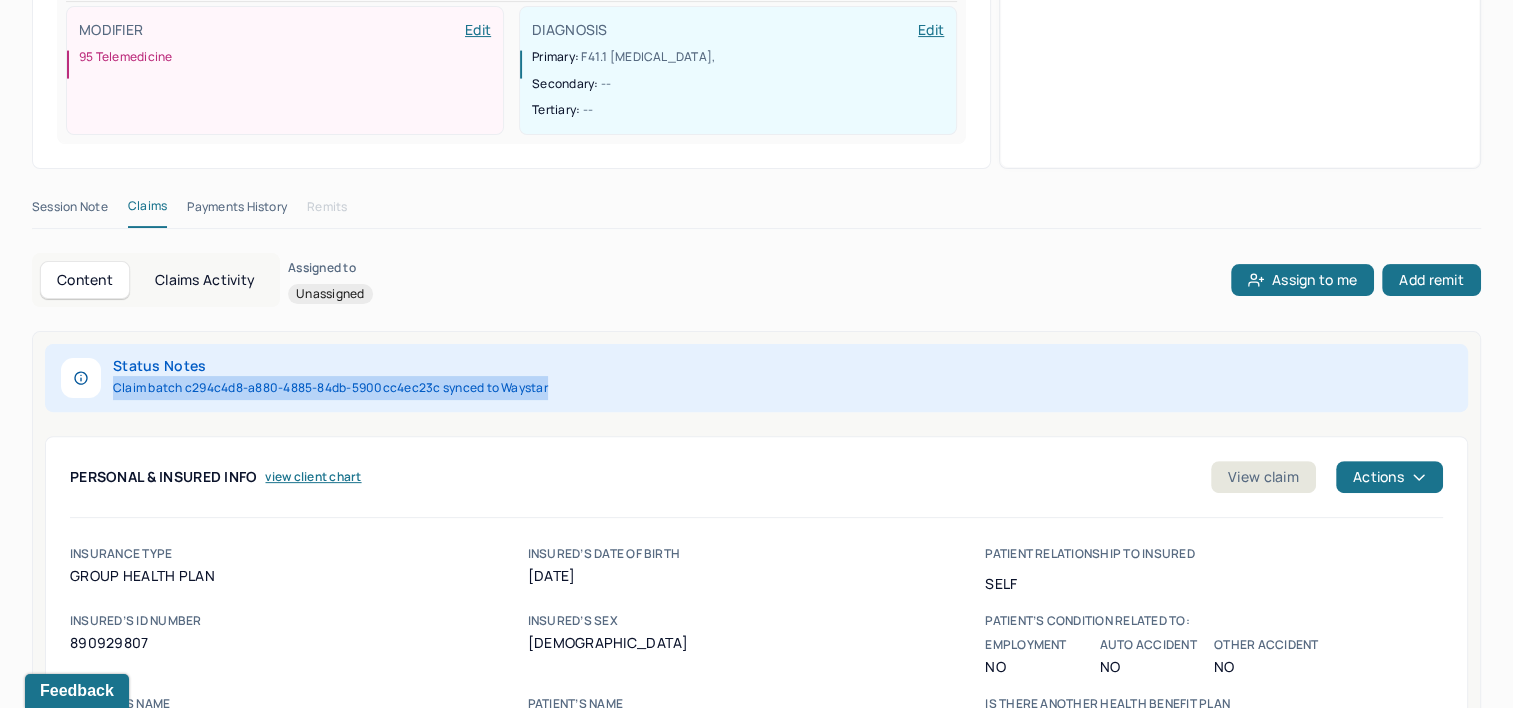 drag, startPoint x: 119, startPoint y: 346, endPoint x: 578, endPoint y: 348, distance: 459.00436 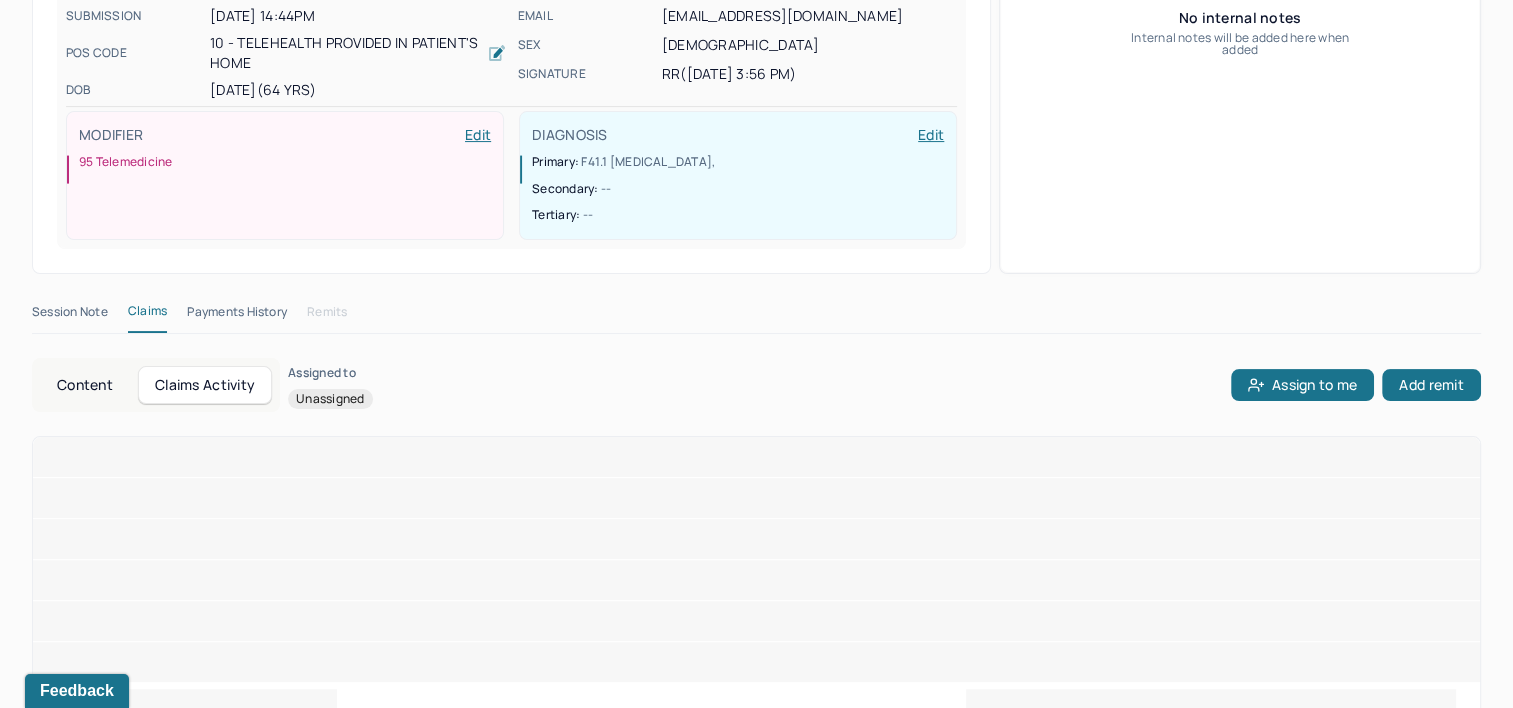 scroll, scrollTop: 292, scrollLeft: 0, axis: vertical 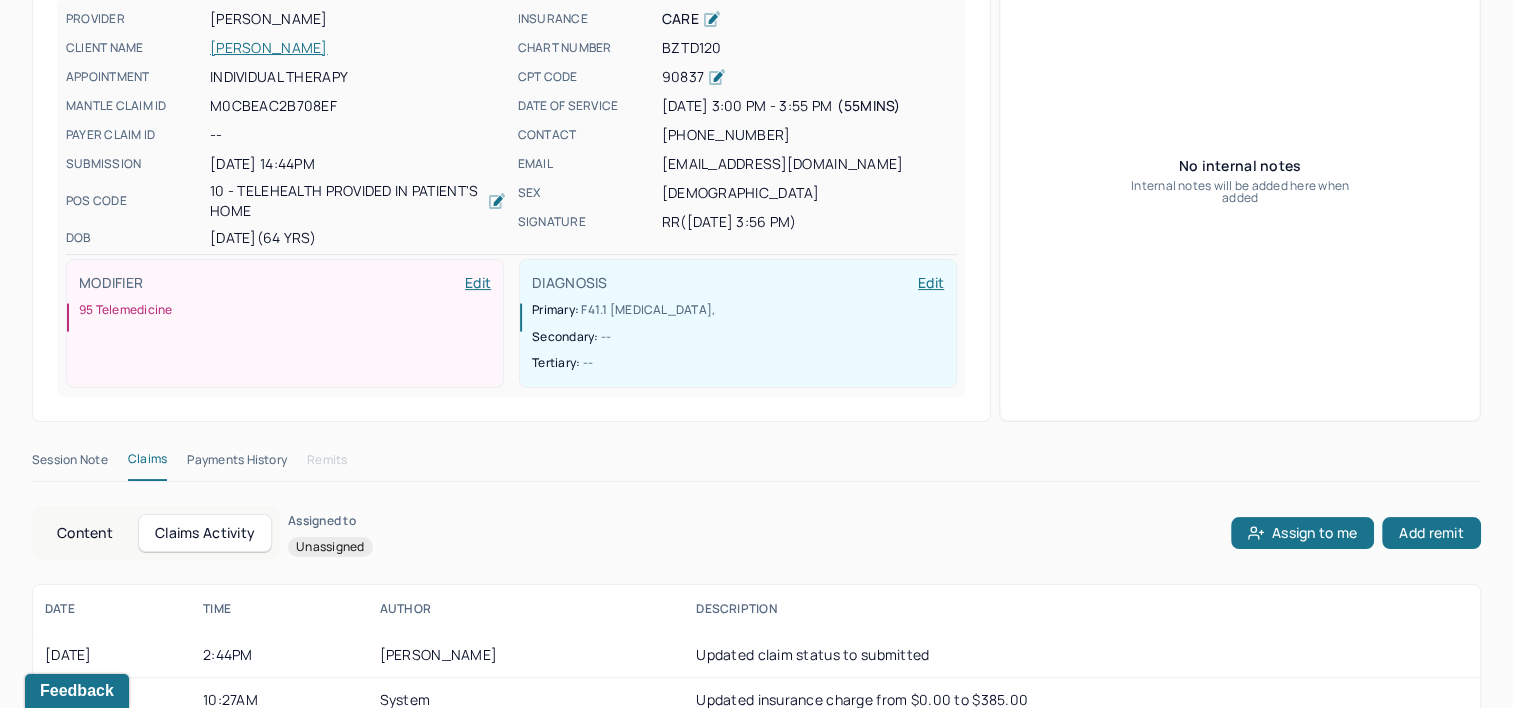 type 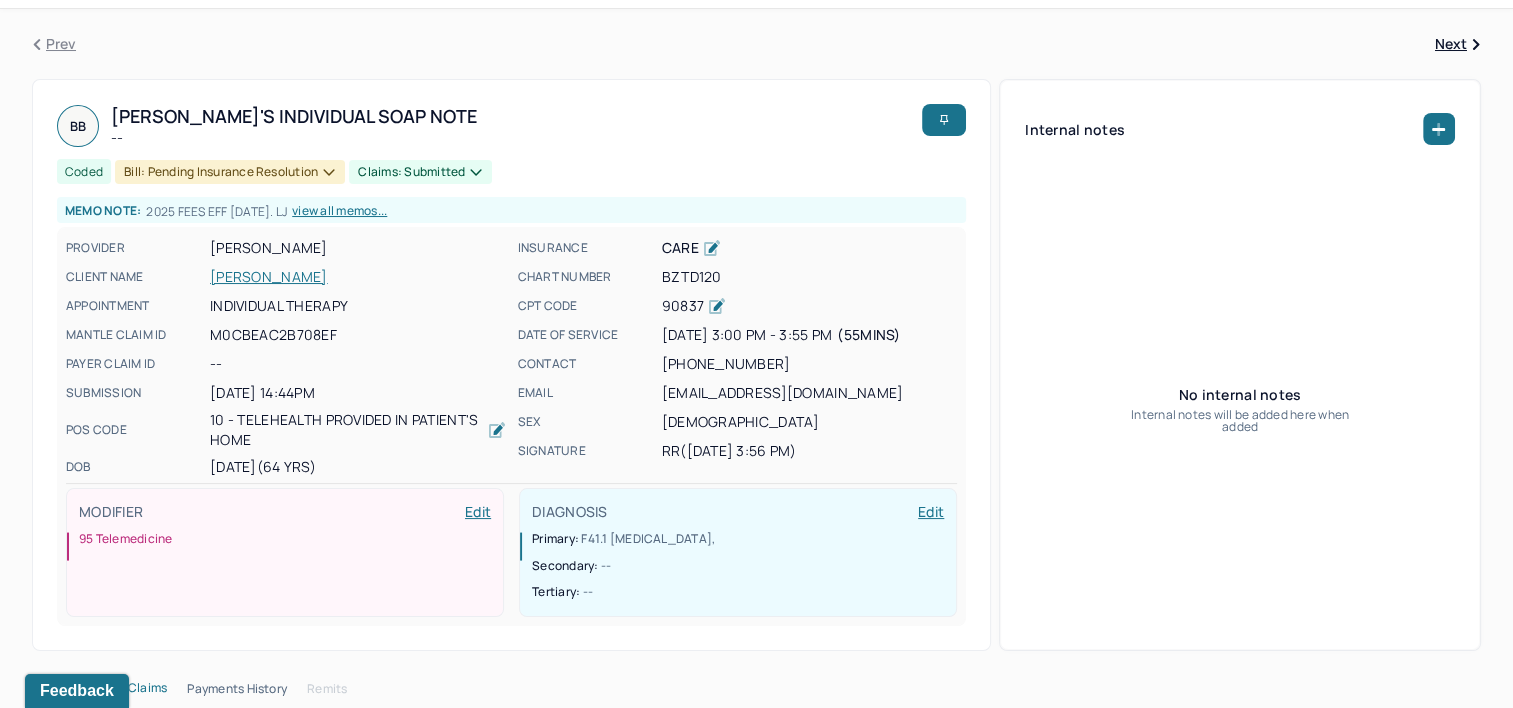 scroll, scrollTop: 0, scrollLeft: 0, axis: both 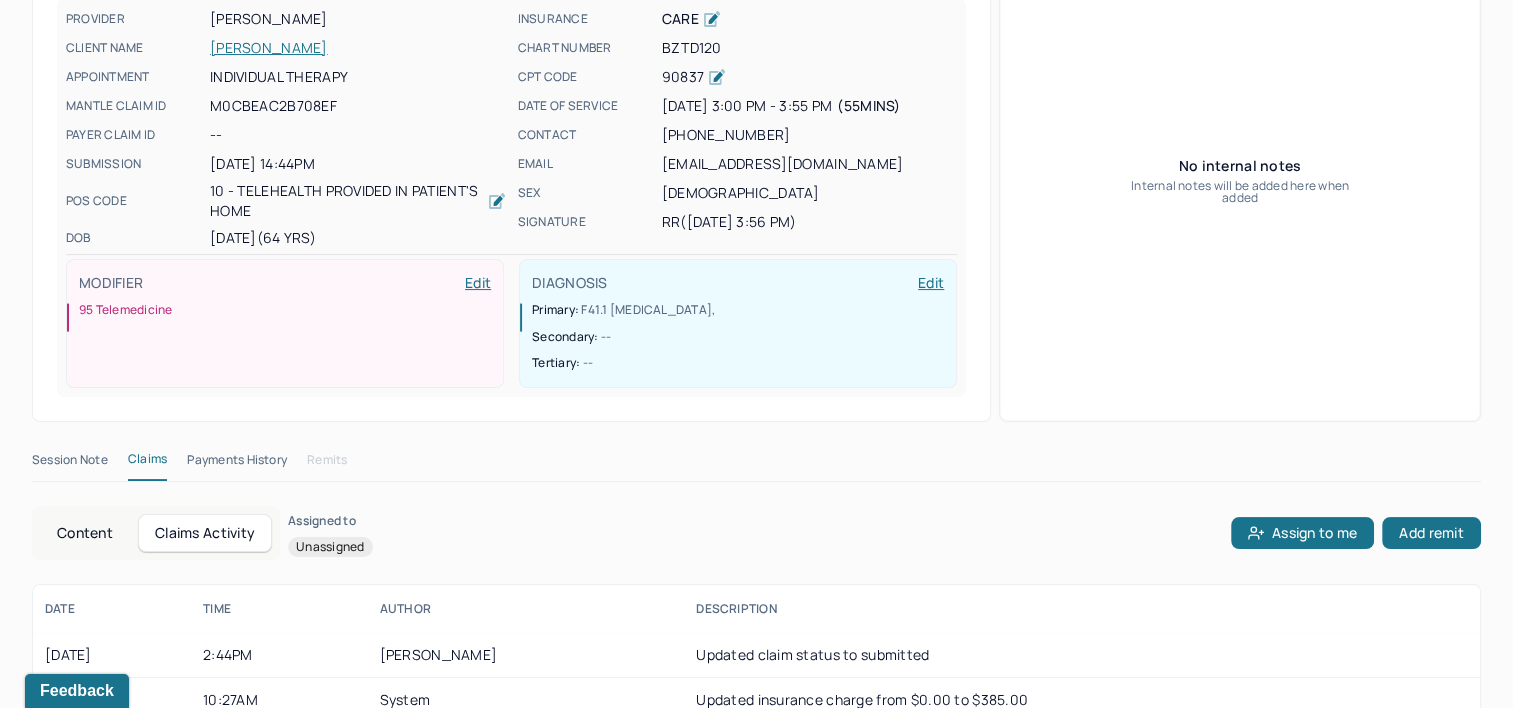 drag, startPoint x: 76, startPoint y: 488, endPoint x: 420, endPoint y: 420, distance: 350.65652 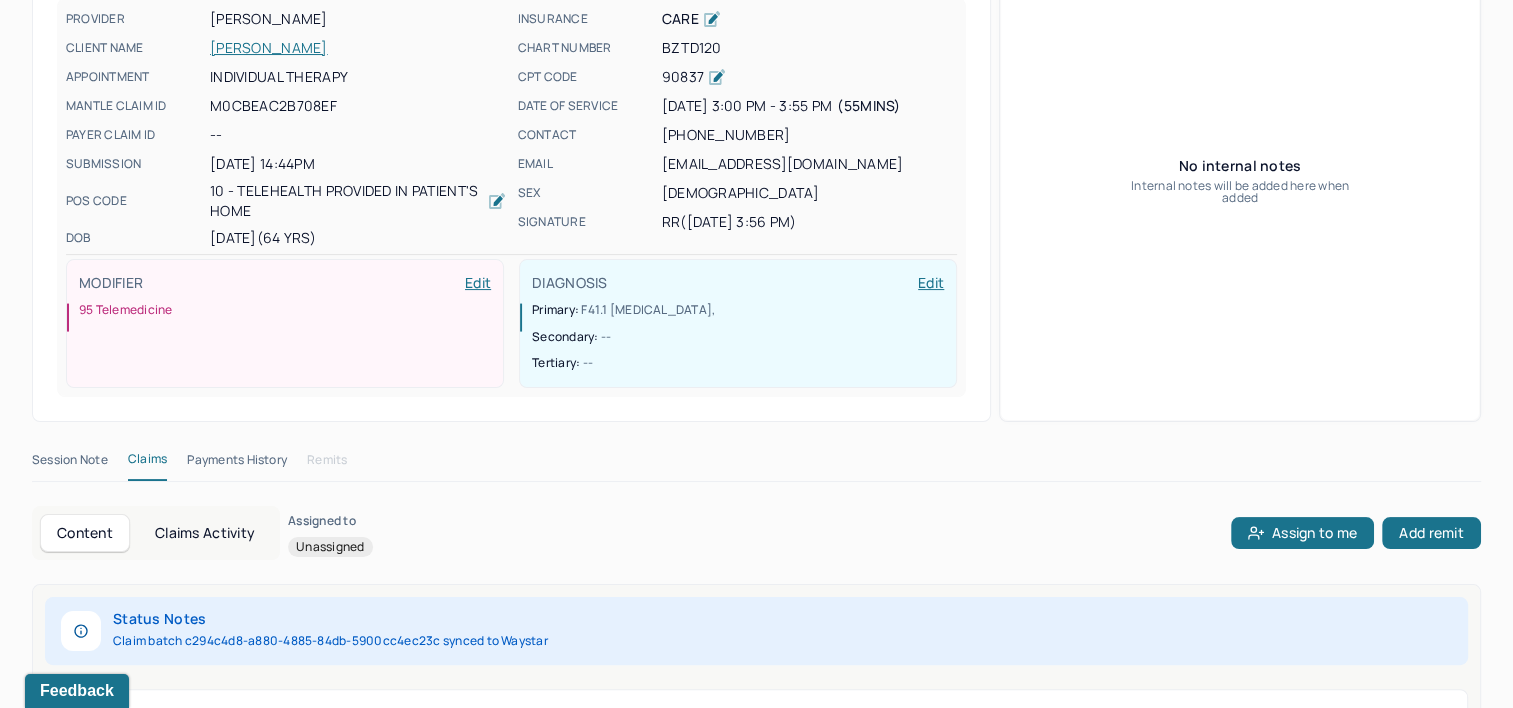 type 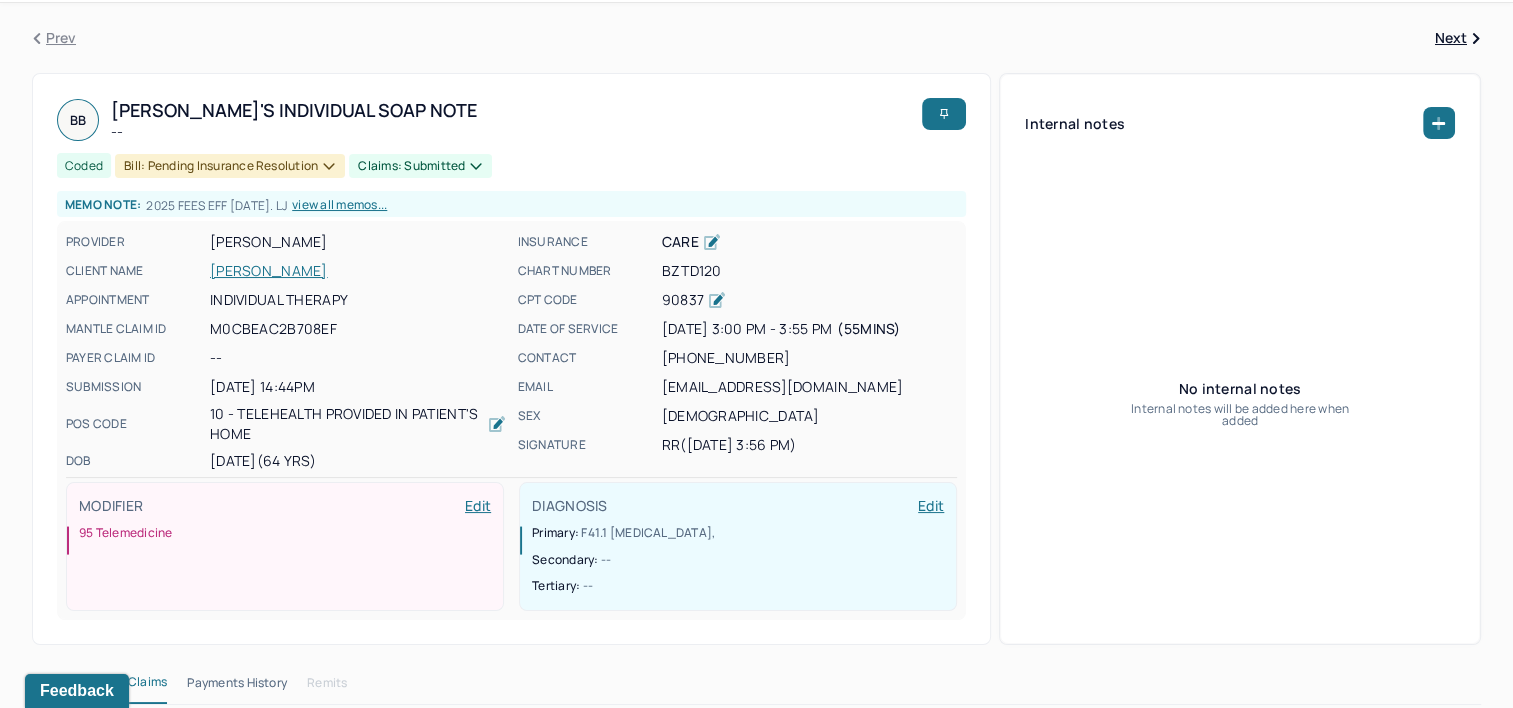 scroll, scrollTop: 0, scrollLeft: 0, axis: both 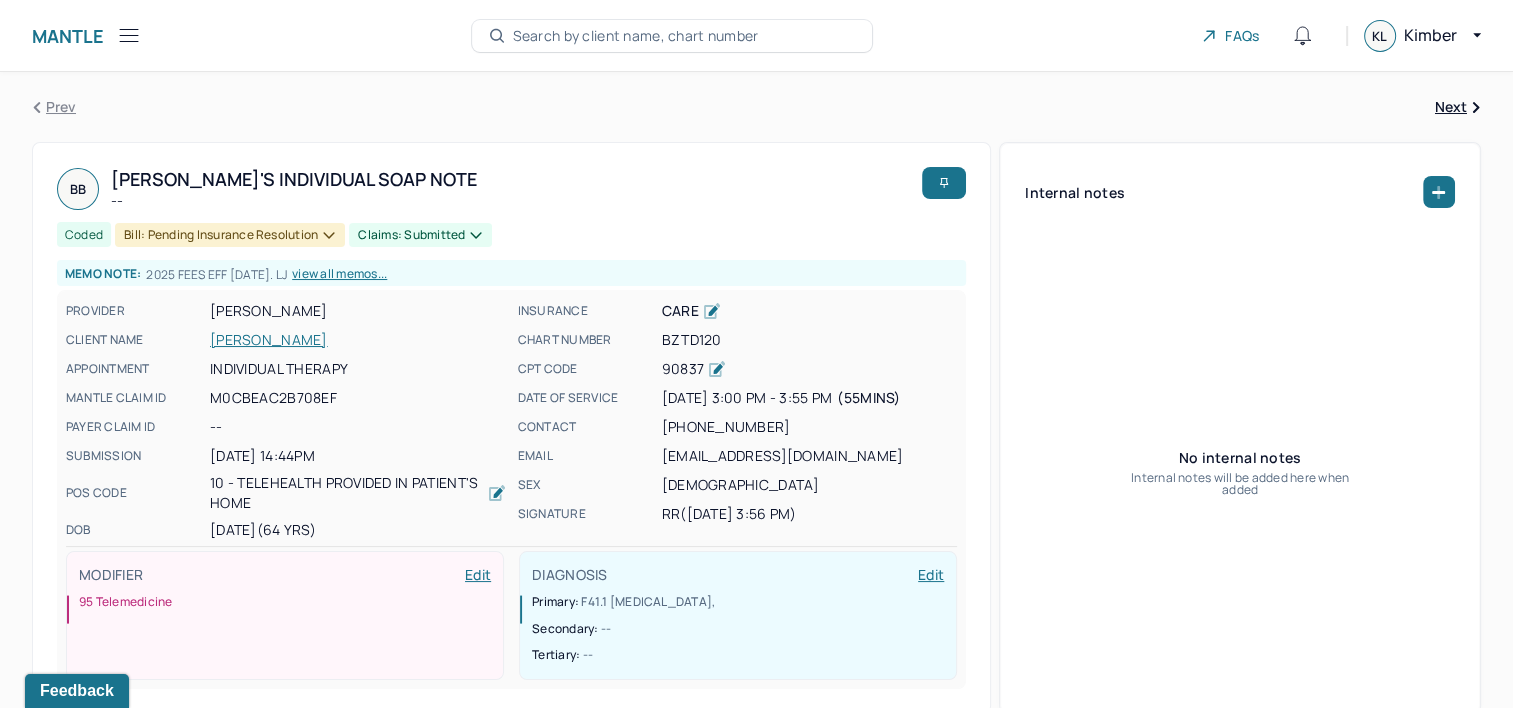 click on "Search by client name, chart number" at bounding box center [636, 36] 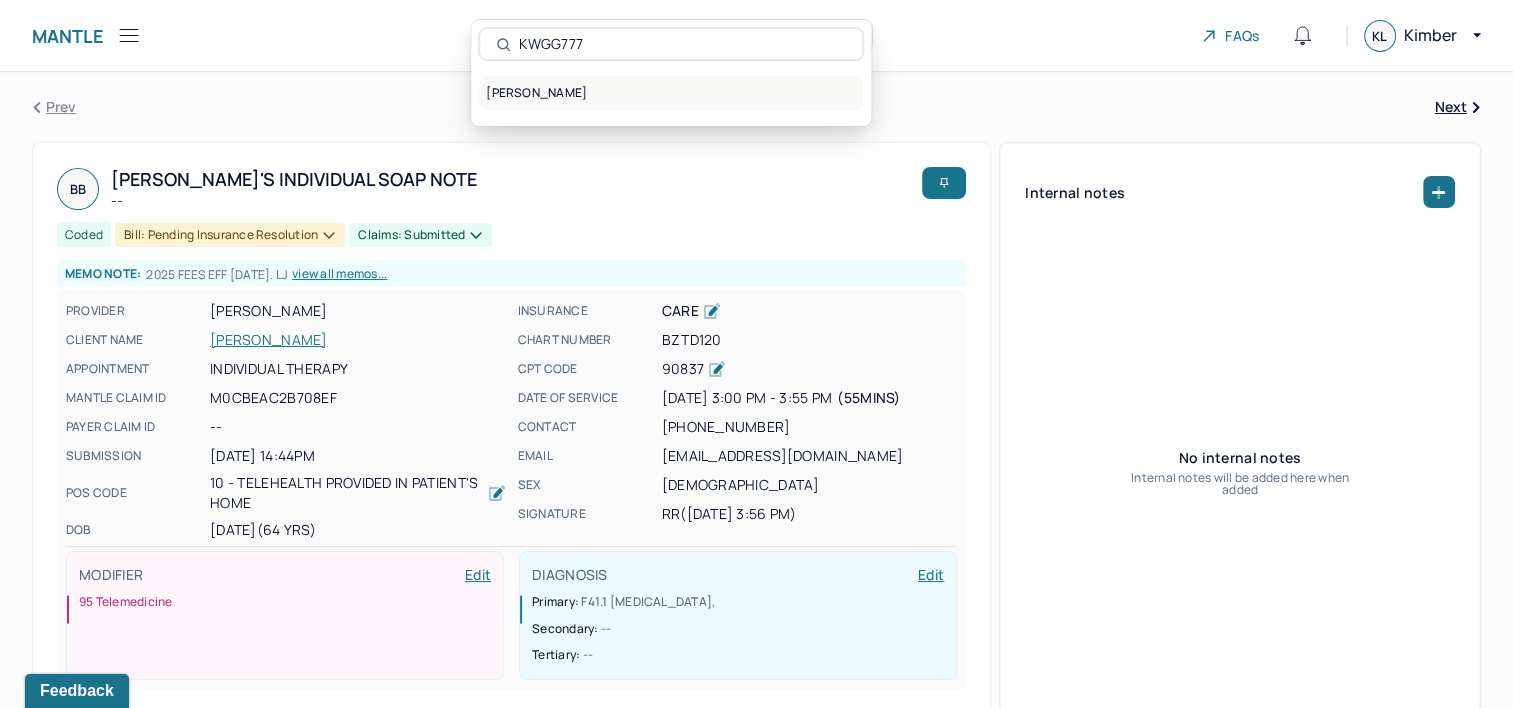 type on "KWGG777" 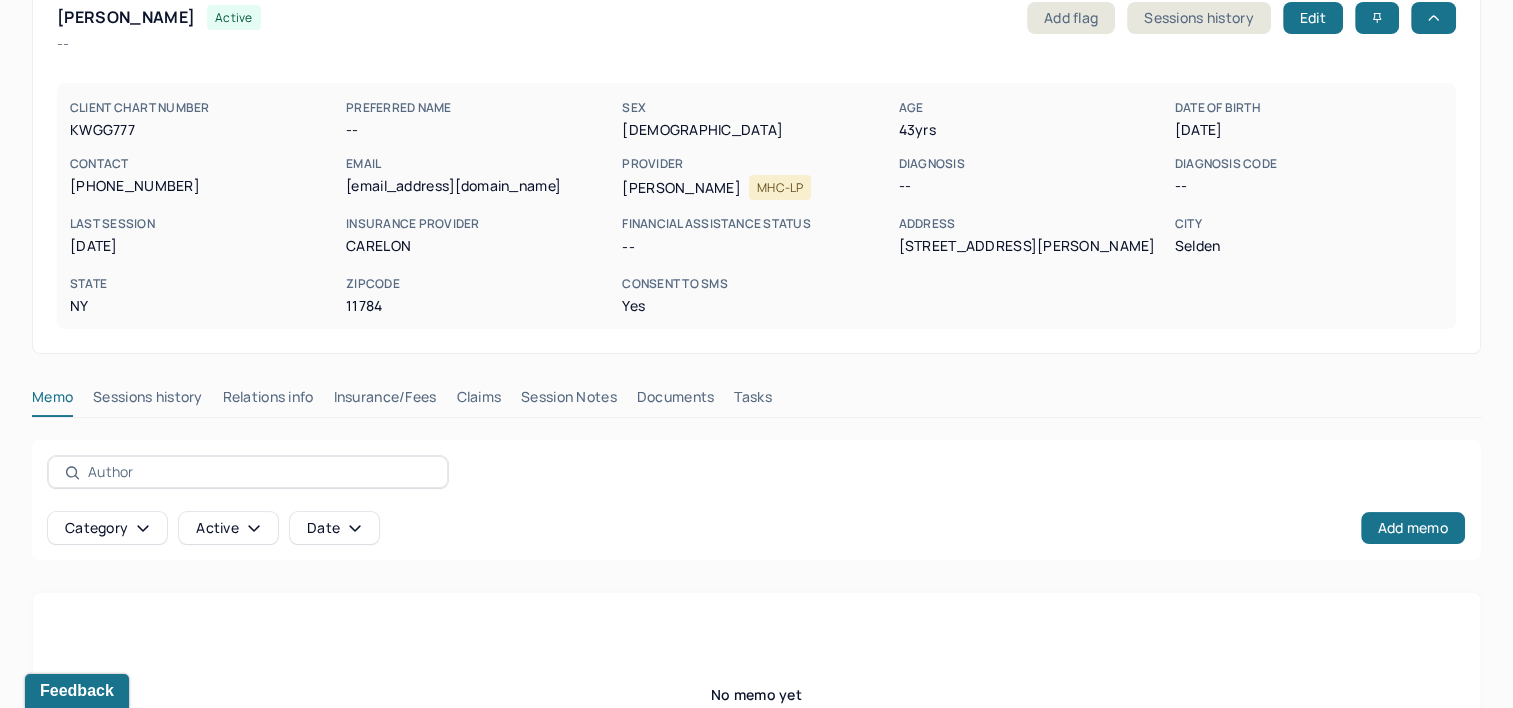 scroll, scrollTop: 291, scrollLeft: 0, axis: vertical 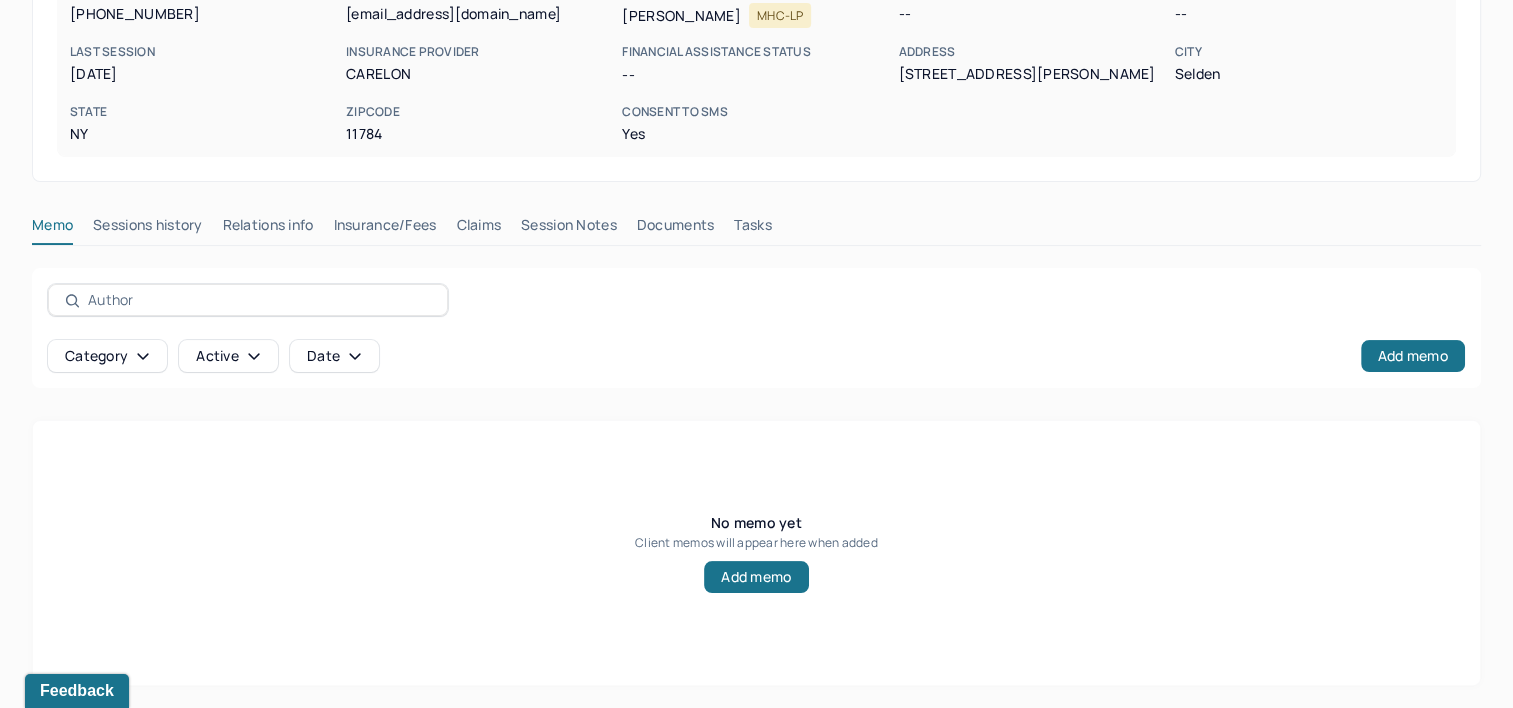 click on "Memo     Sessions history     Relations info     Insurance/Fees     Claims     Session Notes     Documents     Tasks" at bounding box center [756, 230] 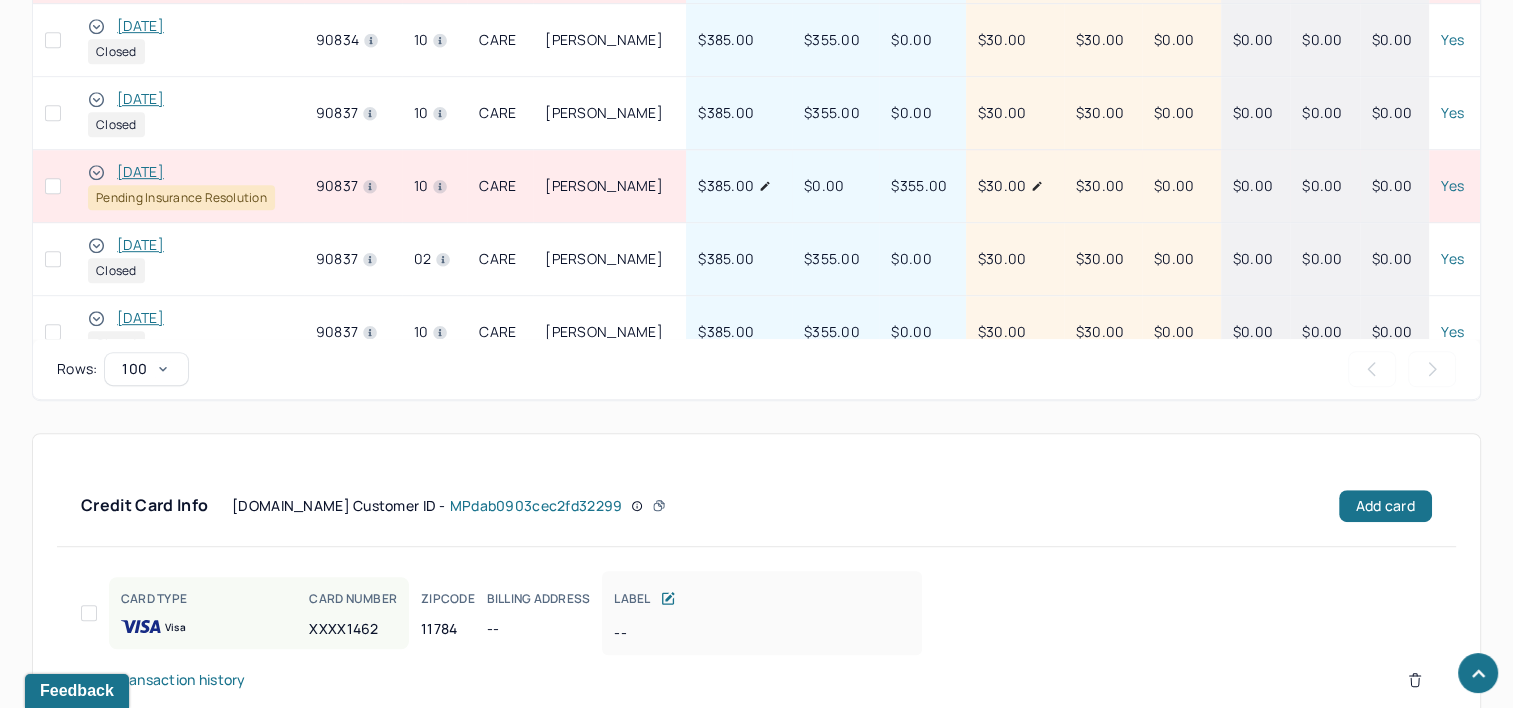 scroll, scrollTop: 1132, scrollLeft: 0, axis: vertical 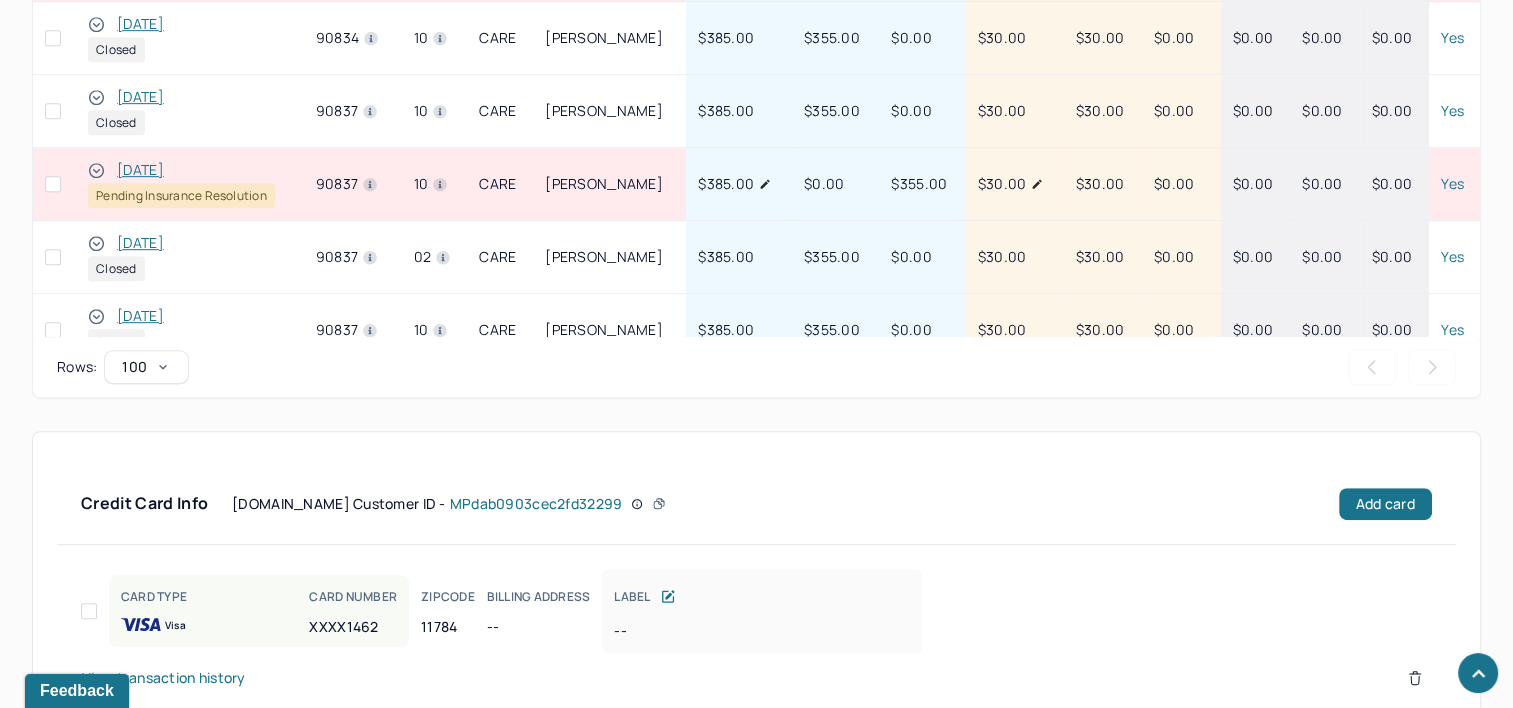 click on "[DATE]" at bounding box center (140, 170) 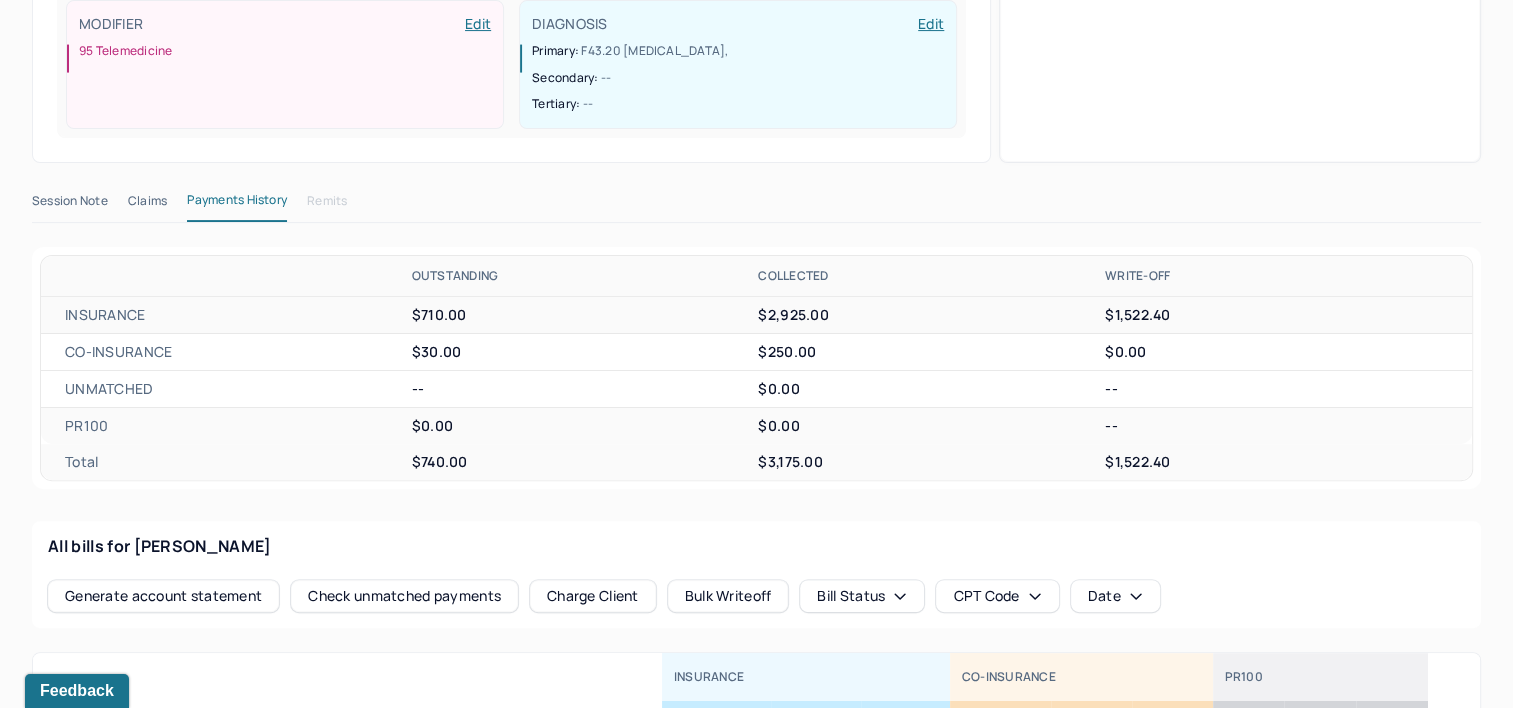 scroll, scrollTop: 511, scrollLeft: 0, axis: vertical 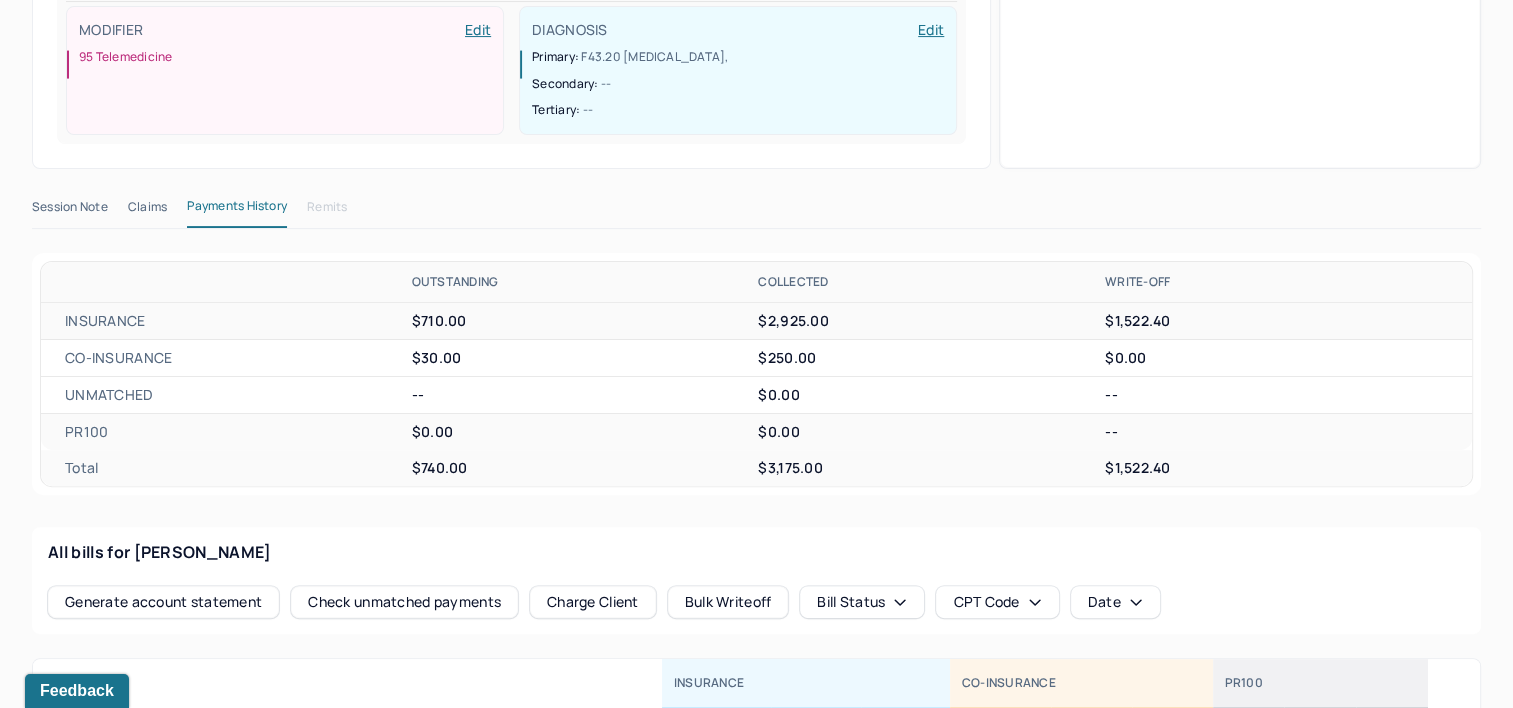 click on "Claims" at bounding box center [147, 211] 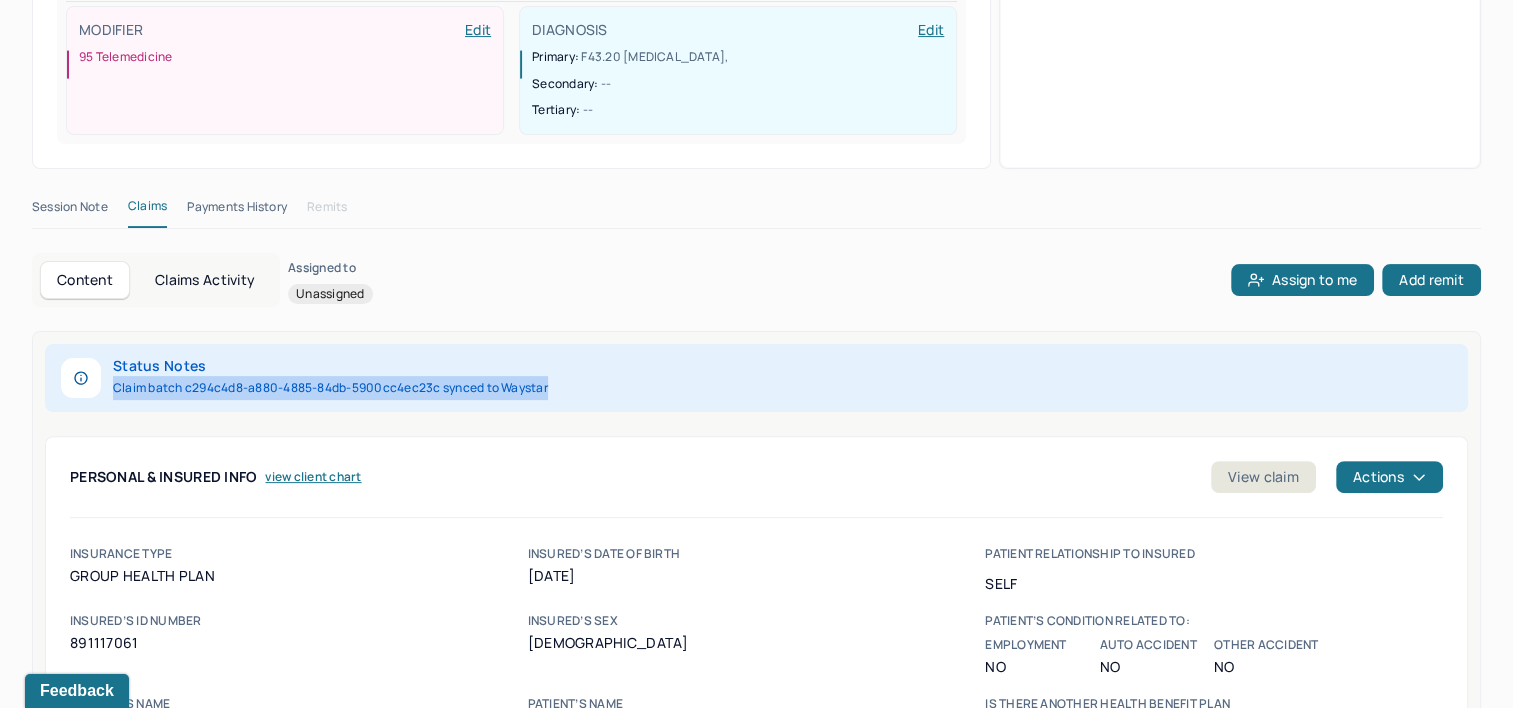 drag, startPoint x: 112, startPoint y: 344, endPoint x: 581, endPoint y: 343, distance: 469.00107 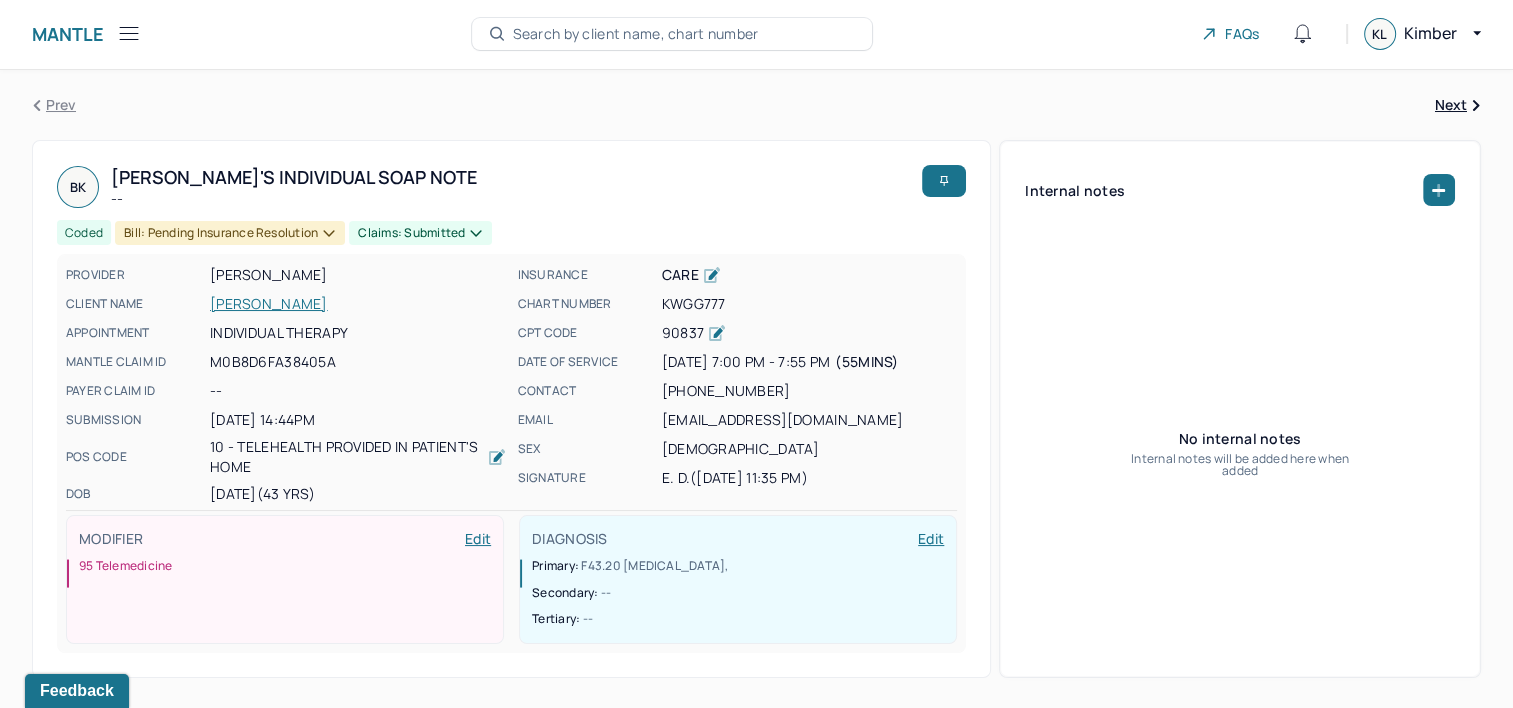 scroll, scrollTop: 0, scrollLeft: 0, axis: both 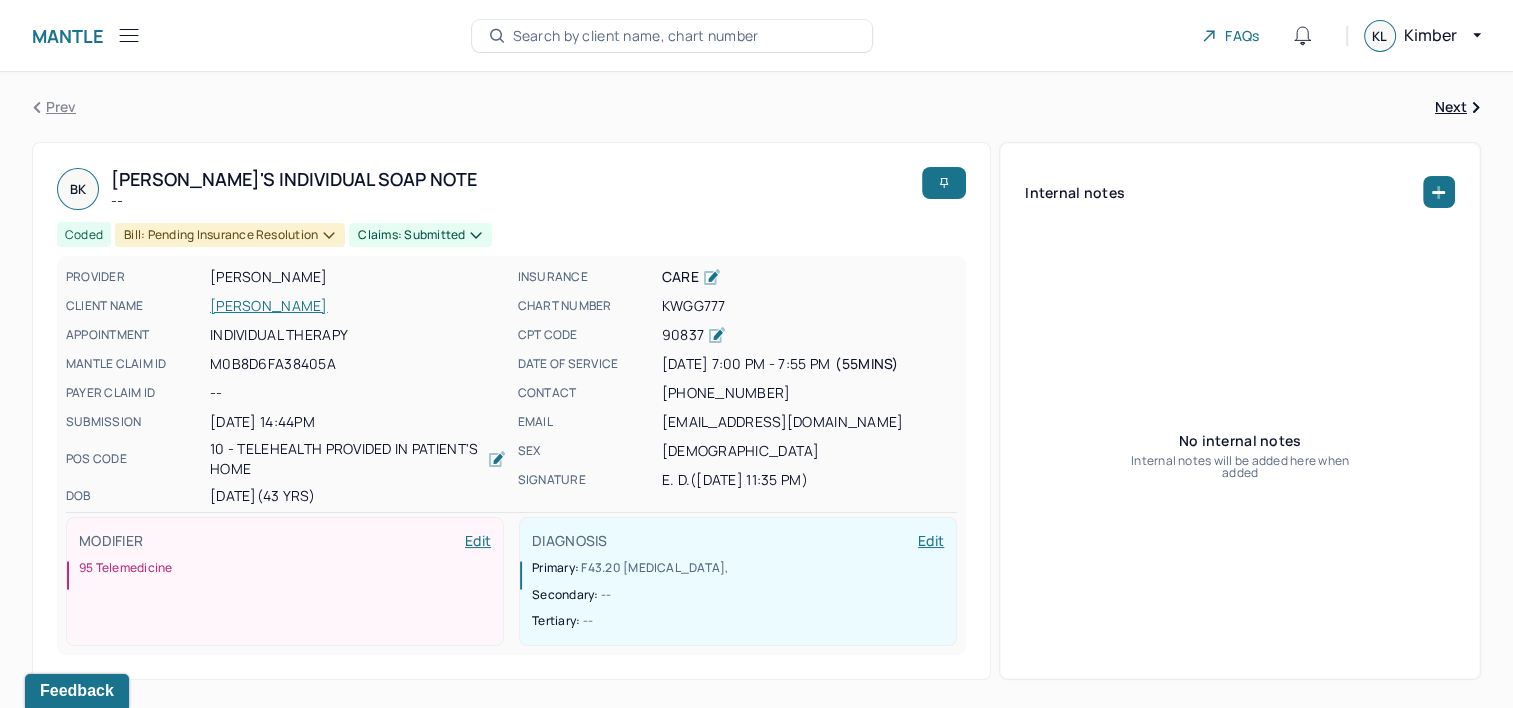 click on "Search by client name, chart number" at bounding box center [636, 36] 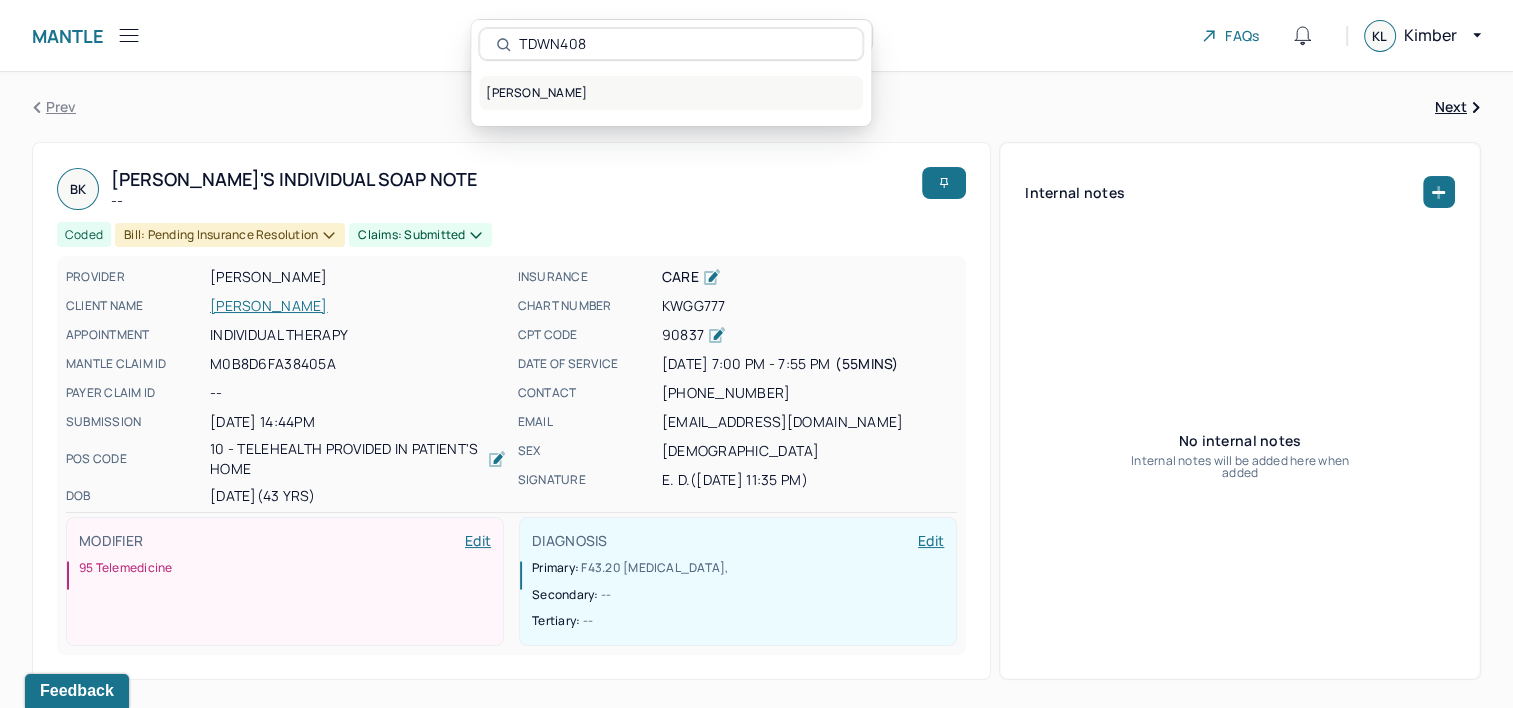 type on "TDWN408" 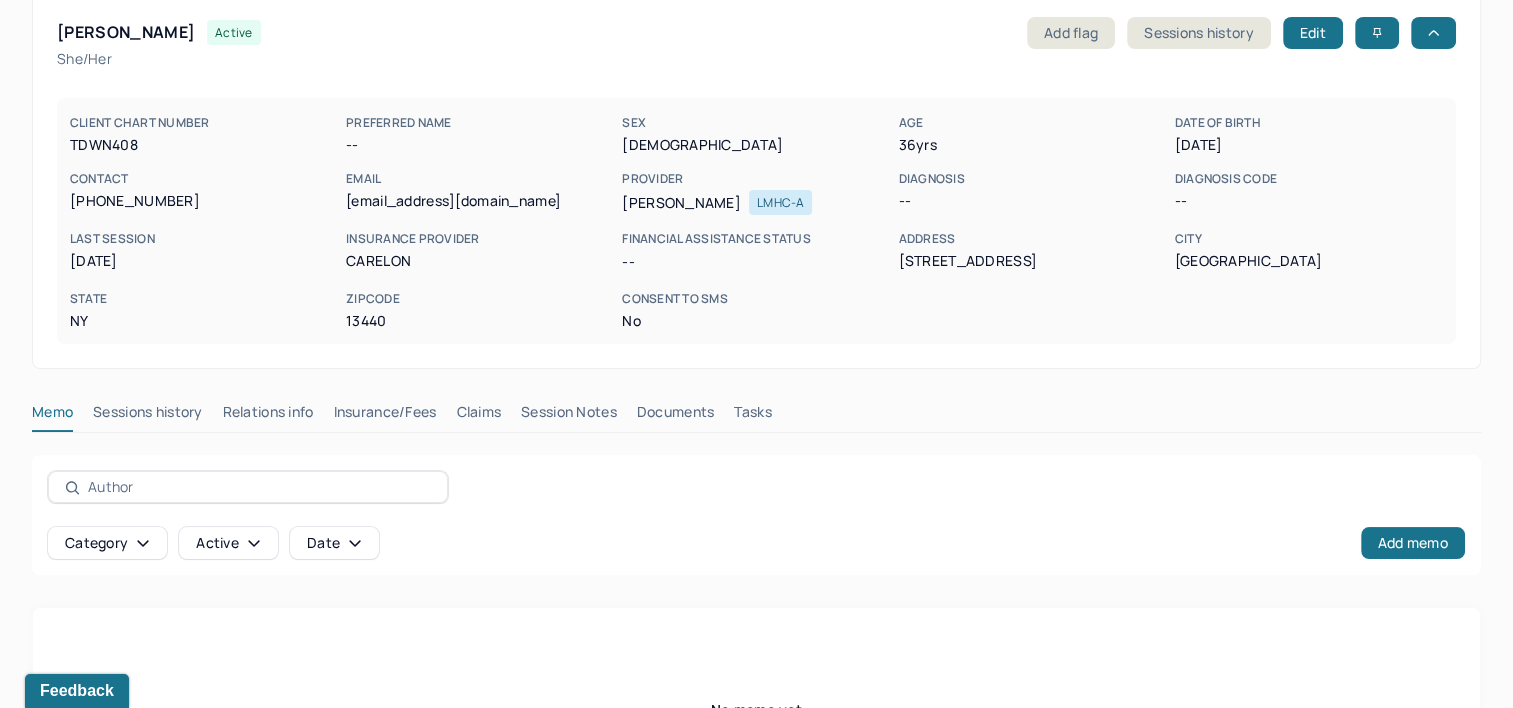 scroll, scrollTop: 291, scrollLeft: 0, axis: vertical 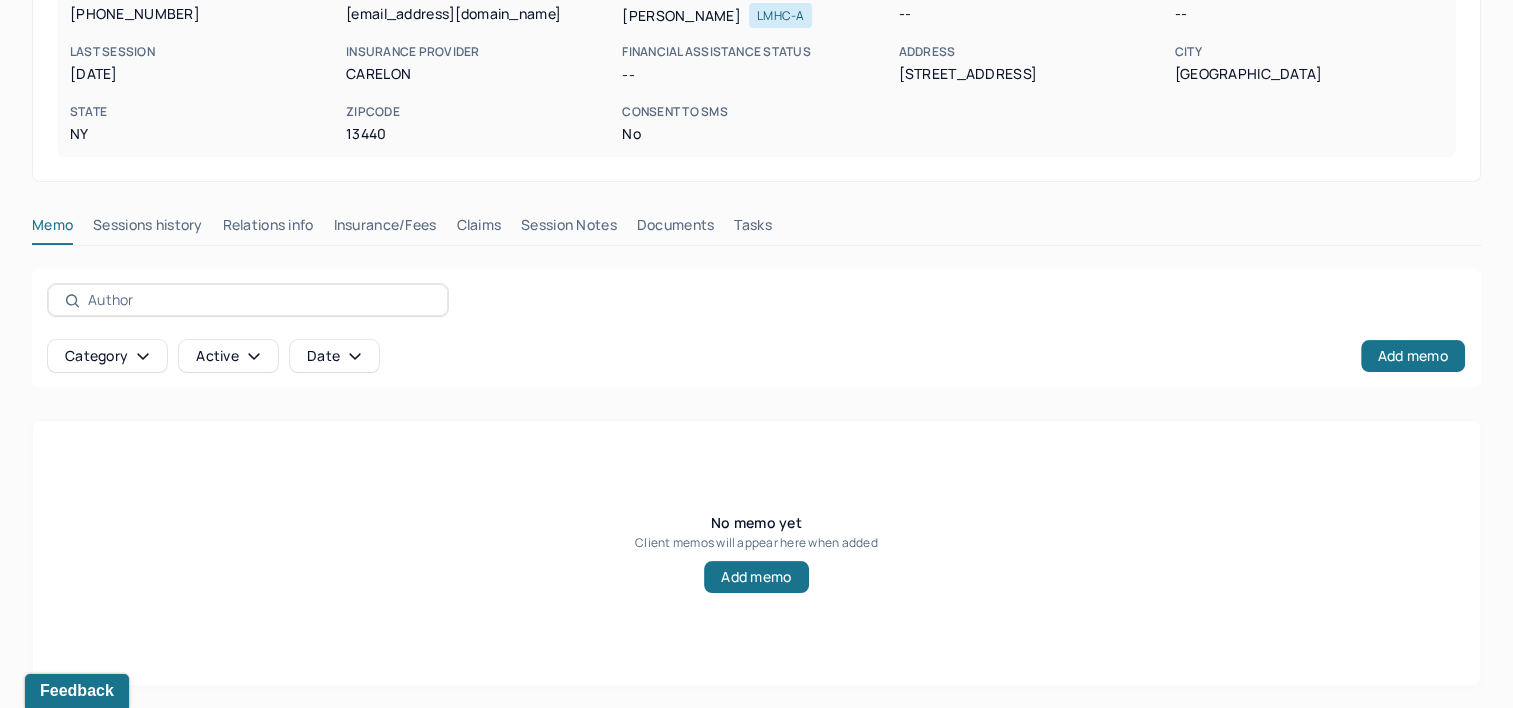 click on "Claims" at bounding box center (478, 229) 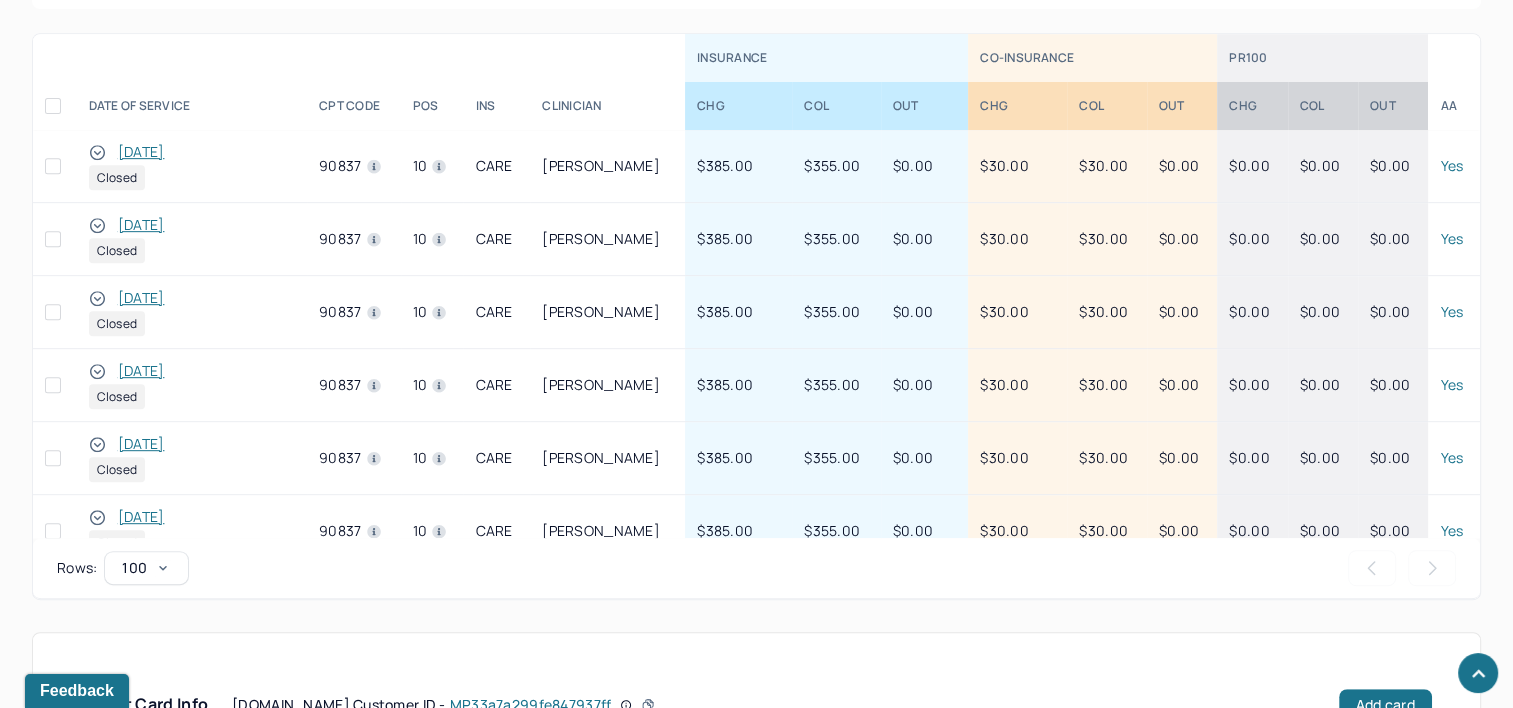 scroll, scrollTop: 932, scrollLeft: 0, axis: vertical 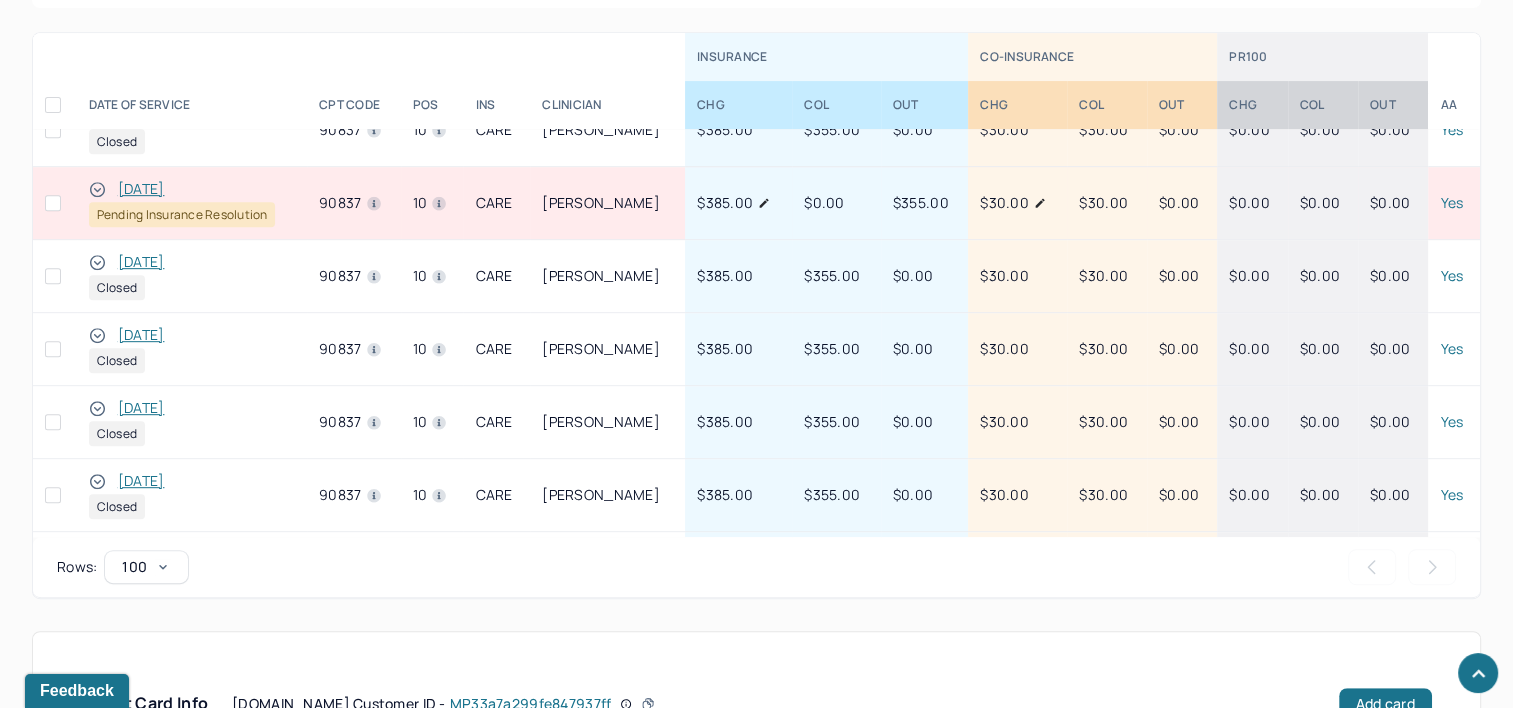 click on "[DATE]" at bounding box center (141, 189) 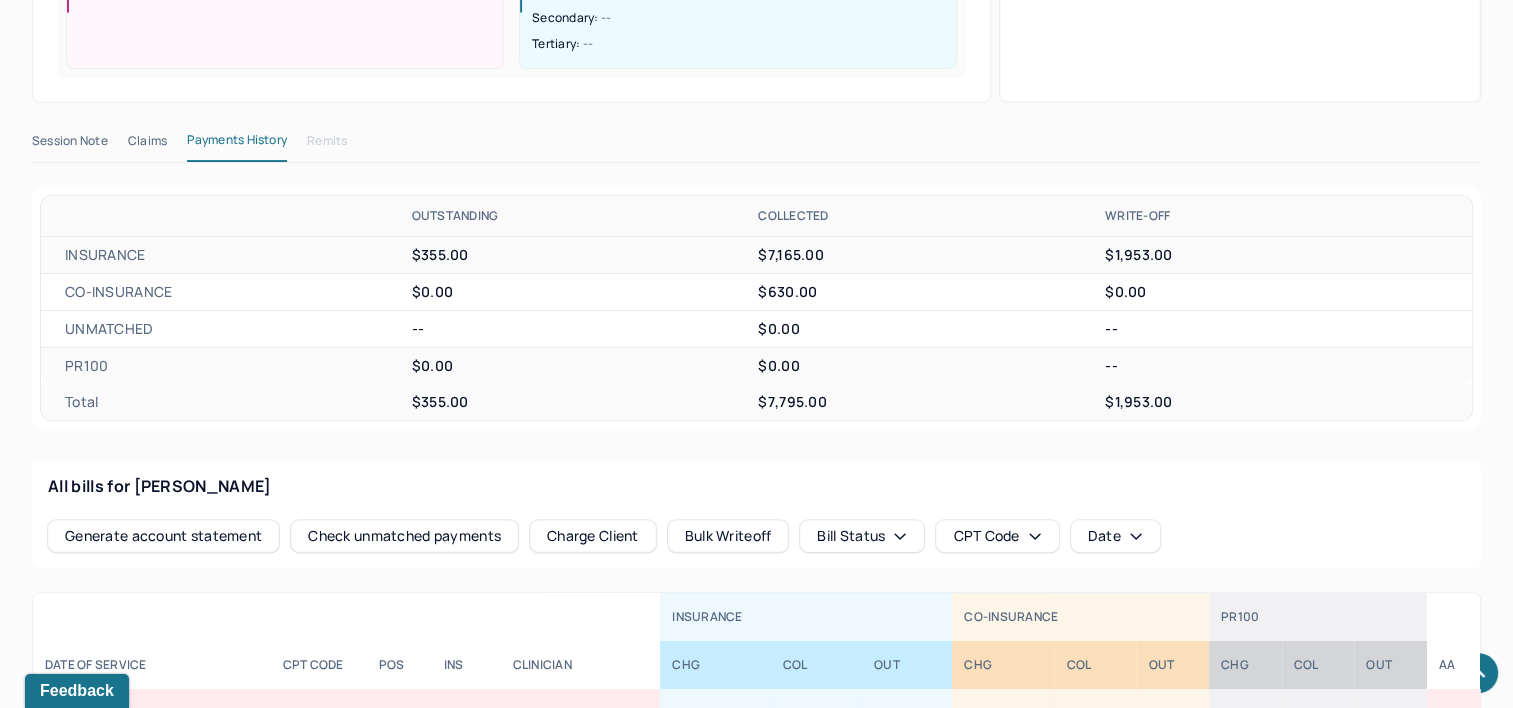 scroll, scrollTop: 532, scrollLeft: 0, axis: vertical 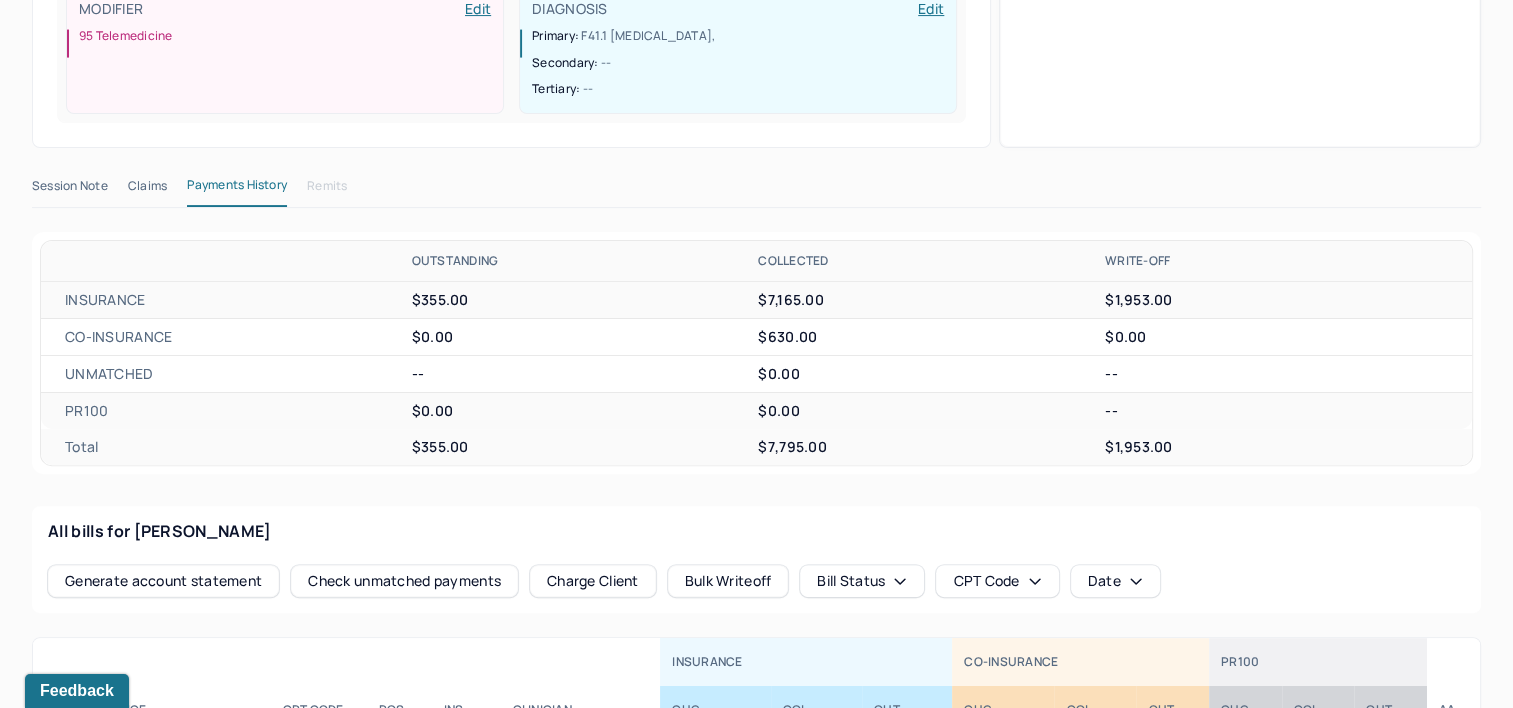 click on "Claims" at bounding box center (147, 190) 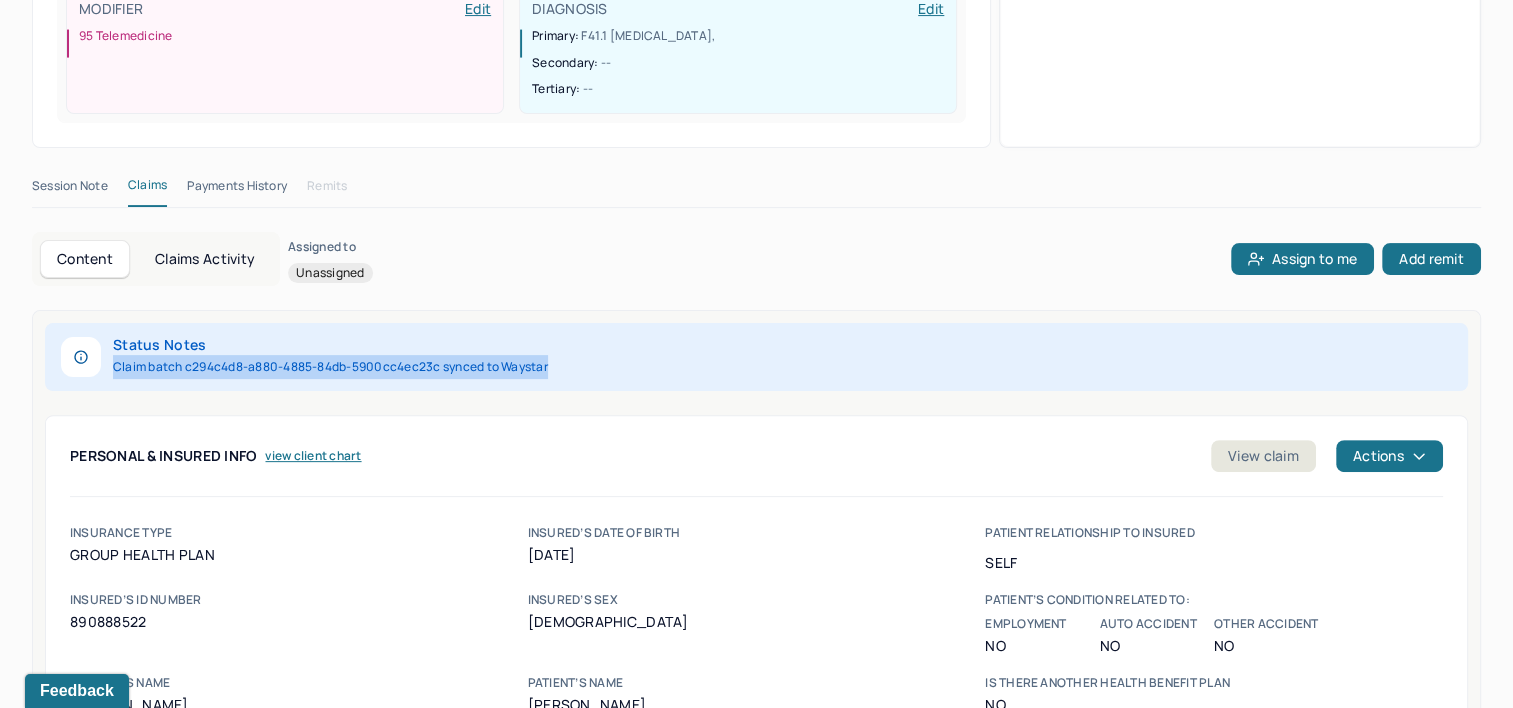 drag, startPoint x: 114, startPoint y: 324, endPoint x: 575, endPoint y: 319, distance: 461.0271 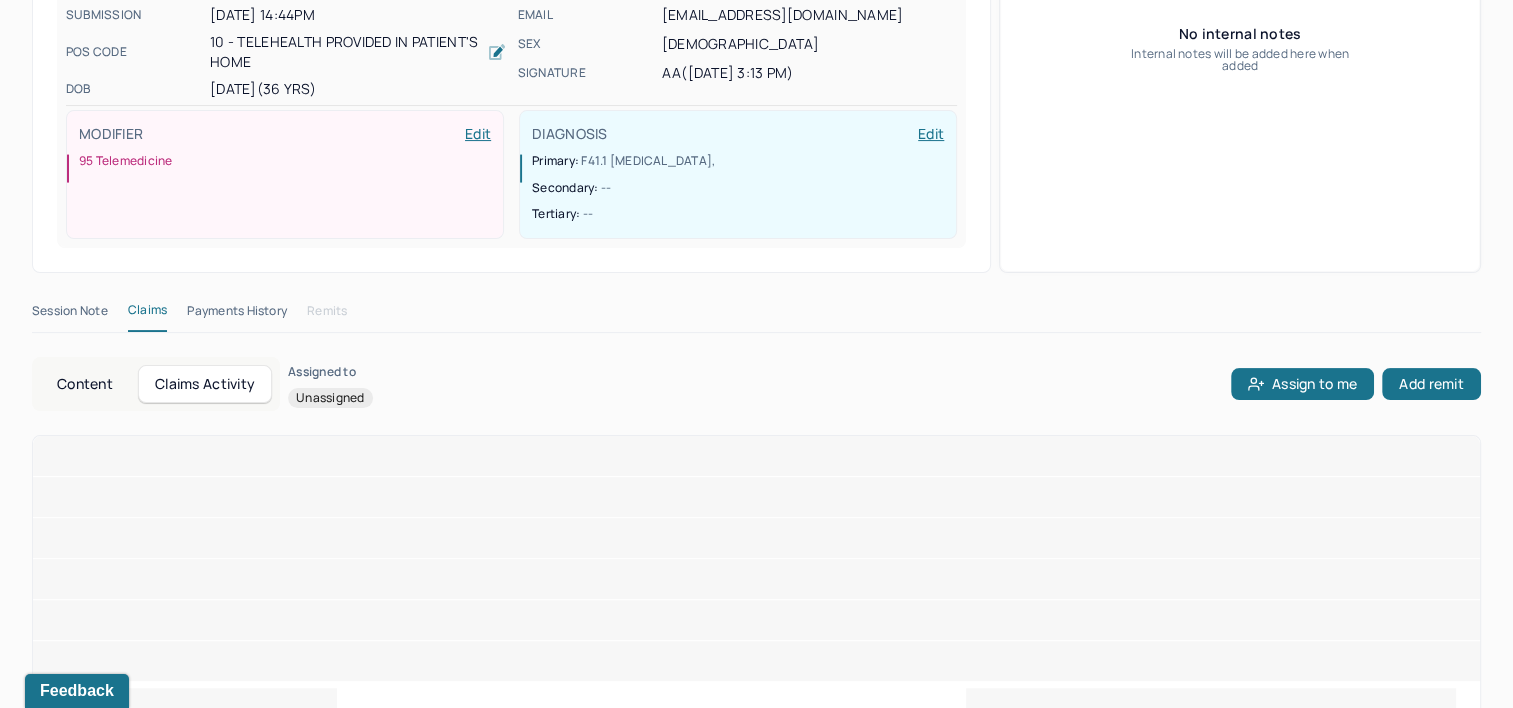 scroll, scrollTop: 257, scrollLeft: 0, axis: vertical 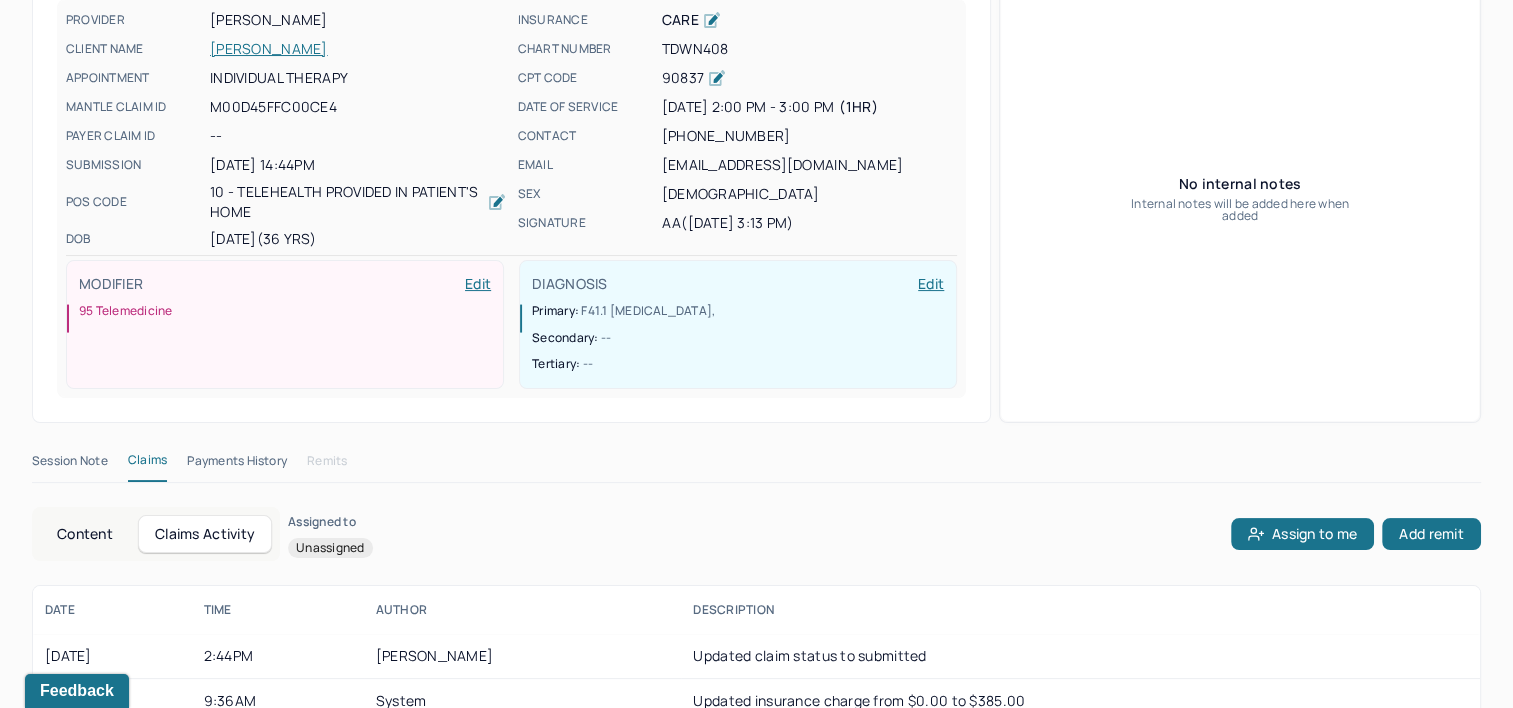 type 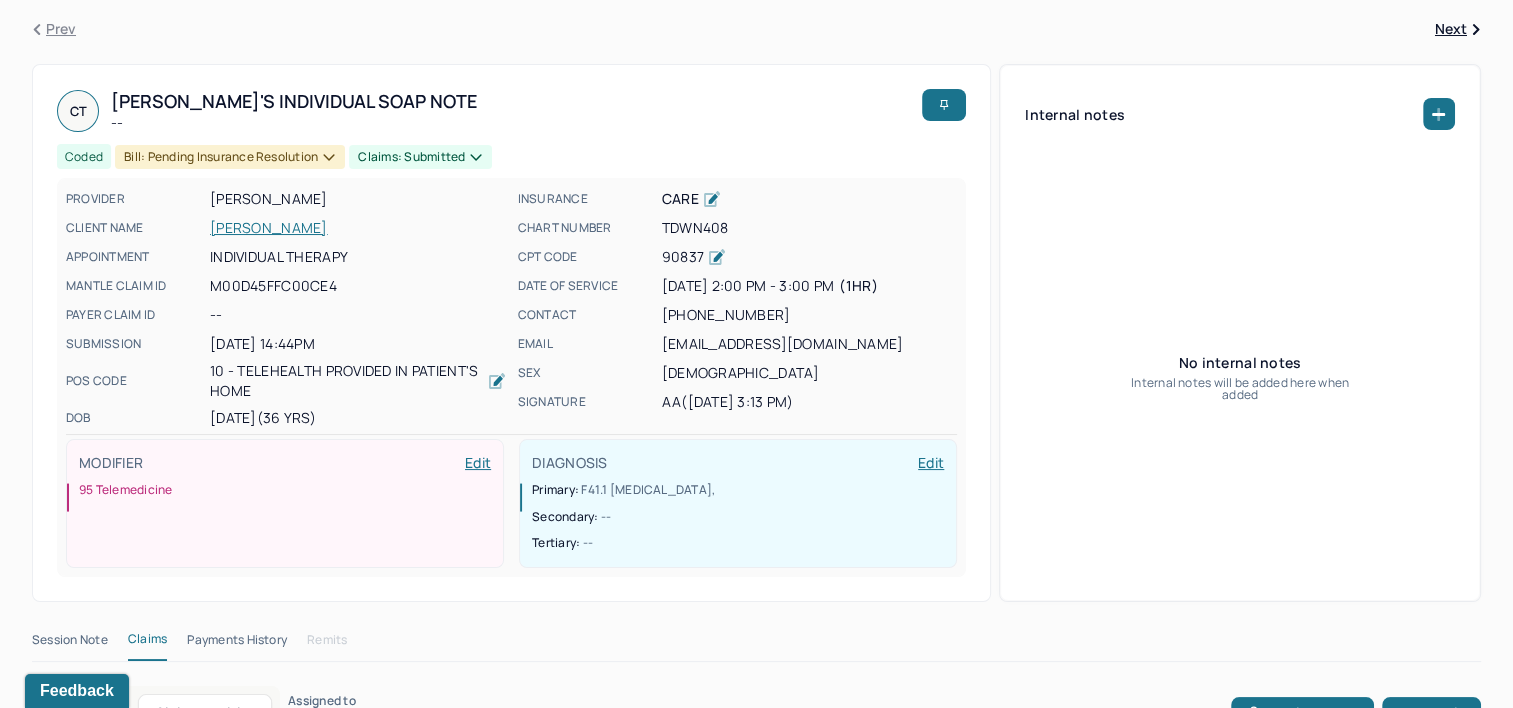 scroll, scrollTop: 0, scrollLeft: 0, axis: both 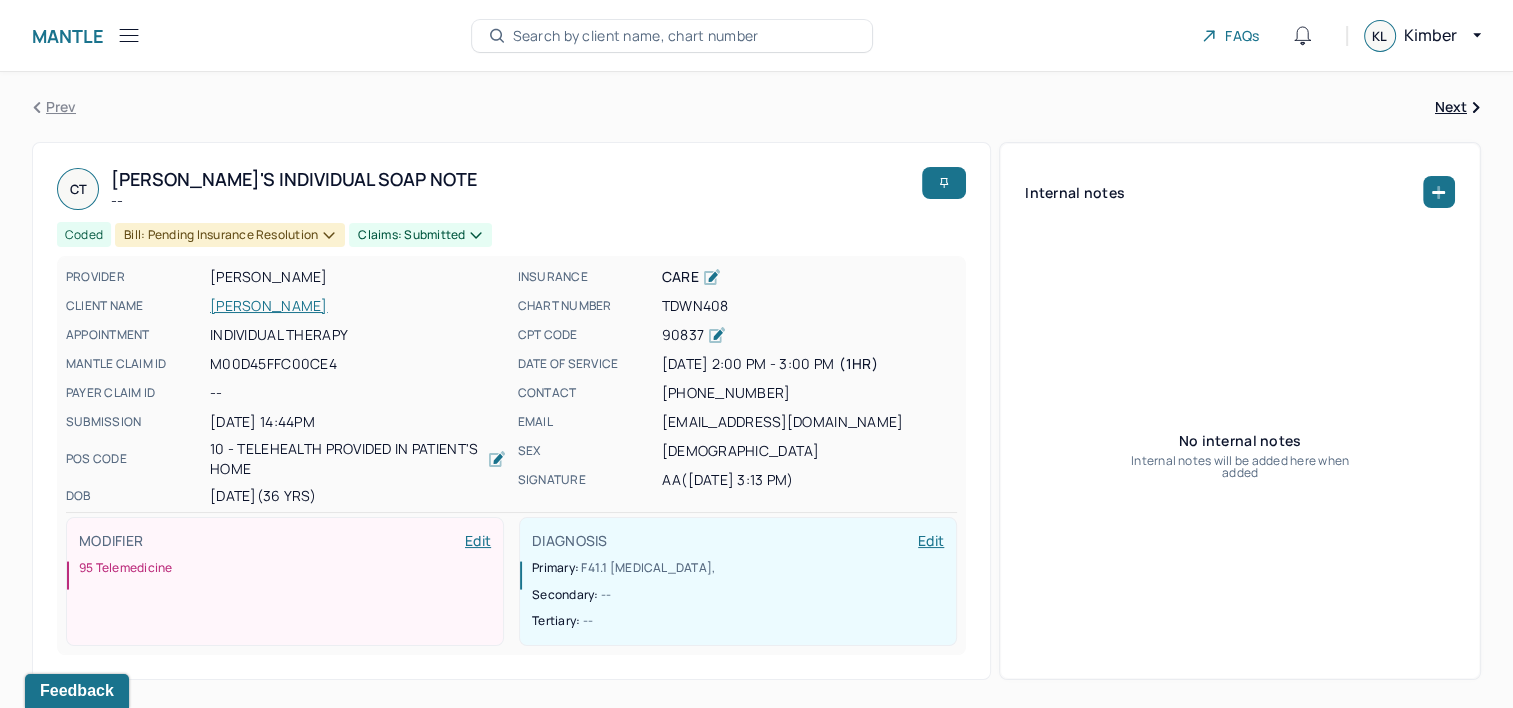 click on "Search by client name, chart number" at bounding box center [636, 36] 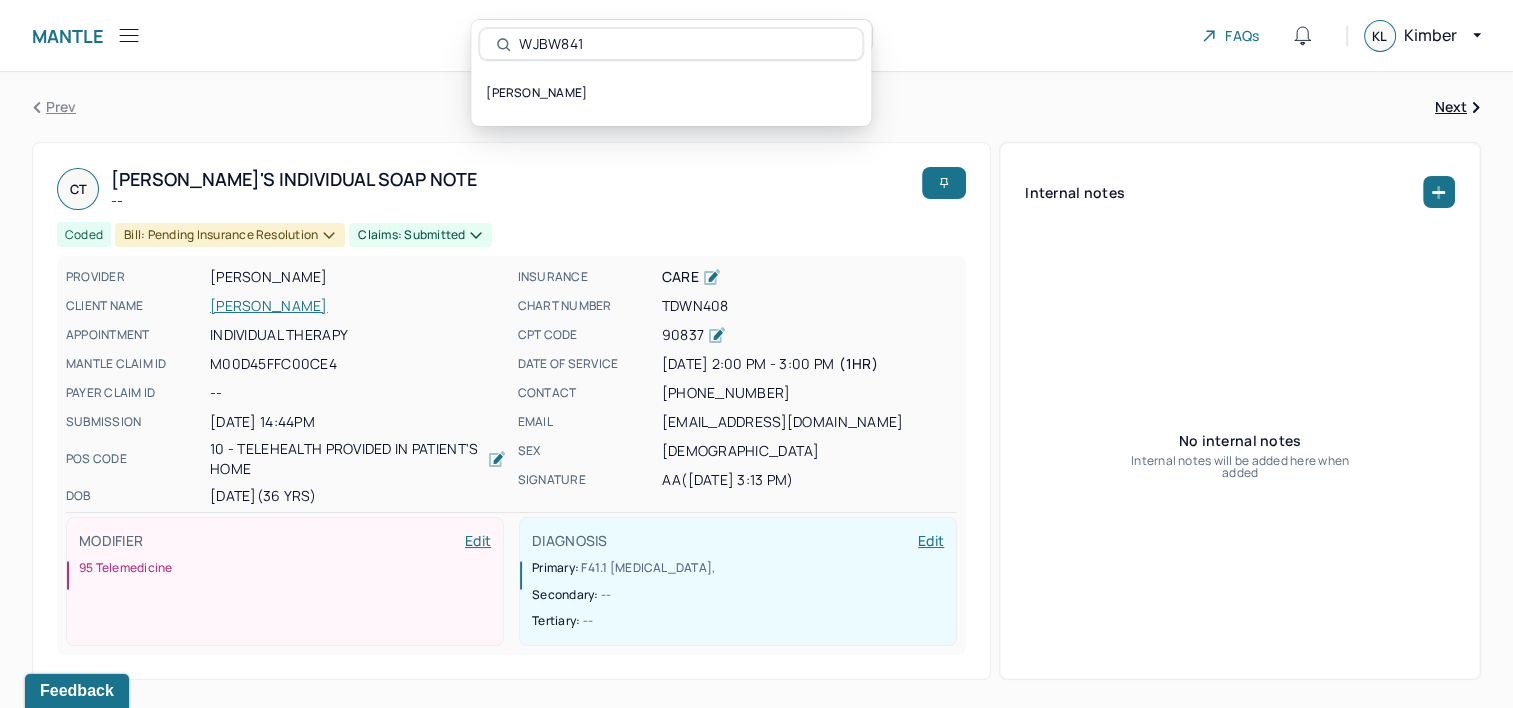 type on "WJBW841" 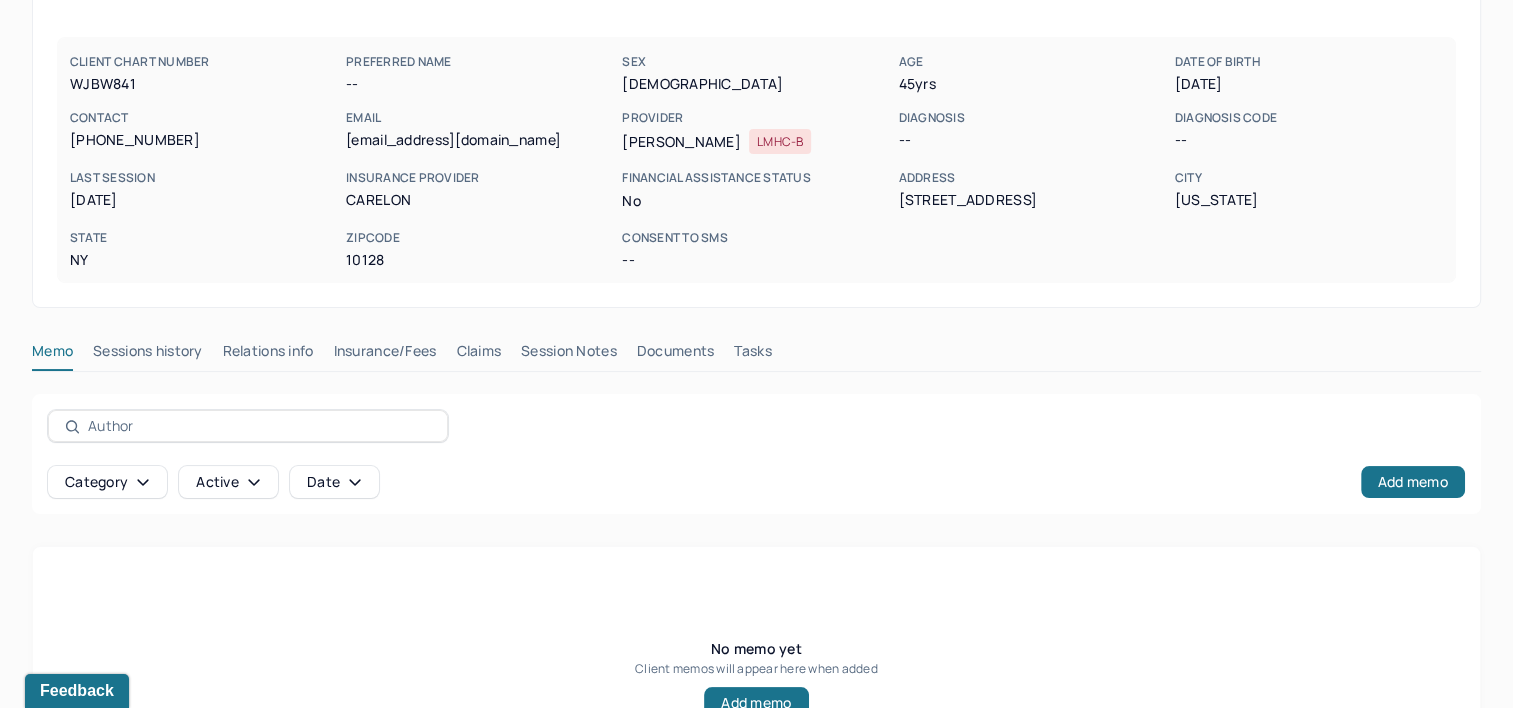 scroll, scrollTop: 291, scrollLeft: 0, axis: vertical 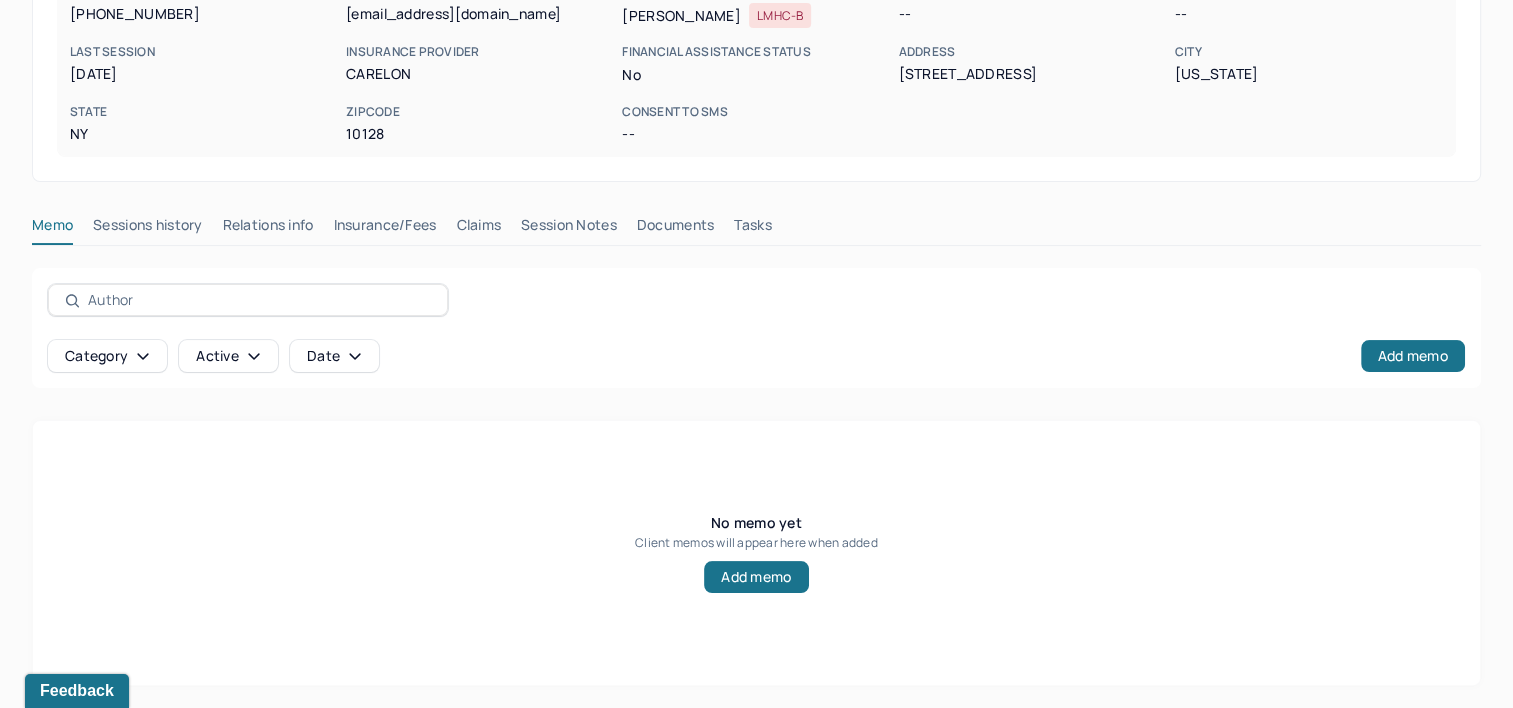 click on "Claims" at bounding box center [478, 229] 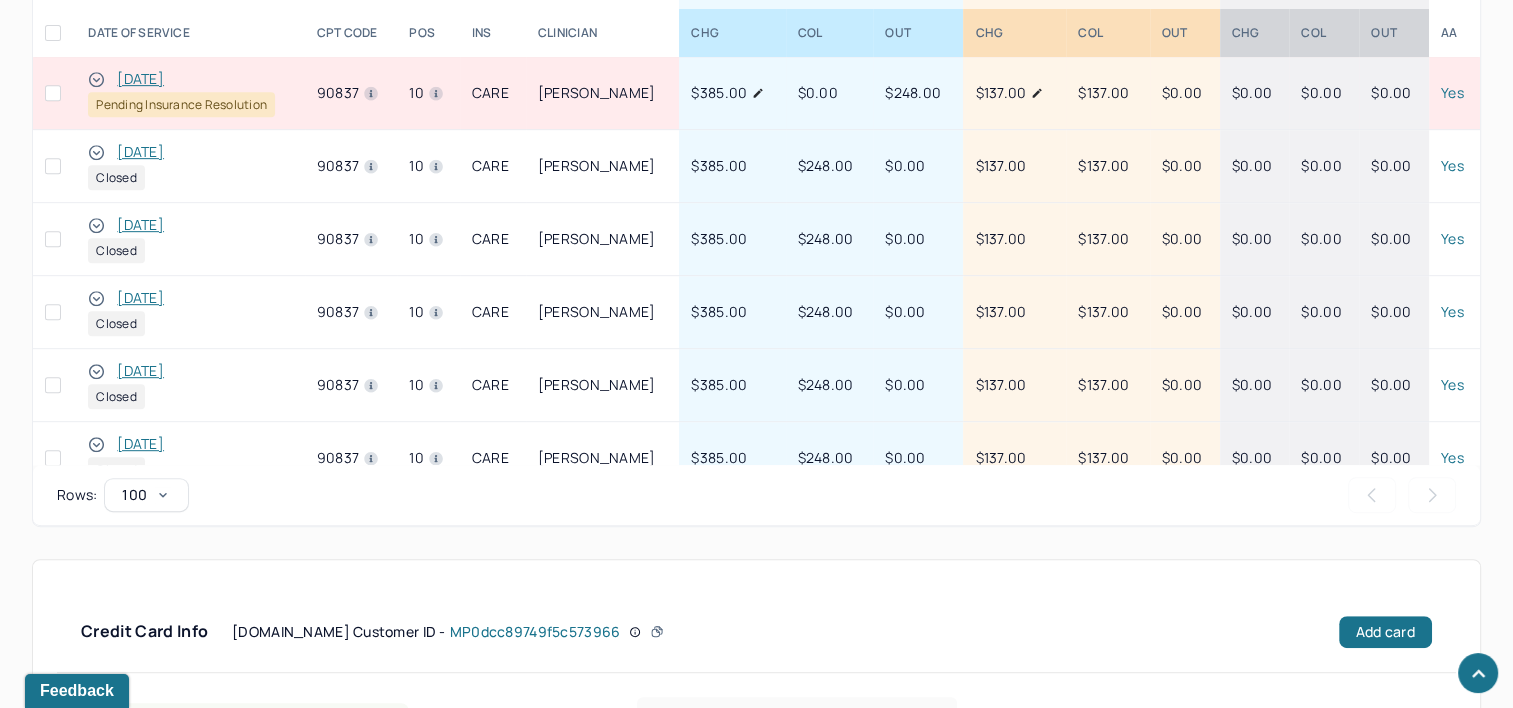 scroll, scrollTop: 991, scrollLeft: 0, axis: vertical 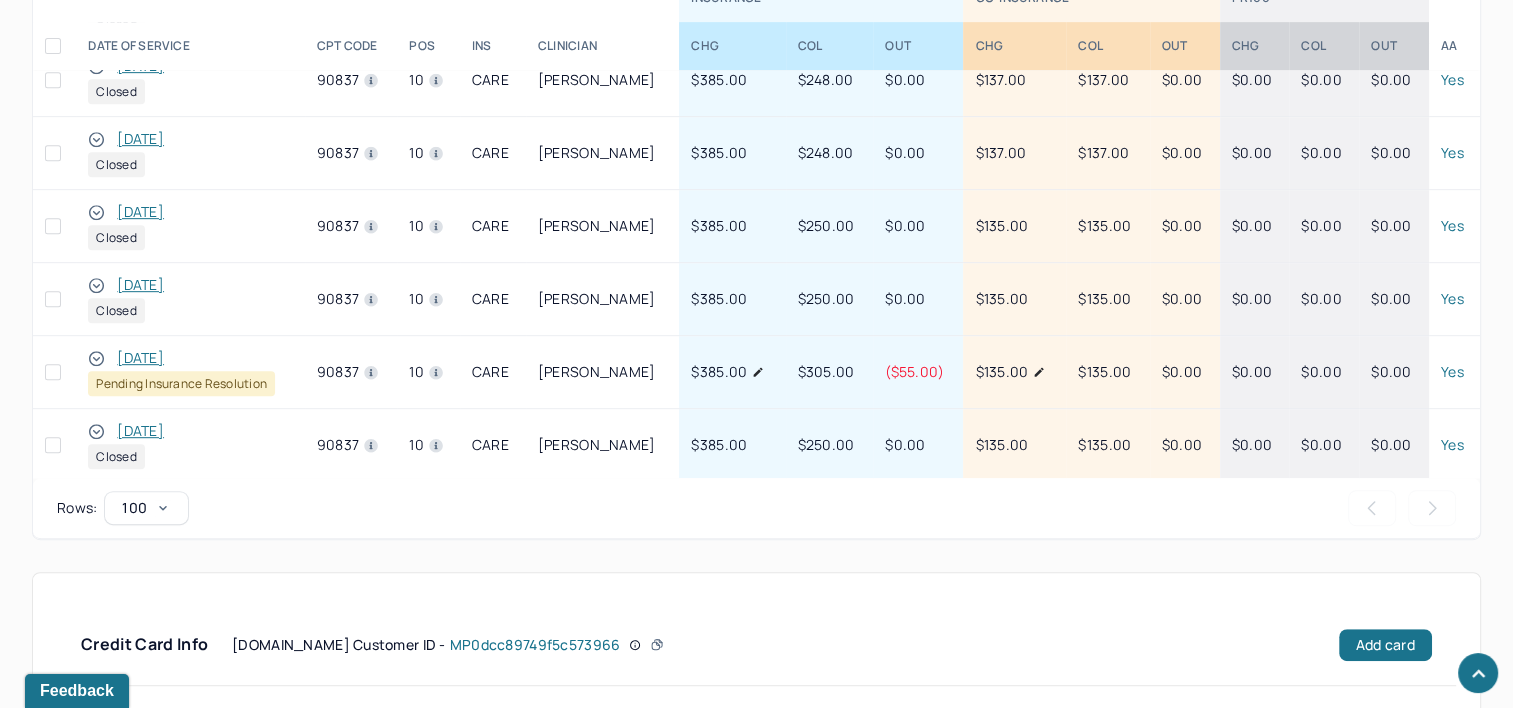 click on "[DATE]" at bounding box center (140, 358) 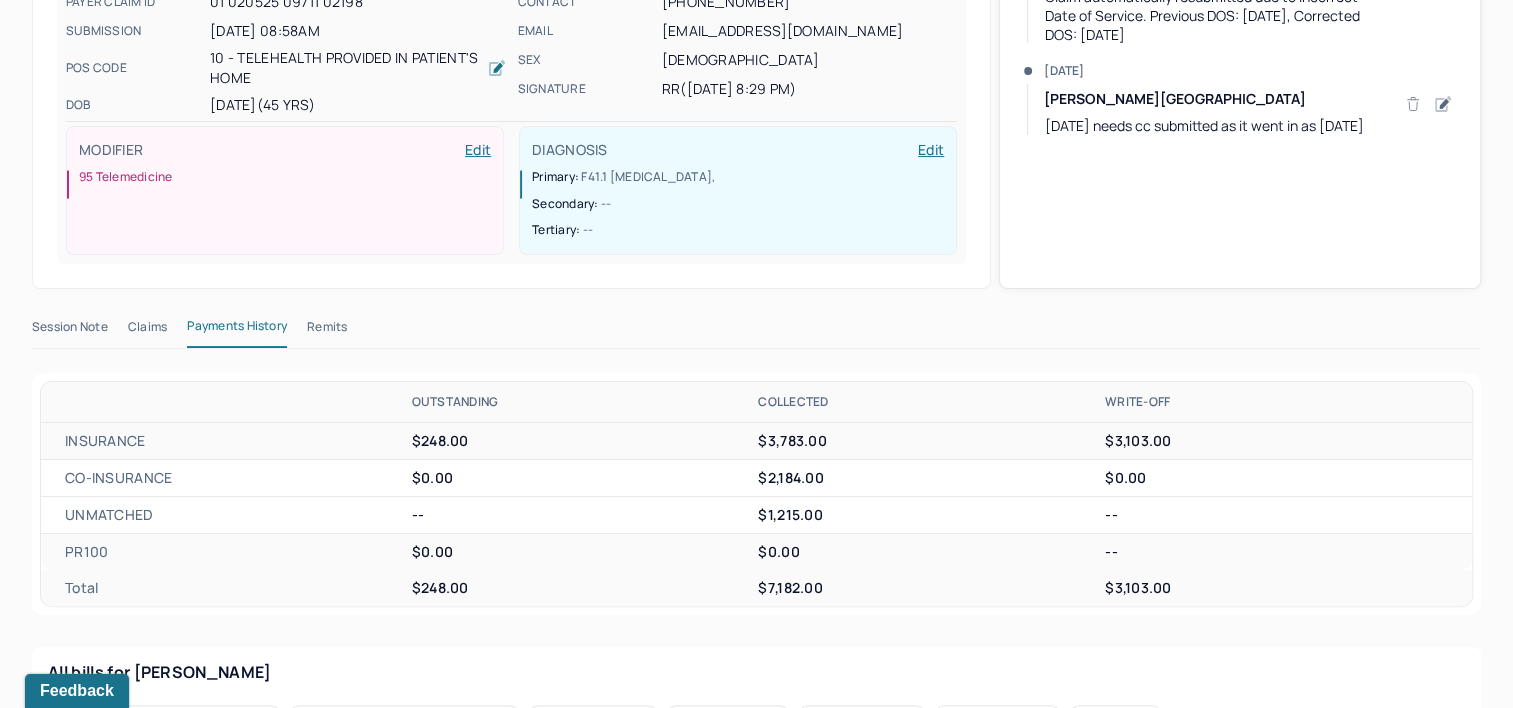 scroll, scrollTop: 393, scrollLeft: 0, axis: vertical 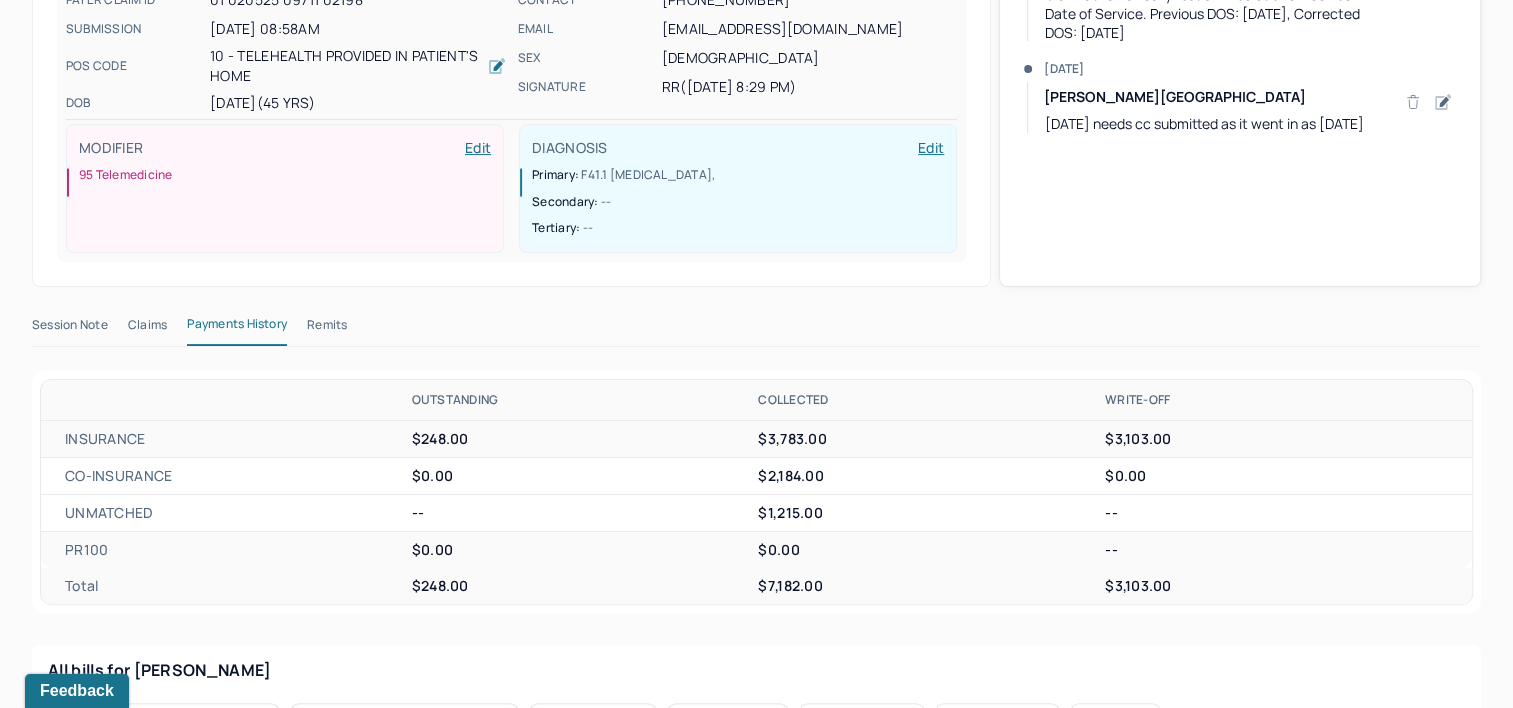 click on "Remits" at bounding box center (327, 329) 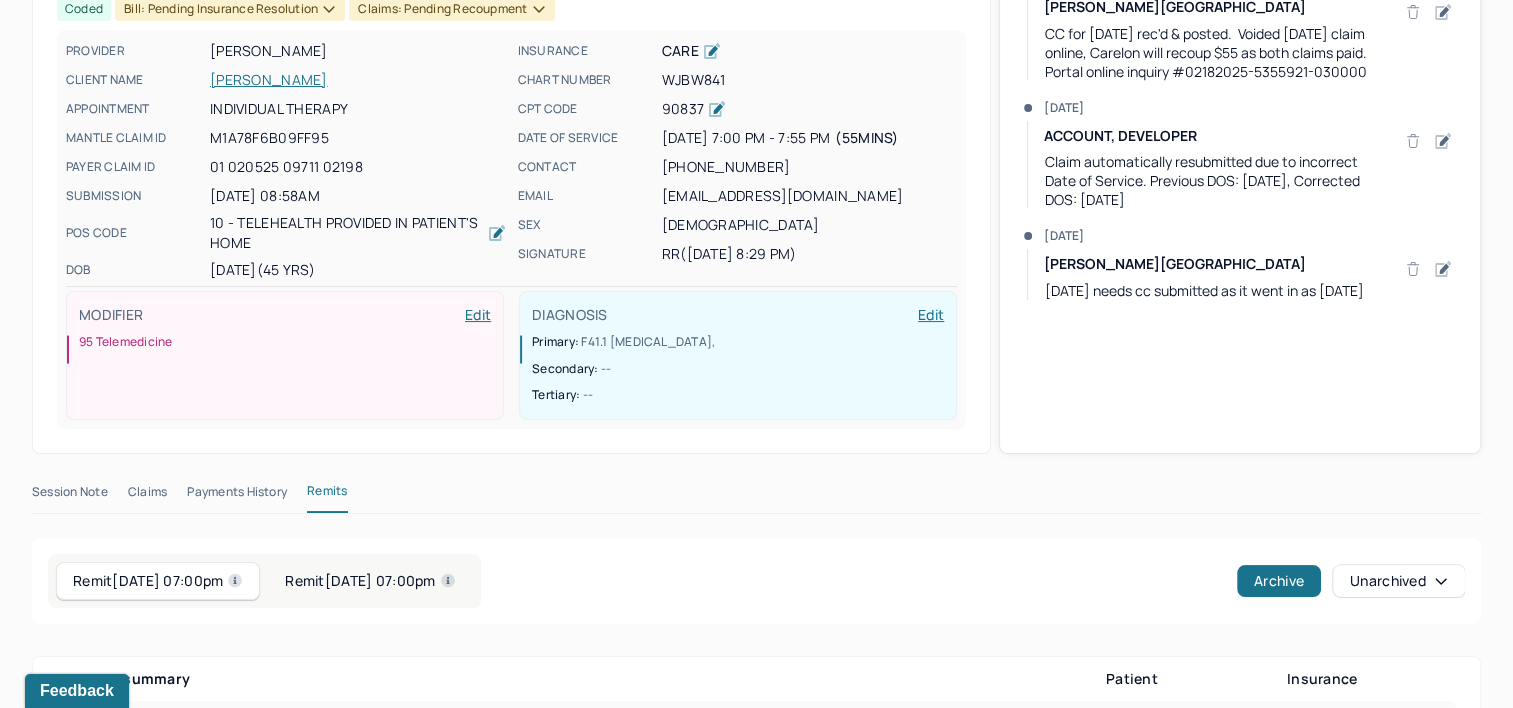 scroll, scrollTop: 0, scrollLeft: 0, axis: both 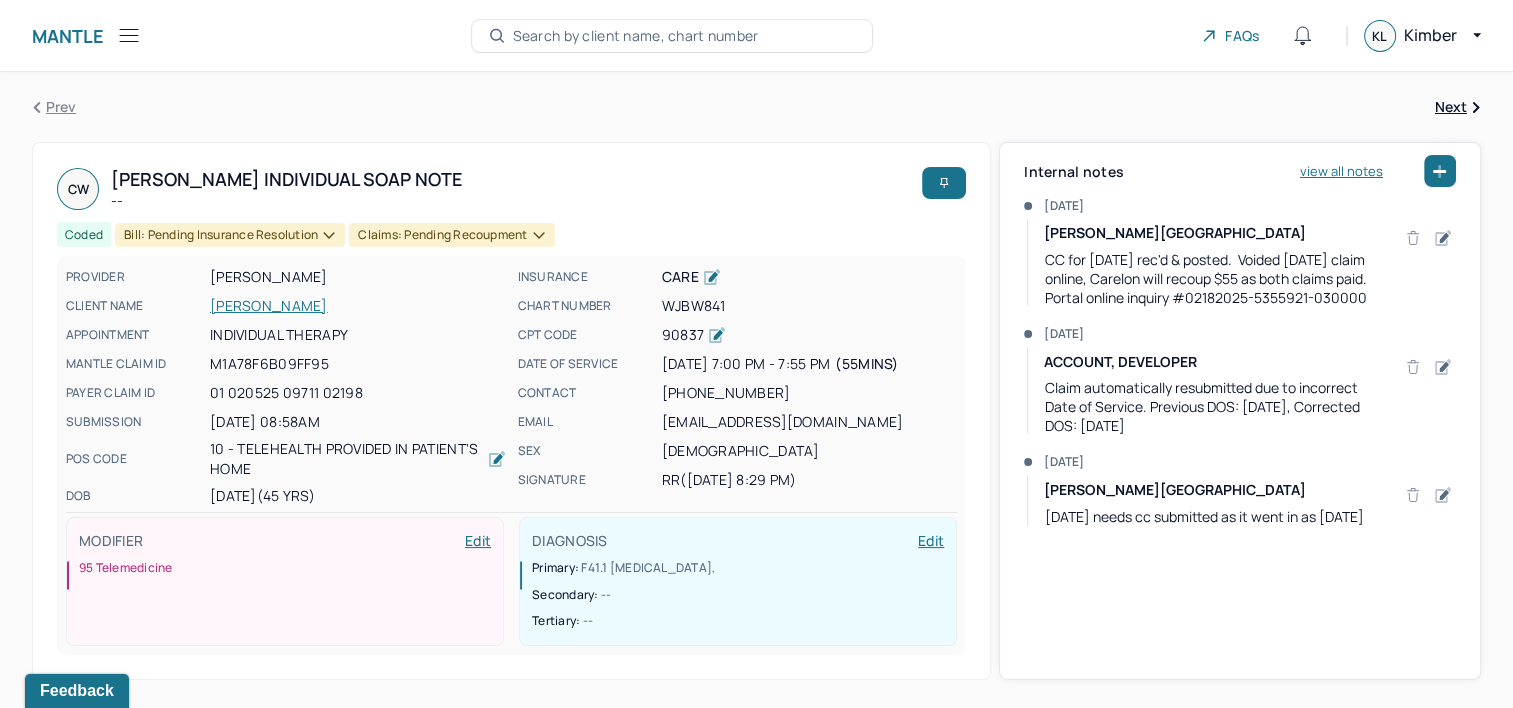 type 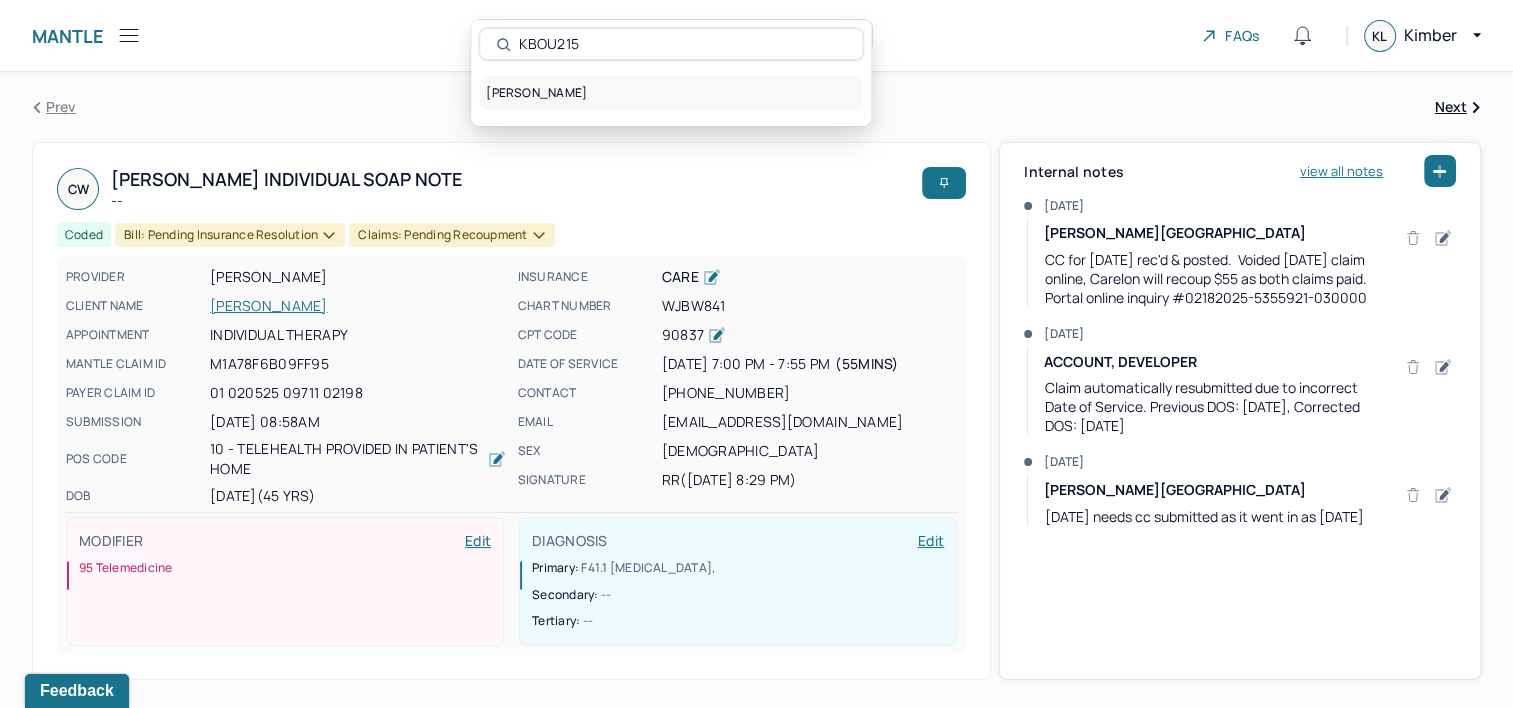 type on "KBOU215" 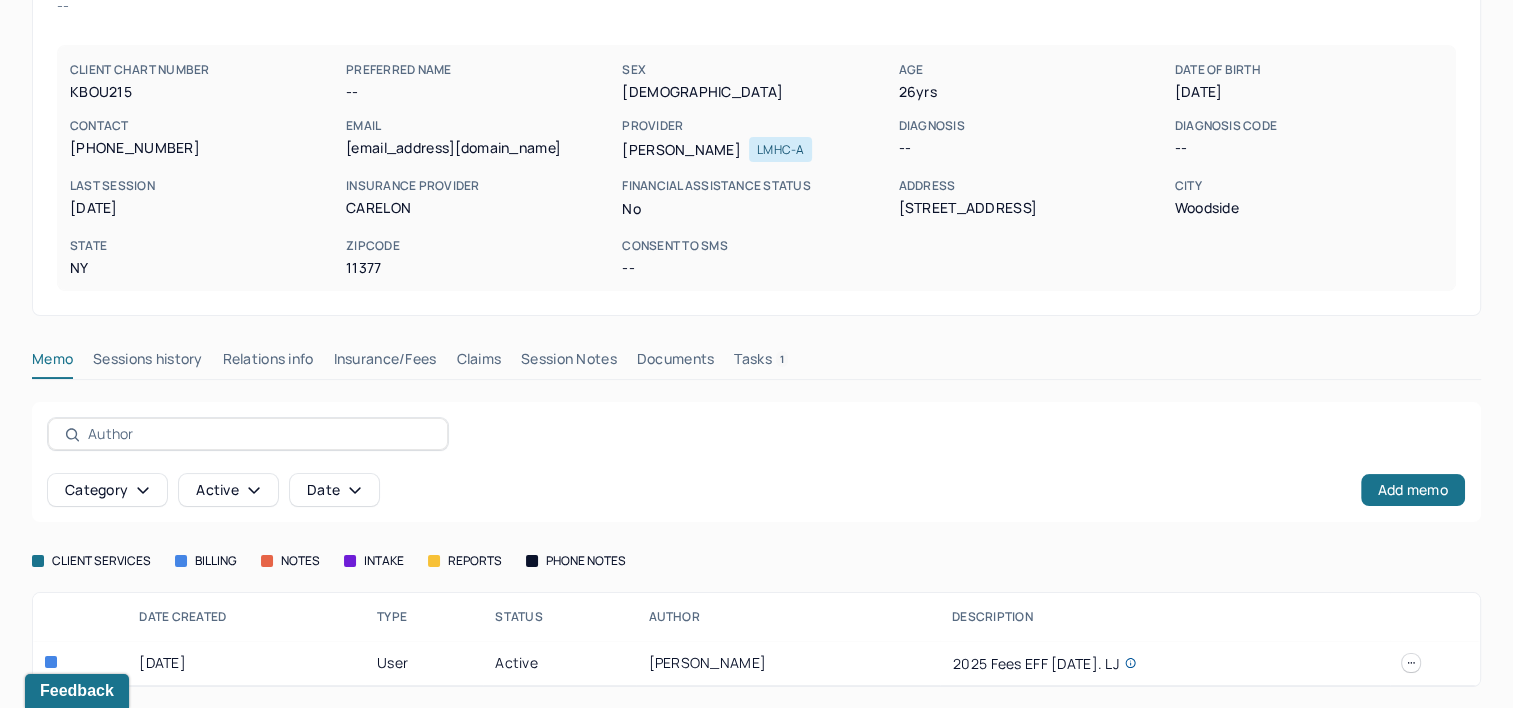 scroll, scrollTop: 158, scrollLeft: 0, axis: vertical 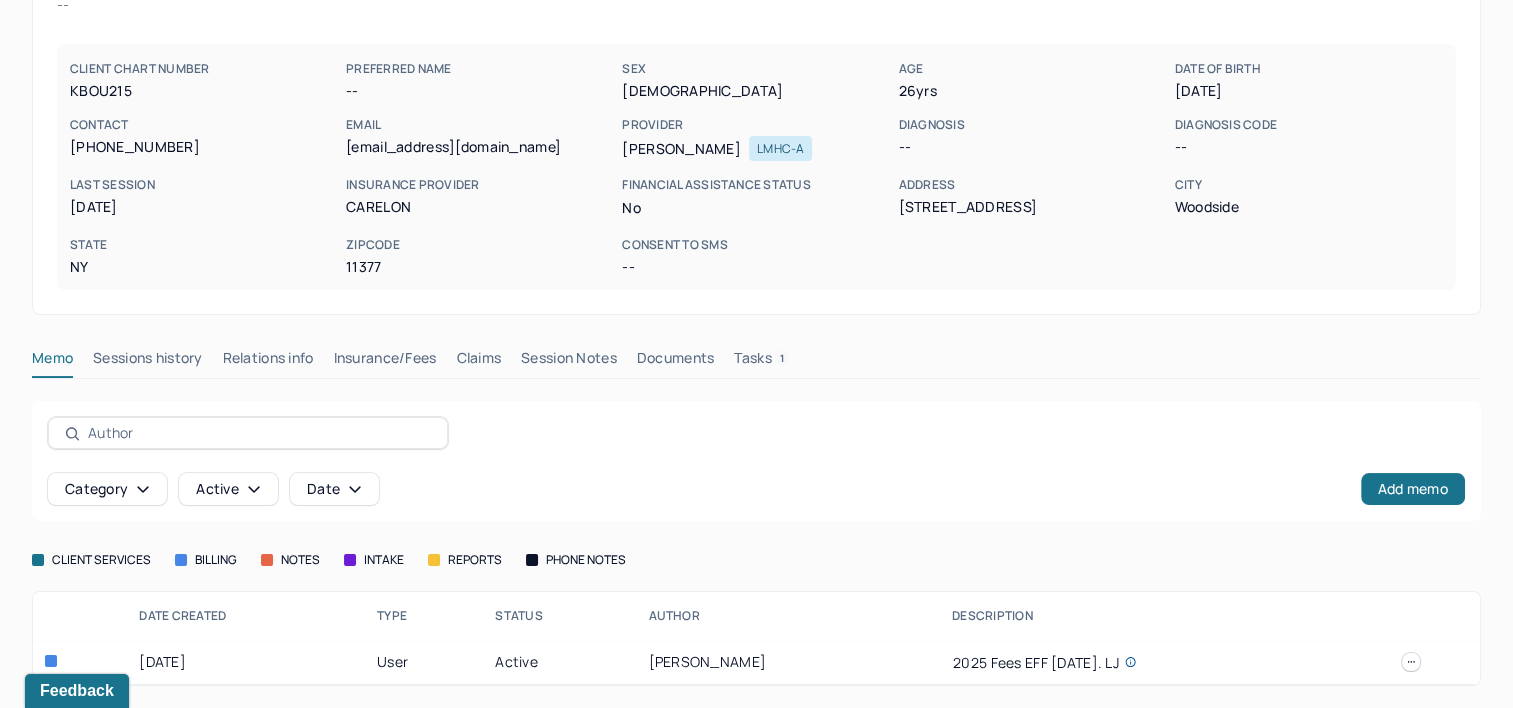 click on "Tasks 1" at bounding box center (761, 362) 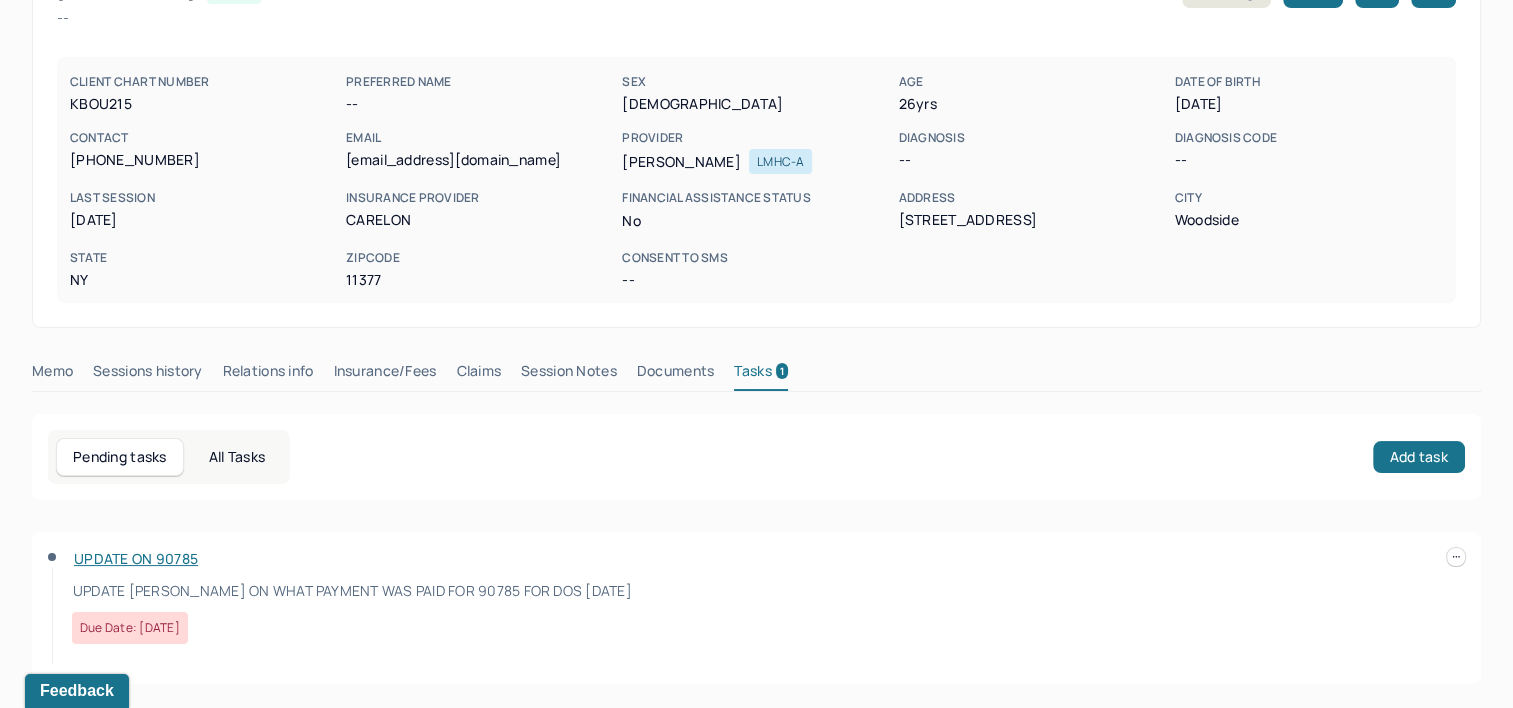 scroll, scrollTop: 143, scrollLeft: 0, axis: vertical 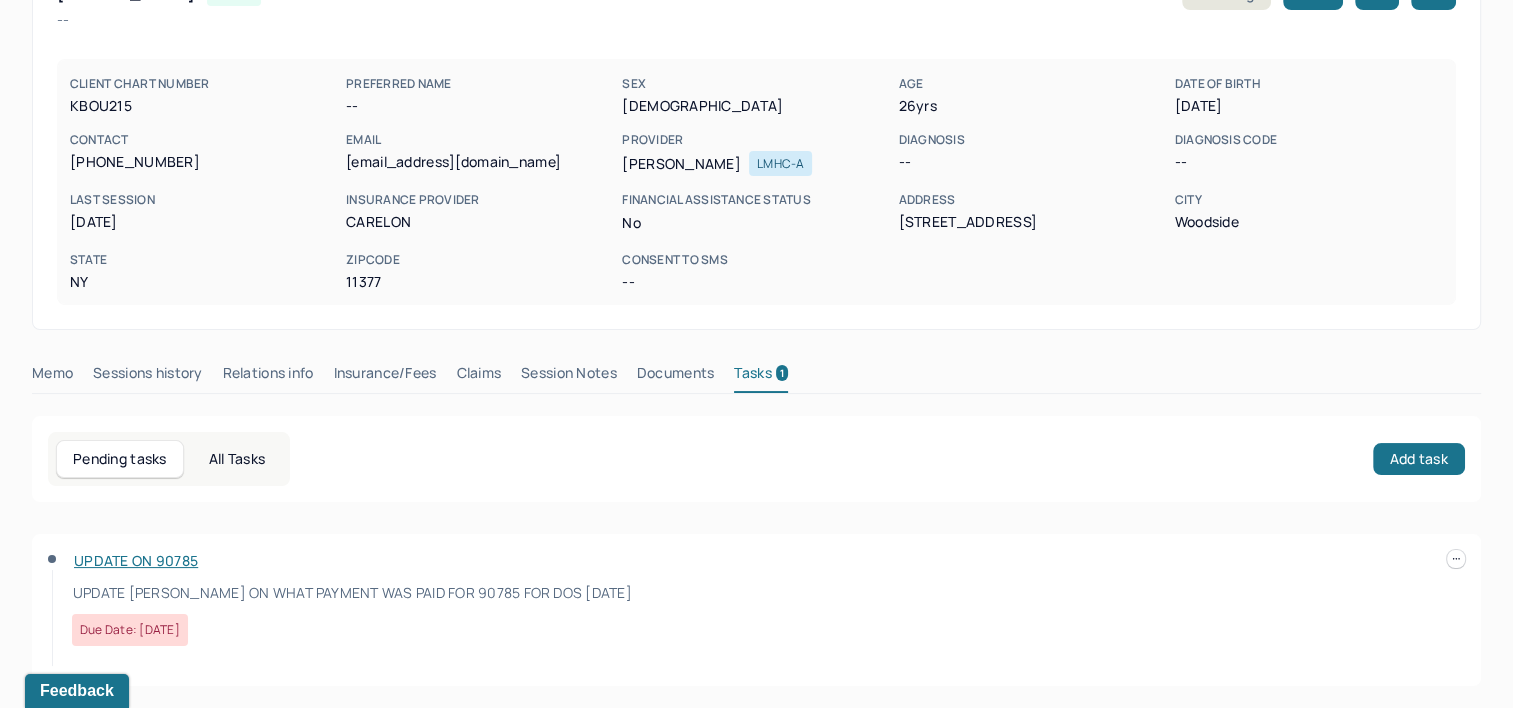 click 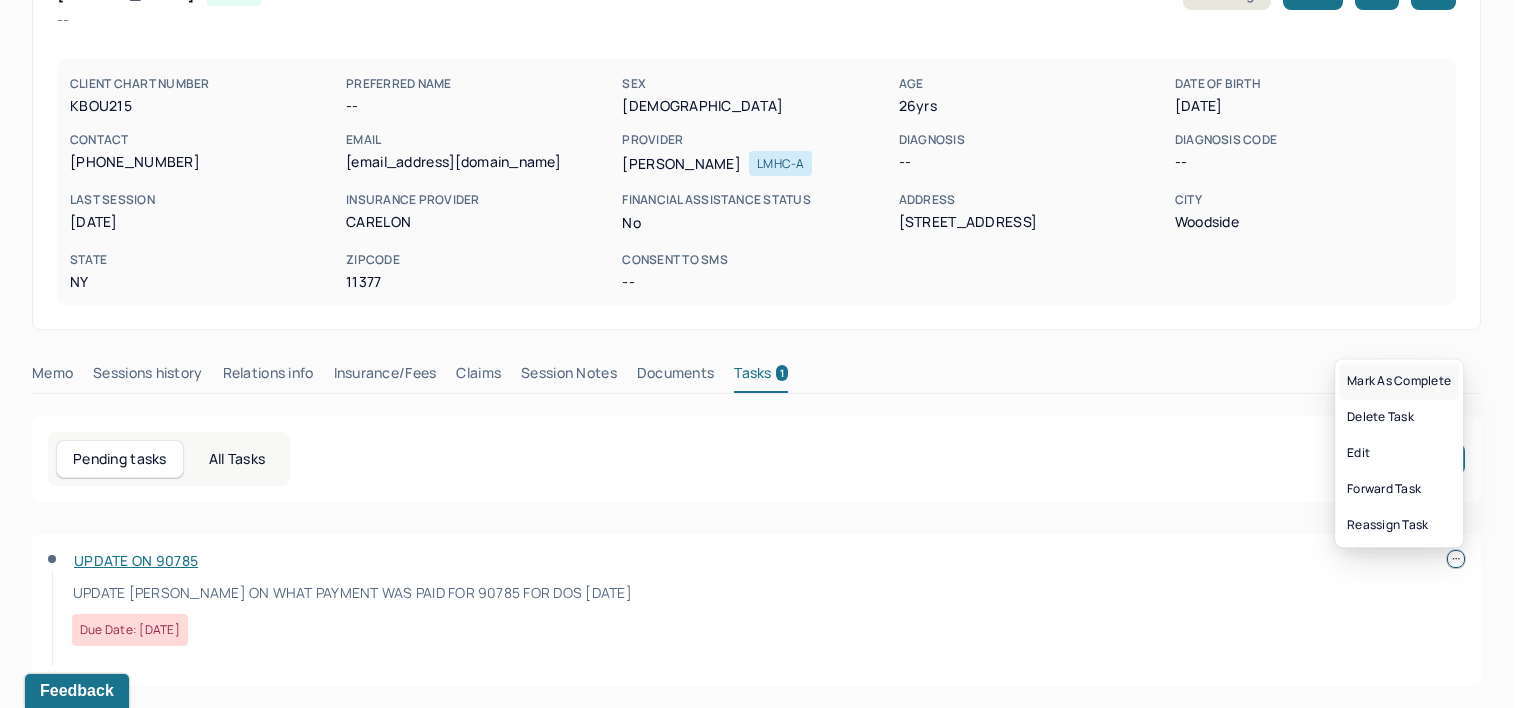 click on "Mark as complete" at bounding box center [1399, 381] 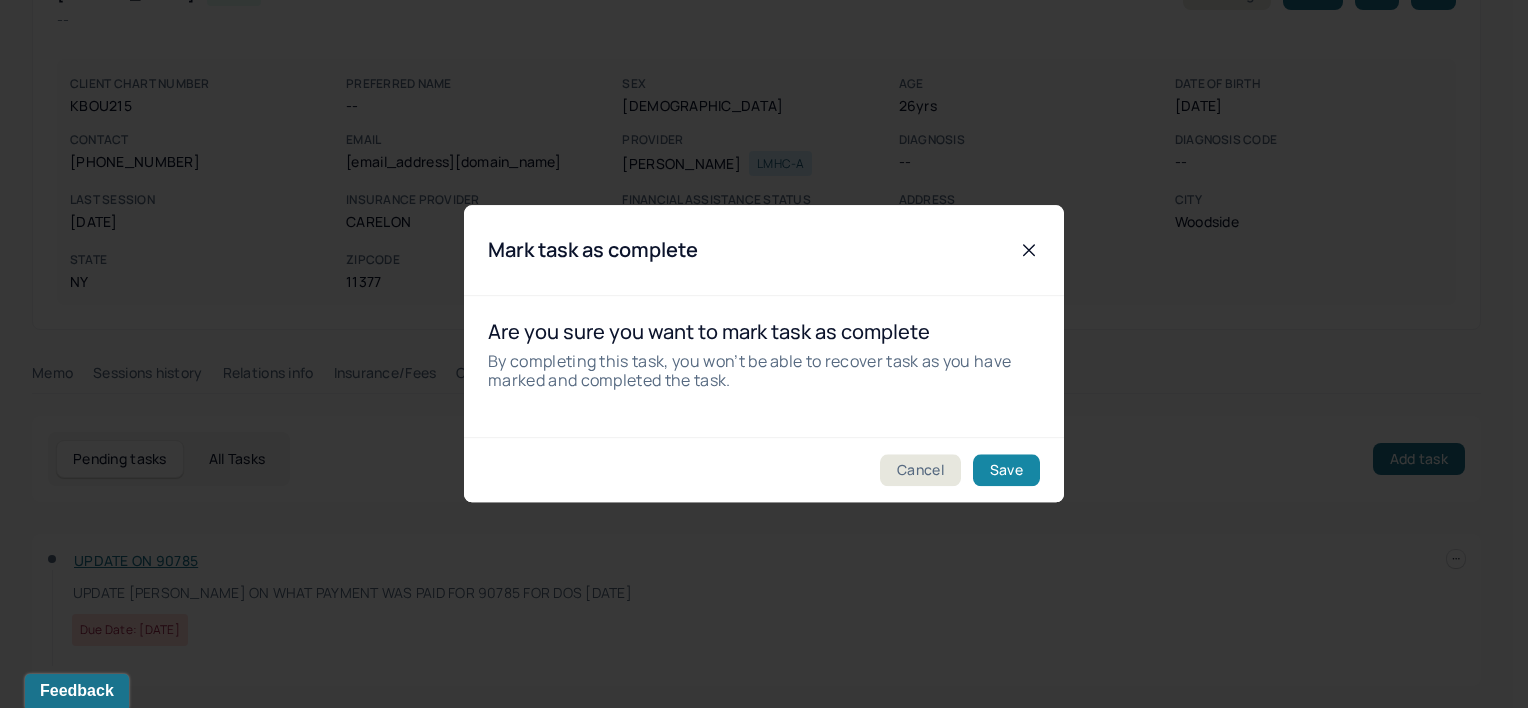 click on "Save" at bounding box center (1006, 471) 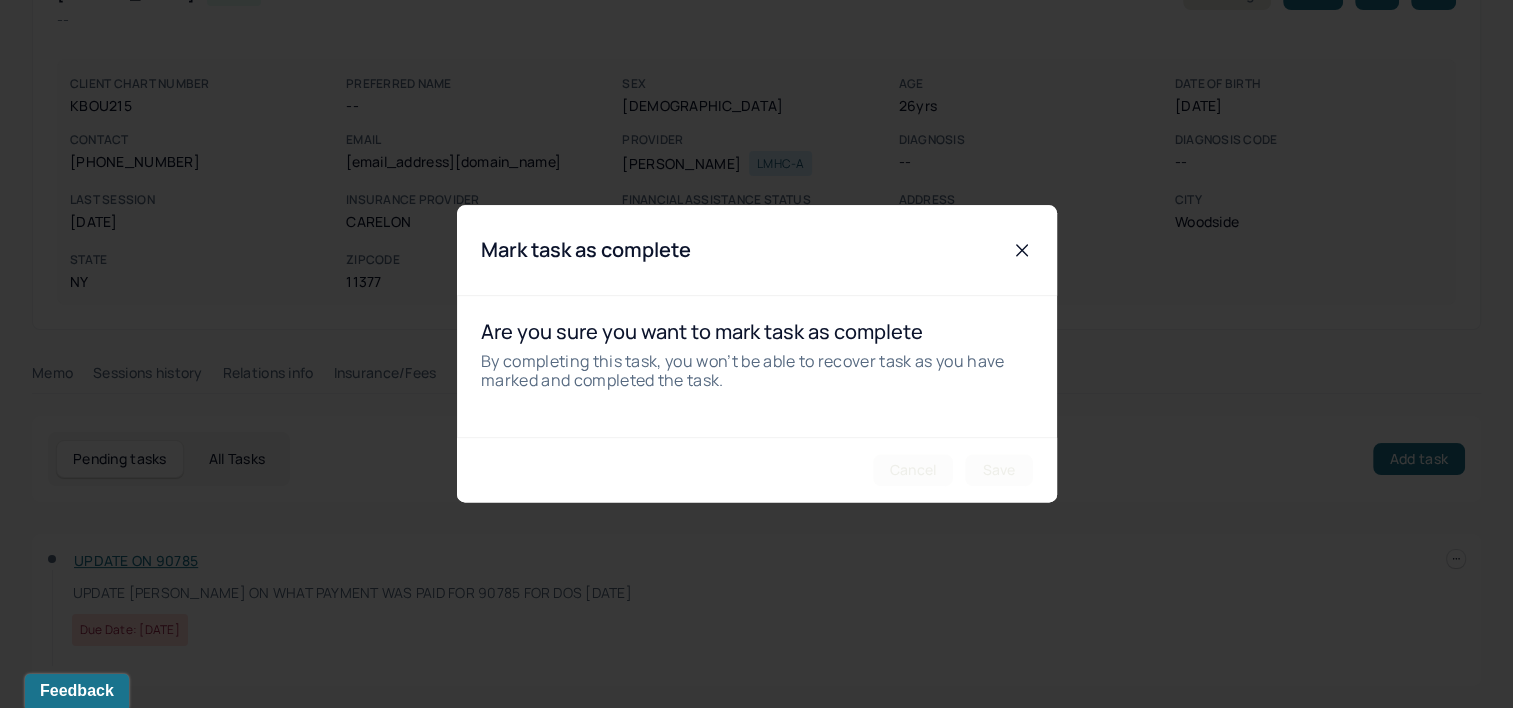 scroll, scrollTop: 111, scrollLeft: 0, axis: vertical 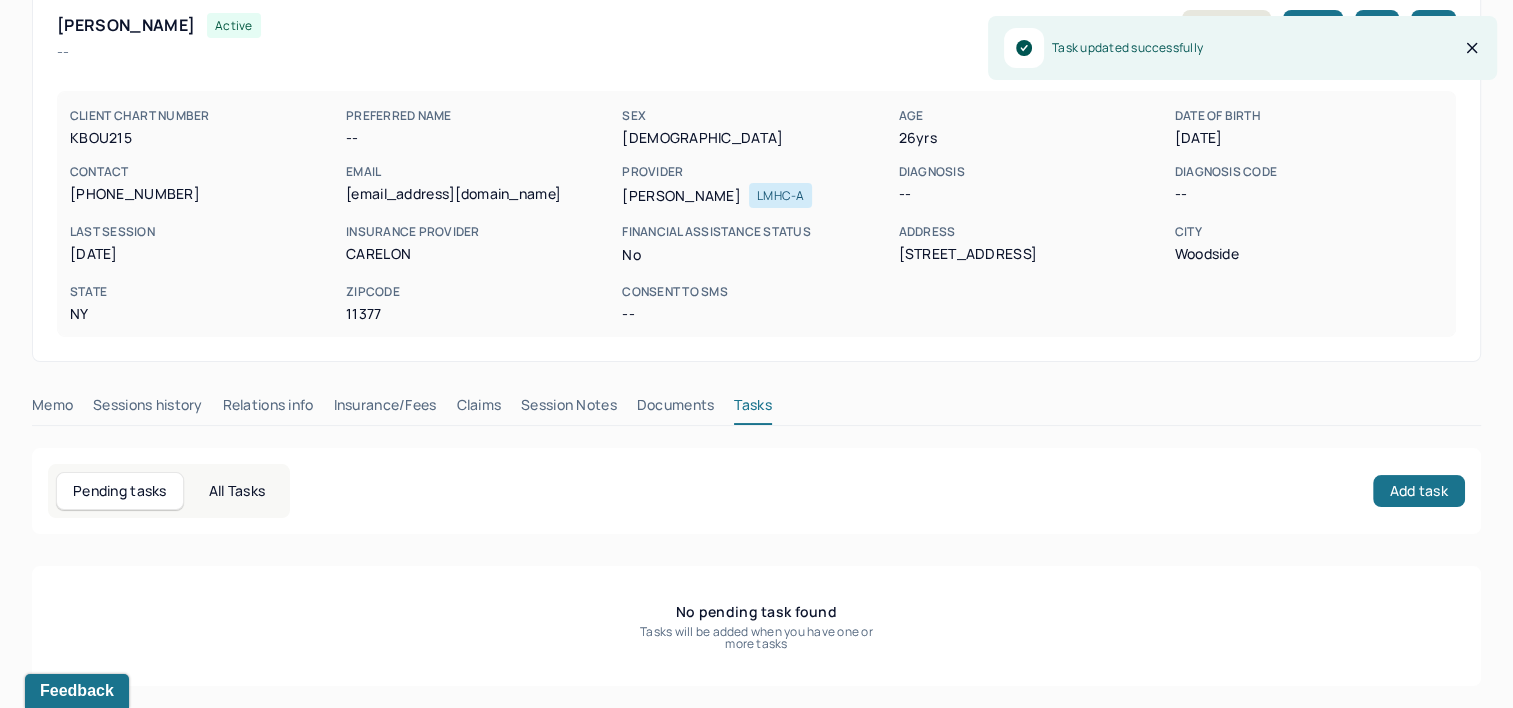 click on "Claims" at bounding box center (478, 409) 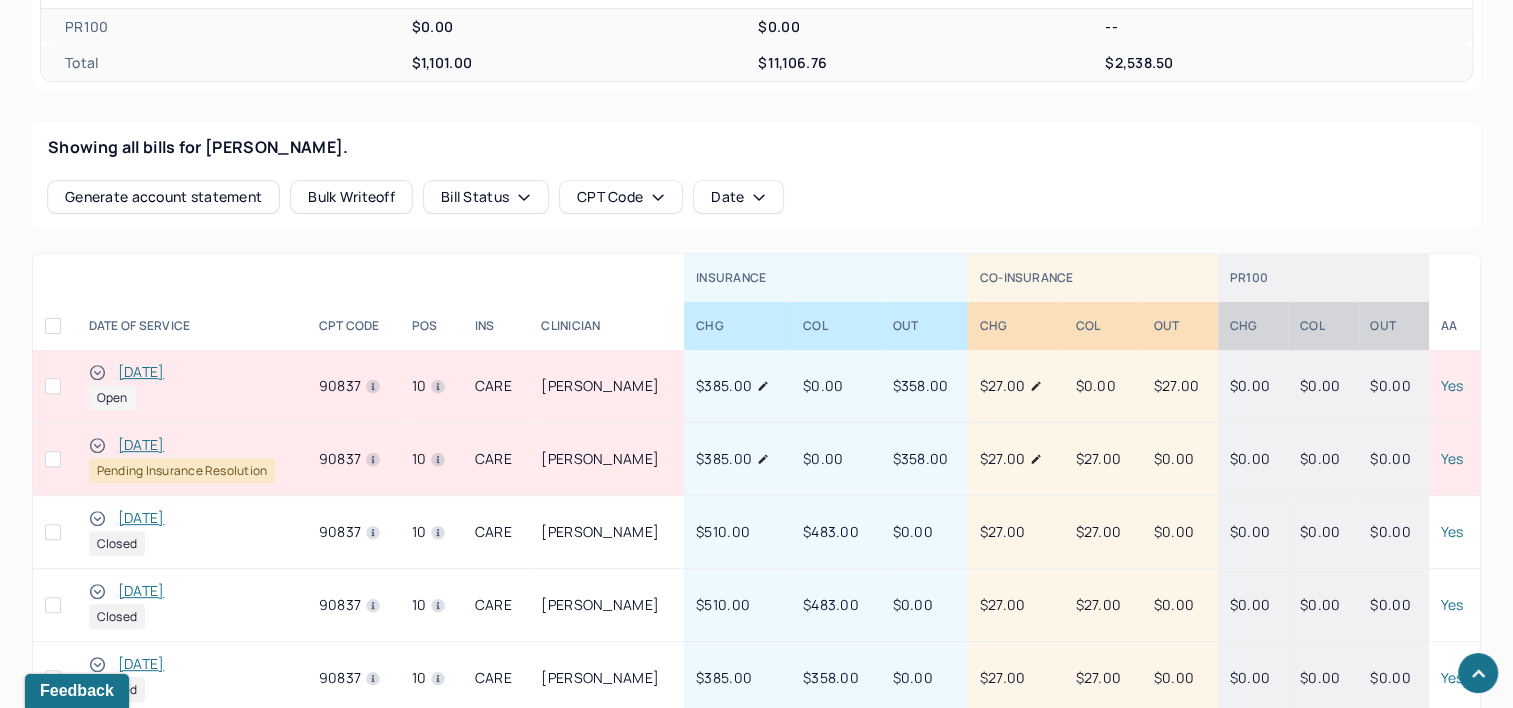 scroll, scrollTop: 911, scrollLeft: 0, axis: vertical 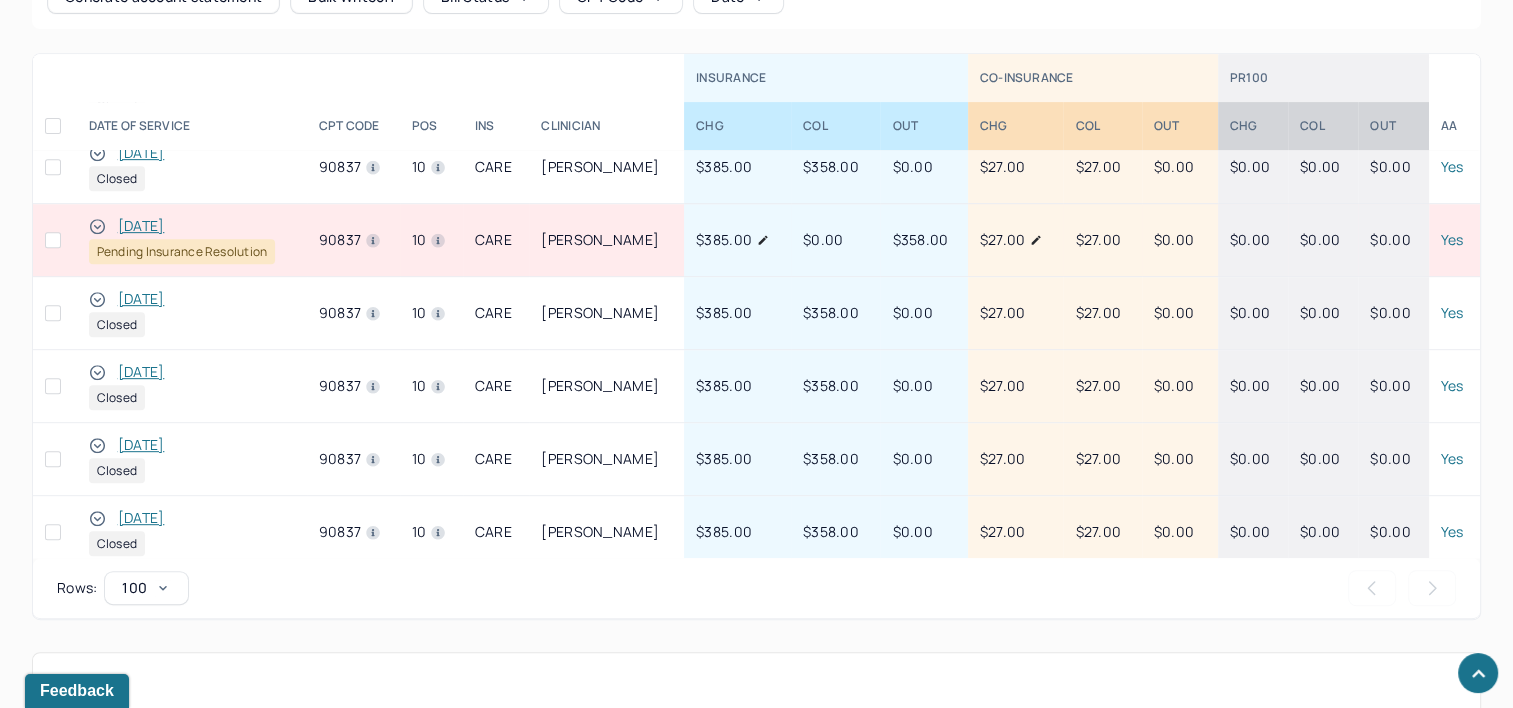 click on "[DATE]" at bounding box center [141, 226] 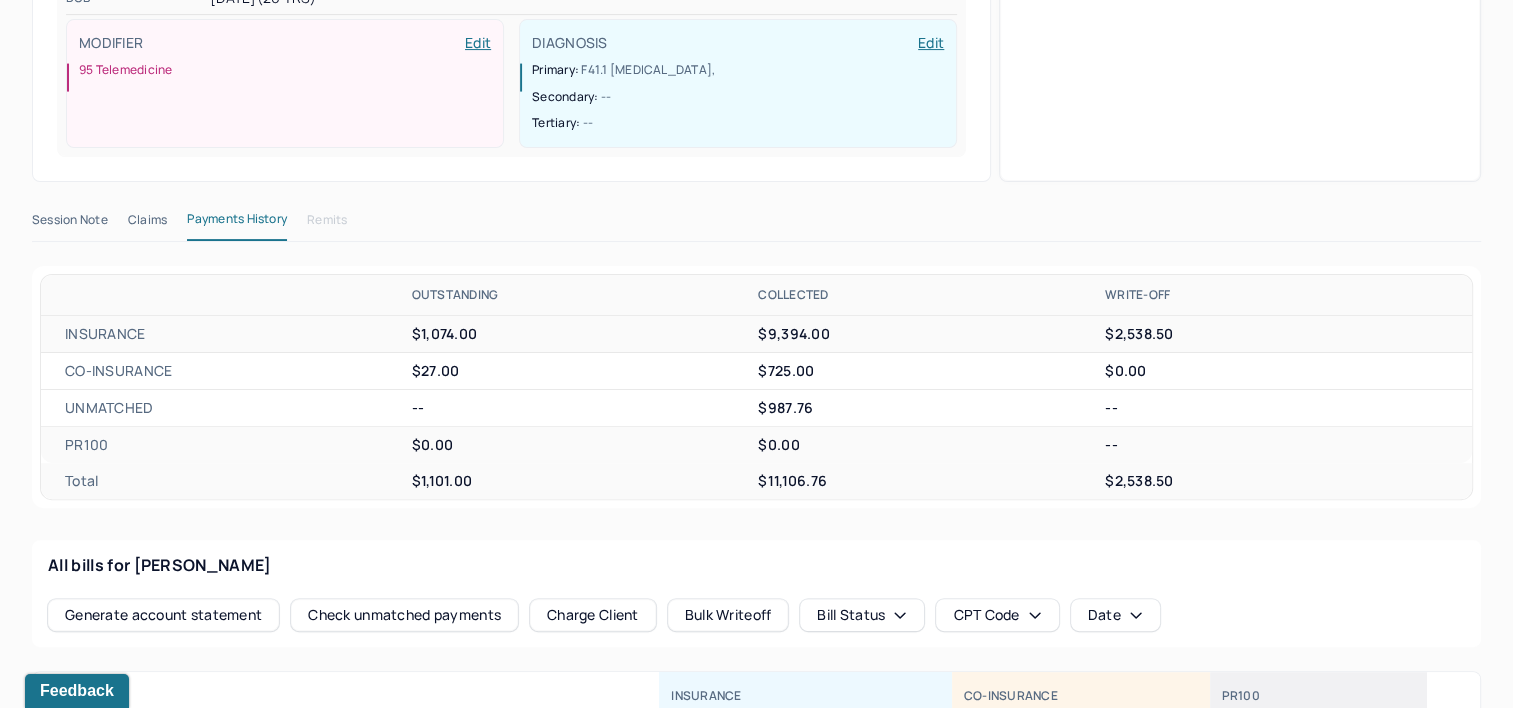 scroll, scrollTop: 511, scrollLeft: 0, axis: vertical 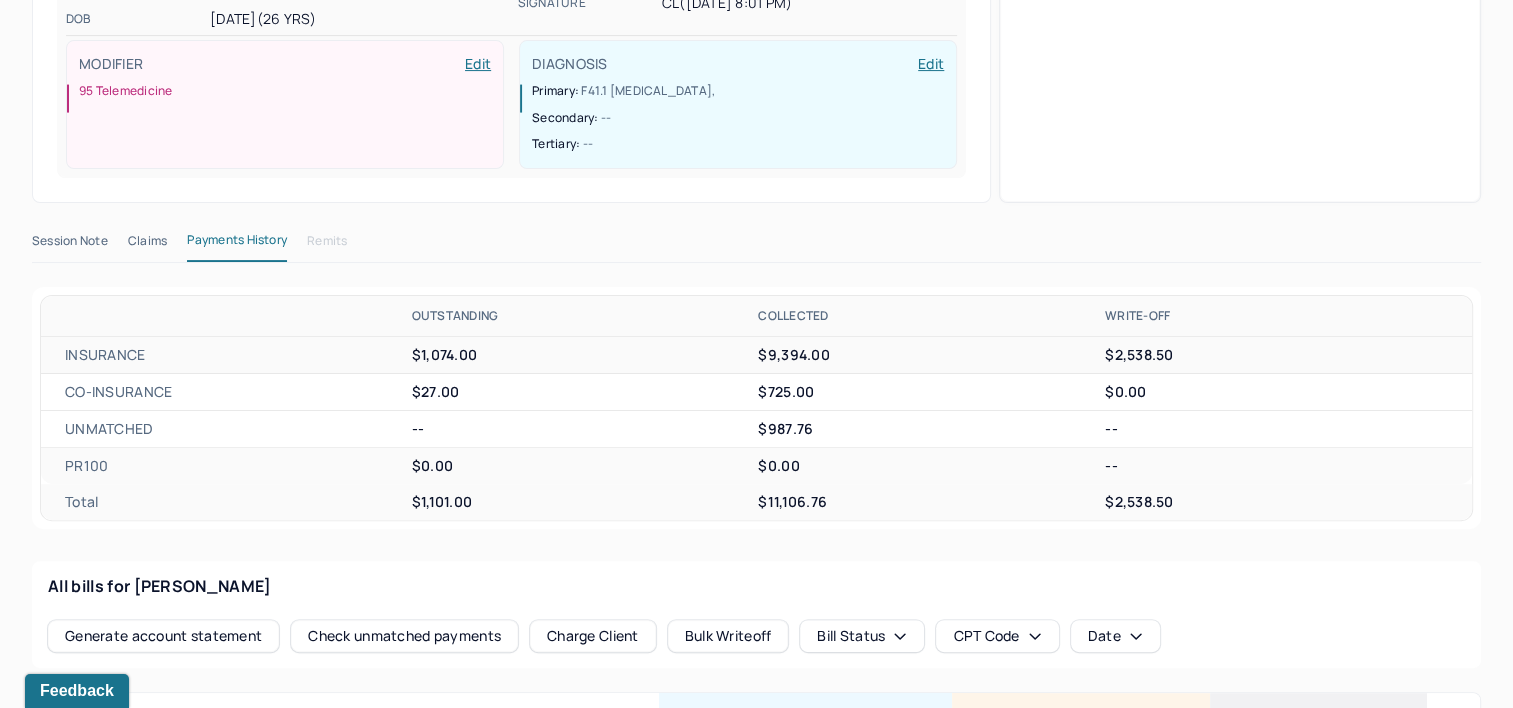 click on "Claims" at bounding box center (147, 245) 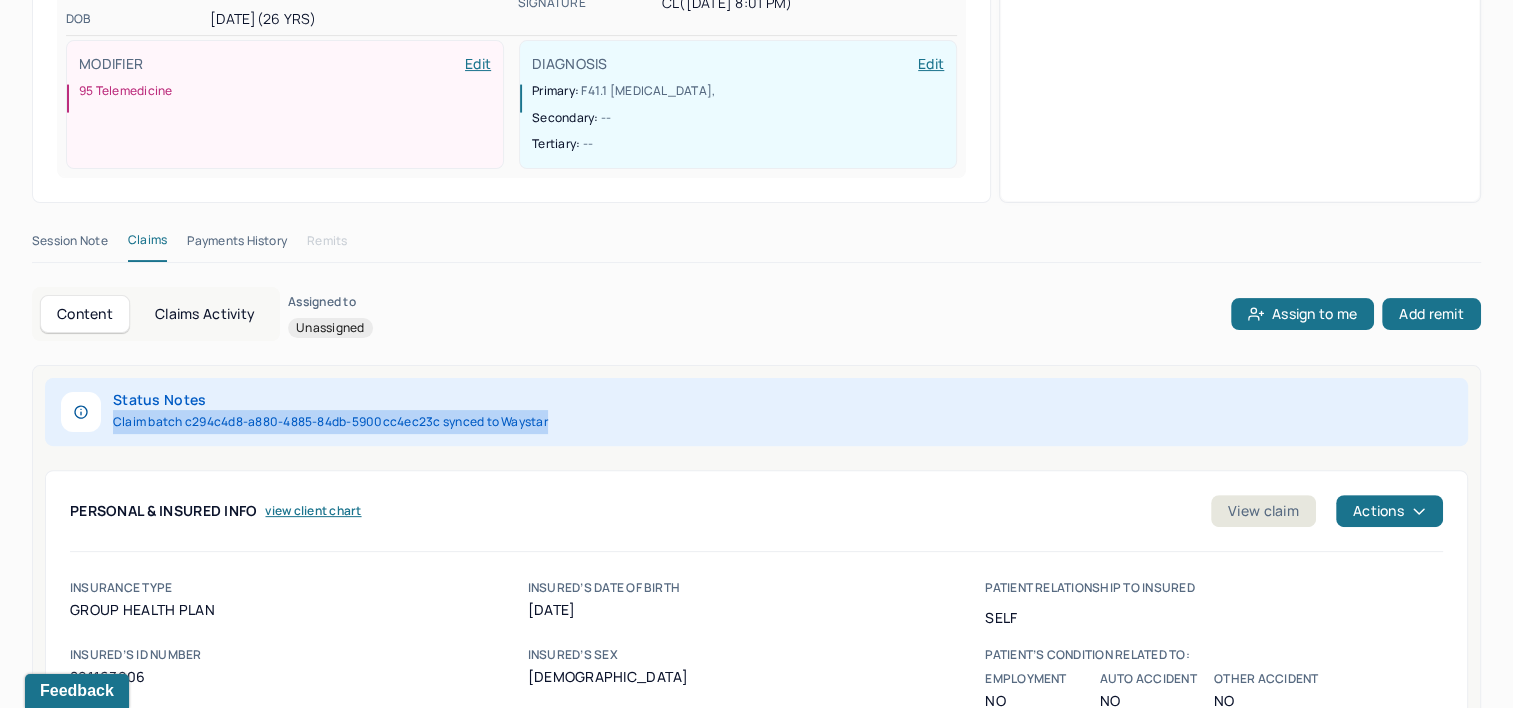 drag, startPoint x: 111, startPoint y: 381, endPoint x: 578, endPoint y: 382, distance: 467.00107 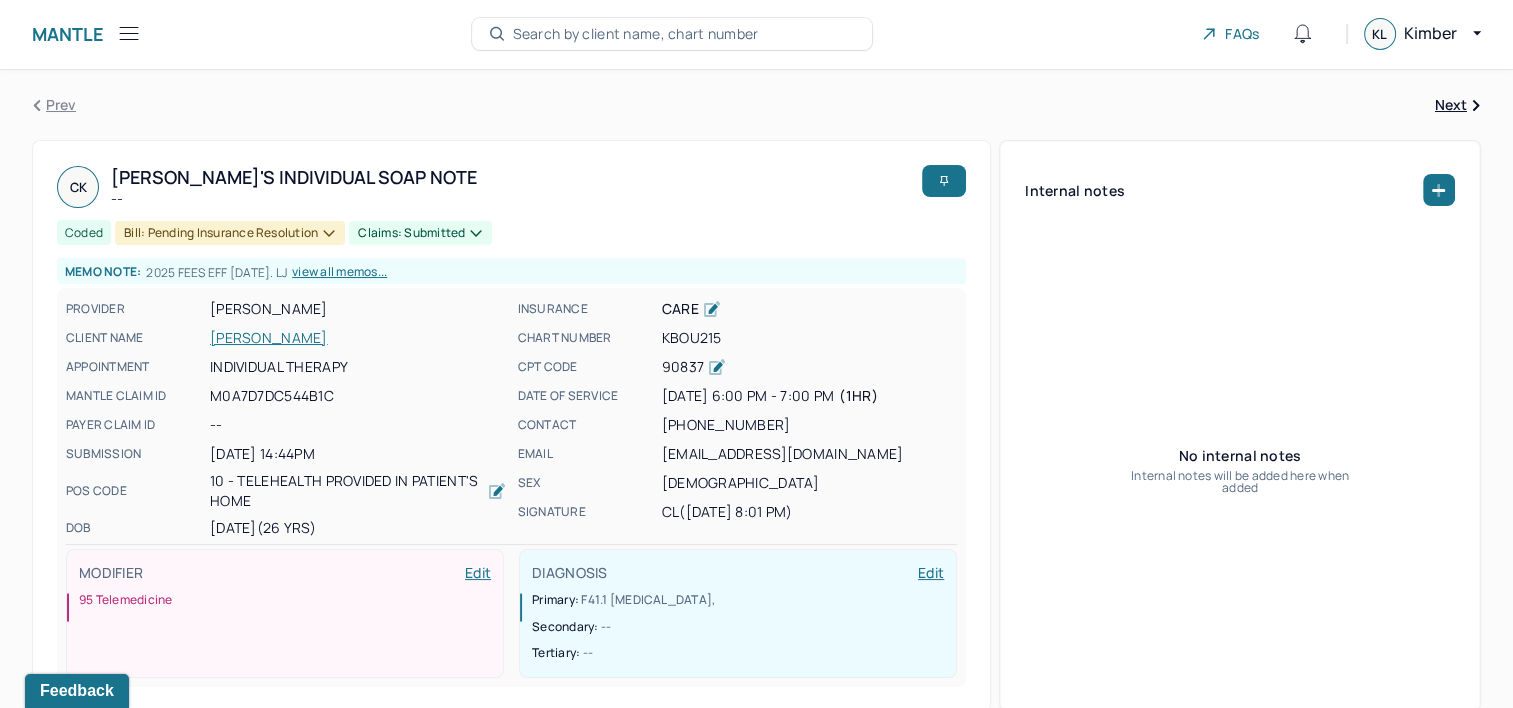 scroll, scrollTop: 0, scrollLeft: 0, axis: both 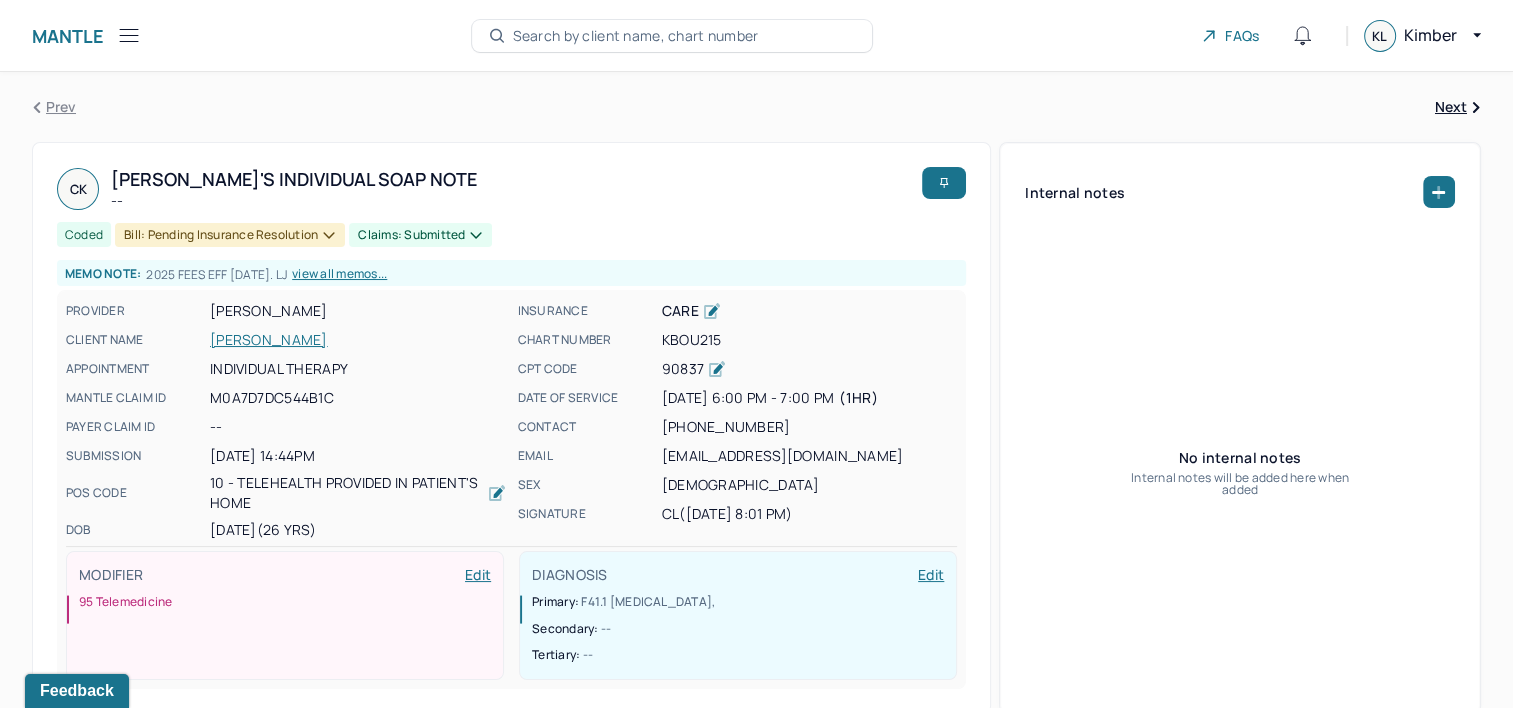 type 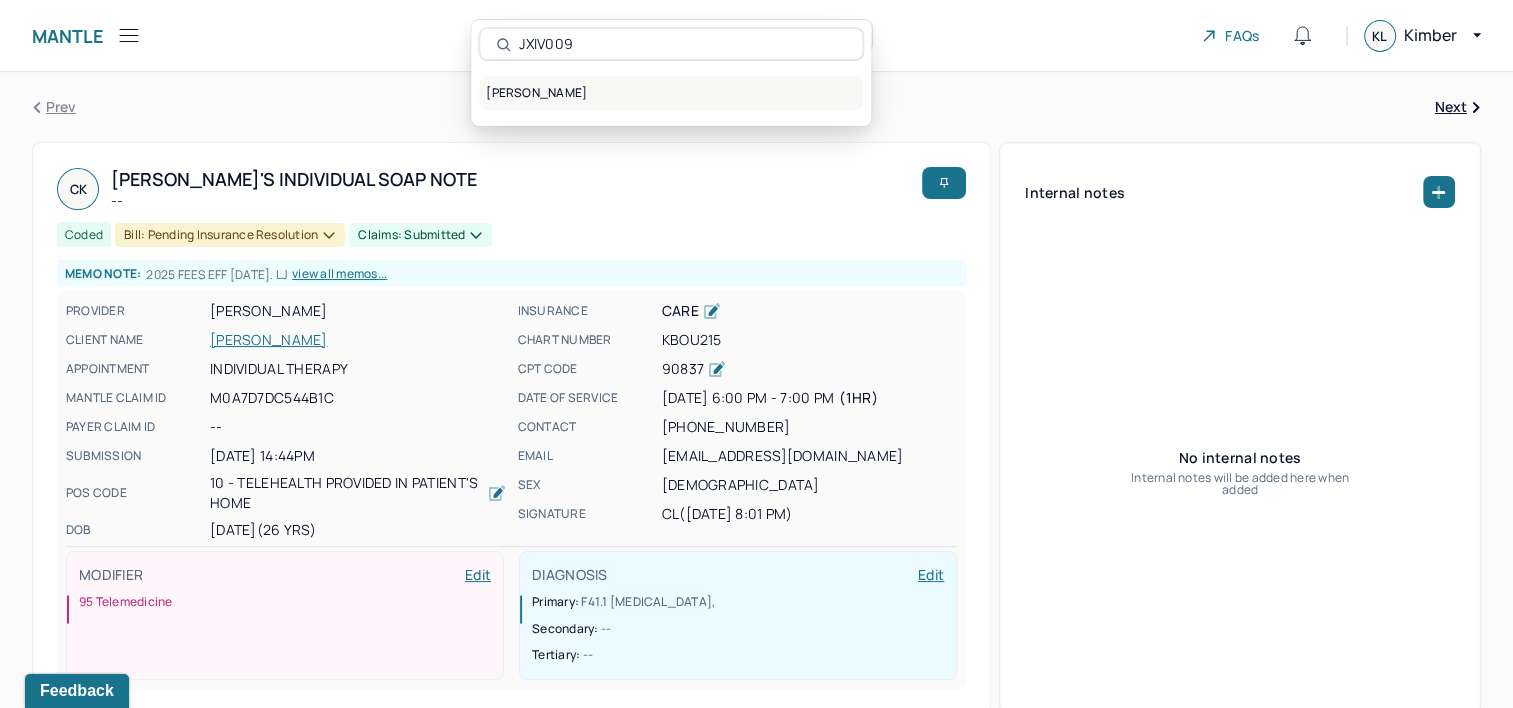 type on "JXIV009" 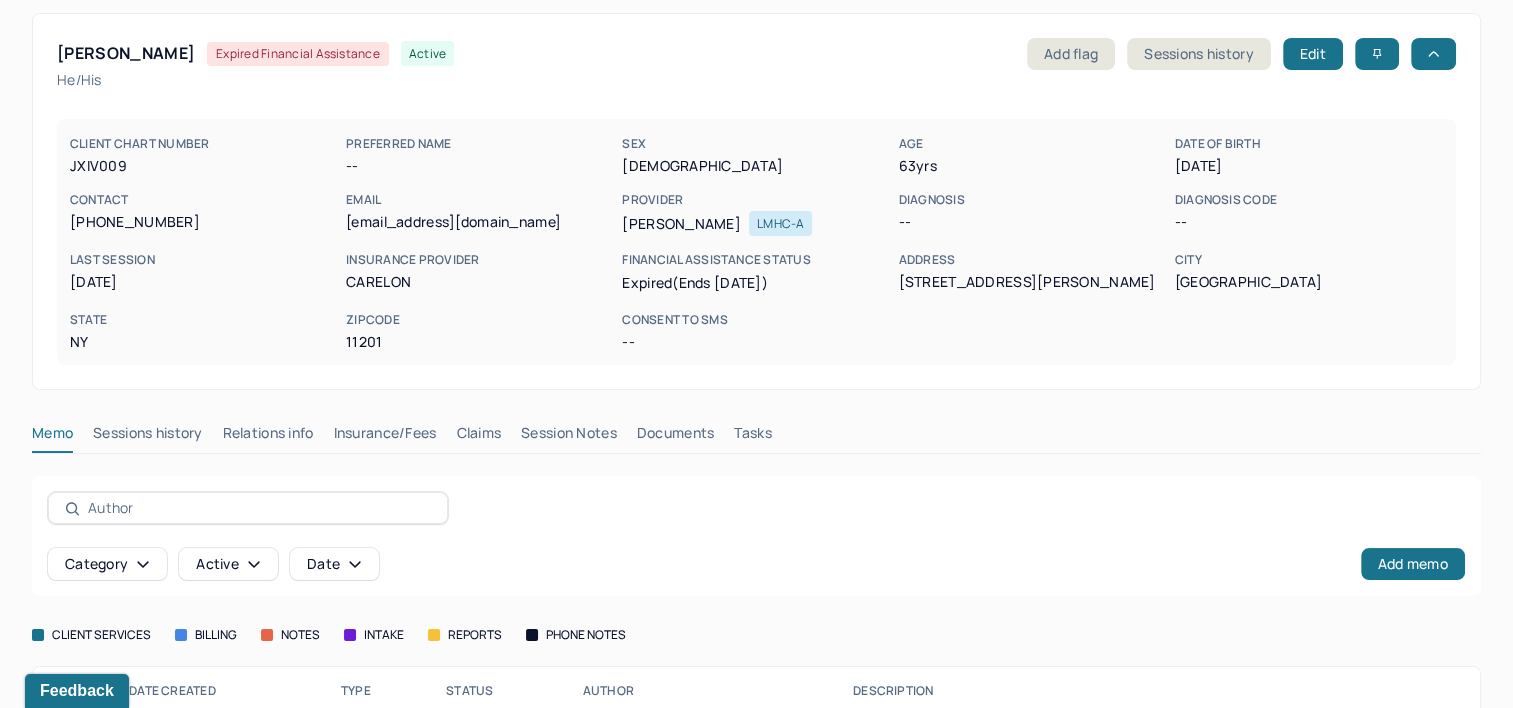scroll, scrollTop: 158, scrollLeft: 0, axis: vertical 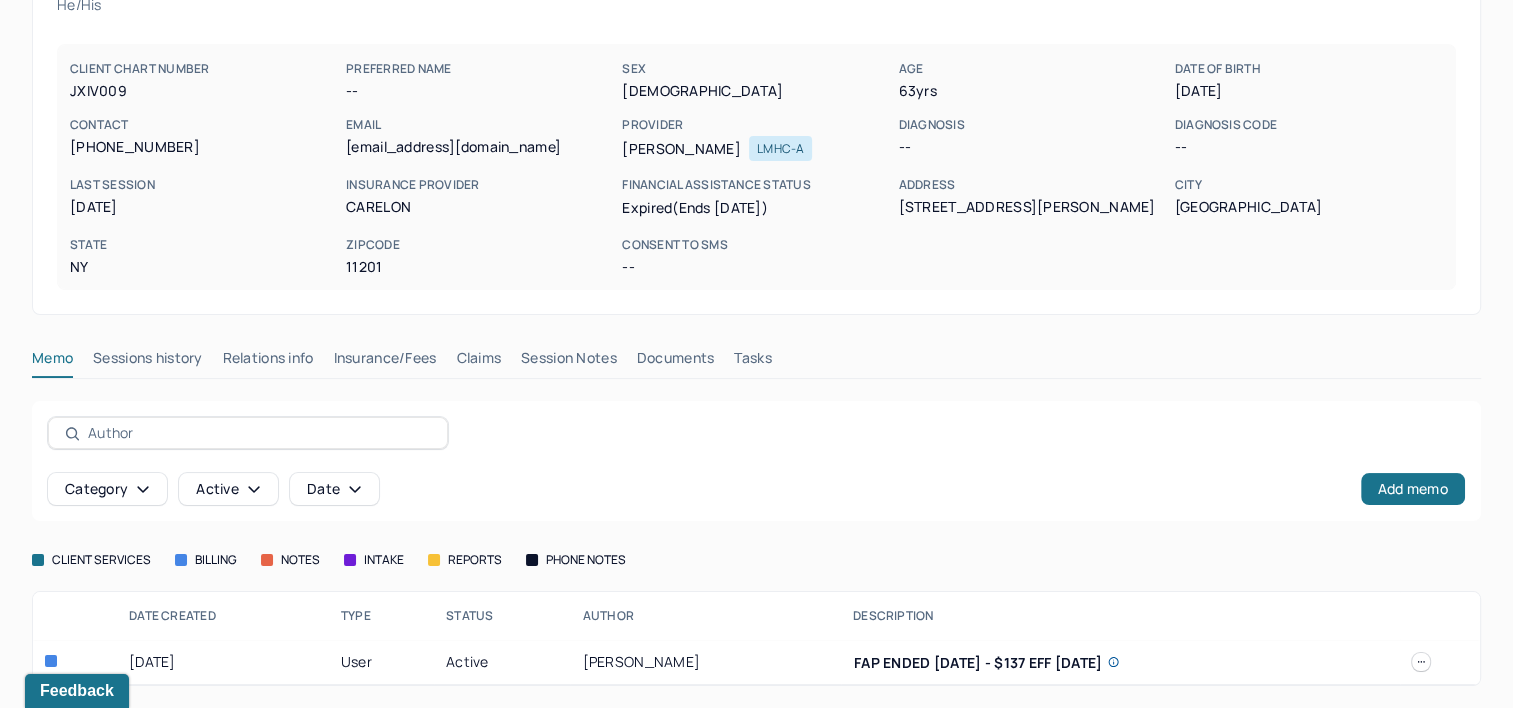 click on "Claims" at bounding box center [478, 362] 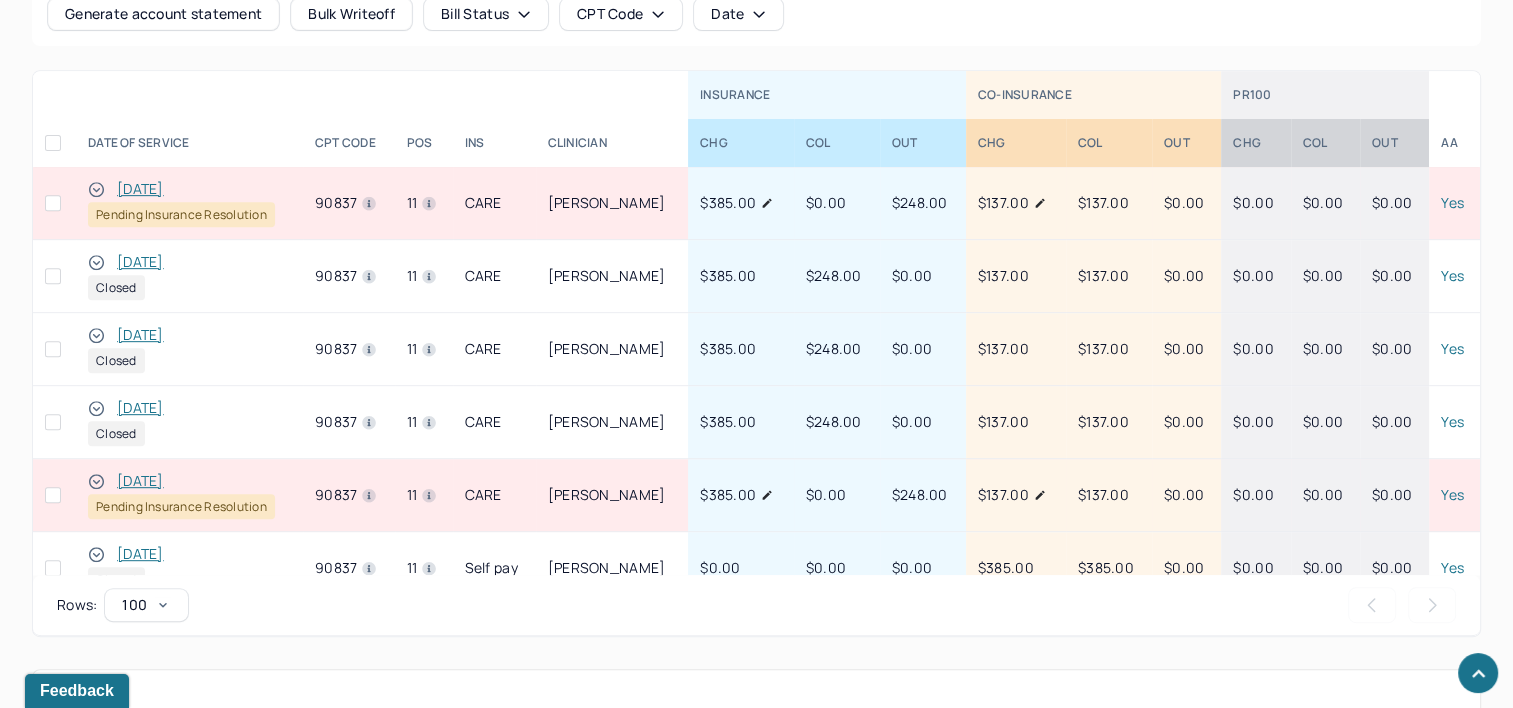 scroll, scrollTop: 900, scrollLeft: 0, axis: vertical 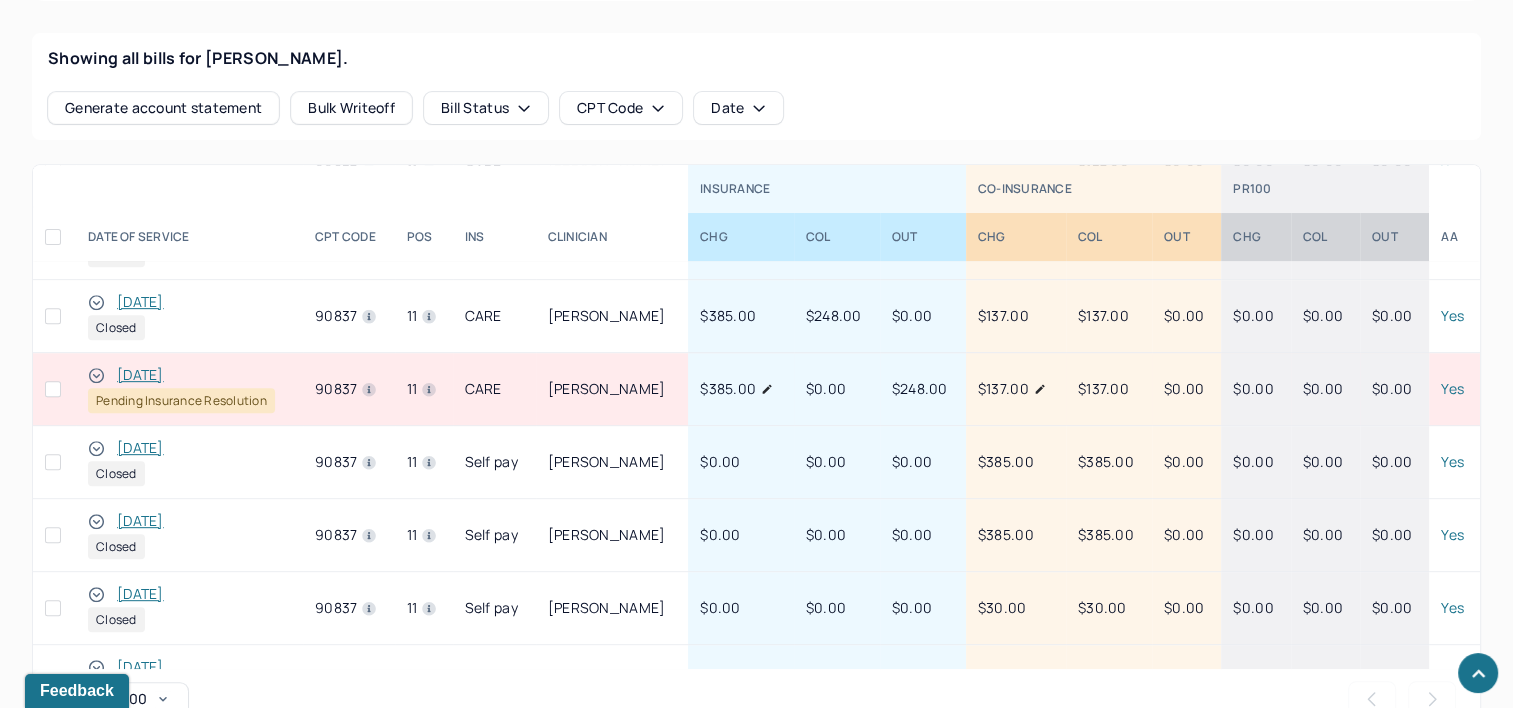 click on "[DATE]" at bounding box center [140, 375] 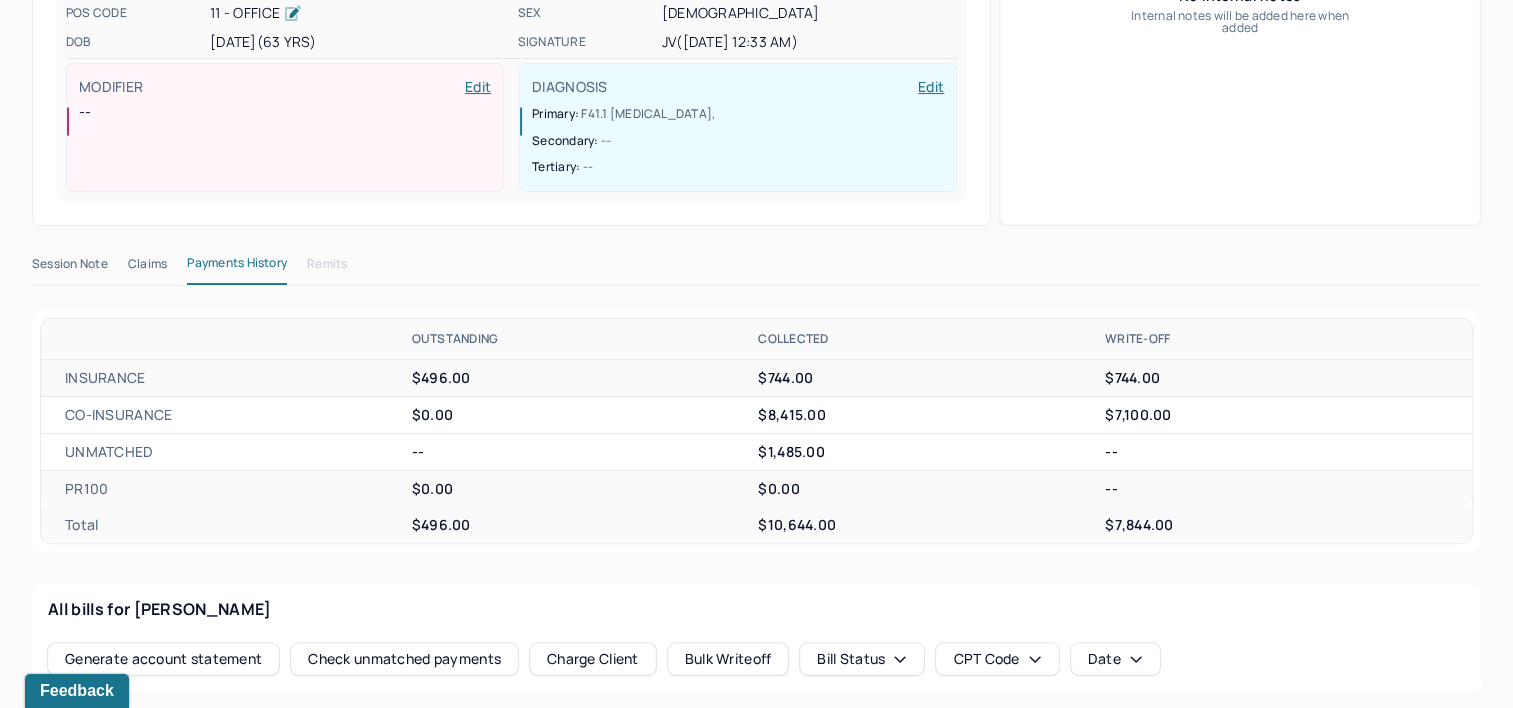 scroll, scrollTop: 400, scrollLeft: 0, axis: vertical 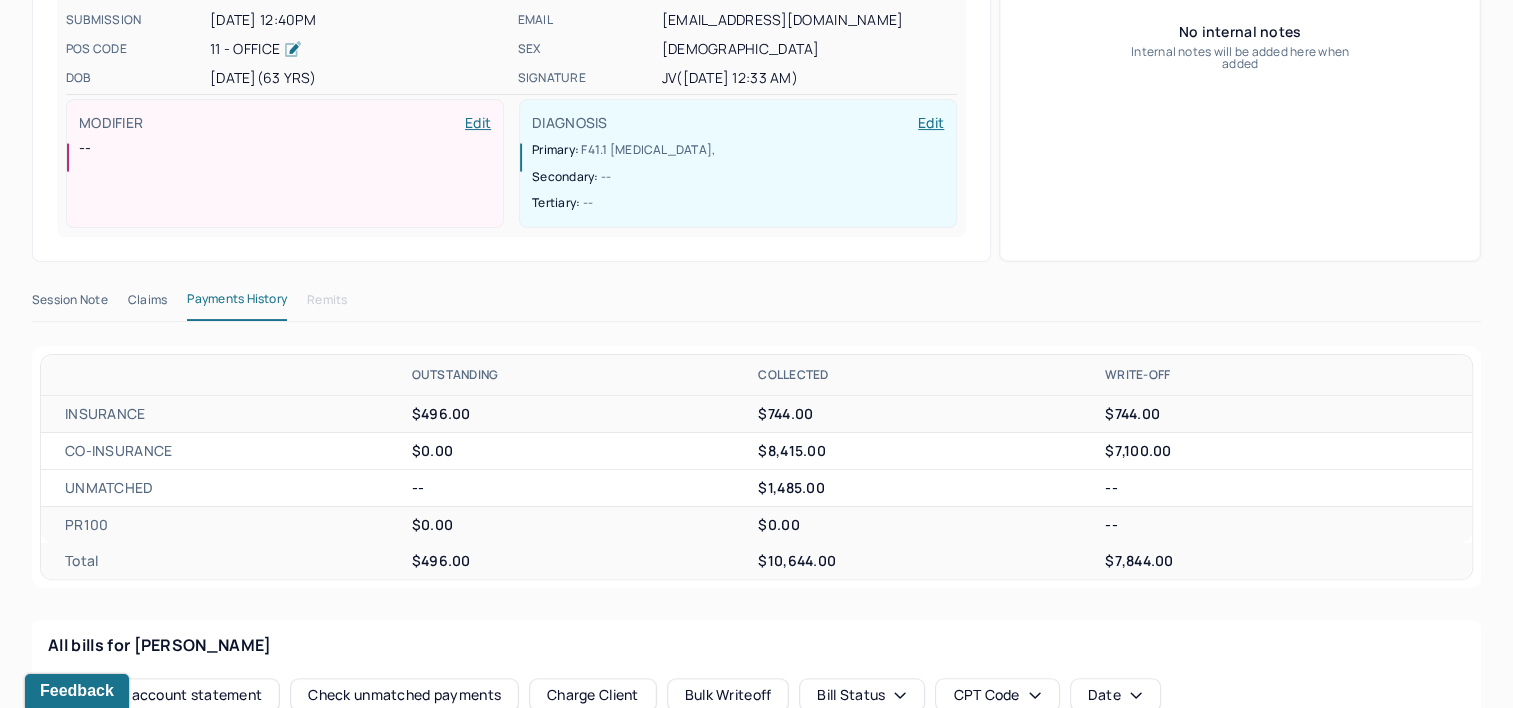 click on "Claims" at bounding box center (147, 304) 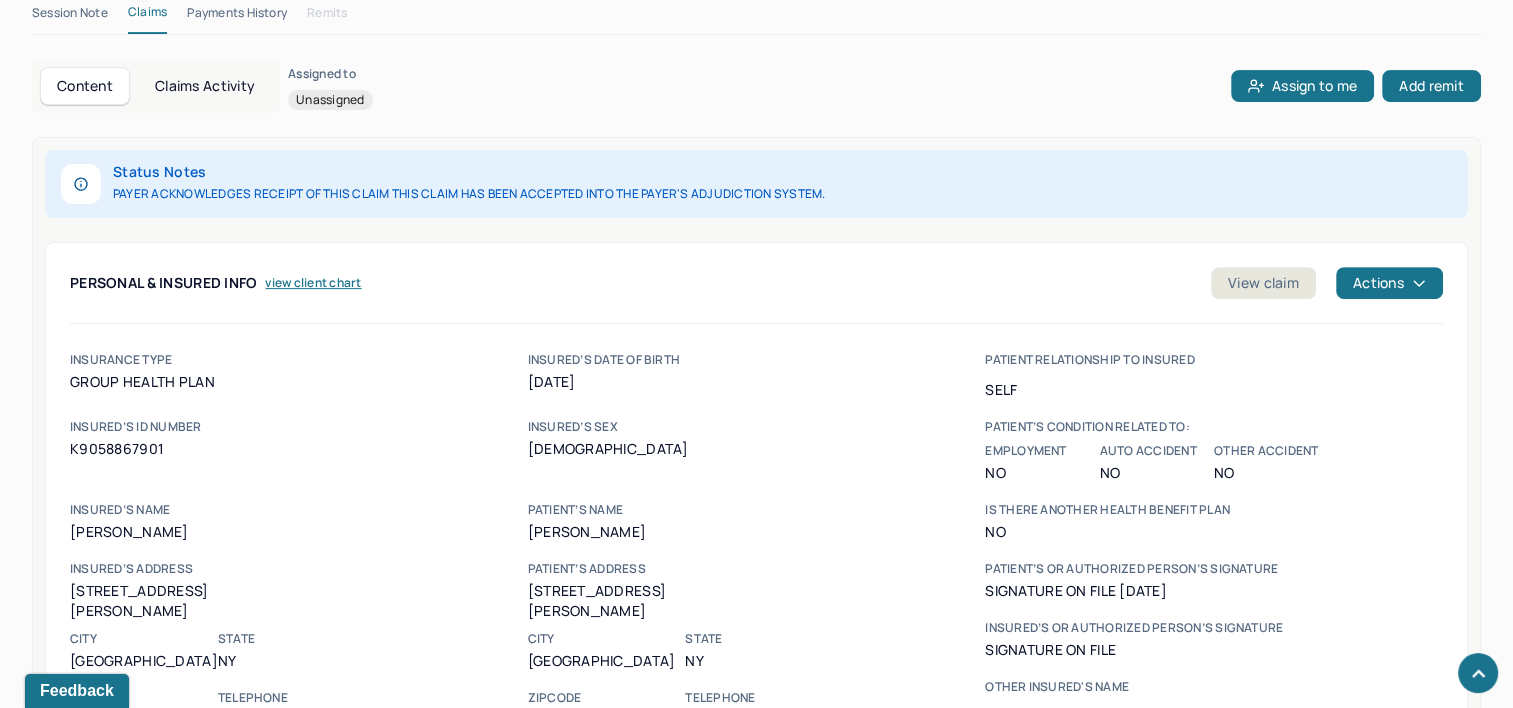 scroll, scrollTop: 700, scrollLeft: 0, axis: vertical 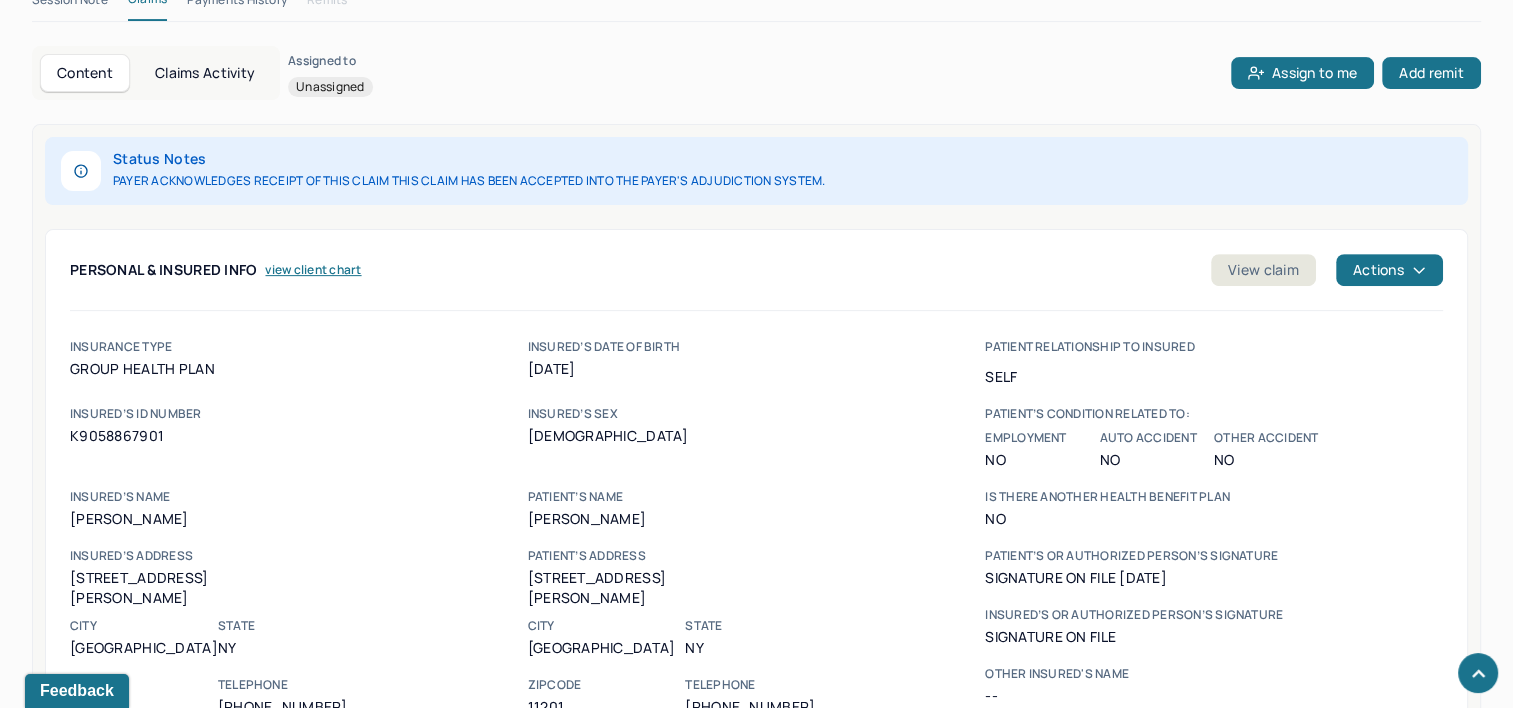 click on "Claims Activity" at bounding box center (205, 73) 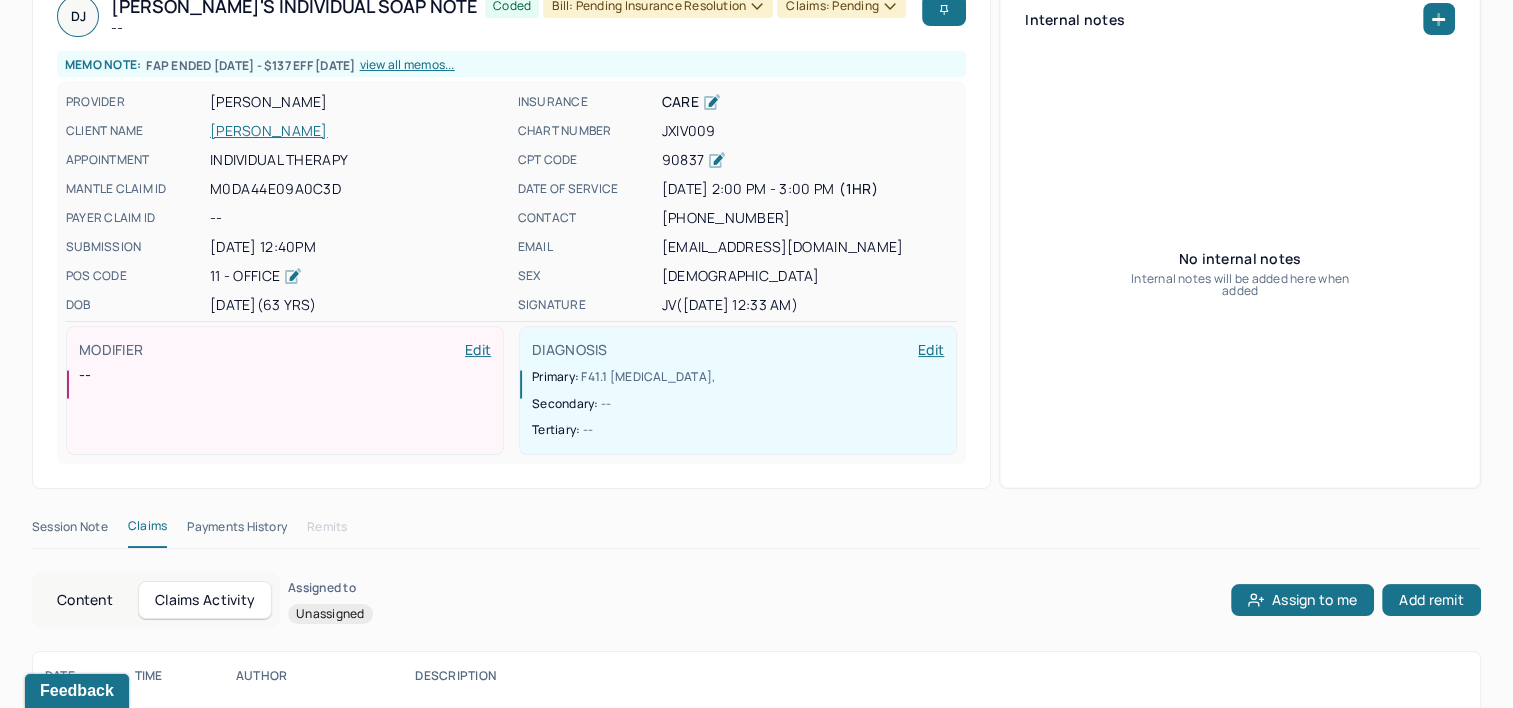 scroll, scrollTop: 0, scrollLeft: 0, axis: both 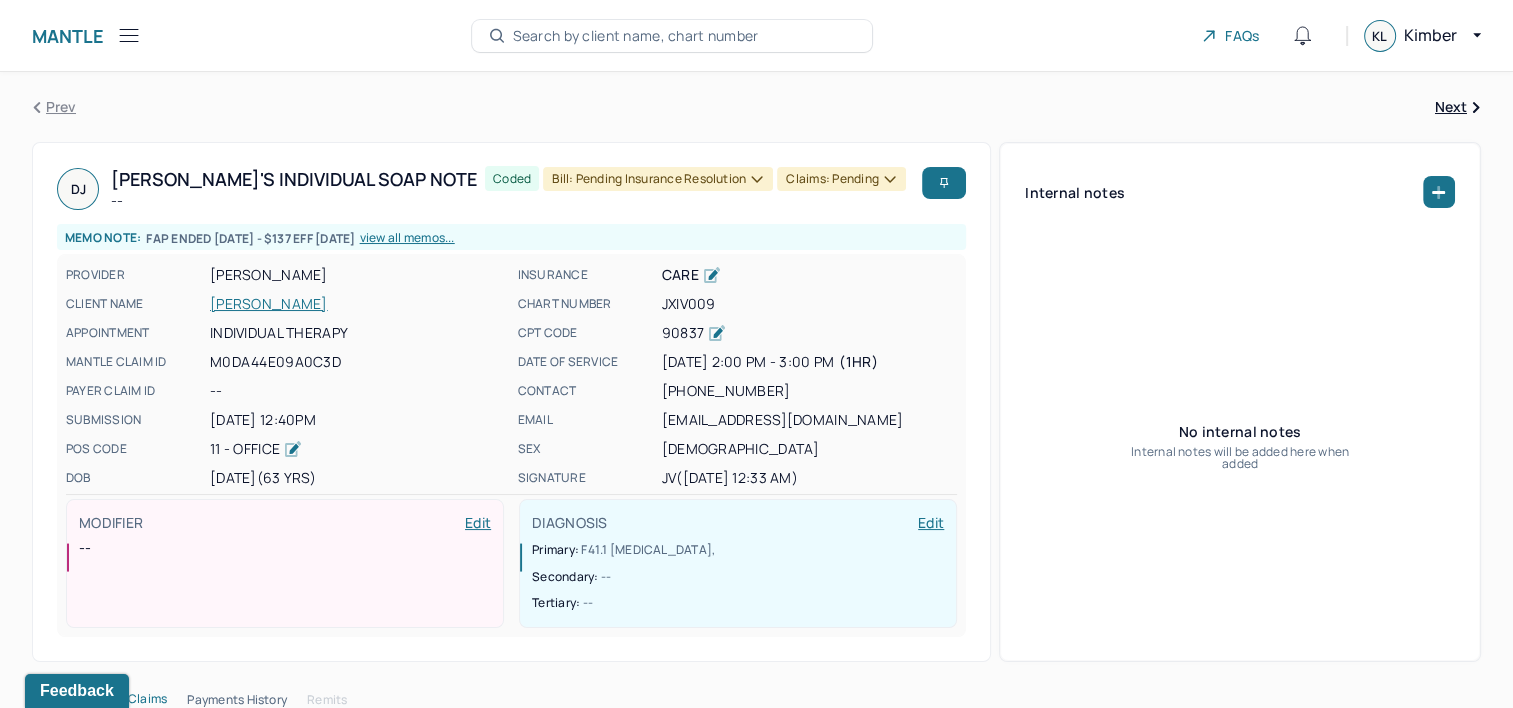 type 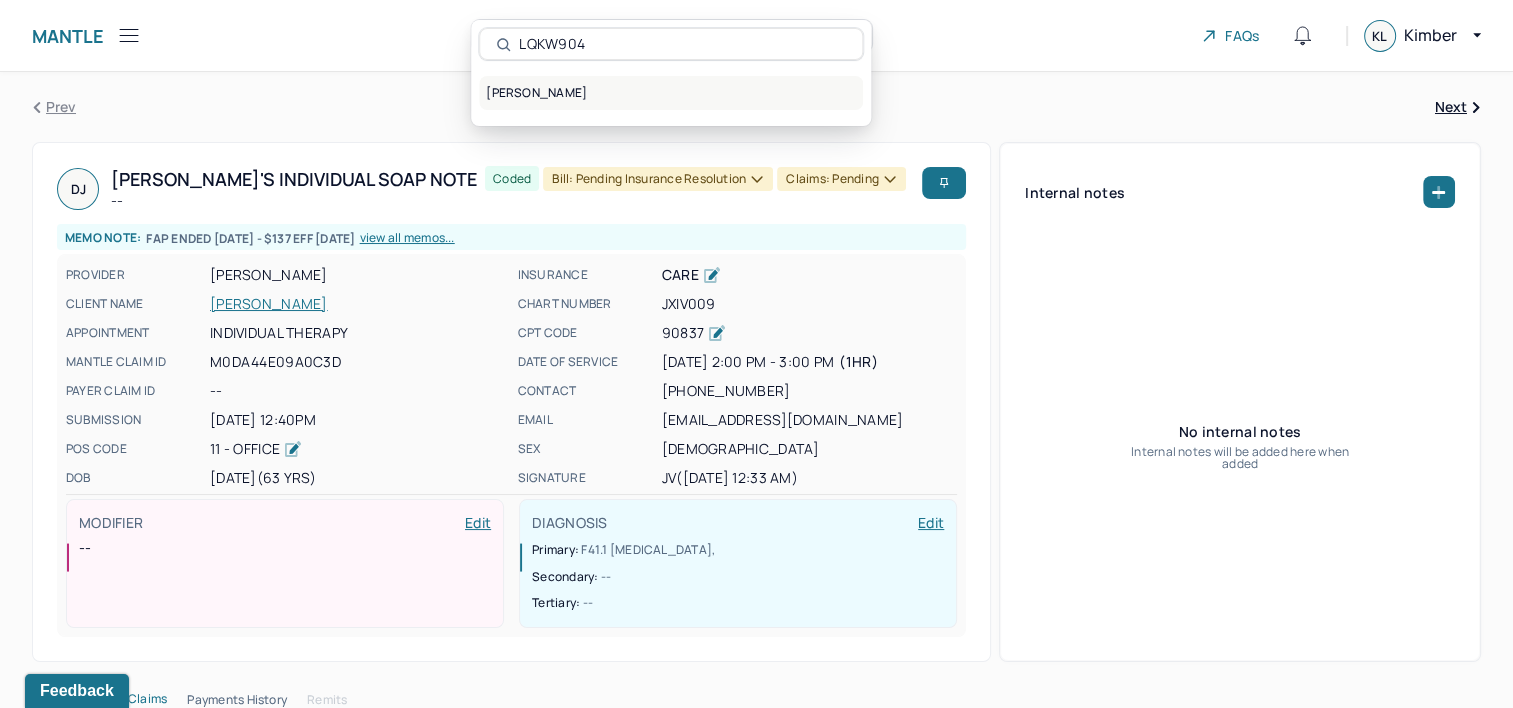 type on "LQKW904" 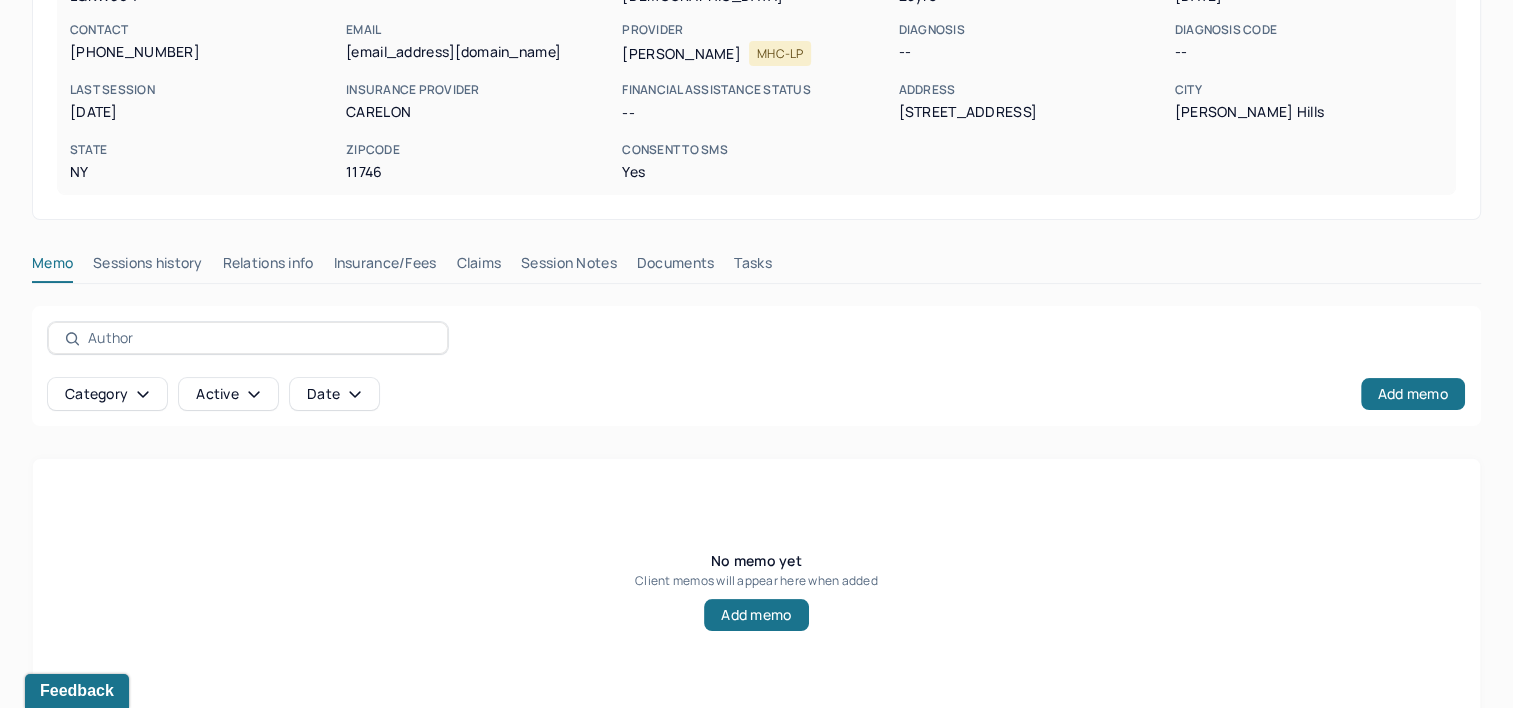 scroll, scrollTop: 291, scrollLeft: 0, axis: vertical 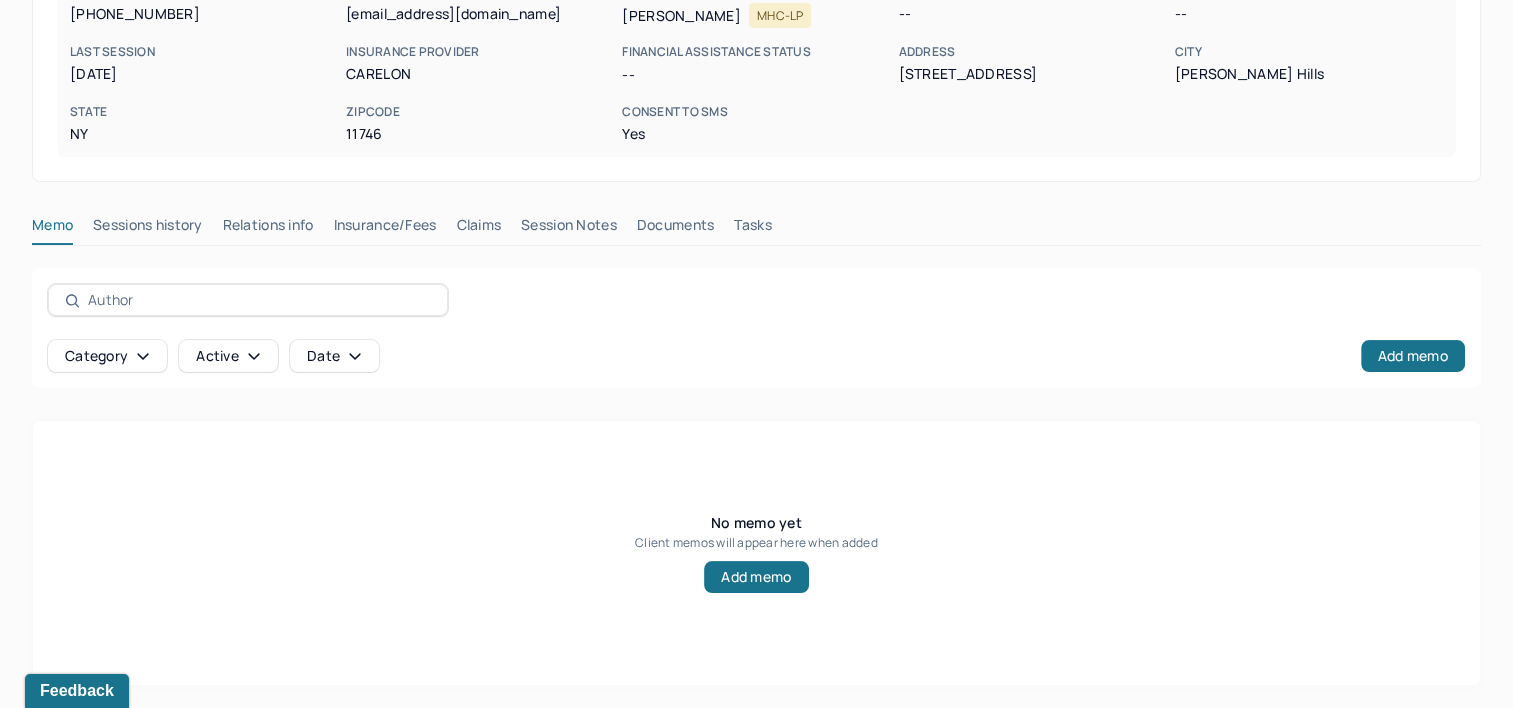 click on "Claims" at bounding box center [478, 229] 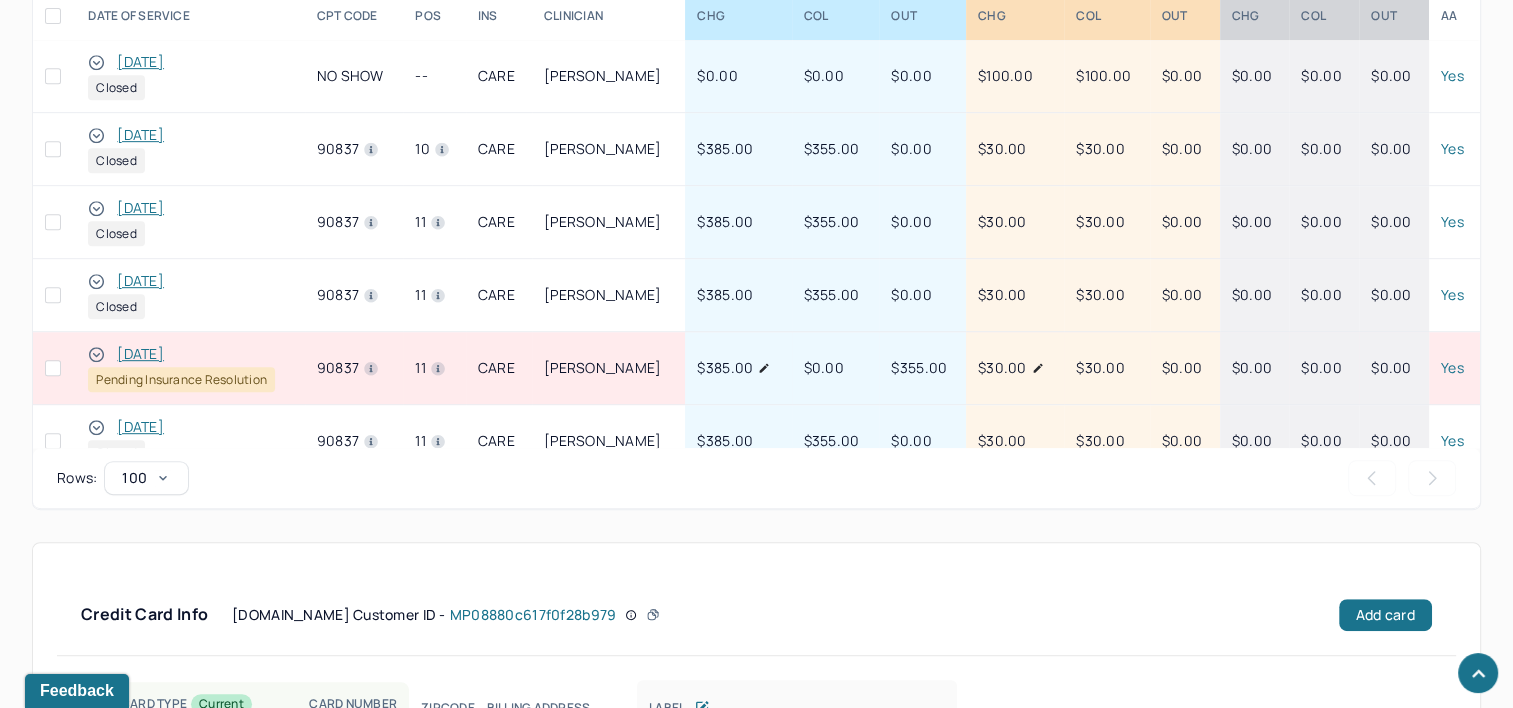 scroll, scrollTop: 1132, scrollLeft: 0, axis: vertical 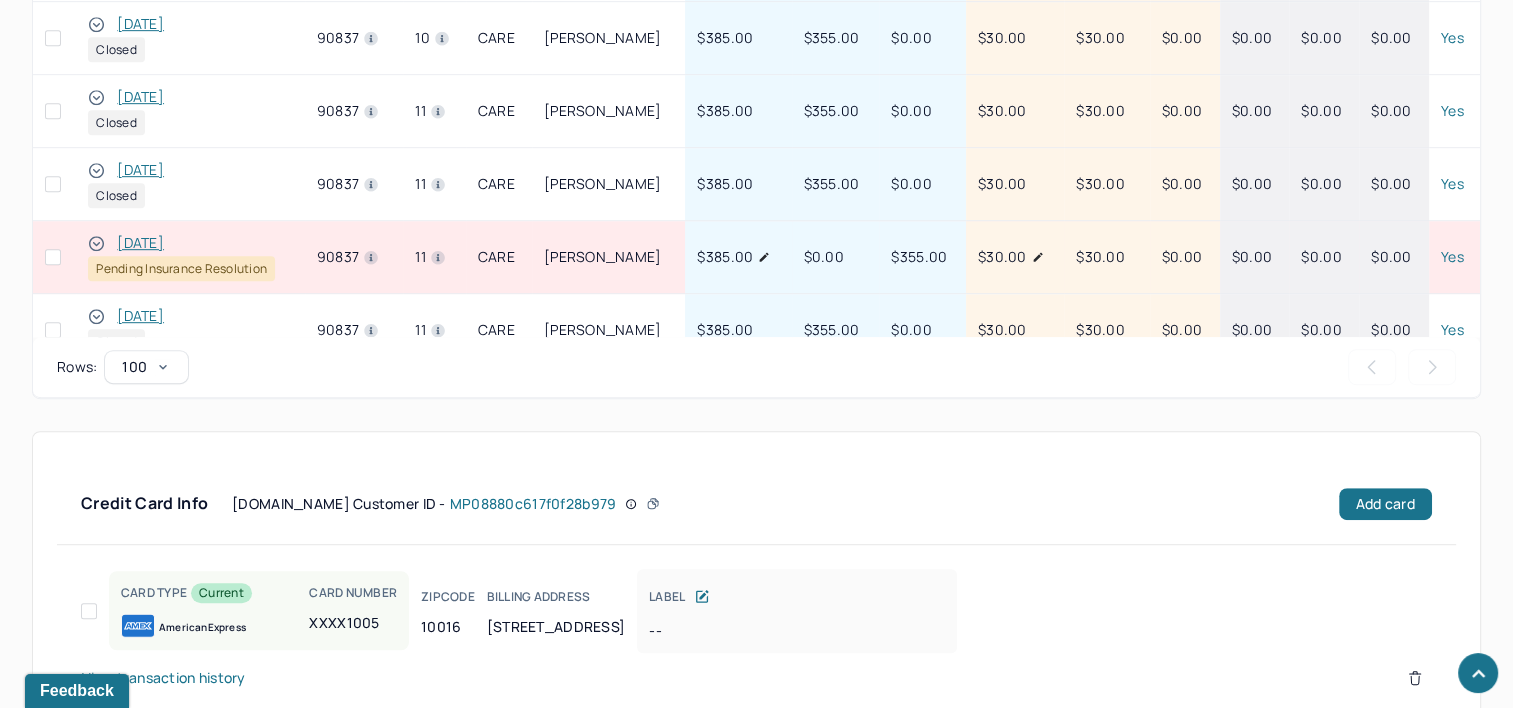 click on "[DATE]" at bounding box center [140, 243] 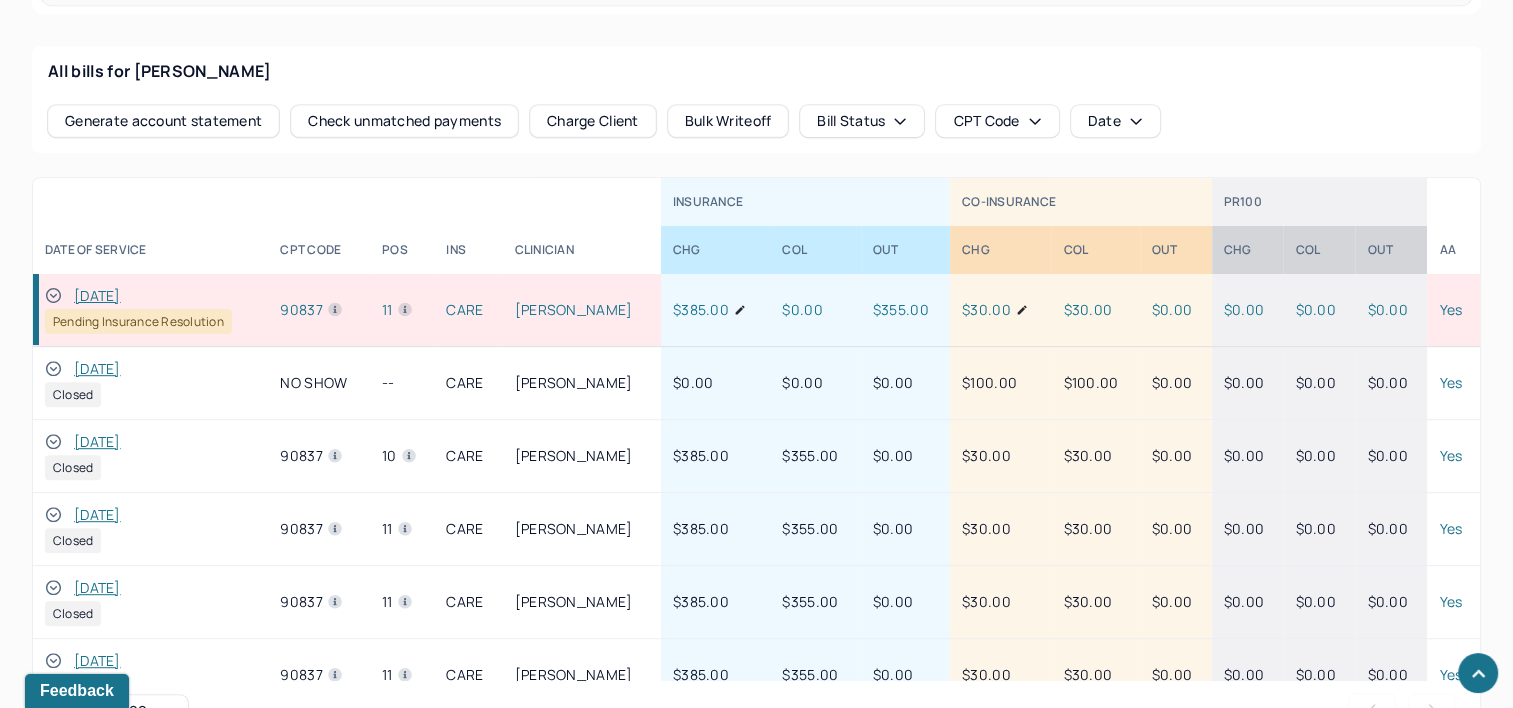scroll, scrollTop: 495, scrollLeft: 0, axis: vertical 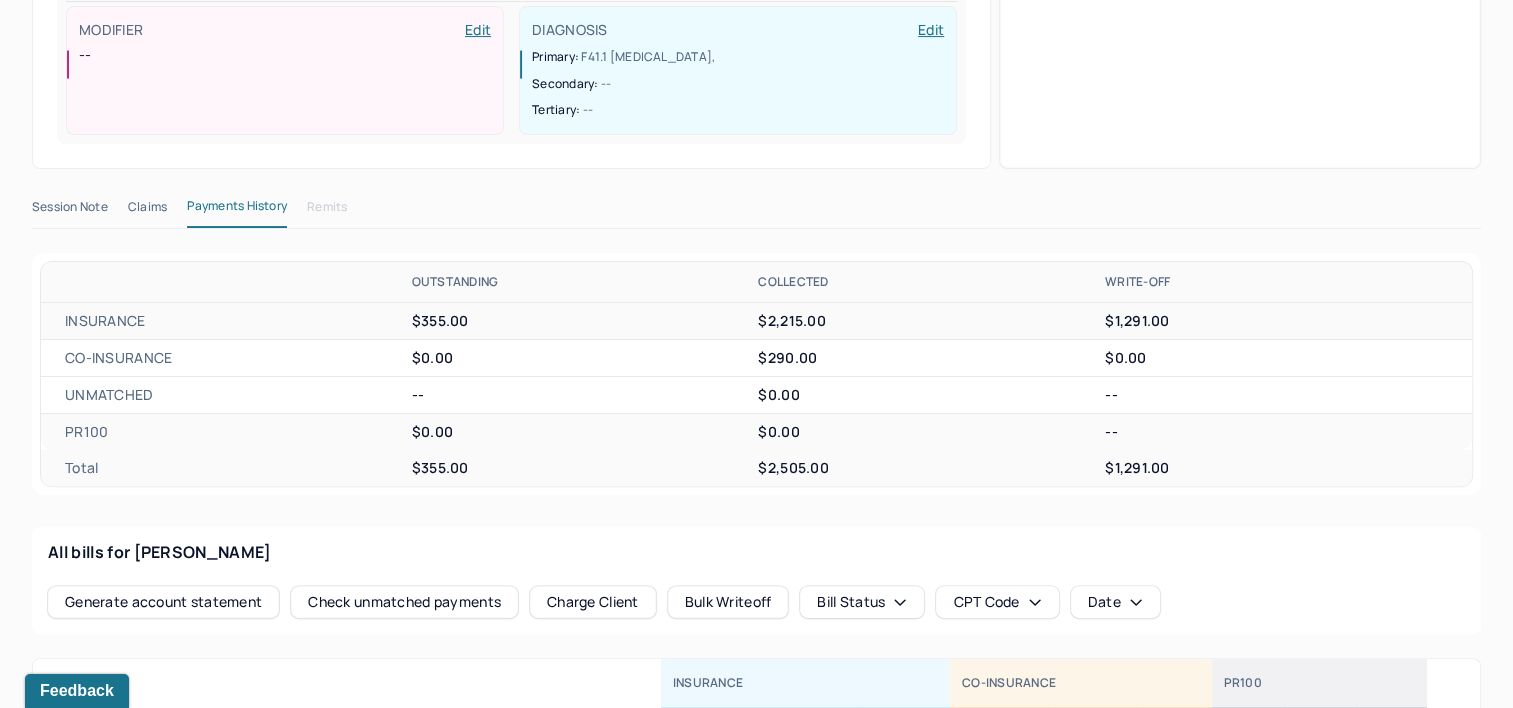 click on "Claims" at bounding box center [147, 211] 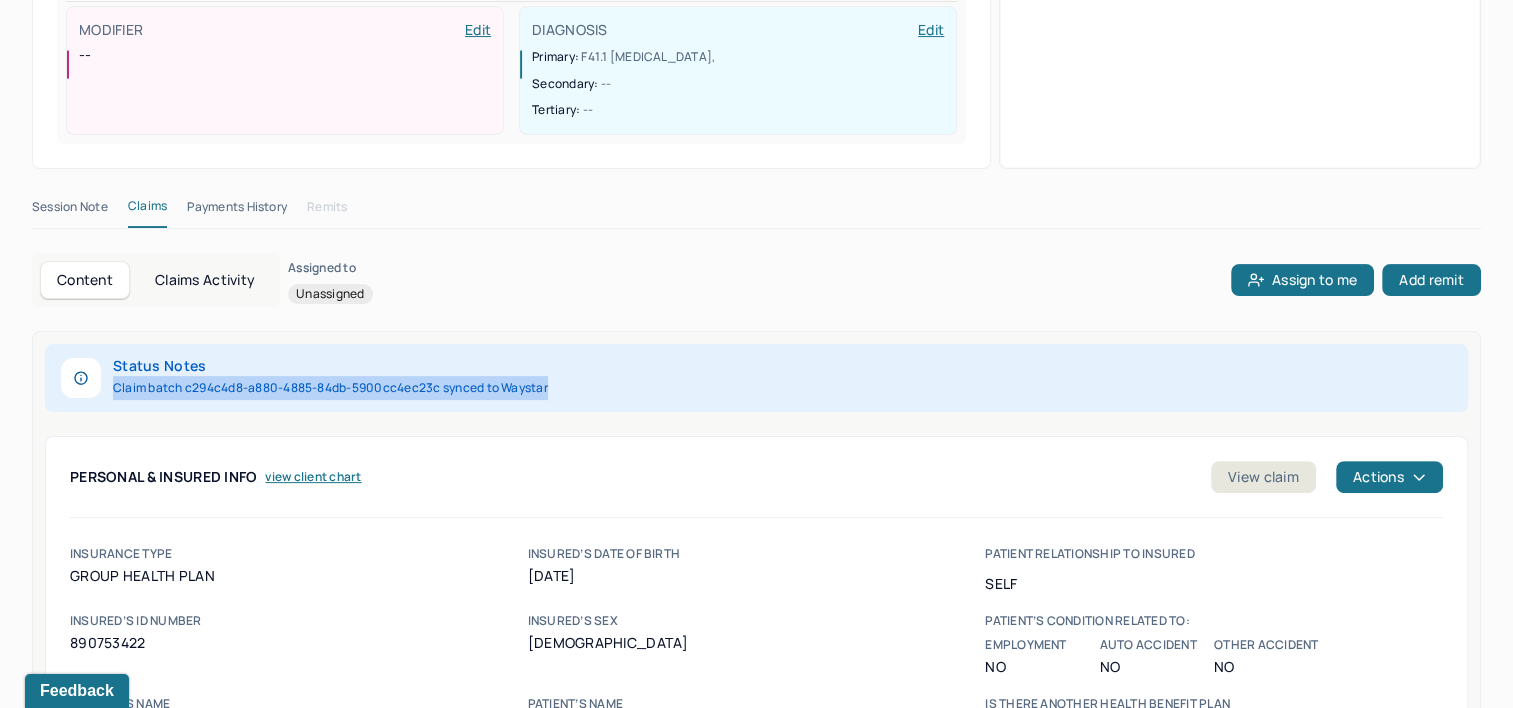 drag, startPoint x: 112, startPoint y: 346, endPoint x: 564, endPoint y: 344, distance: 452.00443 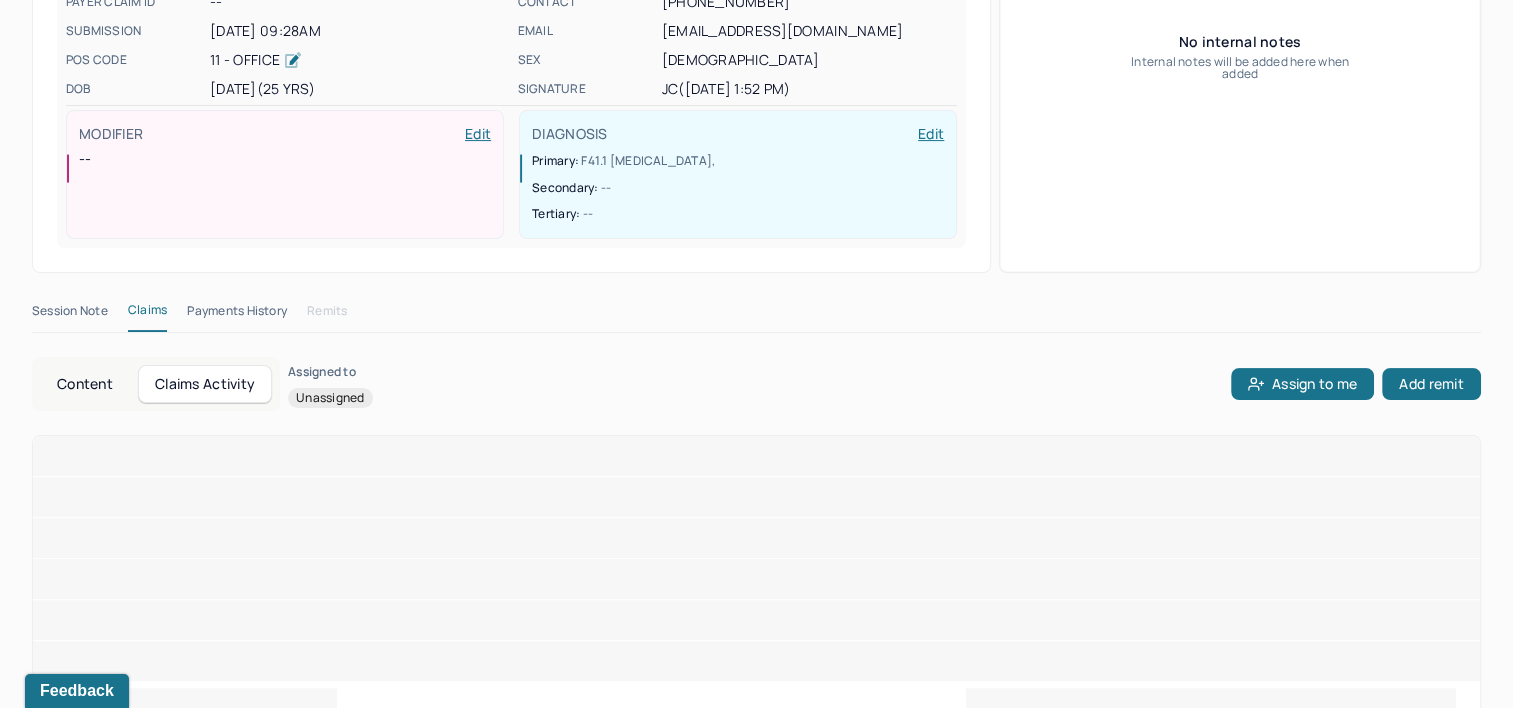 scroll, scrollTop: 241, scrollLeft: 0, axis: vertical 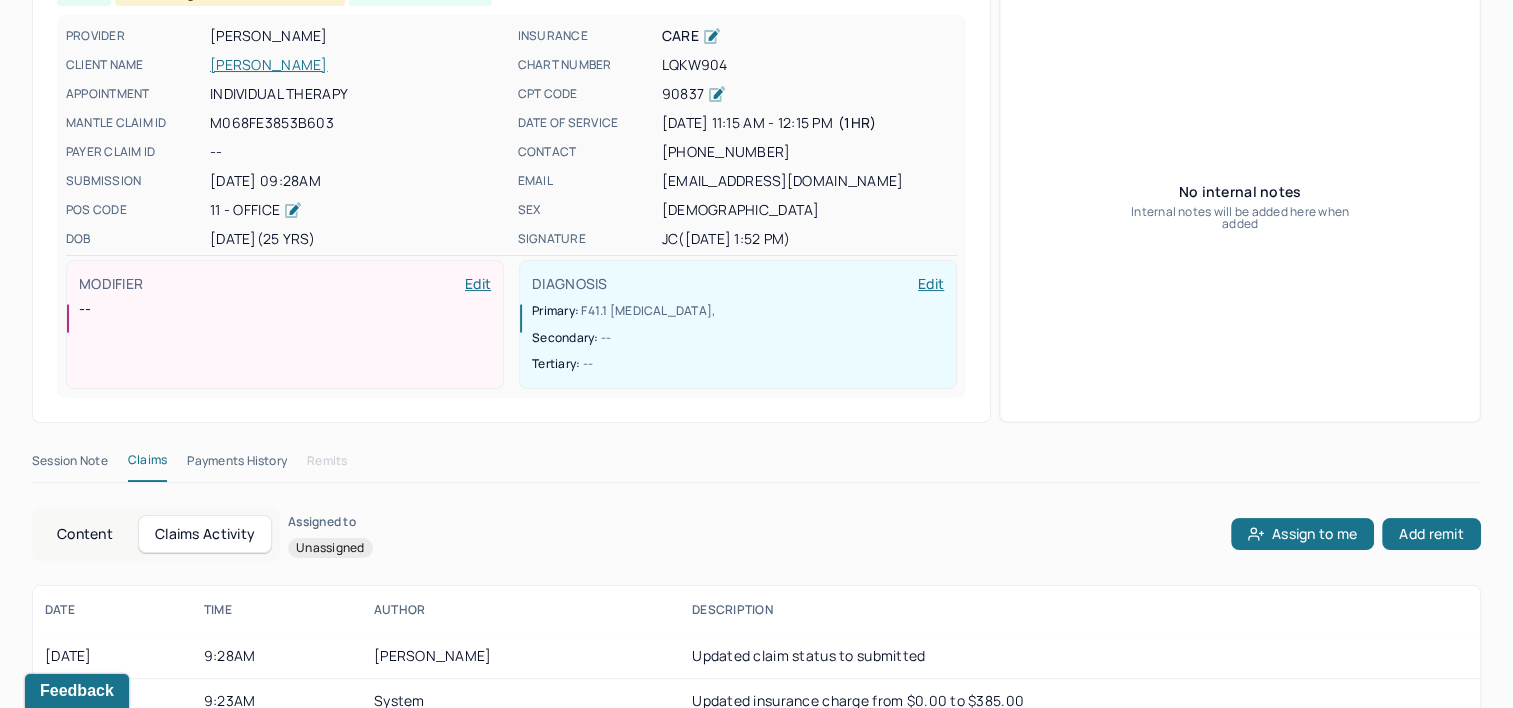 type 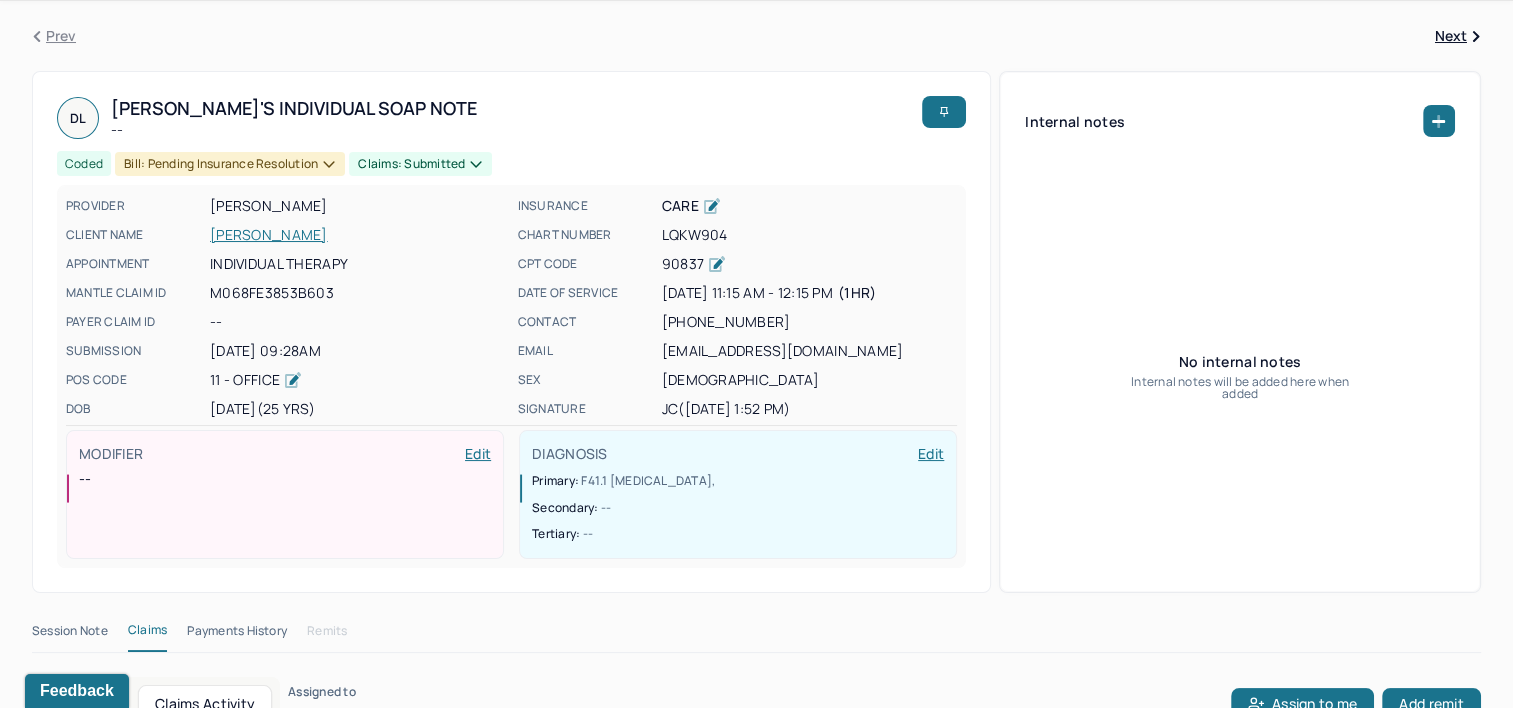 scroll, scrollTop: 0, scrollLeft: 0, axis: both 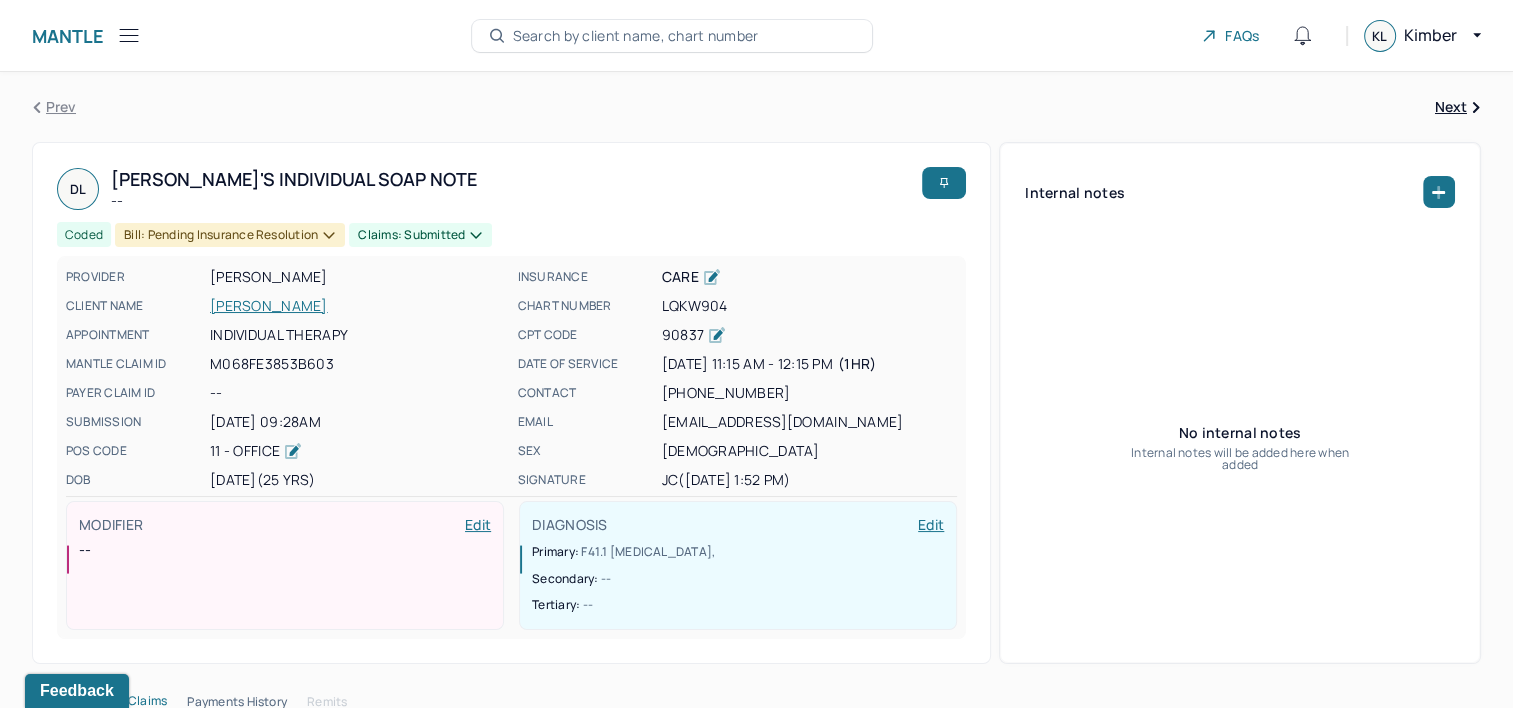 click on "Search by client name, chart number" at bounding box center (636, 36) 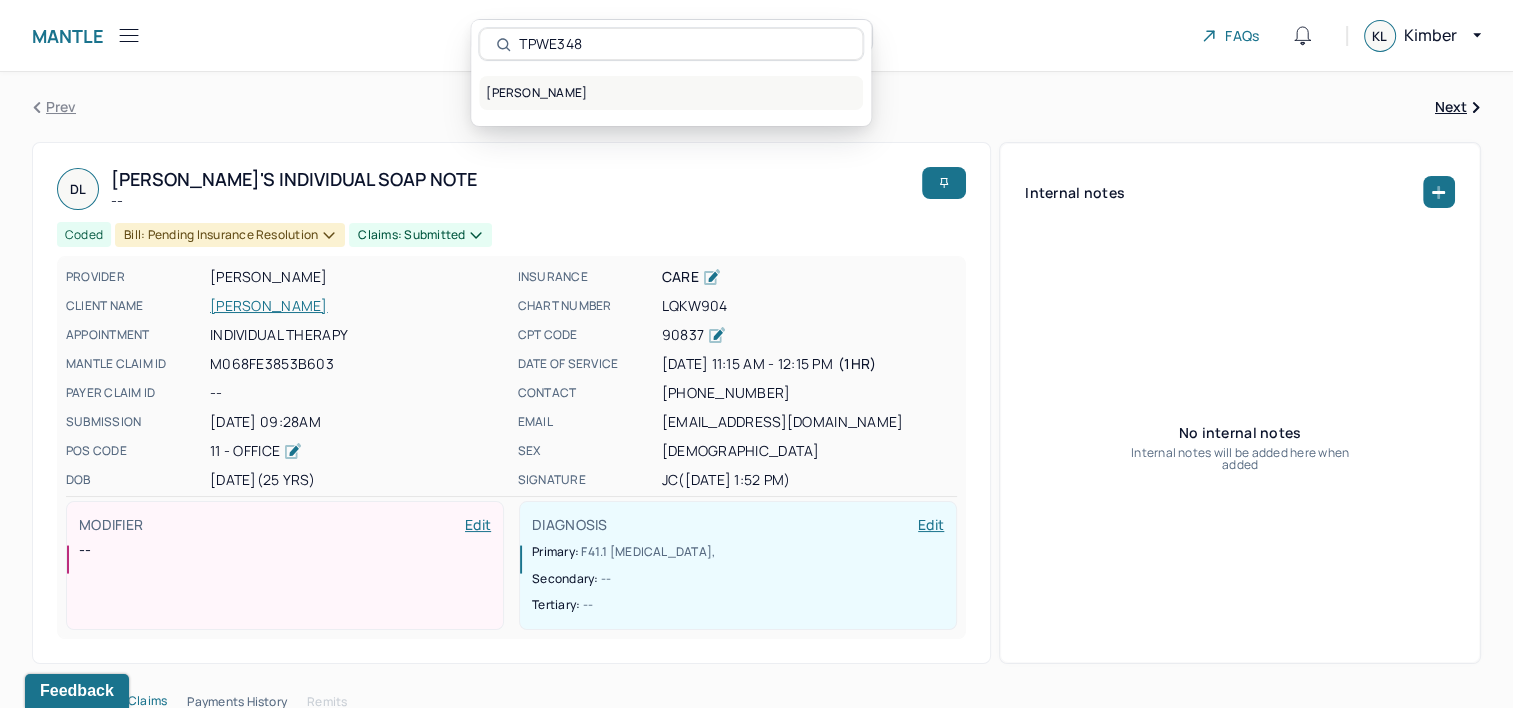 type on "TPWE348" 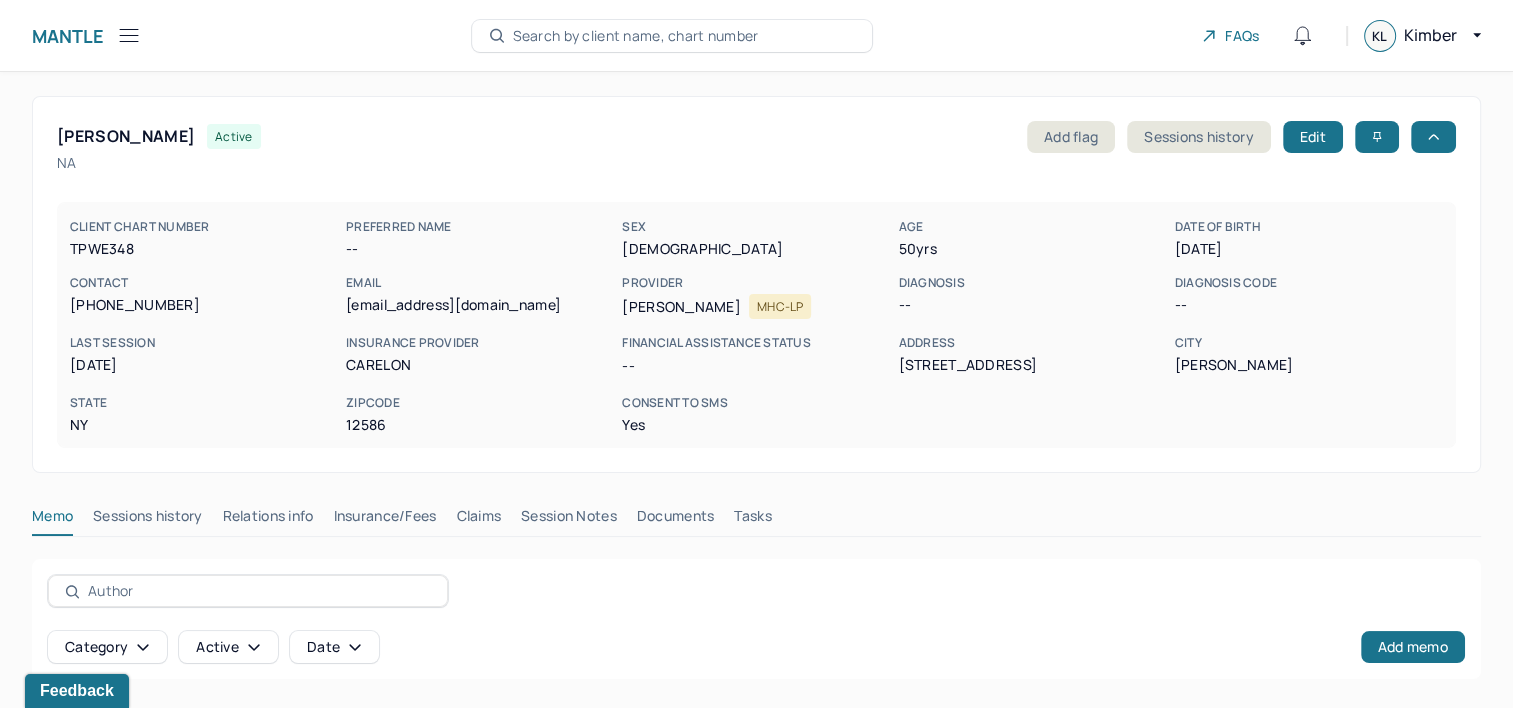click on "Memo     Sessions history     Relations info     Insurance/Fees     Claims     Session Notes     Documents     Tasks" at bounding box center [756, 521] 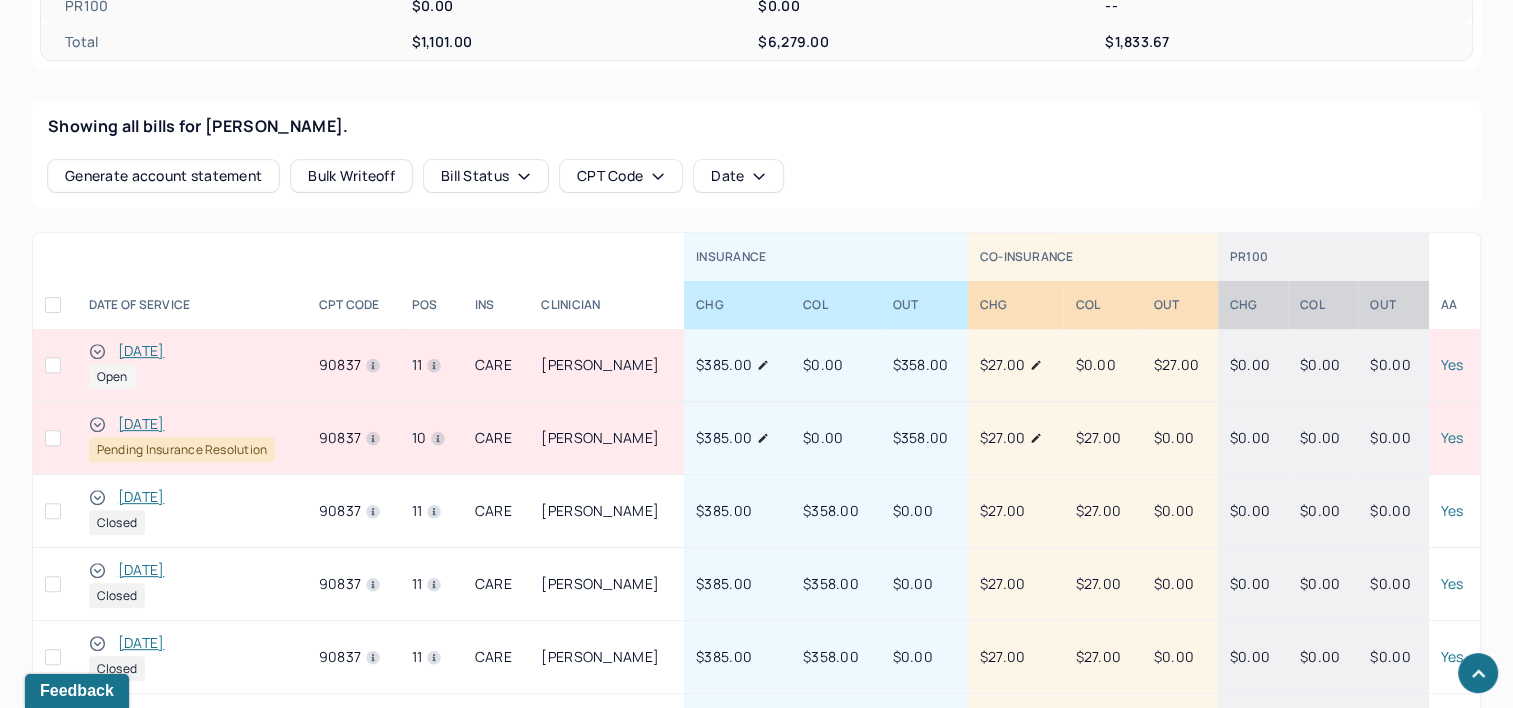 scroll, scrollTop: 800, scrollLeft: 0, axis: vertical 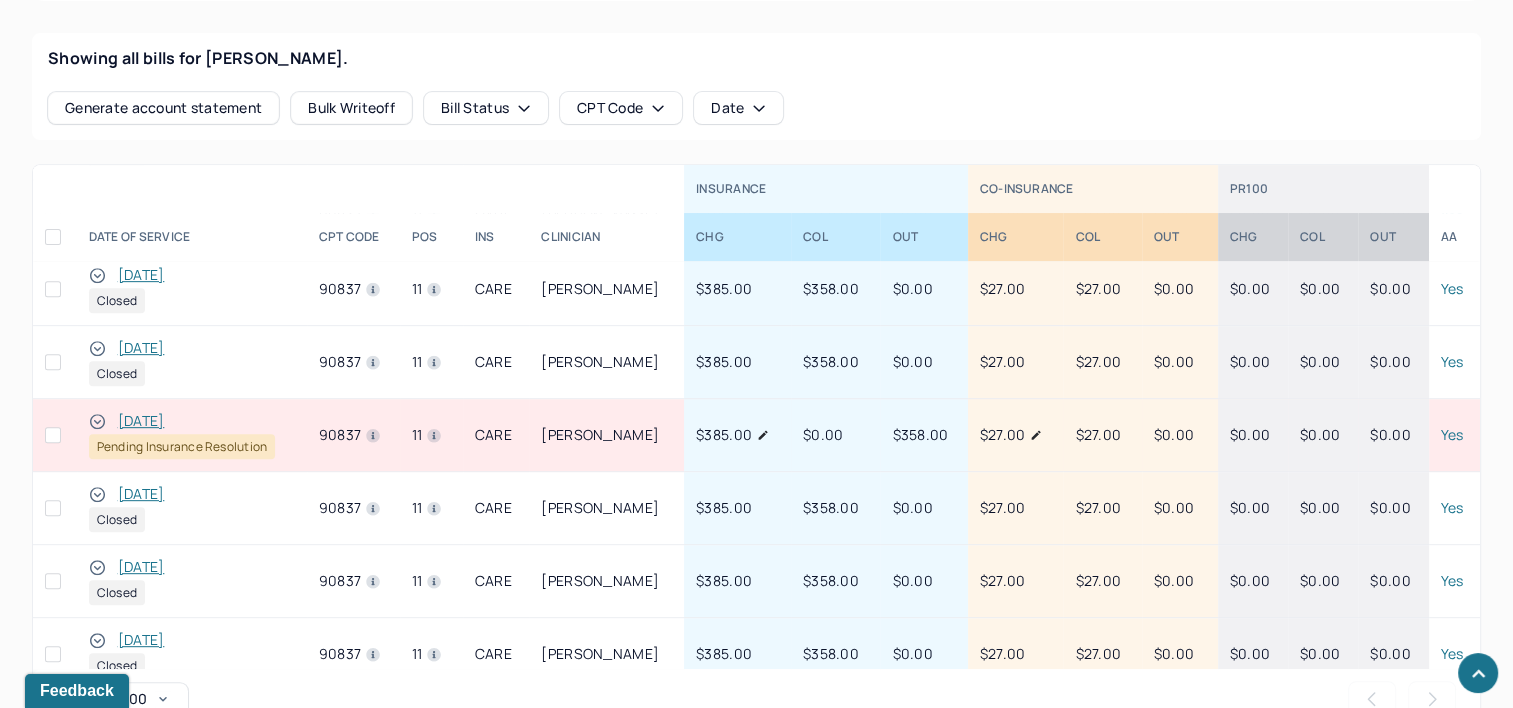 click on "[DATE]" at bounding box center (141, 421) 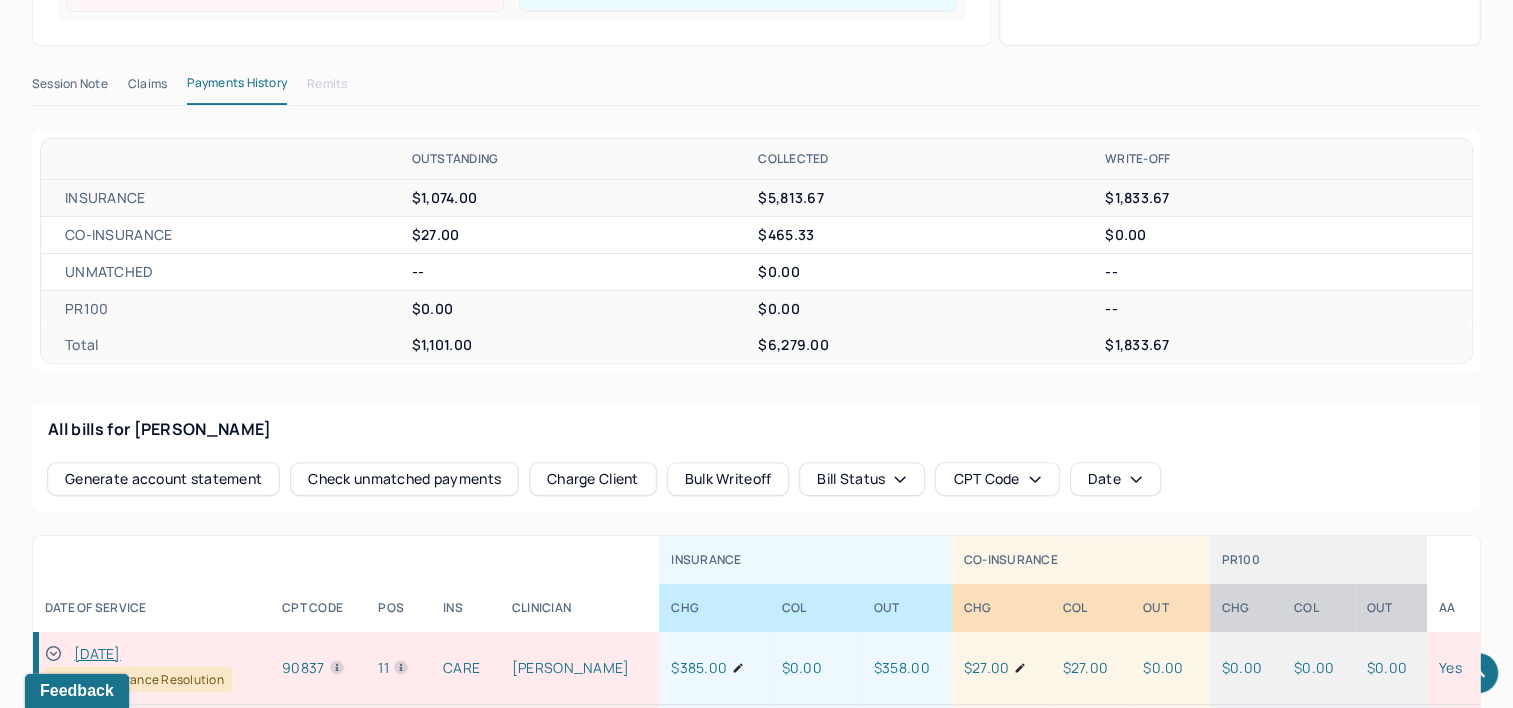 scroll, scrollTop: 500, scrollLeft: 0, axis: vertical 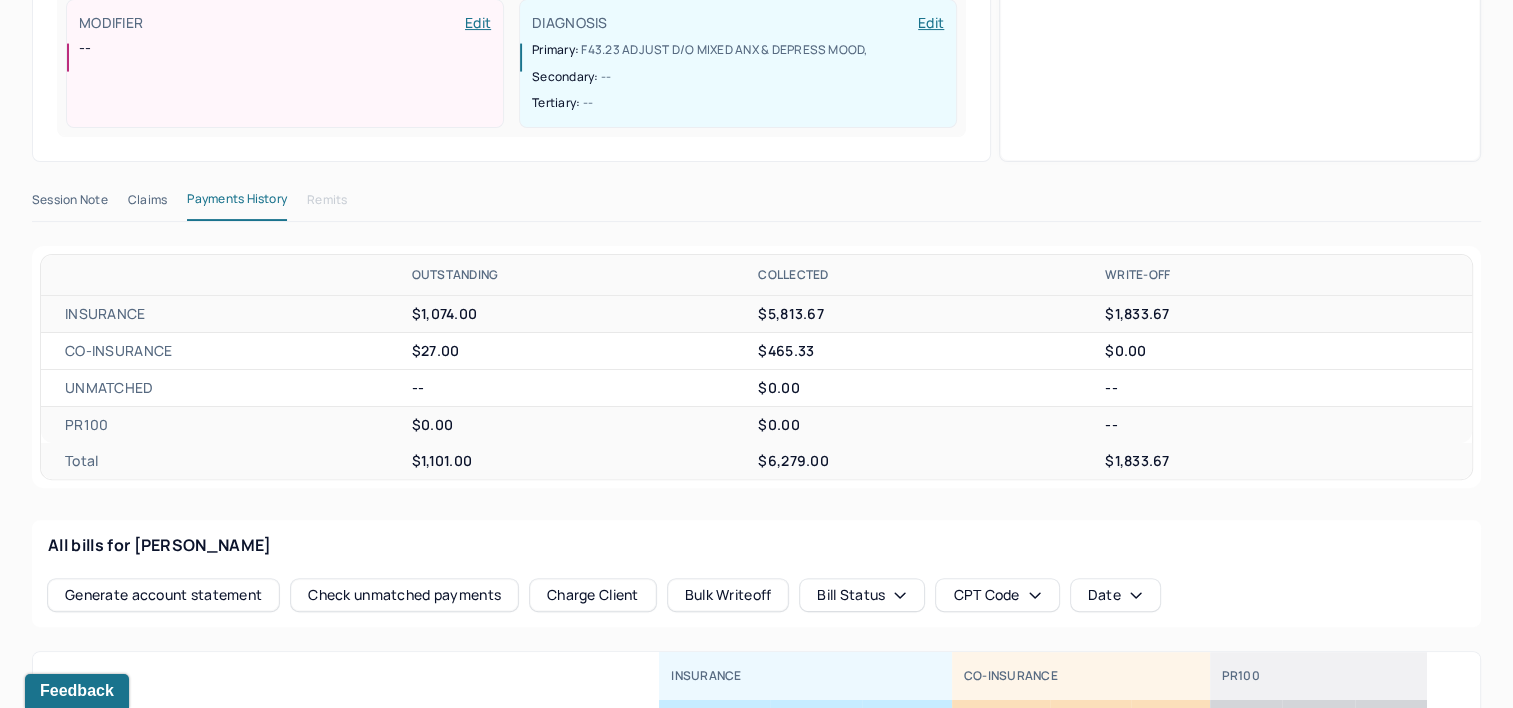 click on "Claims" at bounding box center [147, 204] 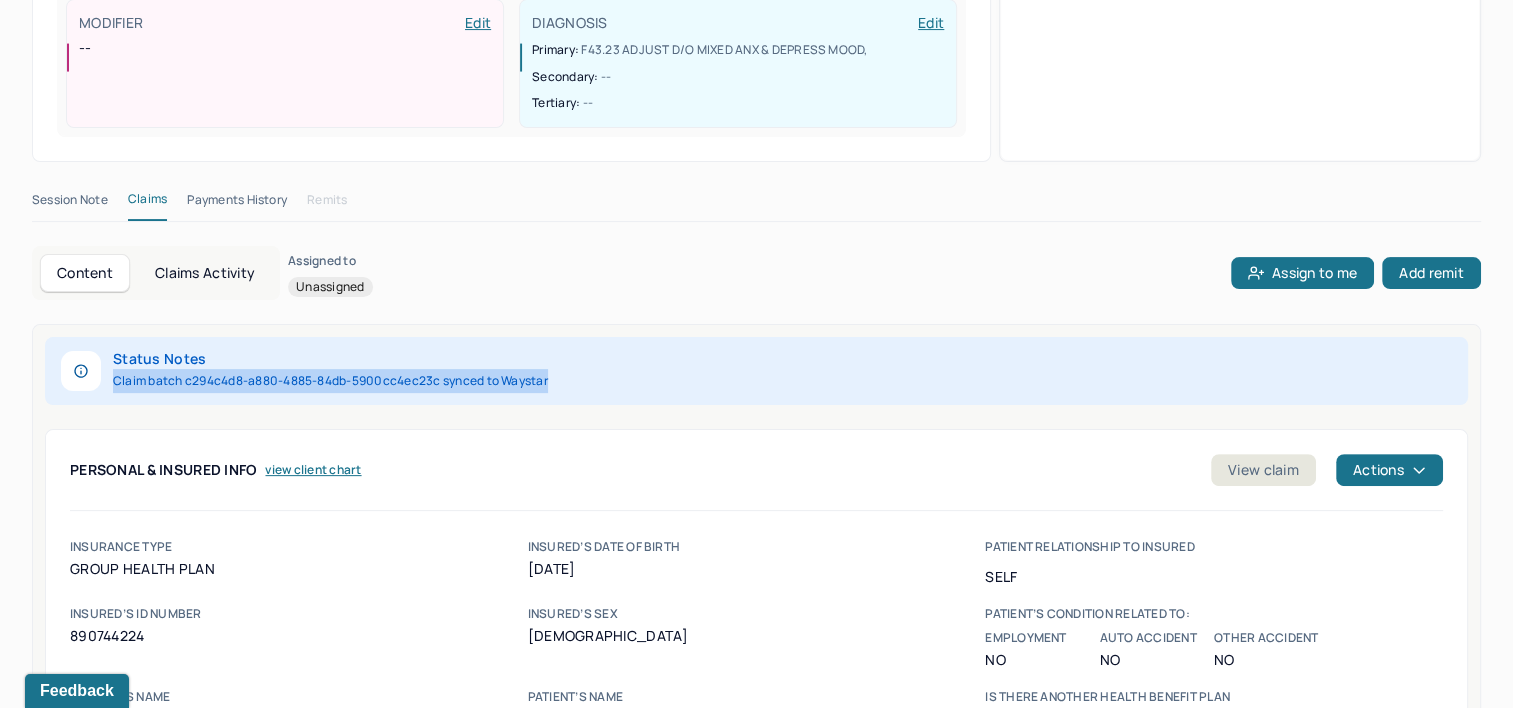 drag, startPoint x: 113, startPoint y: 384, endPoint x: 566, endPoint y: 383, distance: 453.0011 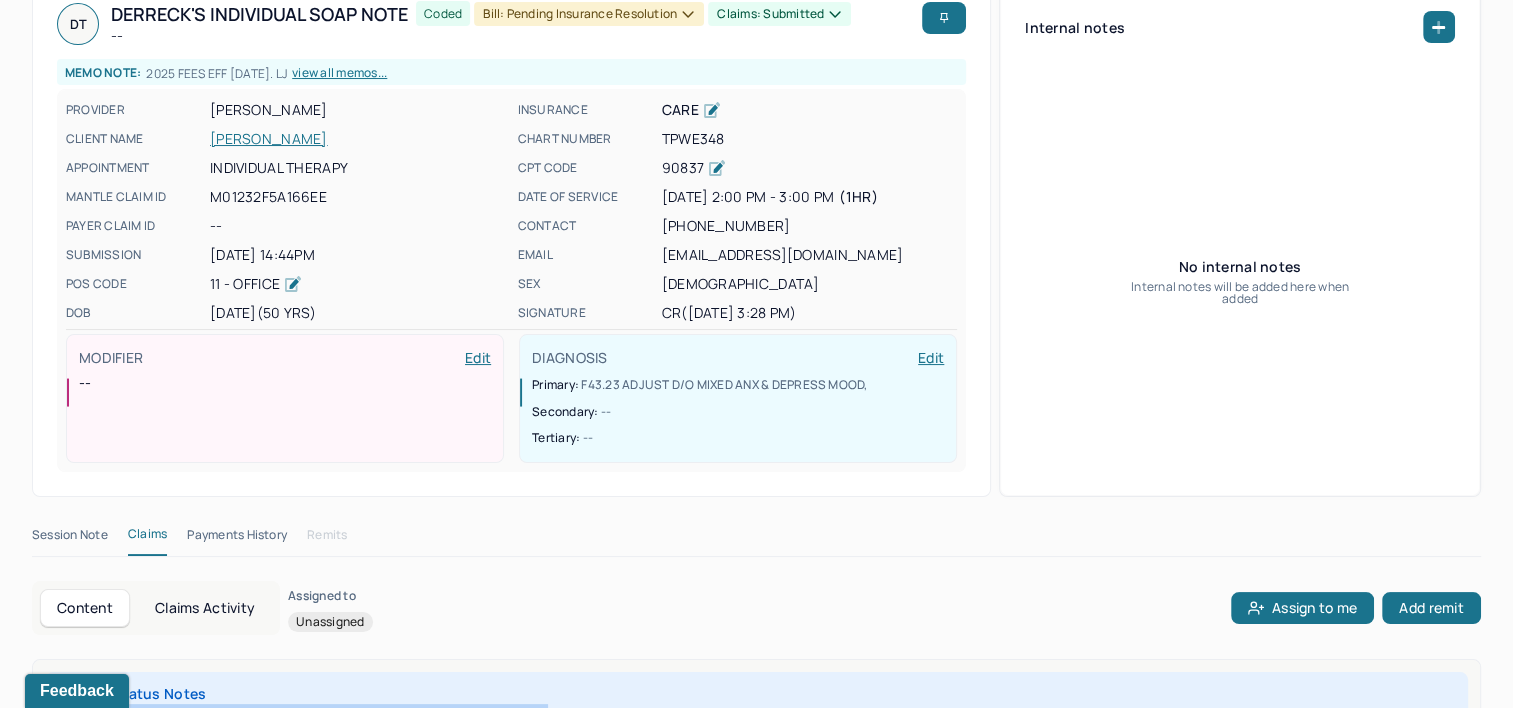 scroll, scrollTop: 0, scrollLeft: 0, axis: both 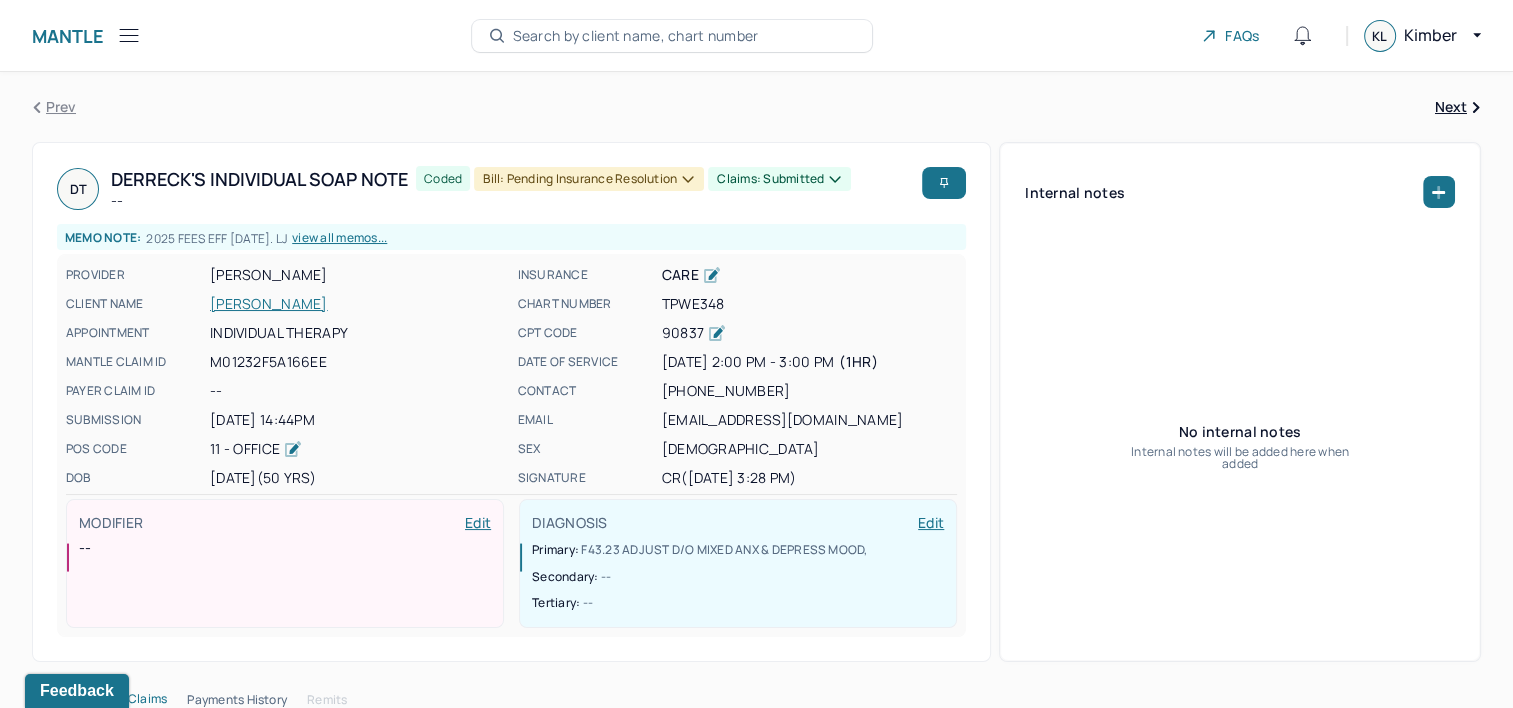 click on "Search by client name, chart number" at bounding box center [636, 36] 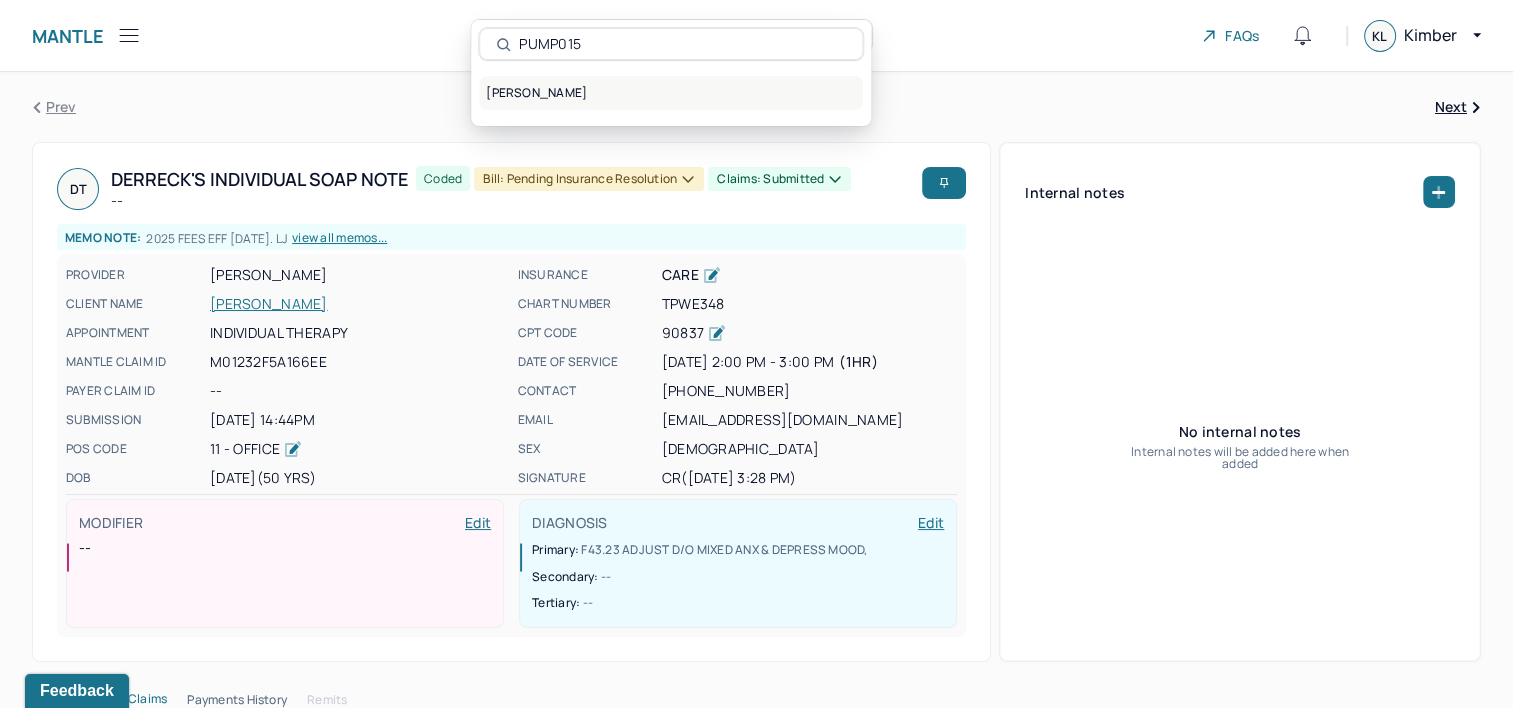 type on "PUMP015" 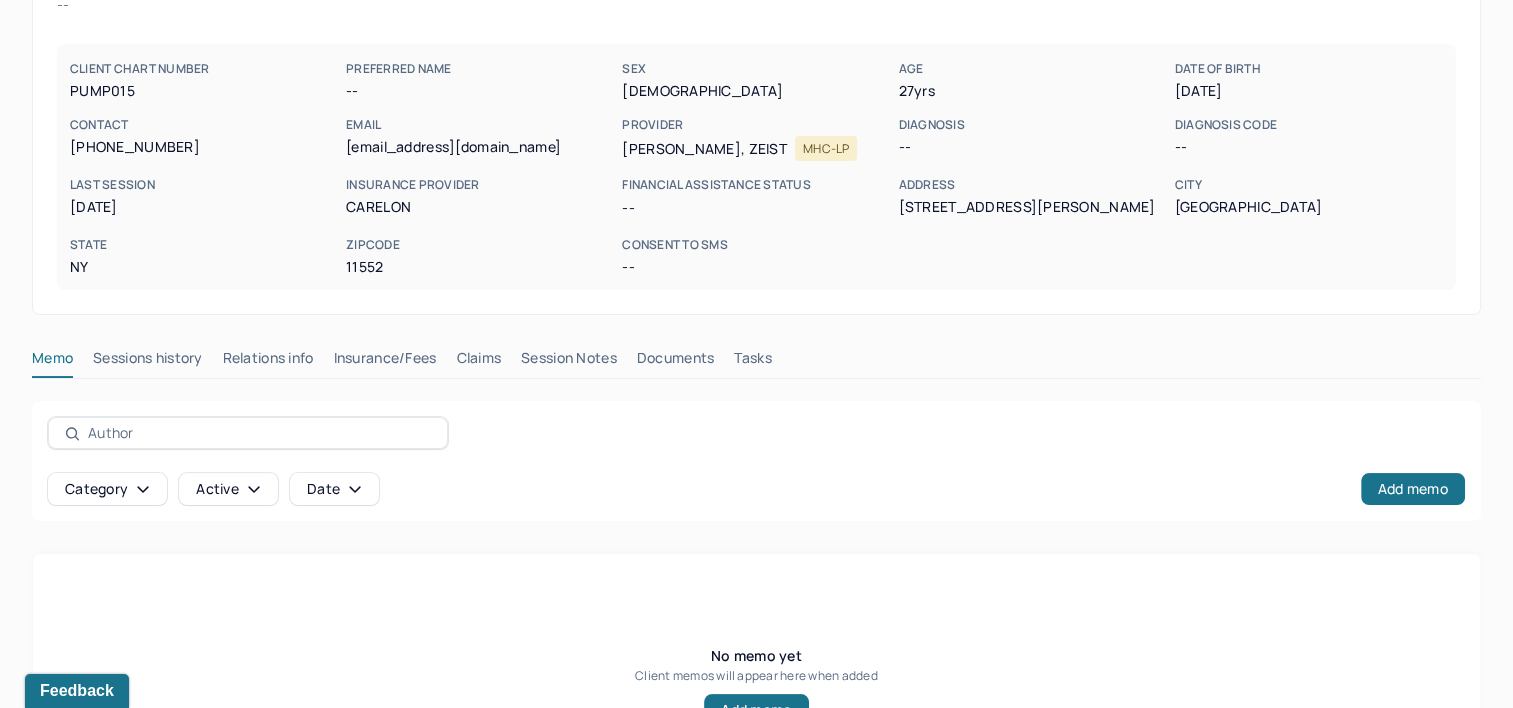 scroll, scrollTop: 291, scrollLeft: 0, axis: vertical 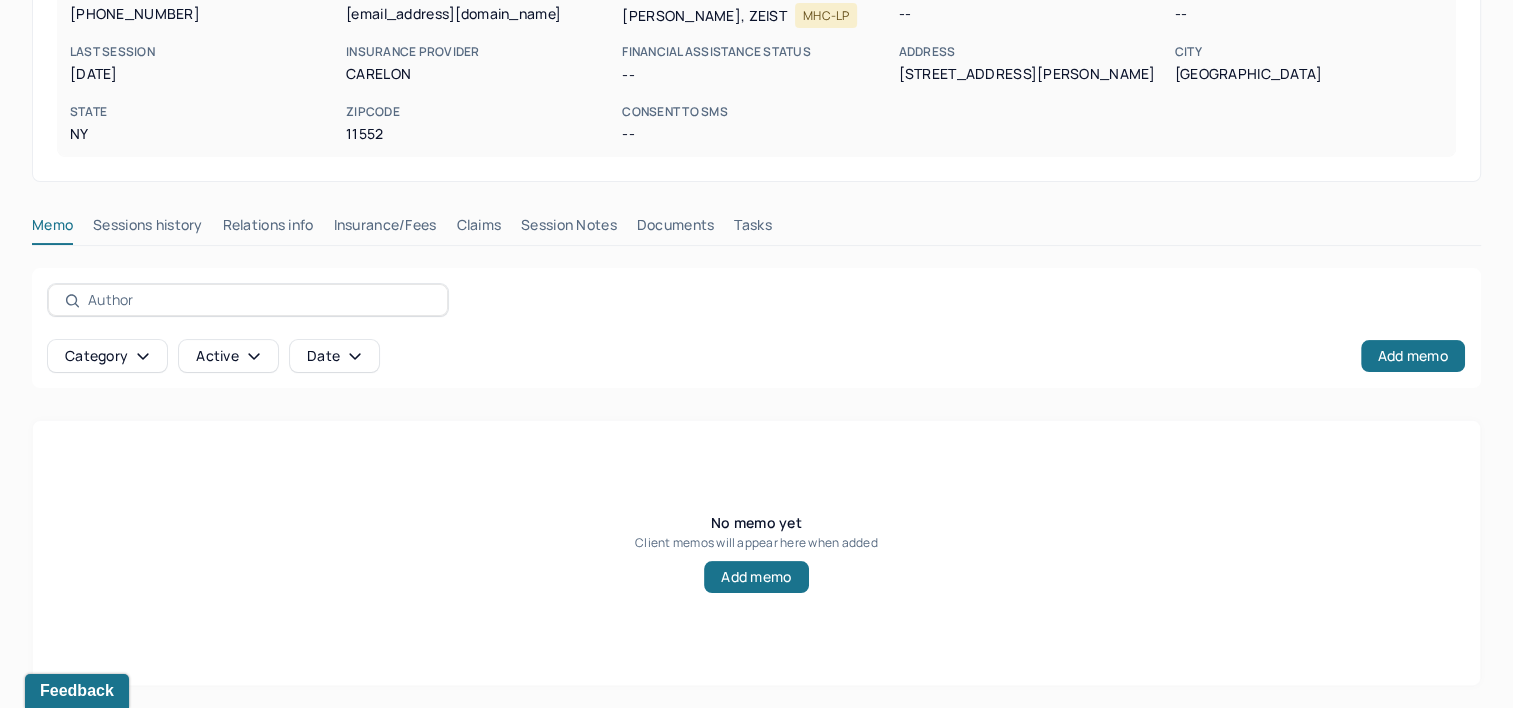 click on "Claims" at bounding box center (478, 229) 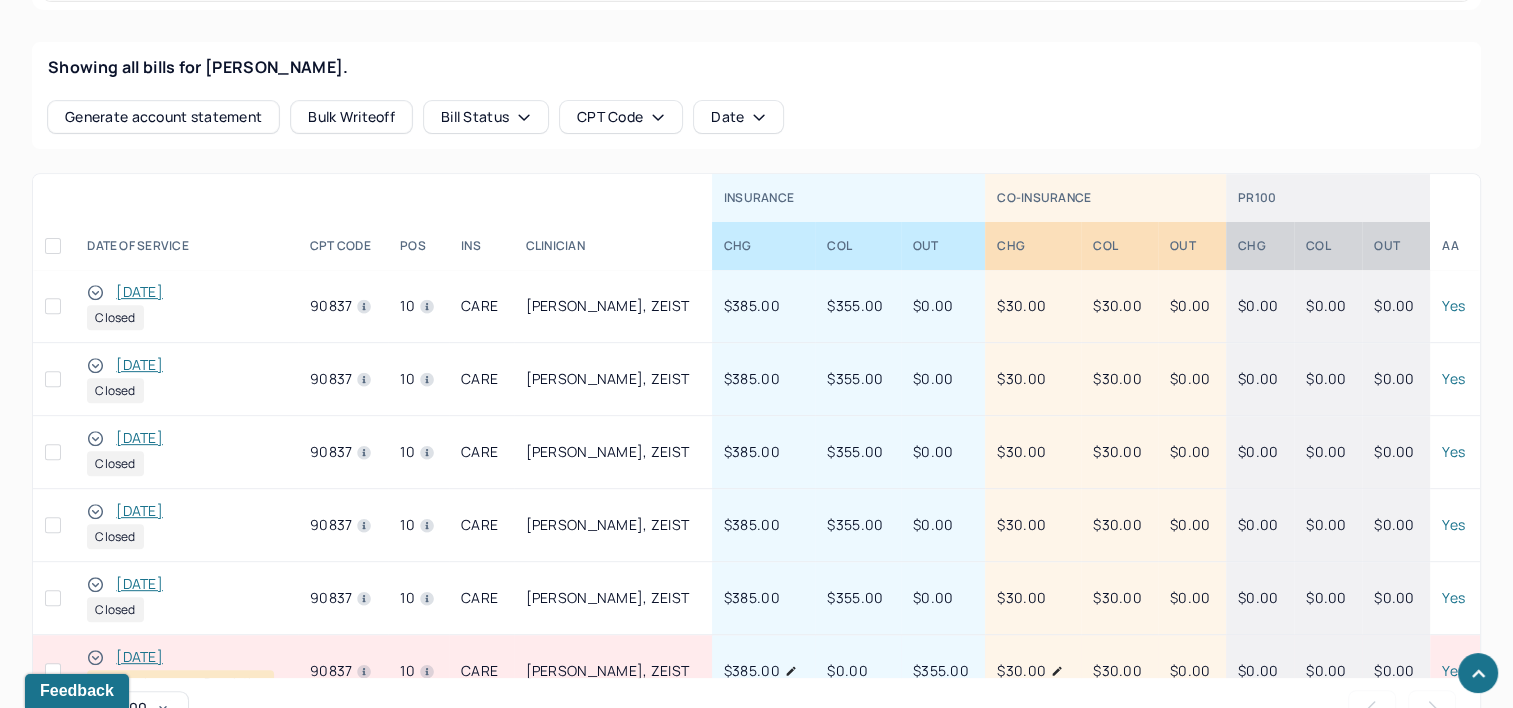 scroll, scrollTop: 832, scrollLeft: 0, axis: vertical 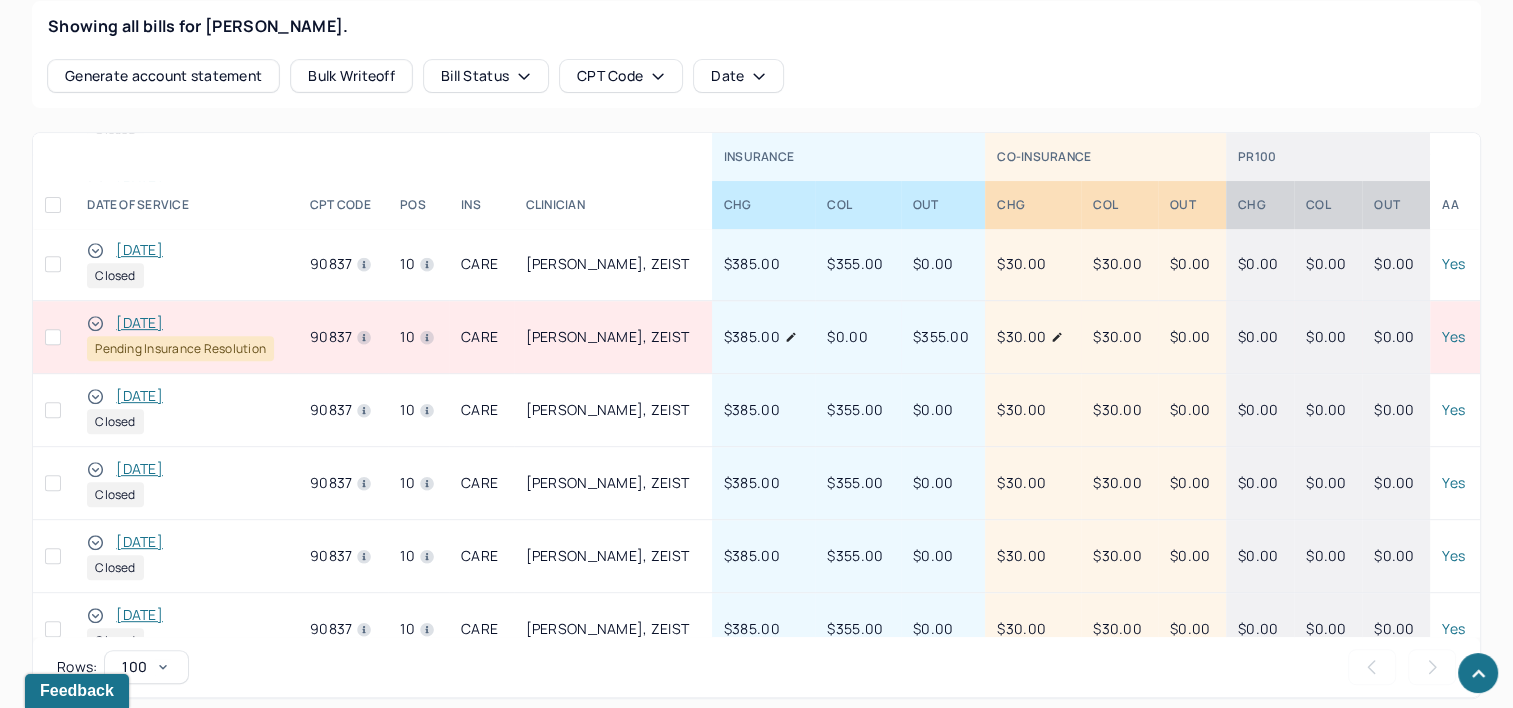 click on "[DATE]" at bounding box center [139, 323] 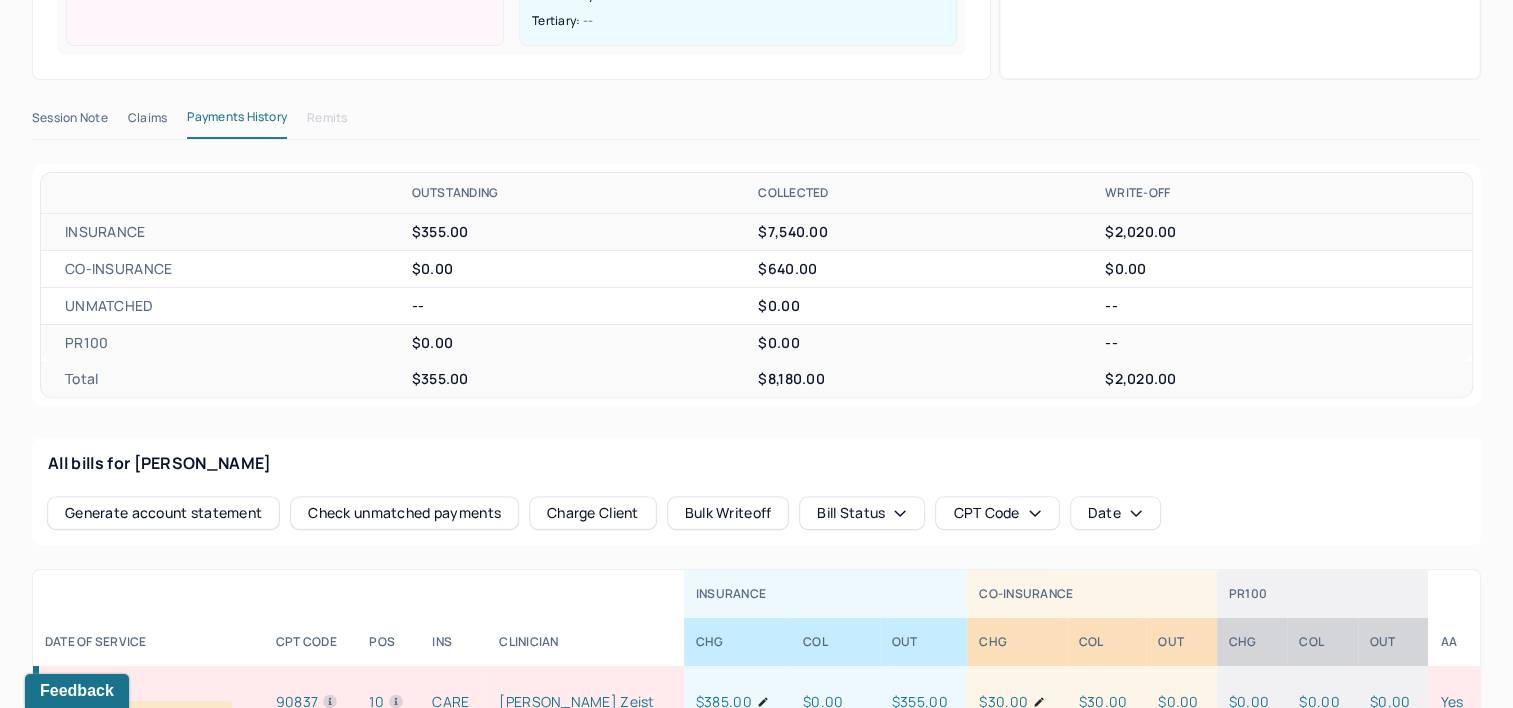 scroll, scrollTop: 432, scrollLeft: 0, axis: vertical 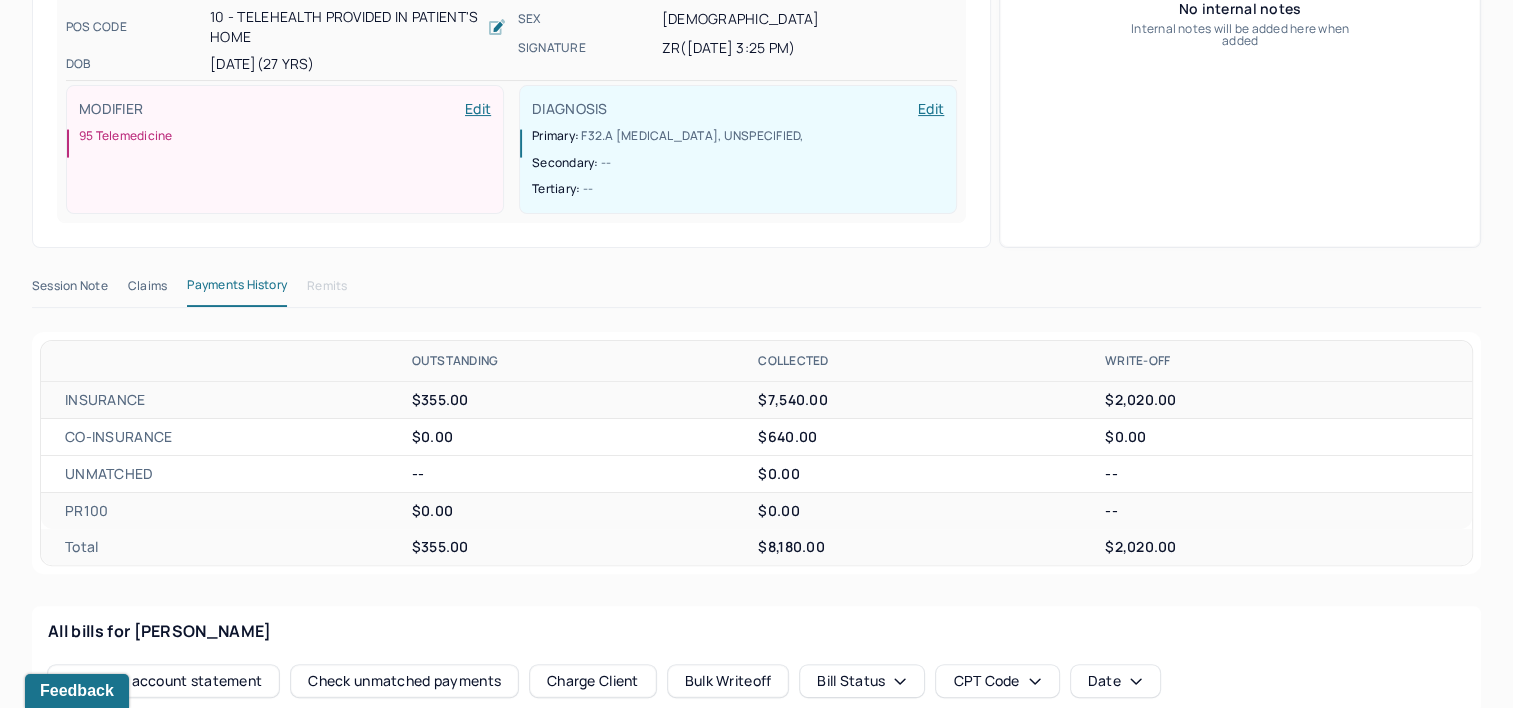 click on "Claims" at bounding box center (147, 290) 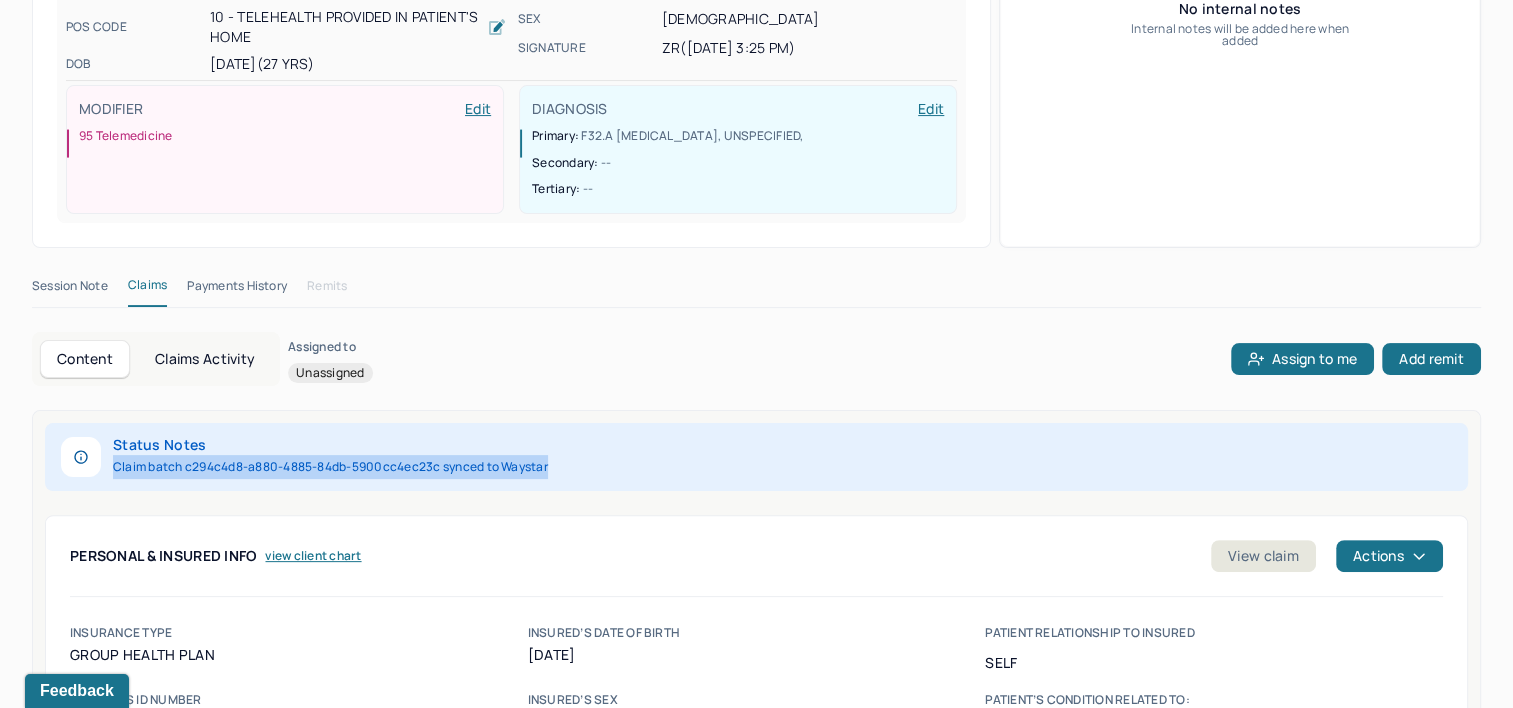 drag, startPoint x: 113, startPoint y: 424, endPoint x: 581, endPoint y: 418, distance: 468.03845 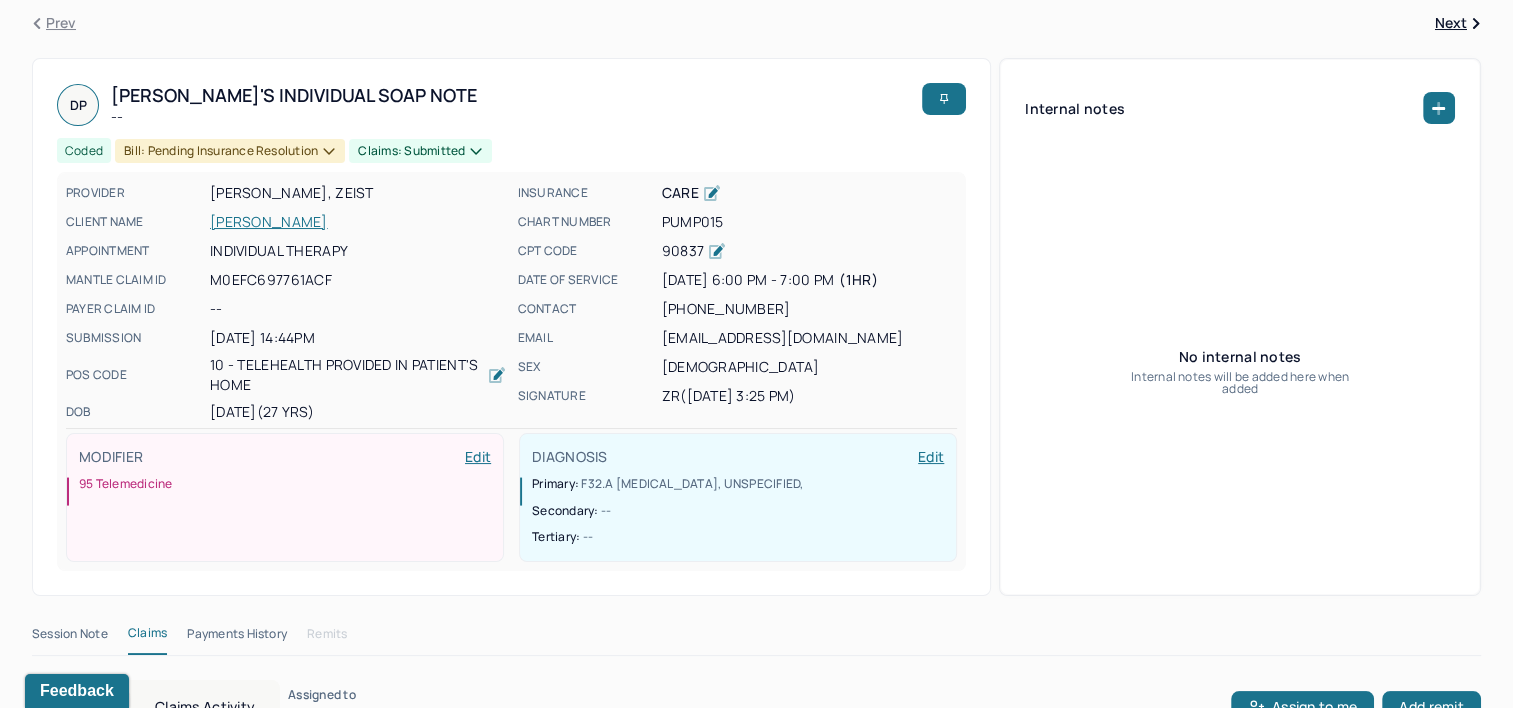 scroll, scrollTop: 0, scrollLeft: 0, axis: both 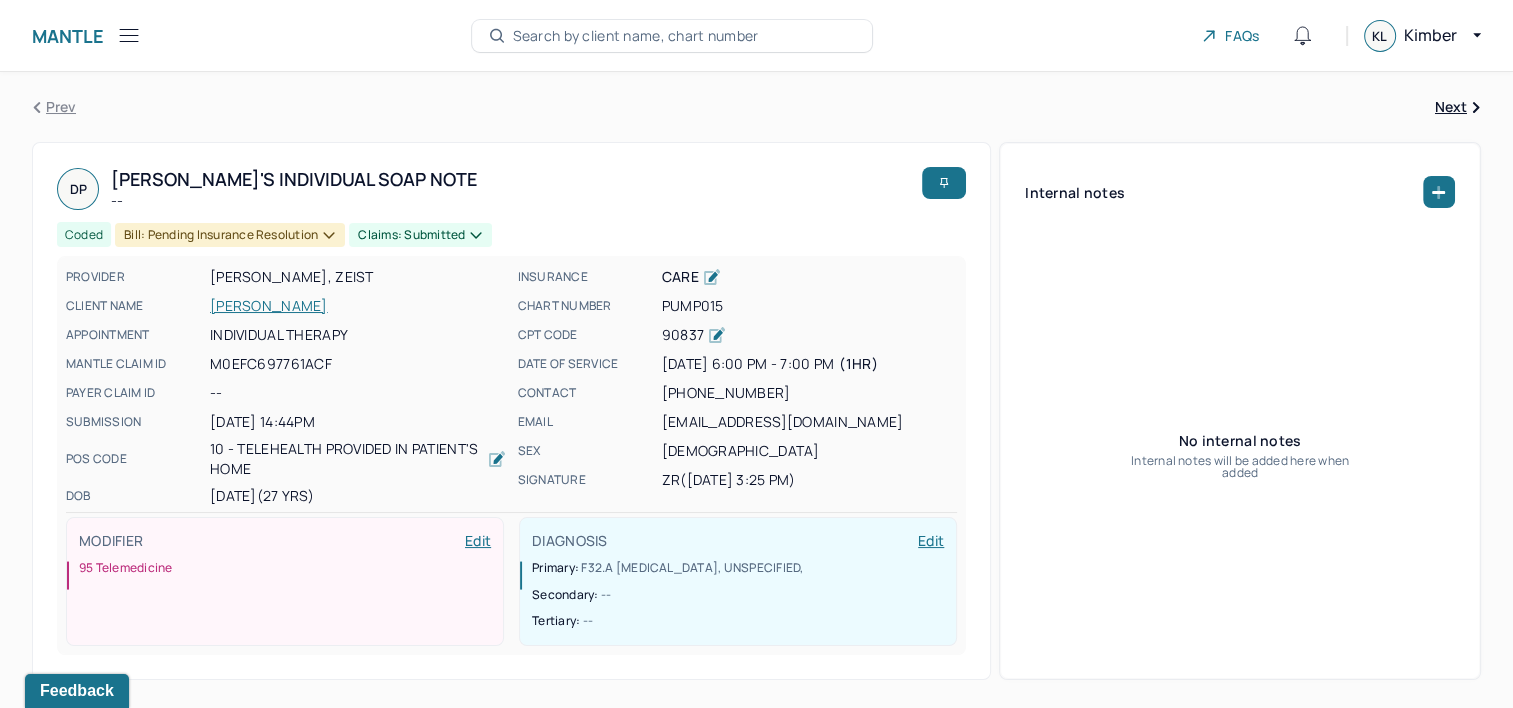 click on "Search by client name, chart number" at bounding box center (636, 36) 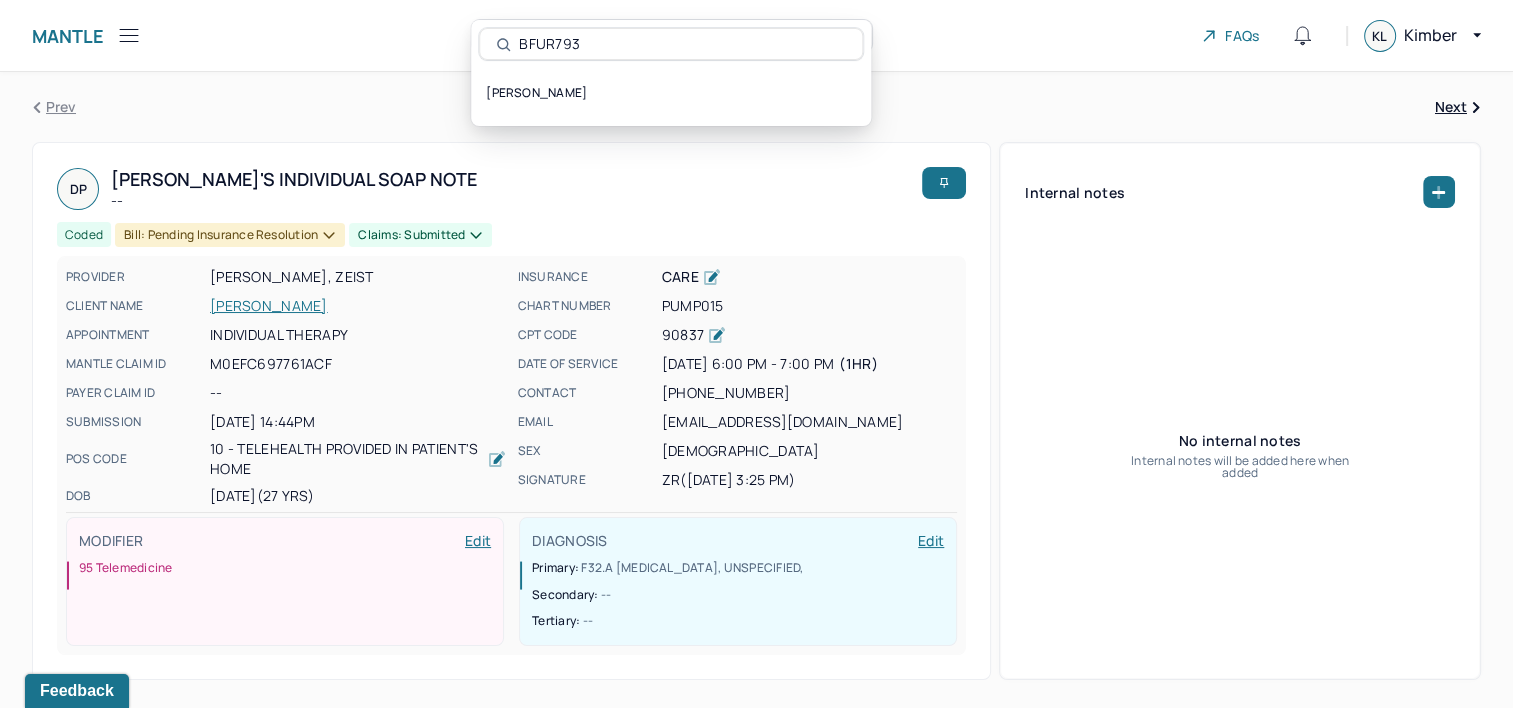 type on "BFUR793" 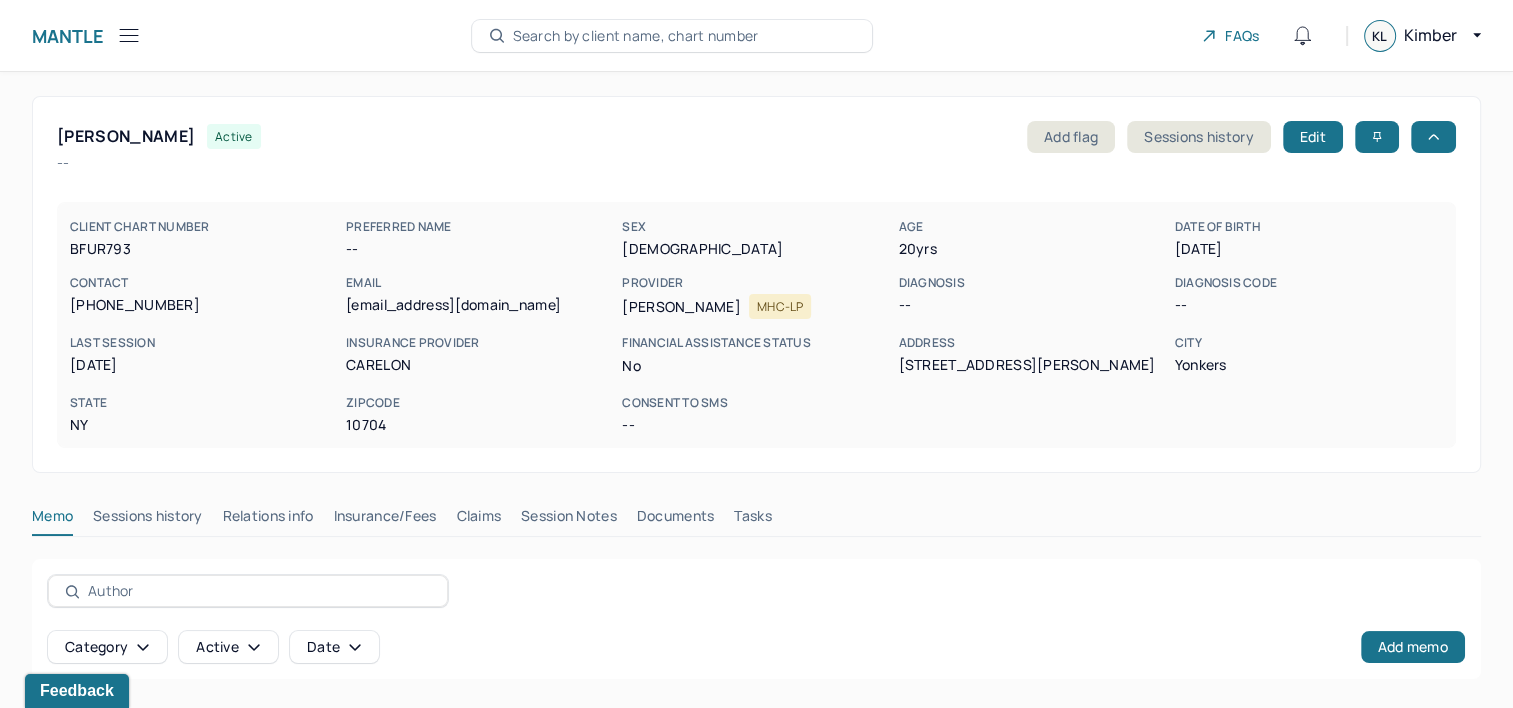 click on "Claims" at bounding box center (478, 520) 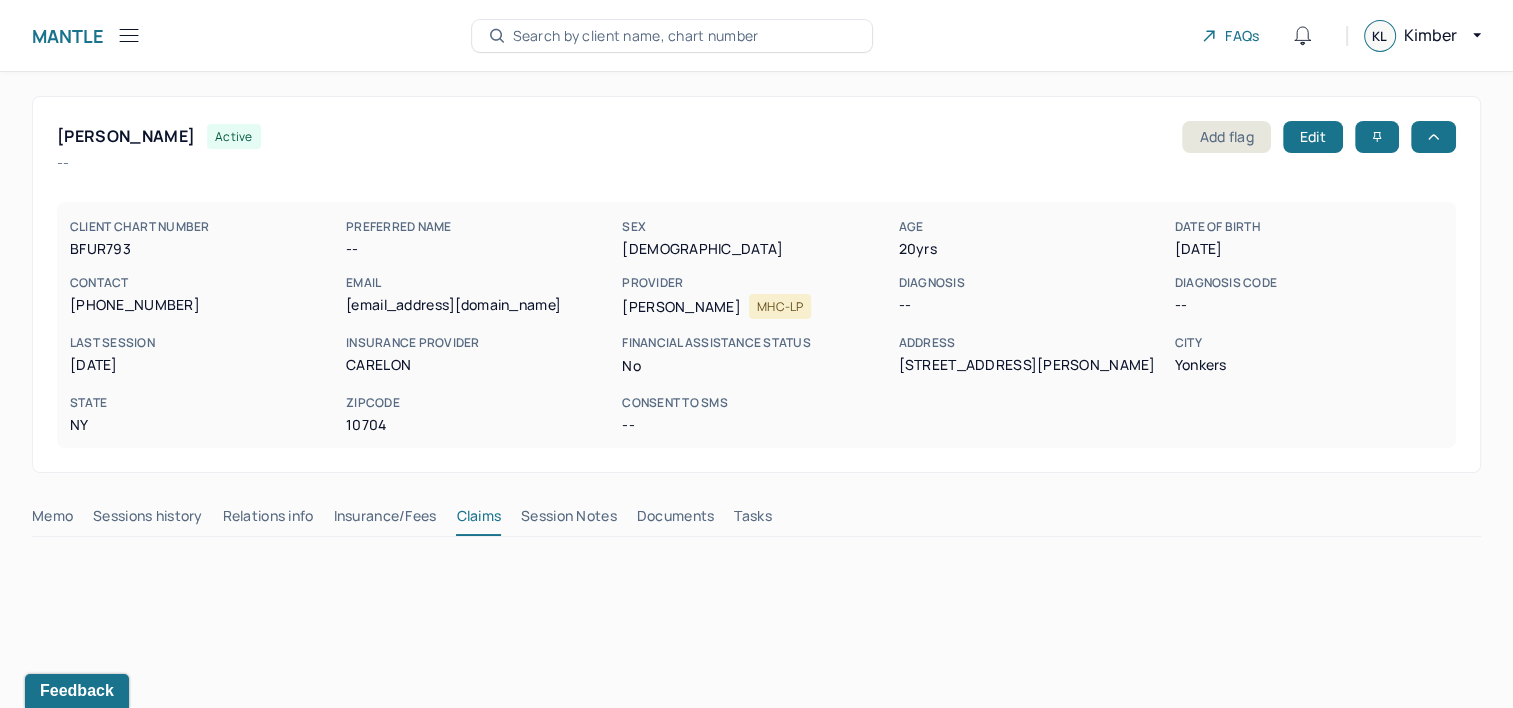 type 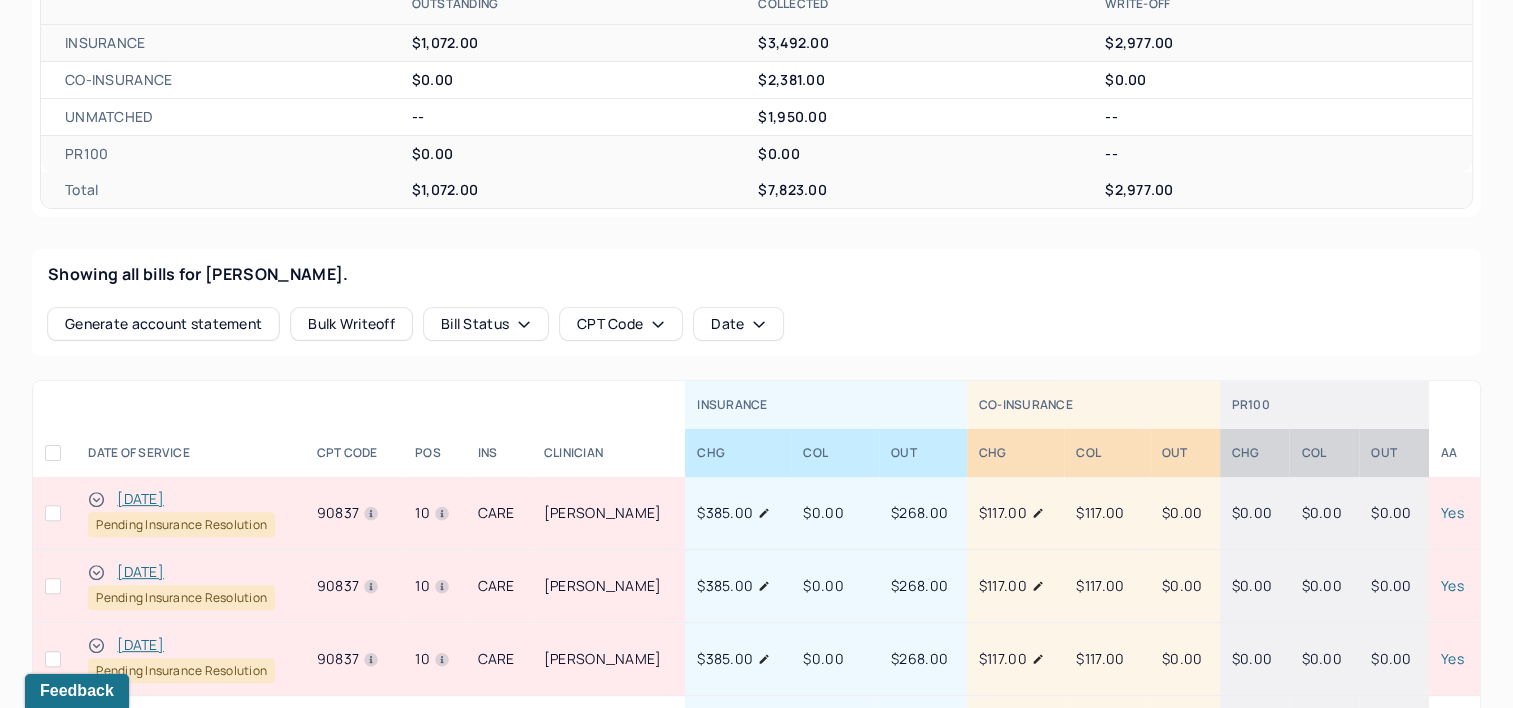 scroll, scrollTop: 600, scrollLeft: 0, axis: vertical 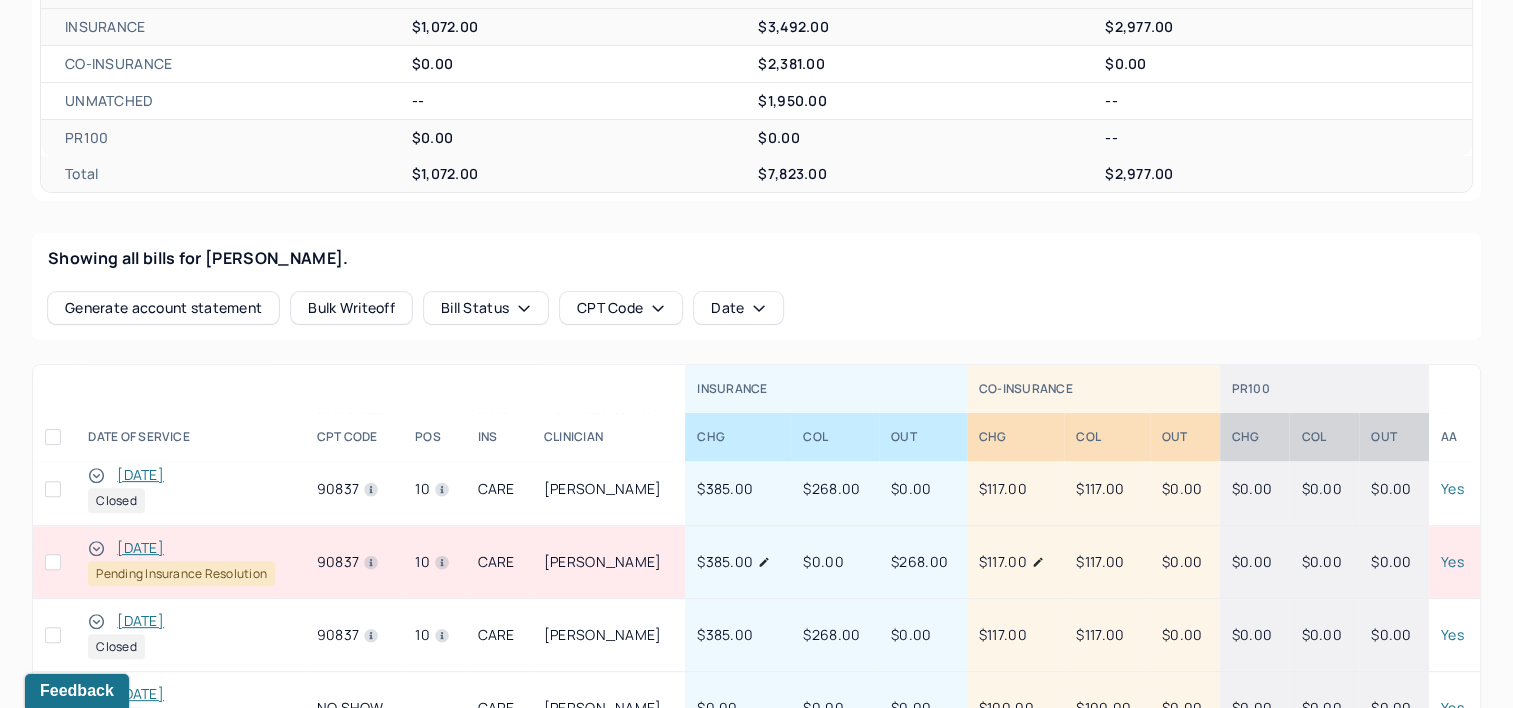 click on "[DATE]" at bounding box center (140, 548) 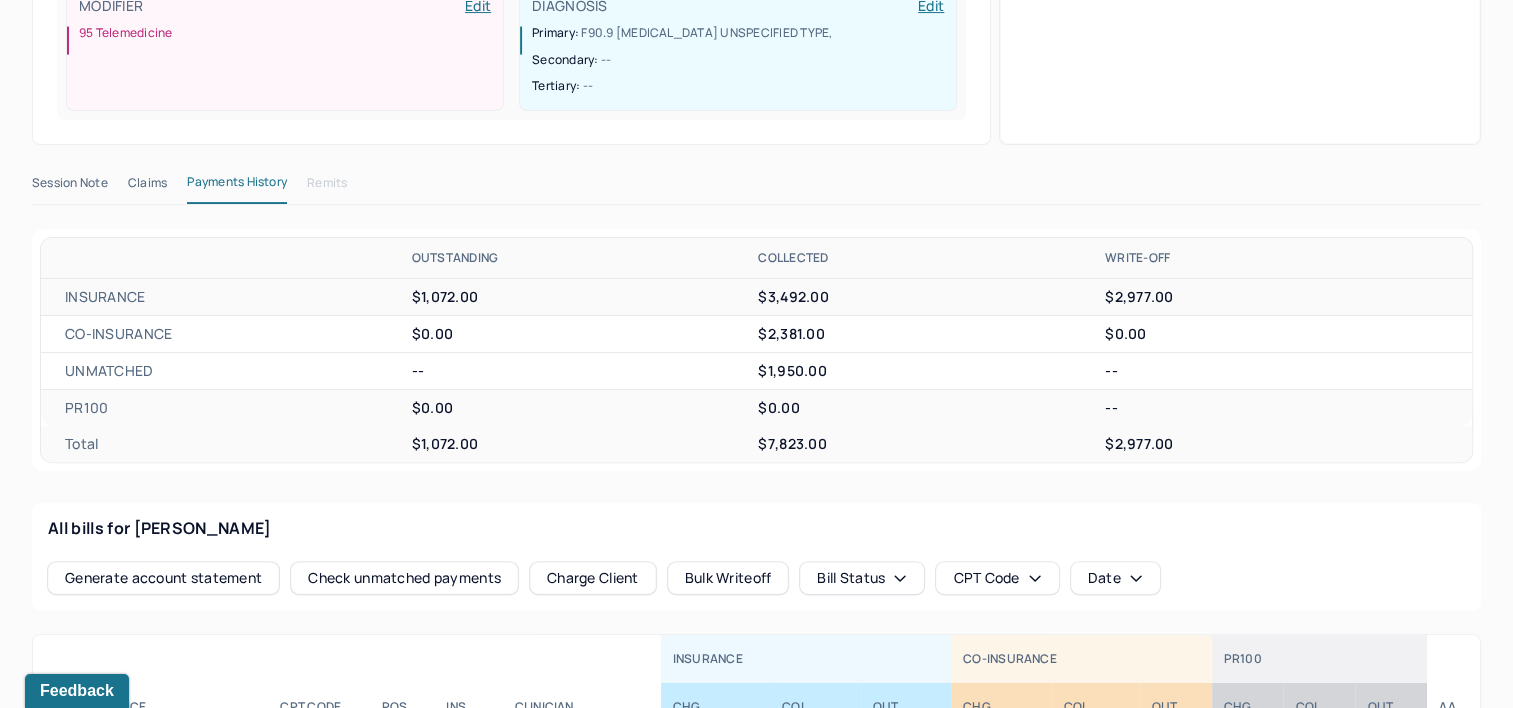 scroll, scrollTop: 500, scrollLeft: 0, axis: vertical 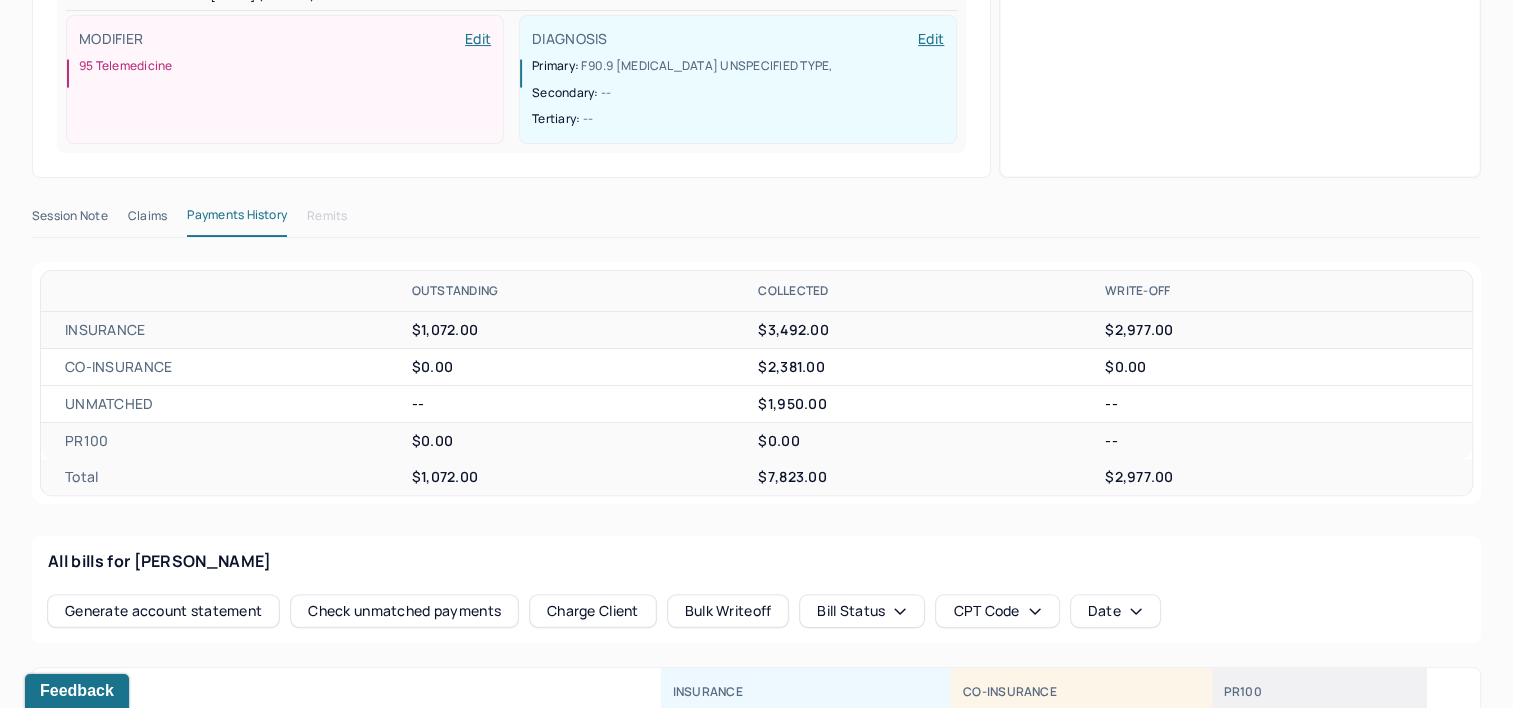 click on "Claims" at bounding box center [147, 220] 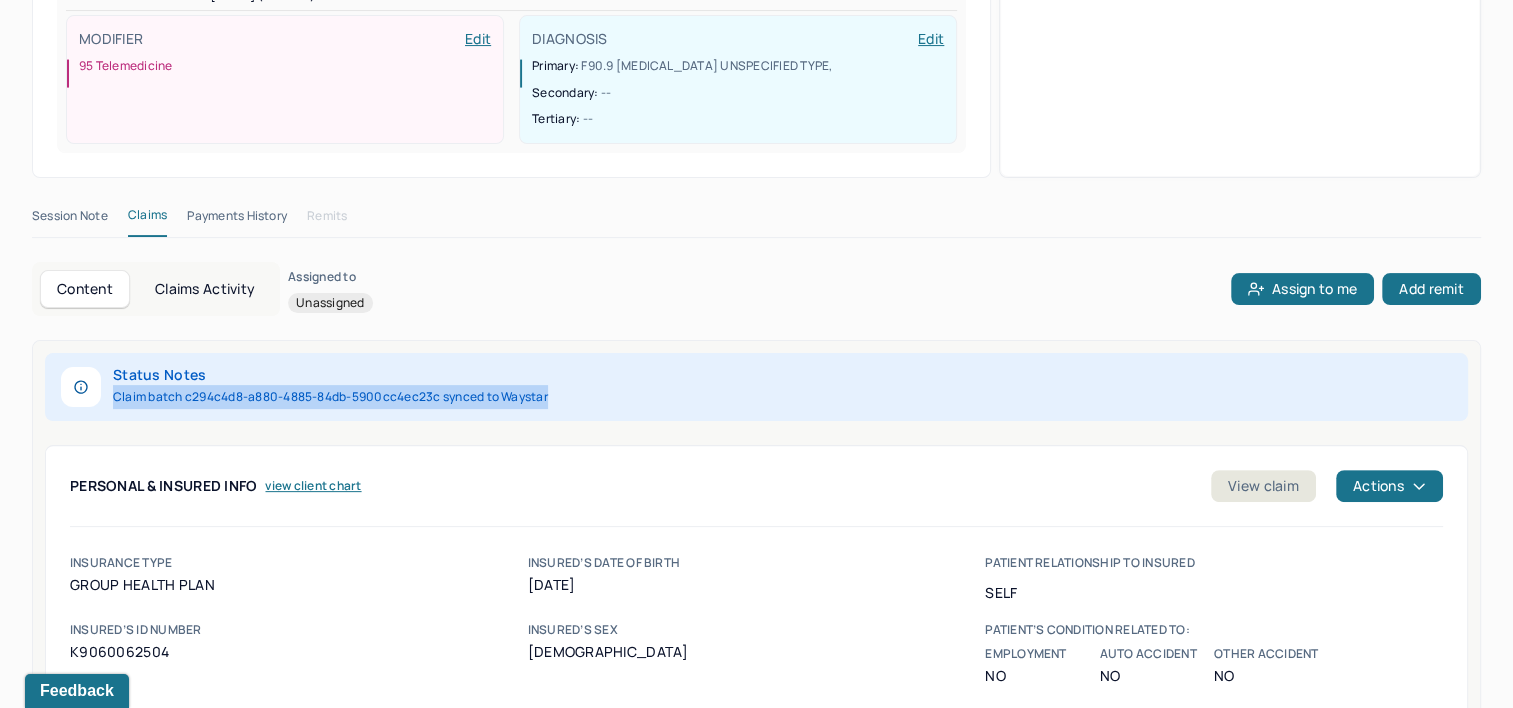 drag, startPoint x: 113, startPoint y: 394, endPoint x: 563, endPoint y: 395, distance: 450.0011 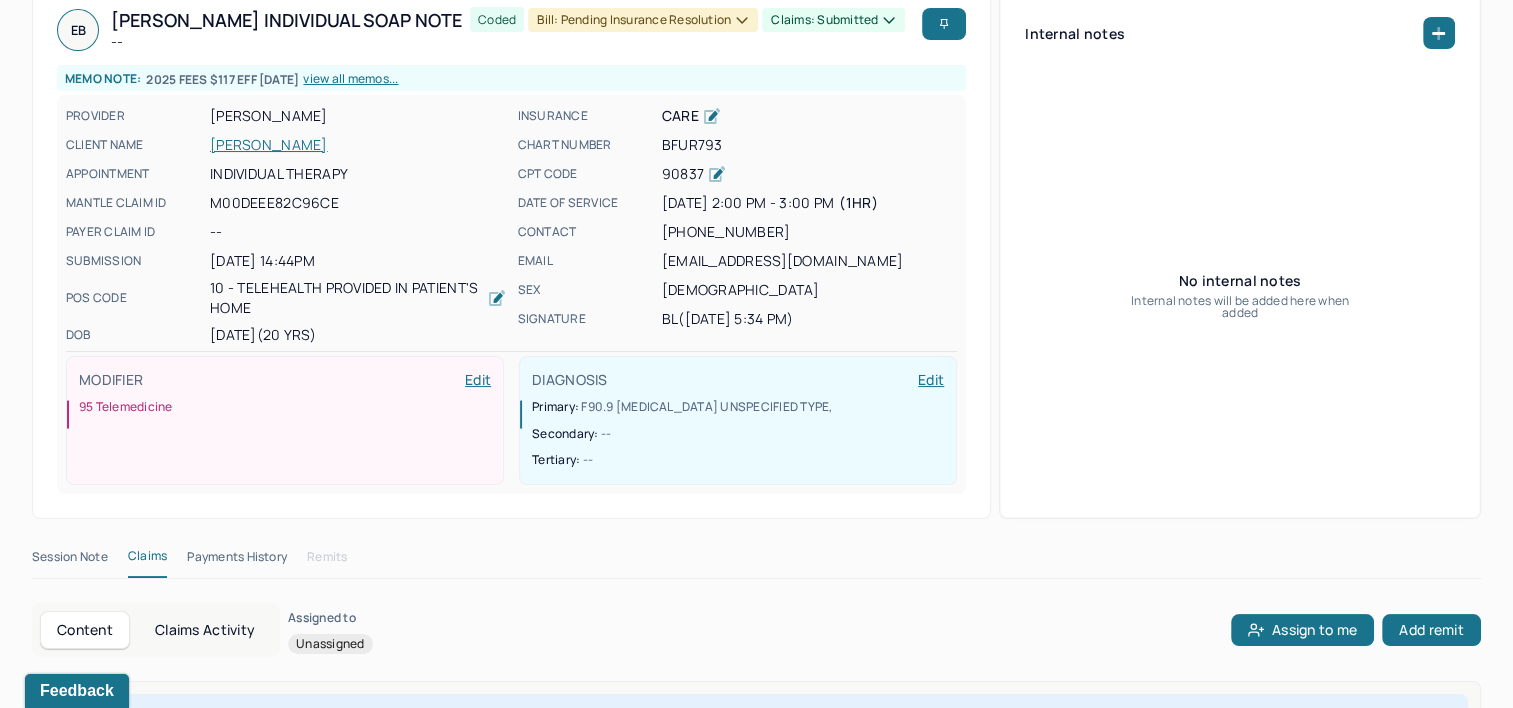 scroll, scrollTop: 0, scrollLeft: 0, axis: both 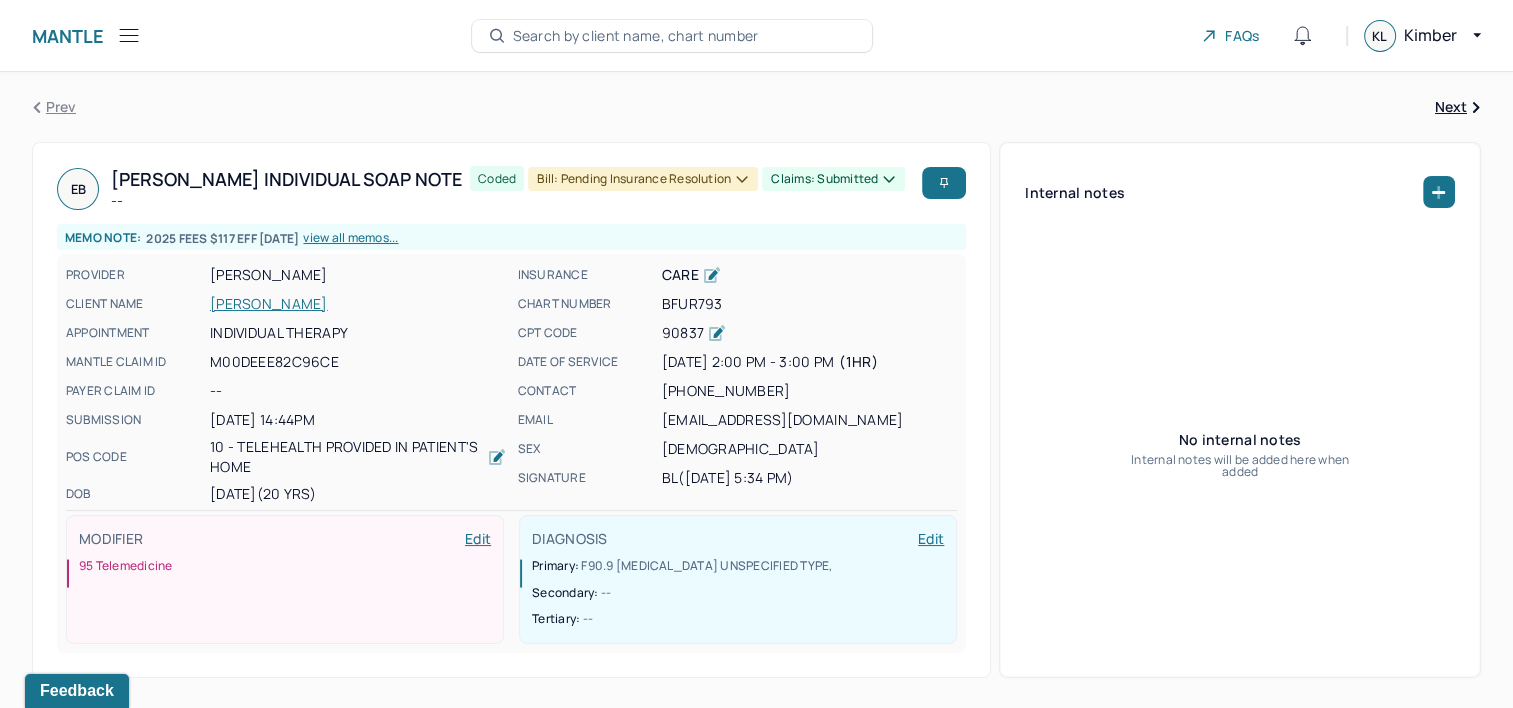 click on "Search by client name, chart number" at bounding box center [636, 36] 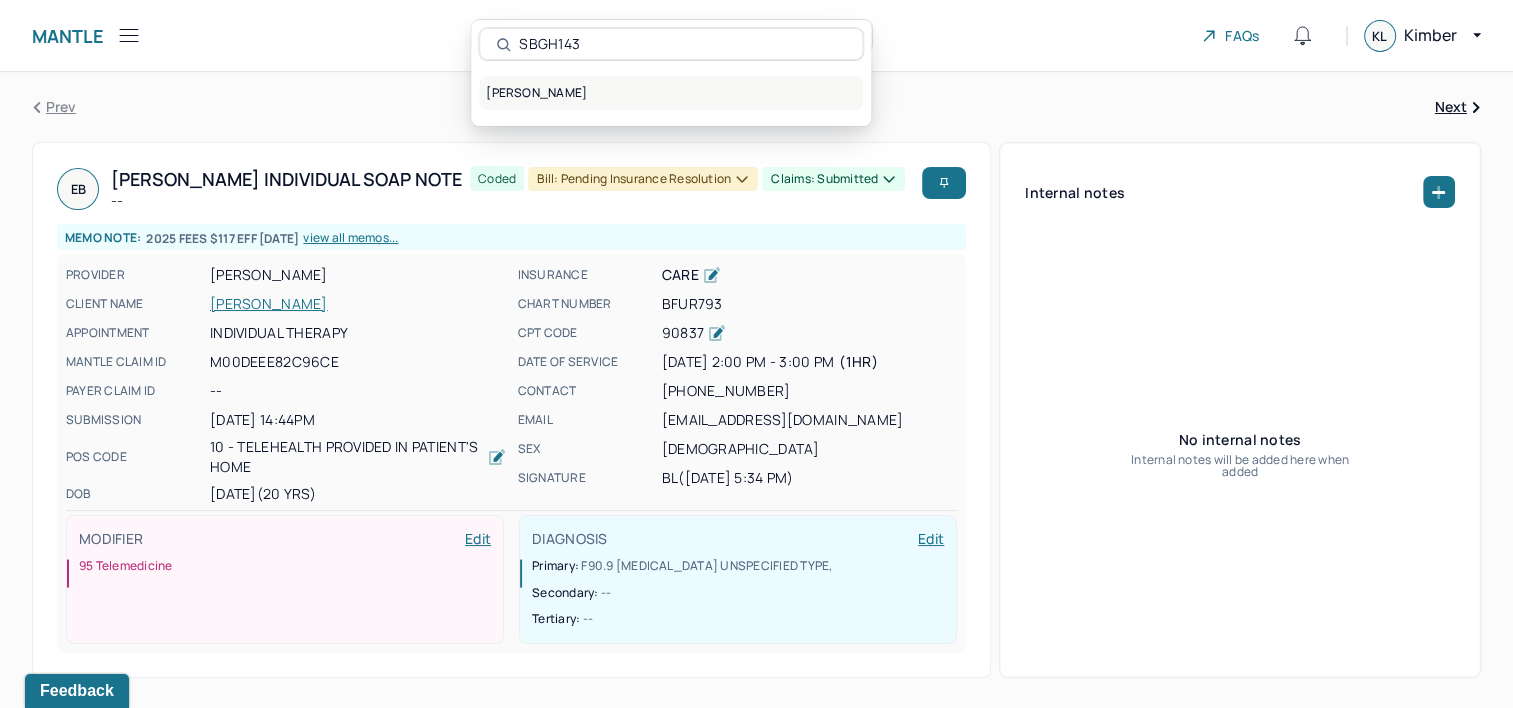 type on "SBGH143" 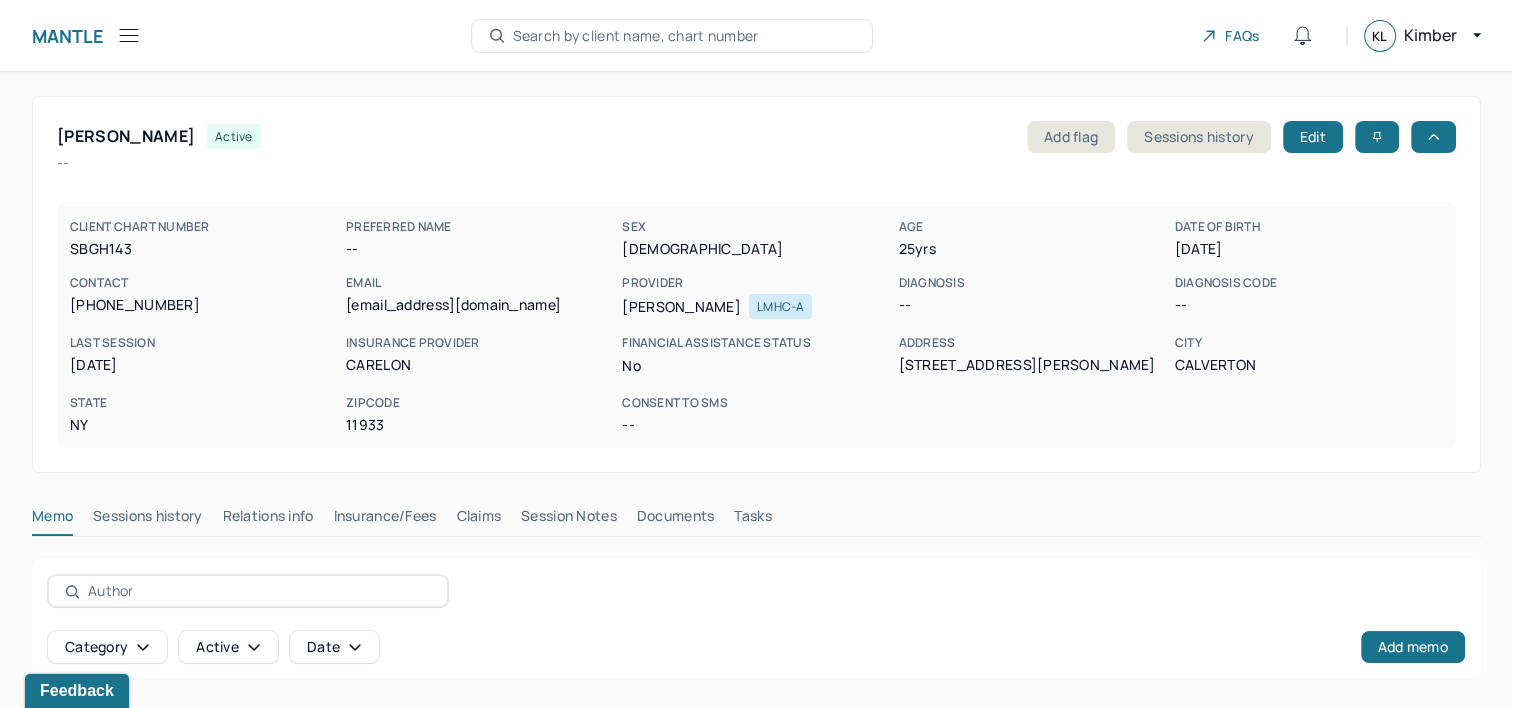 click on "Claims" at bounding box center [478, 520] 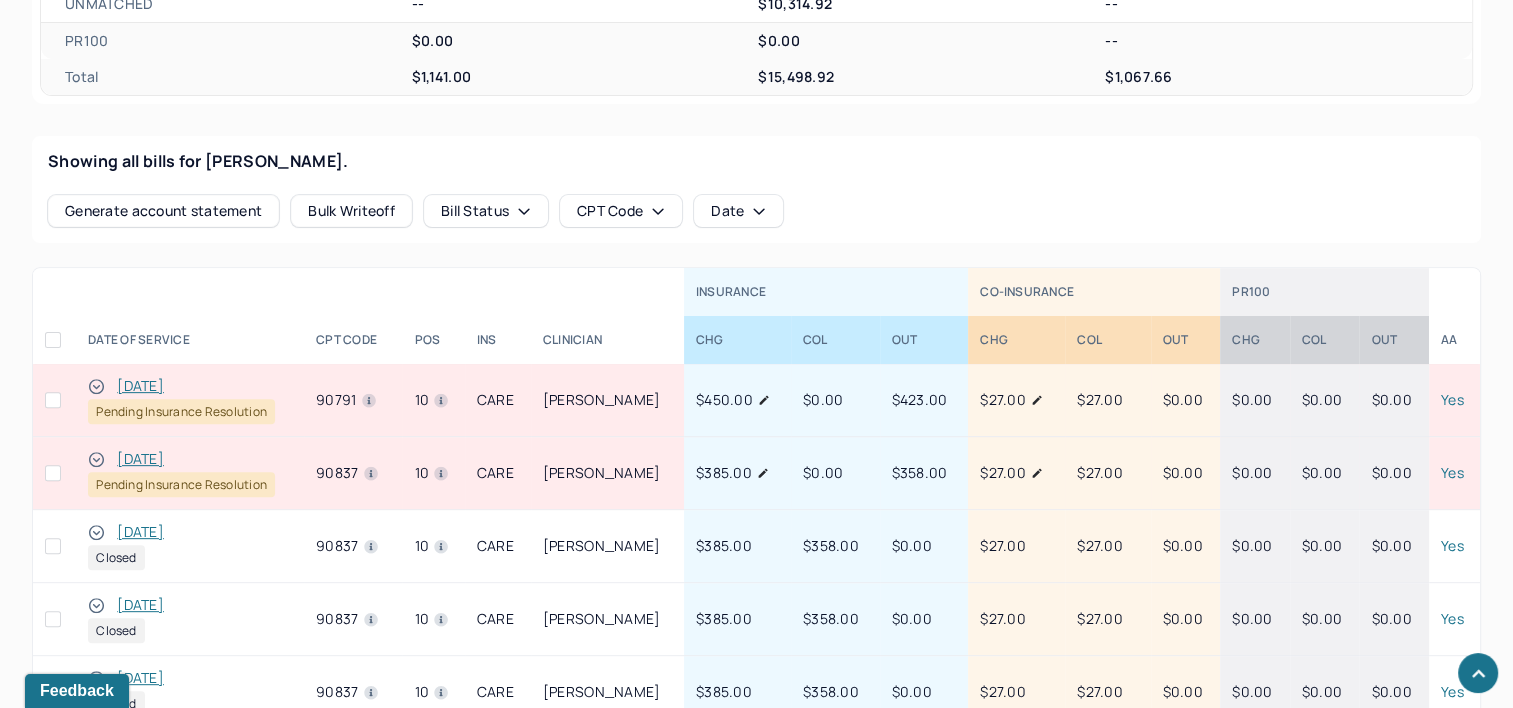 scroll, scrollTop: 700, scrollLeft: 0, axis: vertical 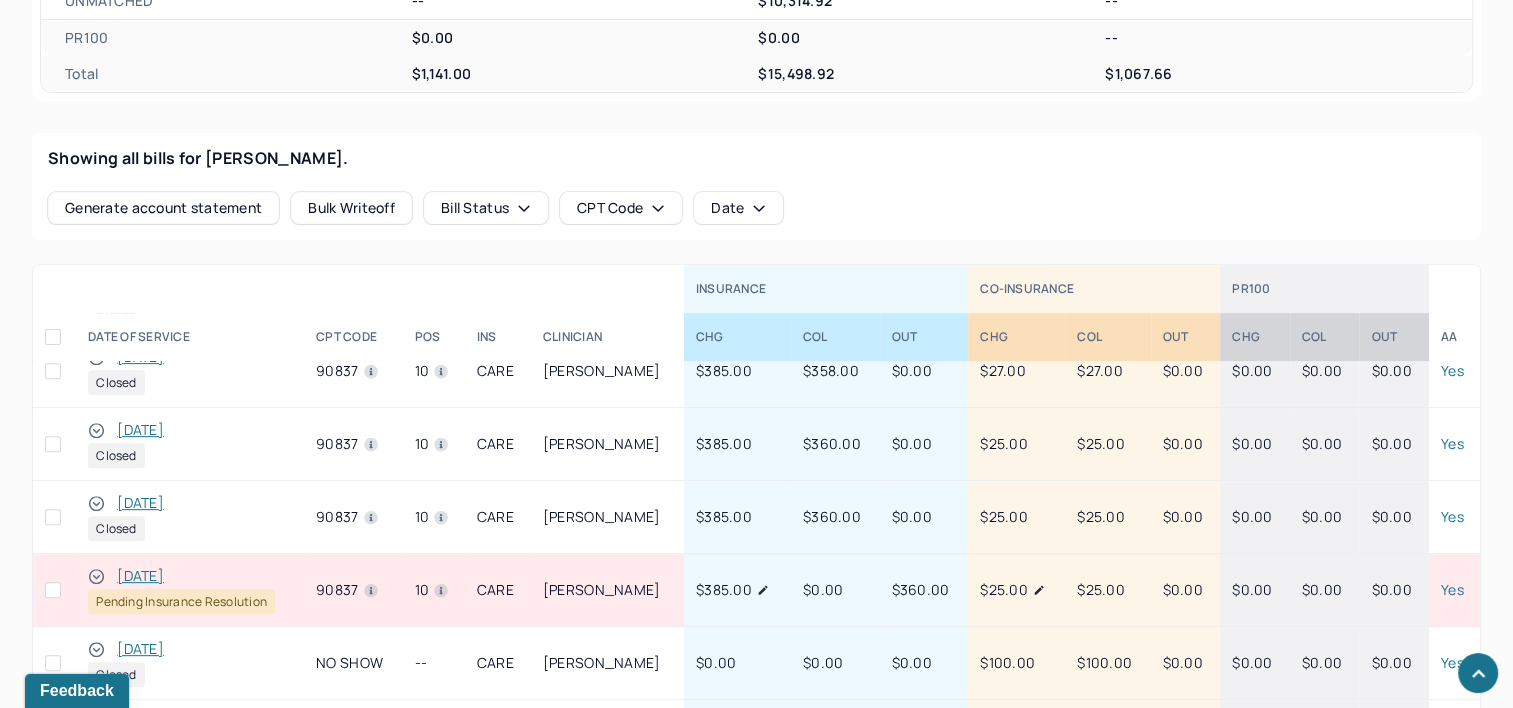 click on "[DATE]" at bounding box center [140, 576] 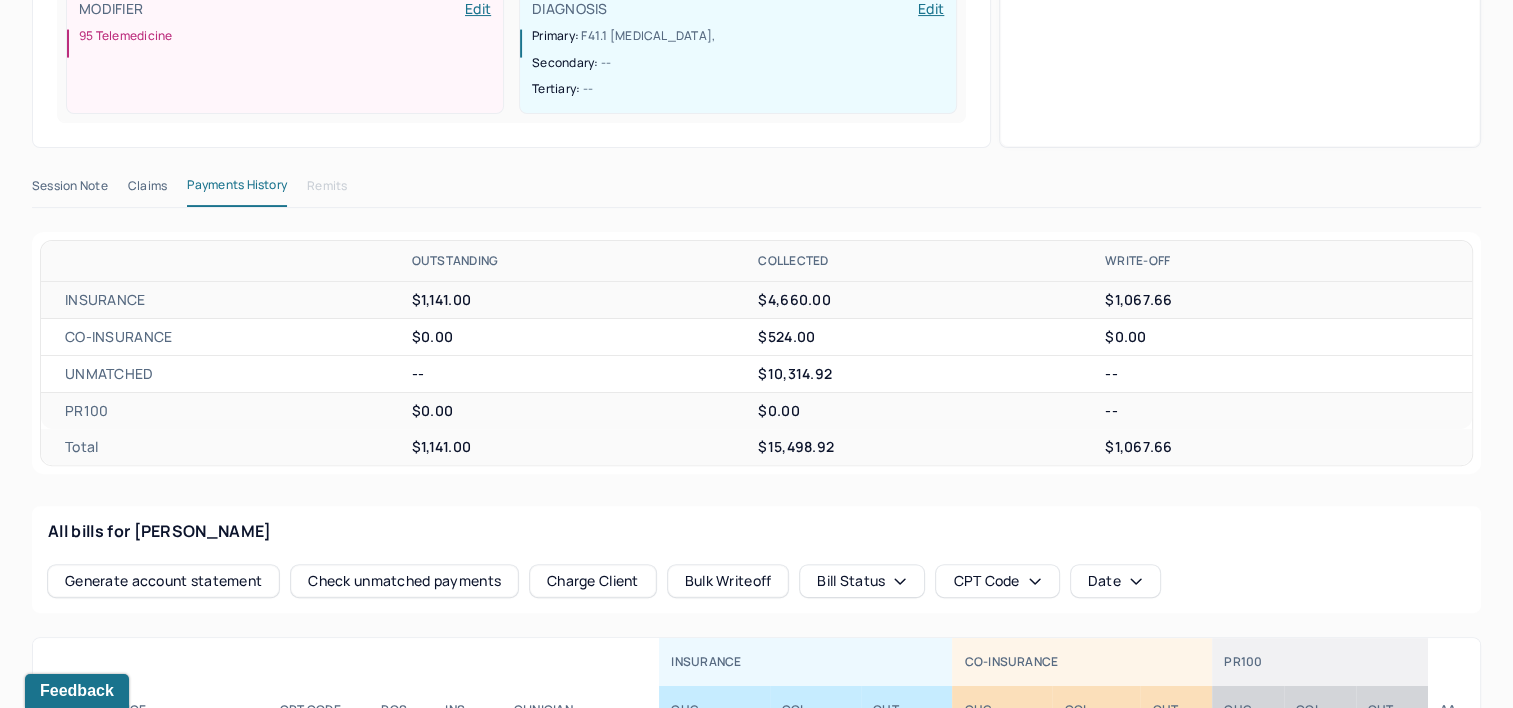scroll, scrollTop: 400, scrollLeft: 0, axis: vertical 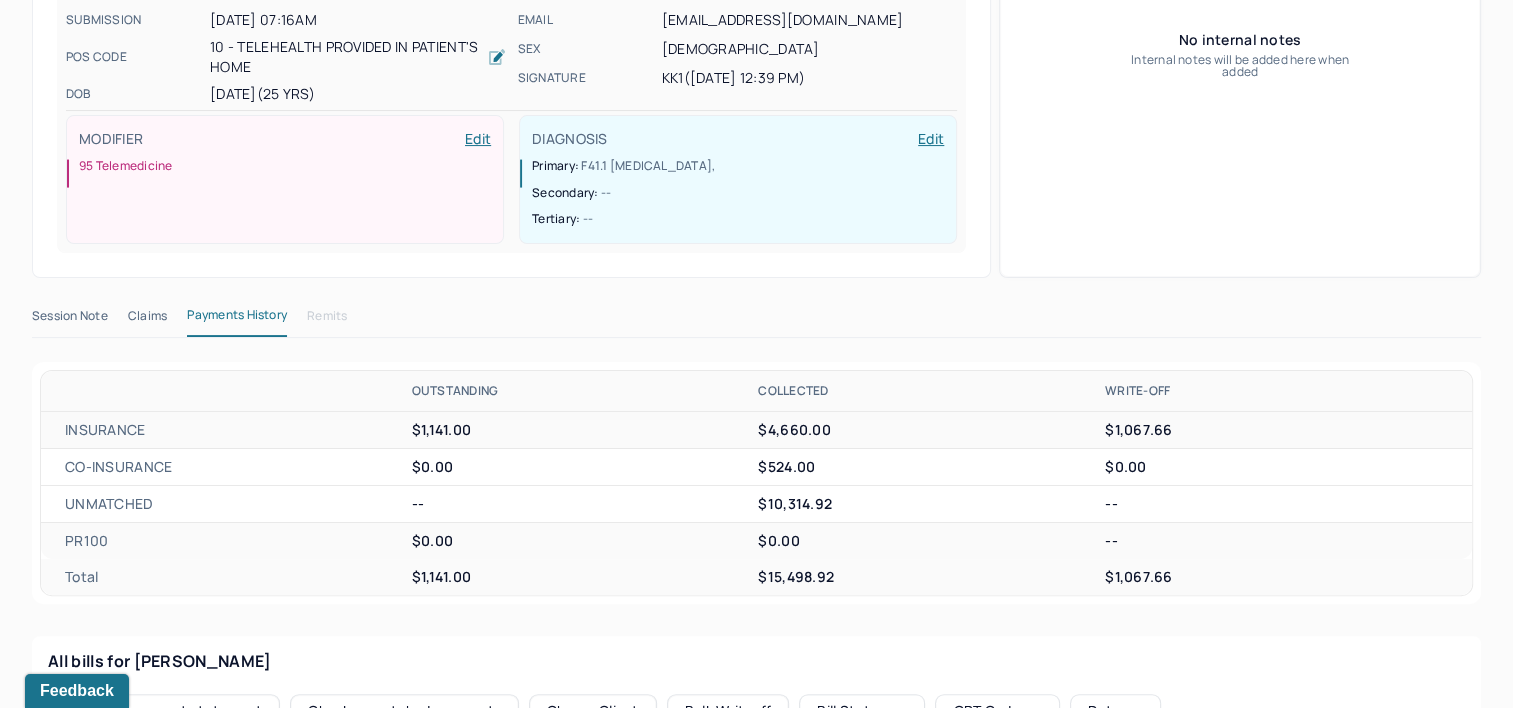 click on "Claims" at bounding box center [147, 320] 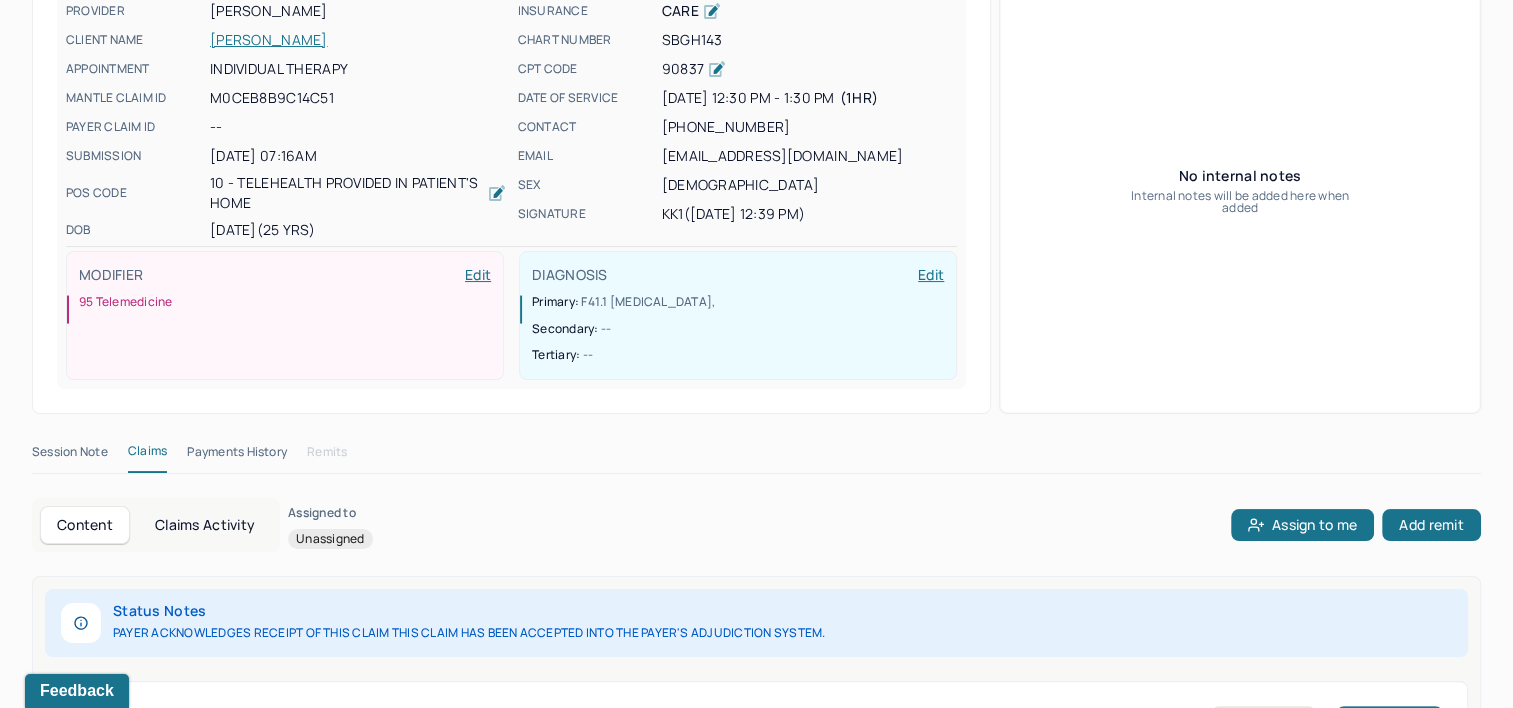 scroll, scrollTop: 0, scrollLeft: 0, axis: both 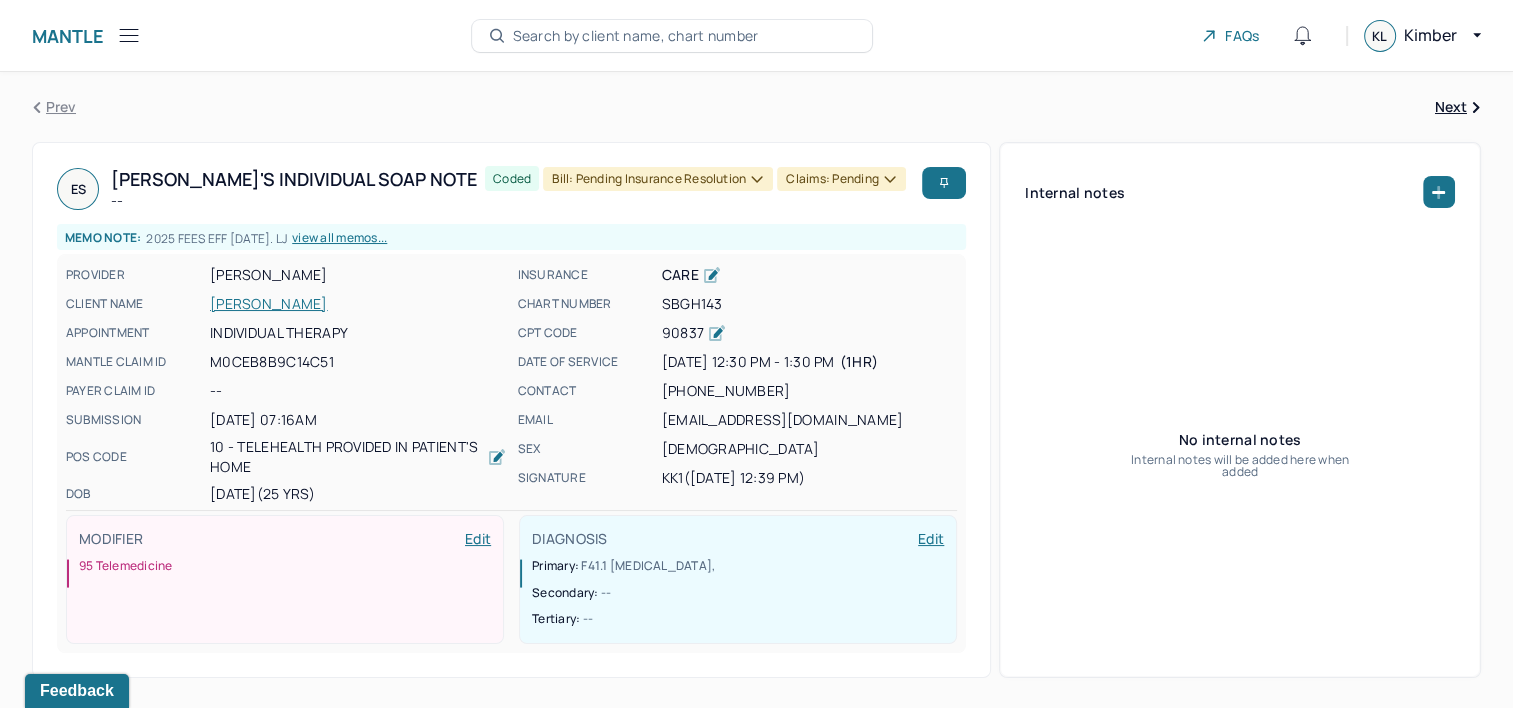 type 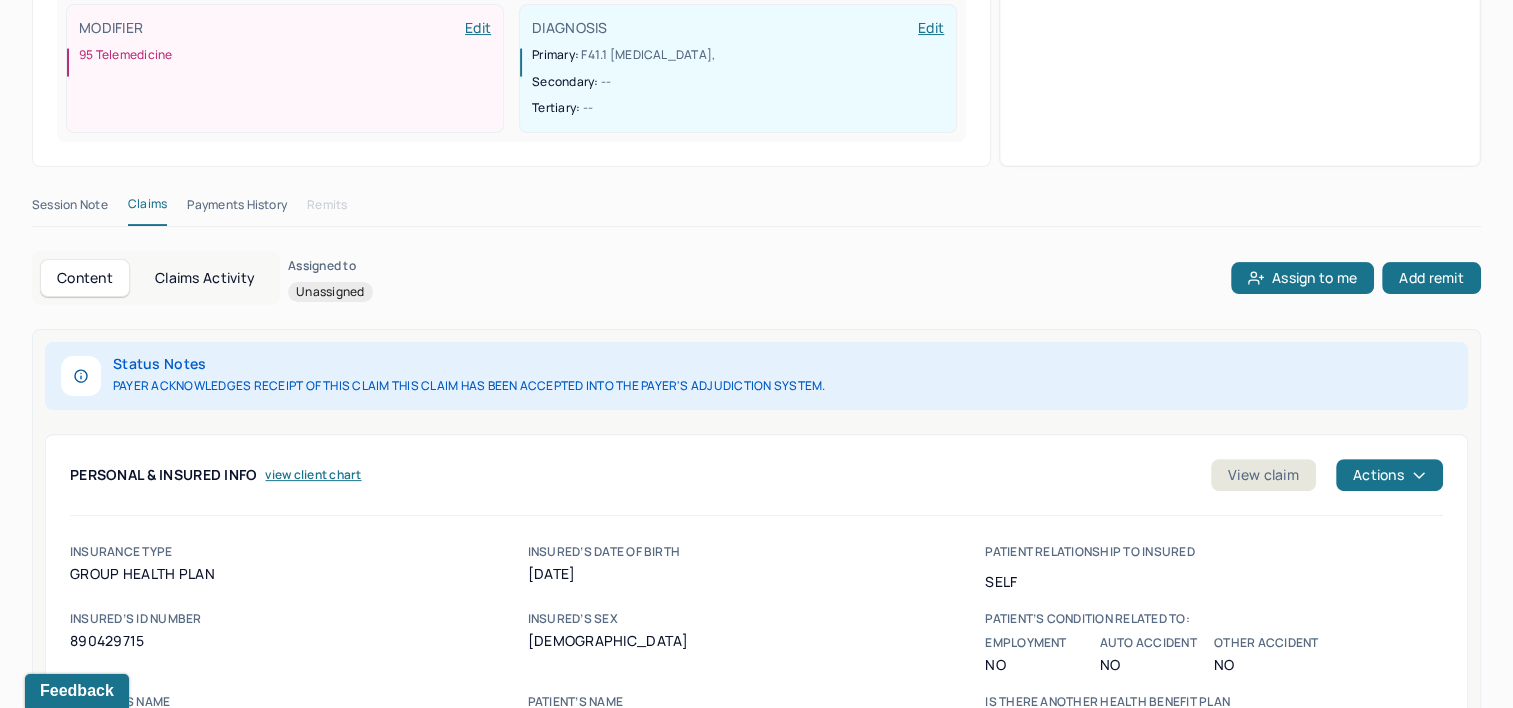 scroll, scrollTop: 700, scrollLeft: 0, axis: vertical 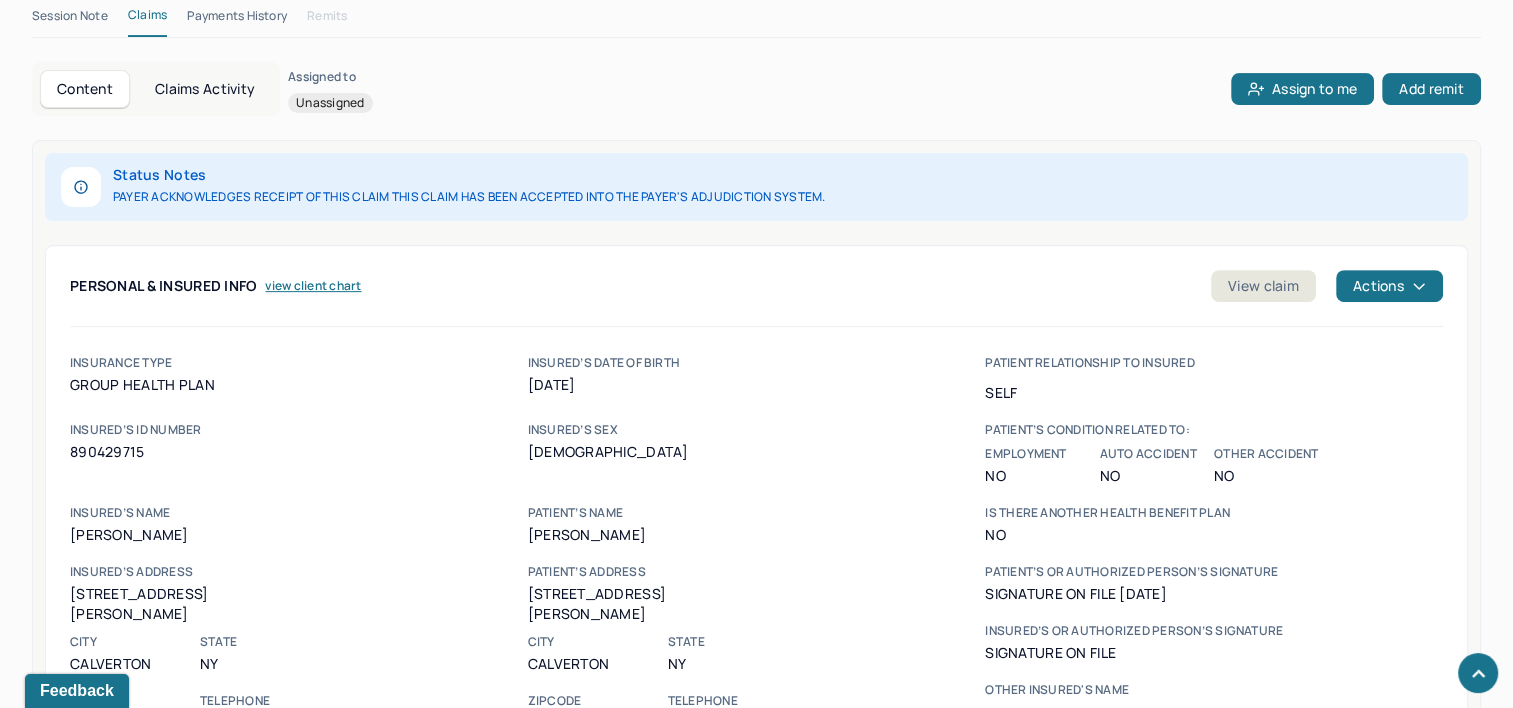 click on "Claims Activity" at bounding box center (205, 89) 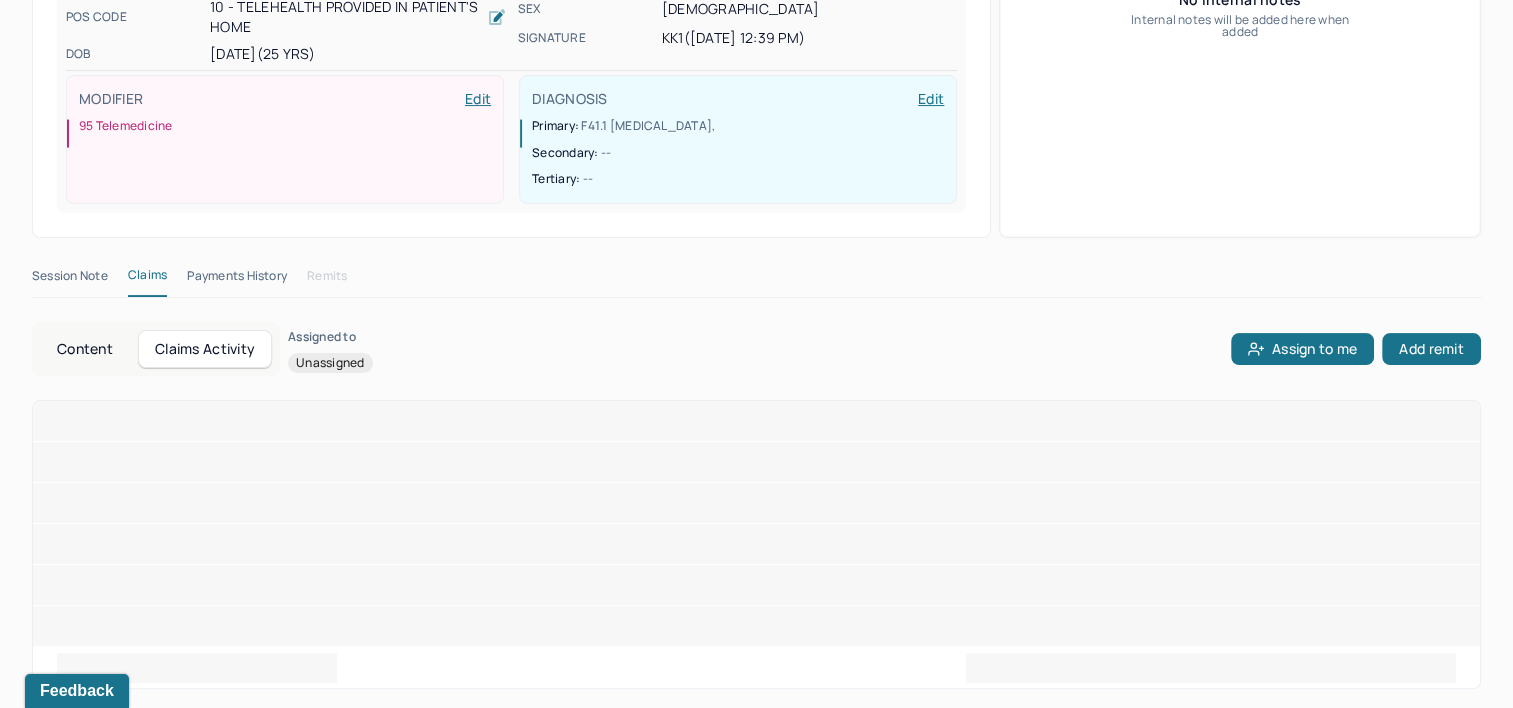 scroll, scrollTop: 516, scrollLeft: 0, axis: vertical 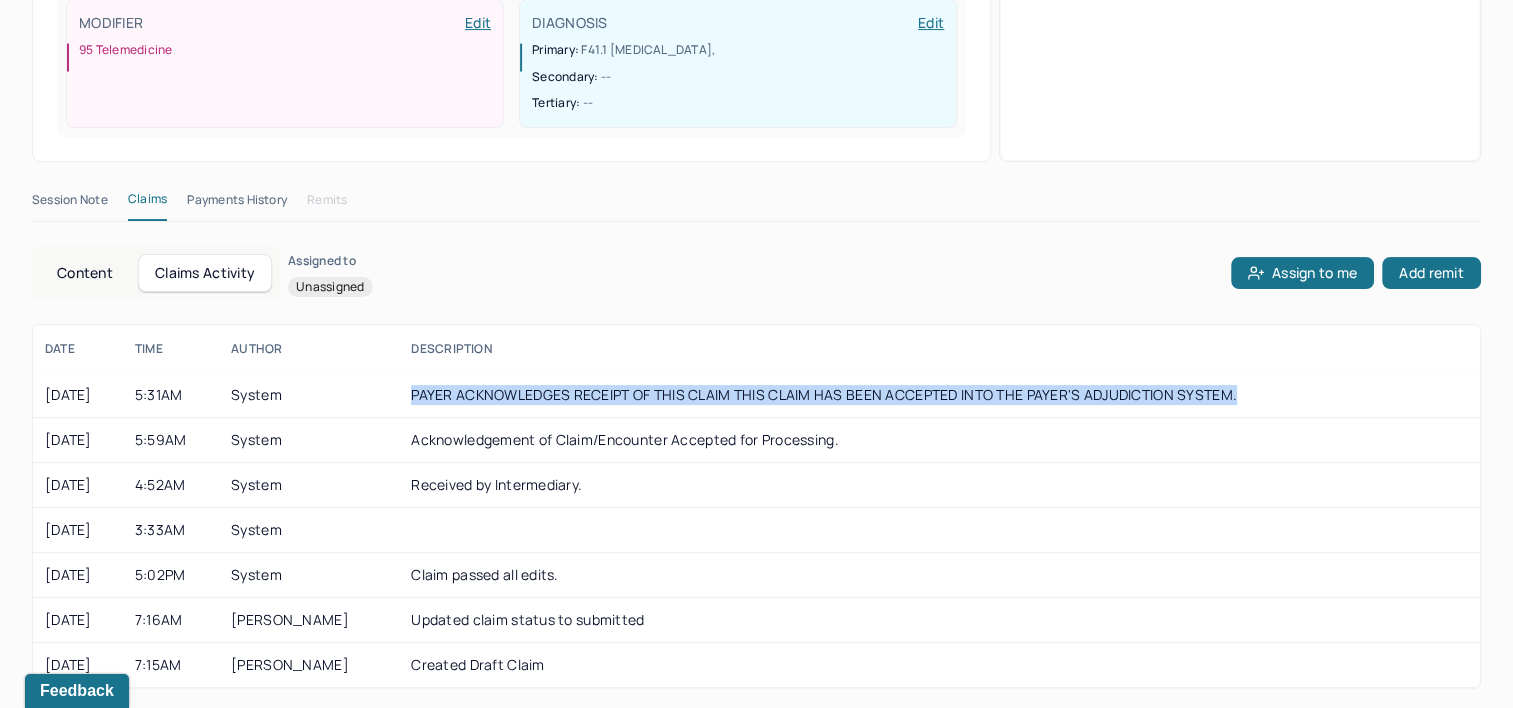 drag, startPoint x: 444, startPoint y: 391, endPoint x: 1280, endPoint y: 394, distance: 836.0054 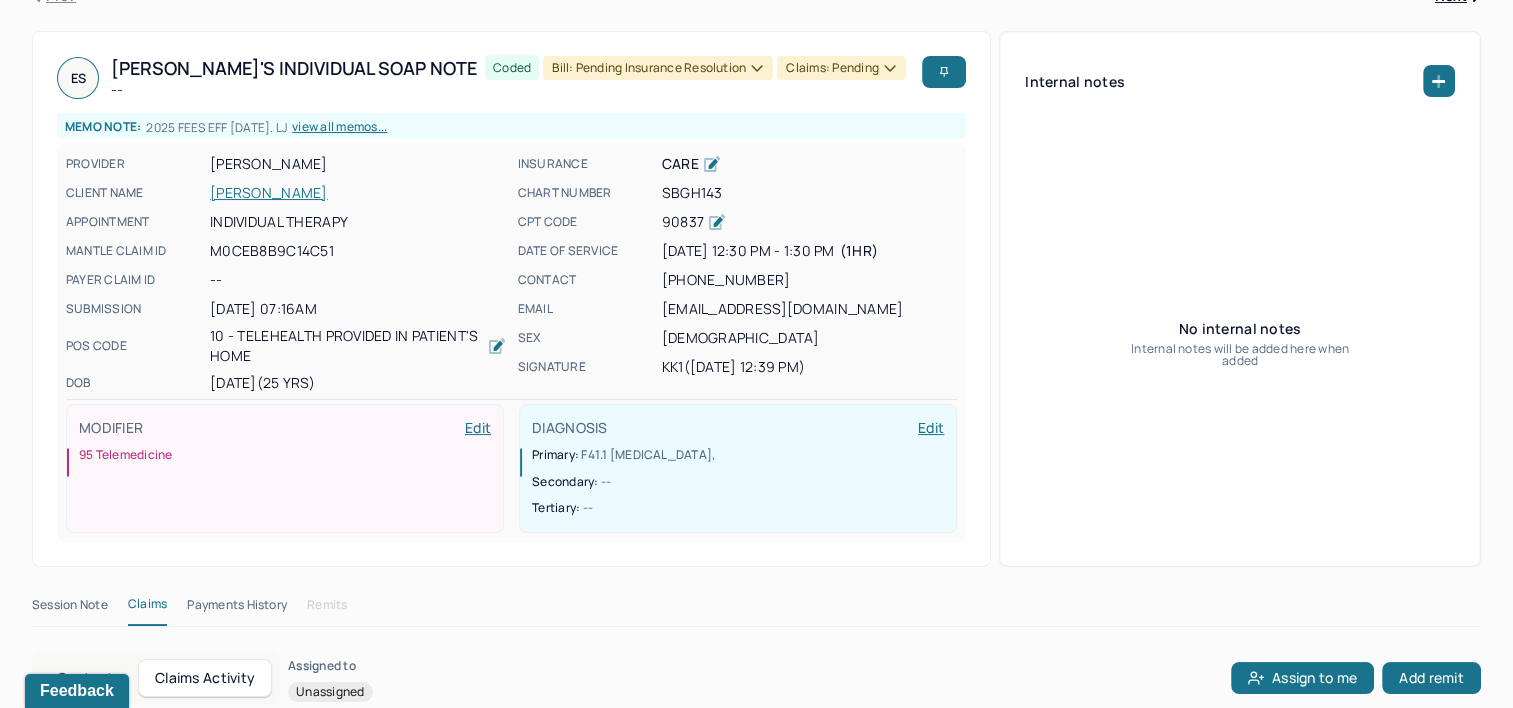 scroll, scrollTop: 0, scrollLeft: 0, axis: both 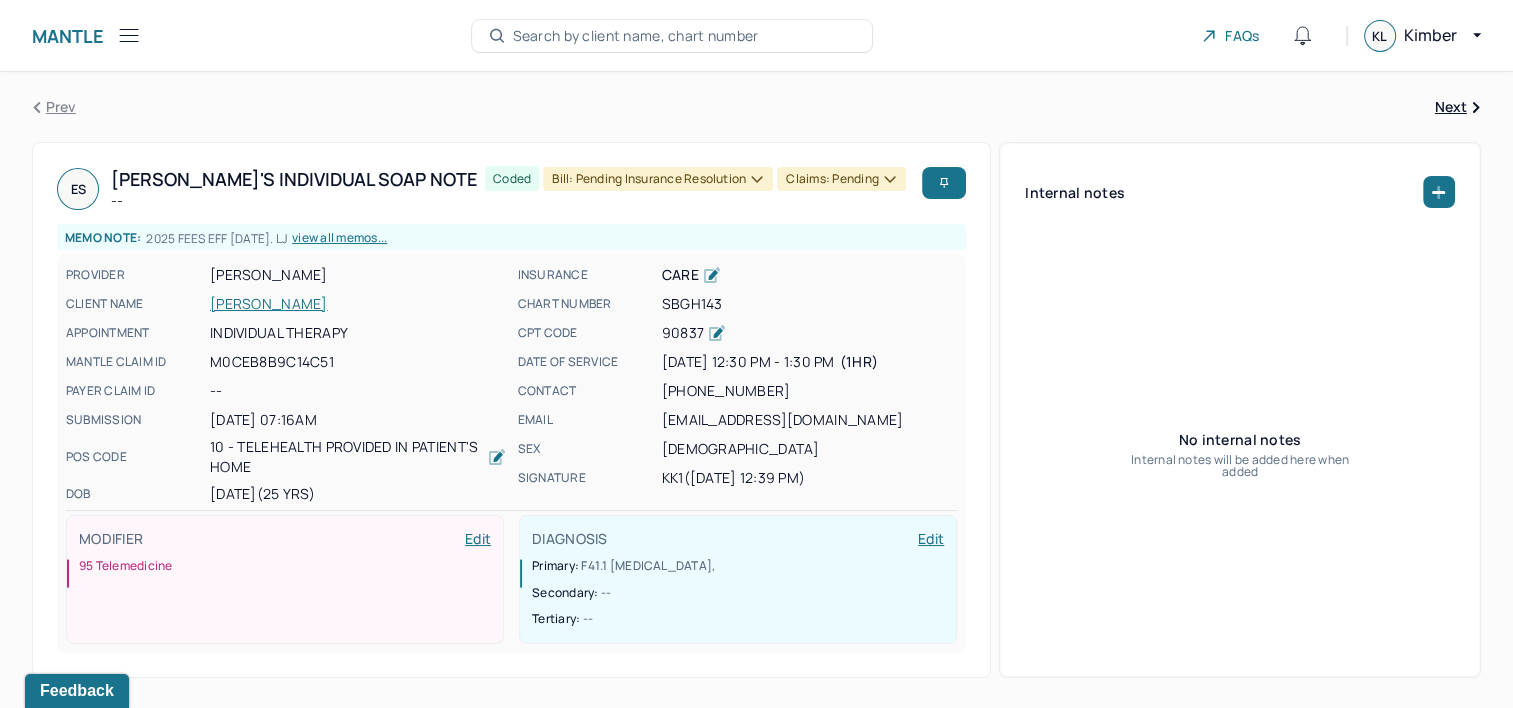 click on "Search by client name, chart number" at bounding box center (636, 36) 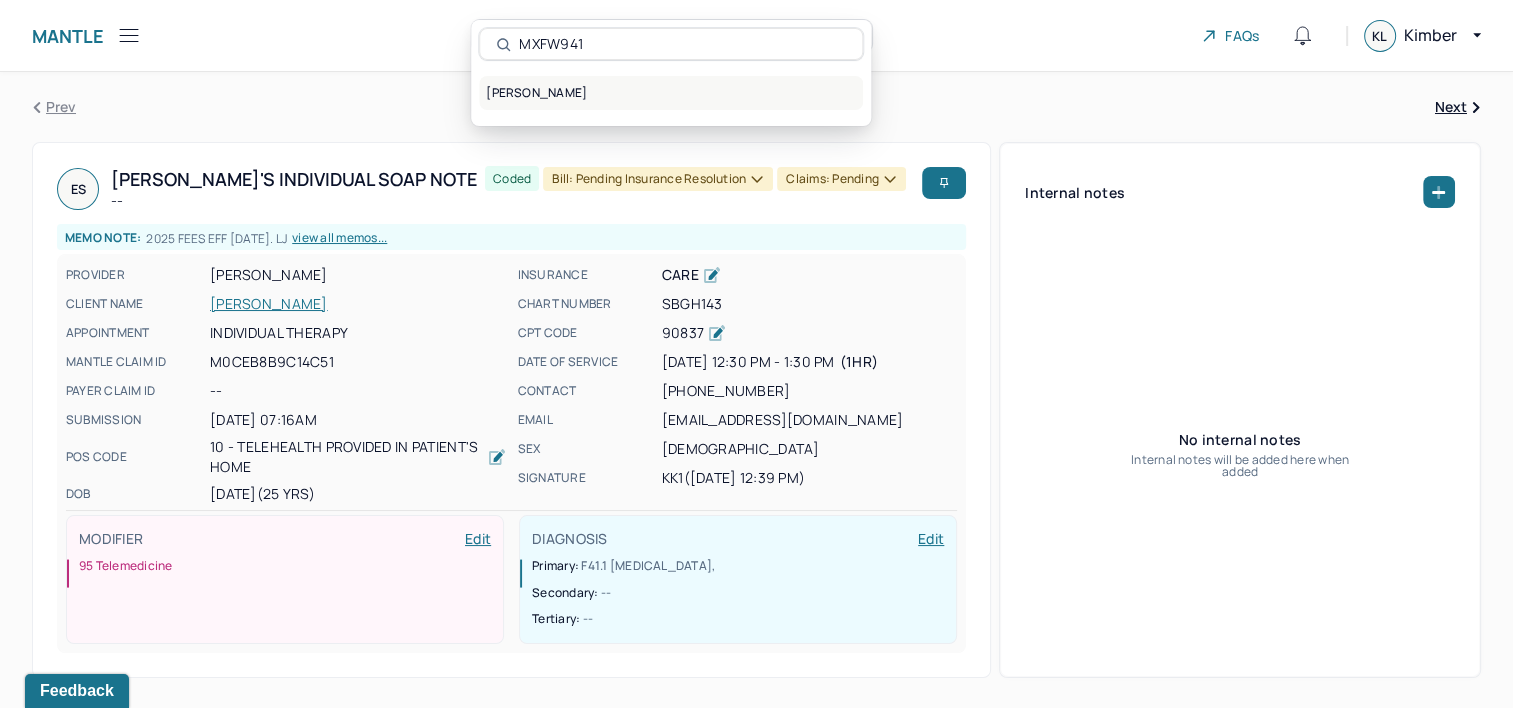 type on "MXFW941" 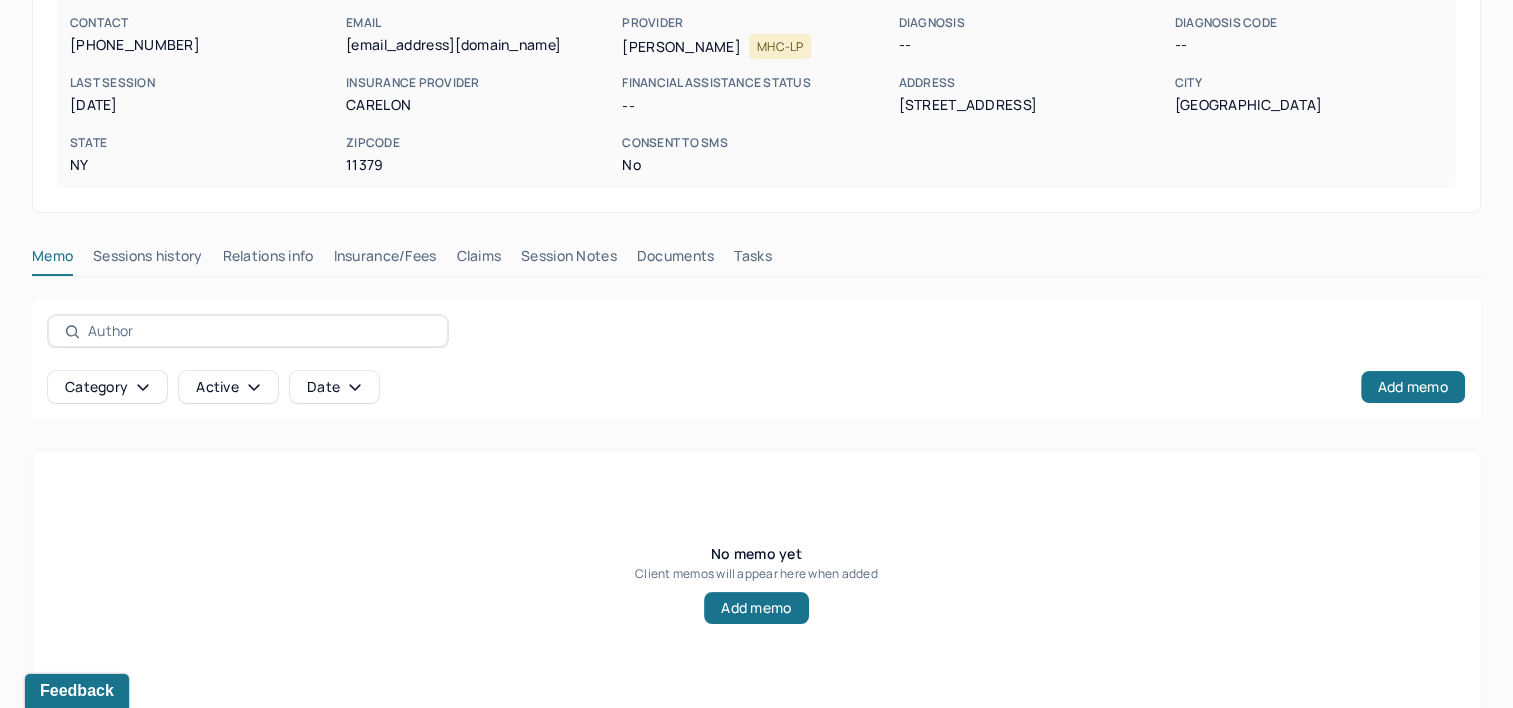 scroll, scrollTop: 291, scrollLeft: 0, axis: vertical 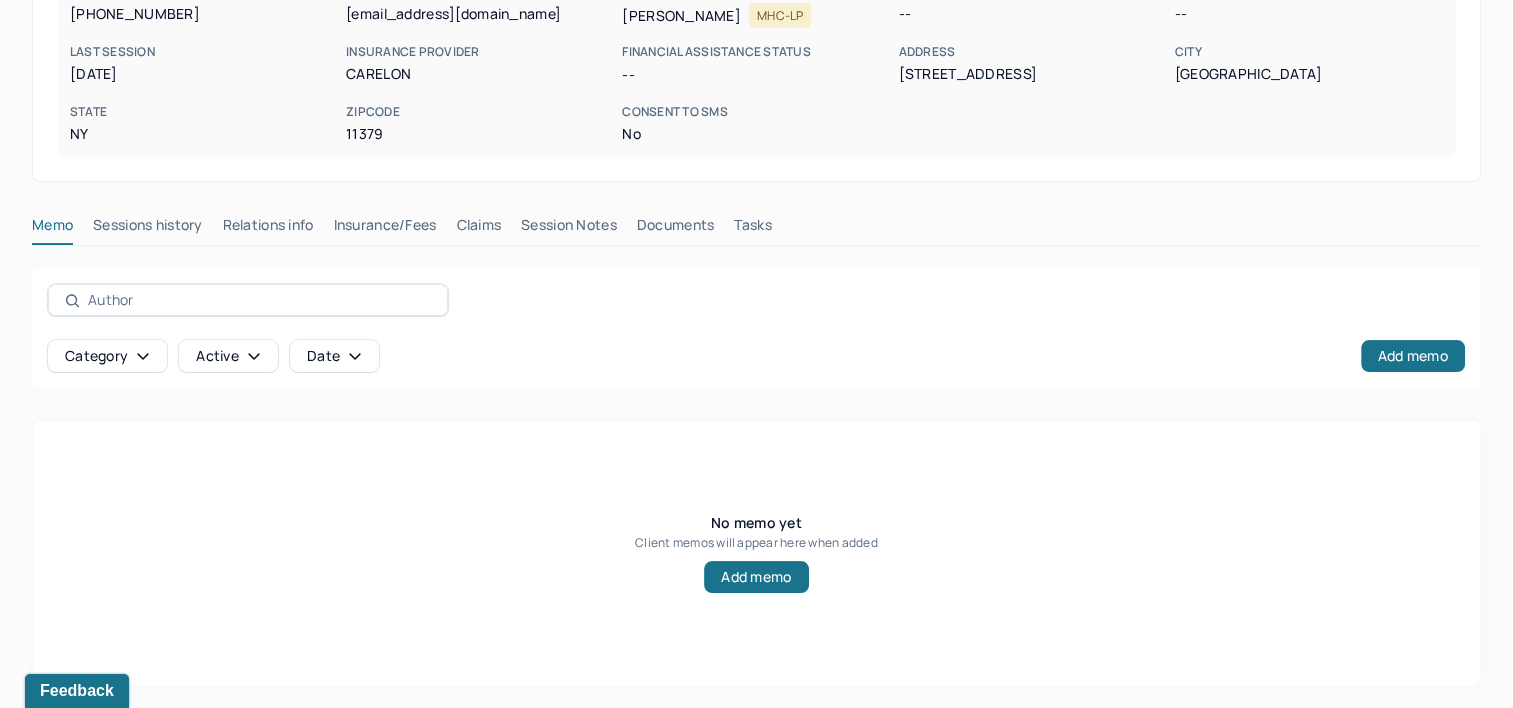 click on "Claims" at bounding box center (478, 229) 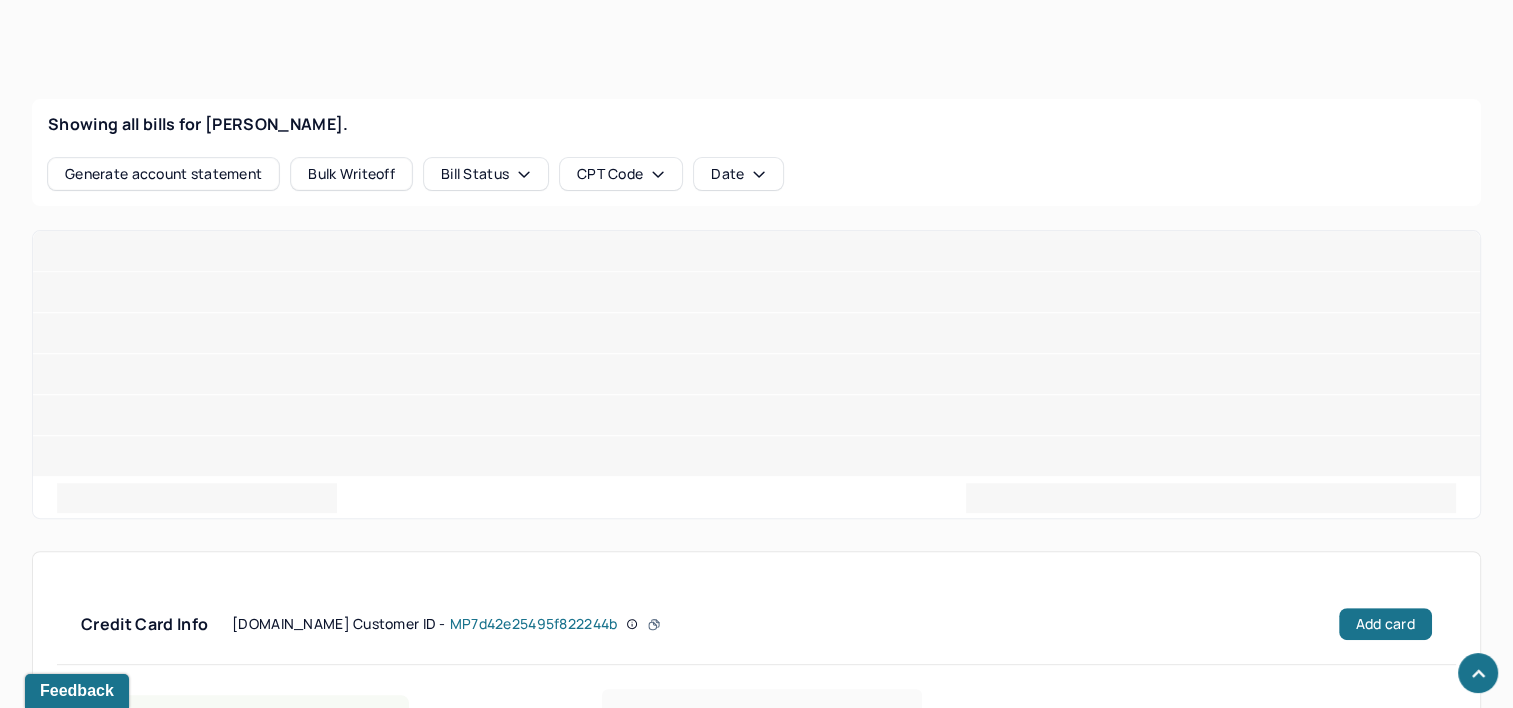 scroll, scrollTop: 732, scrollLeft: 0, axis: vertical 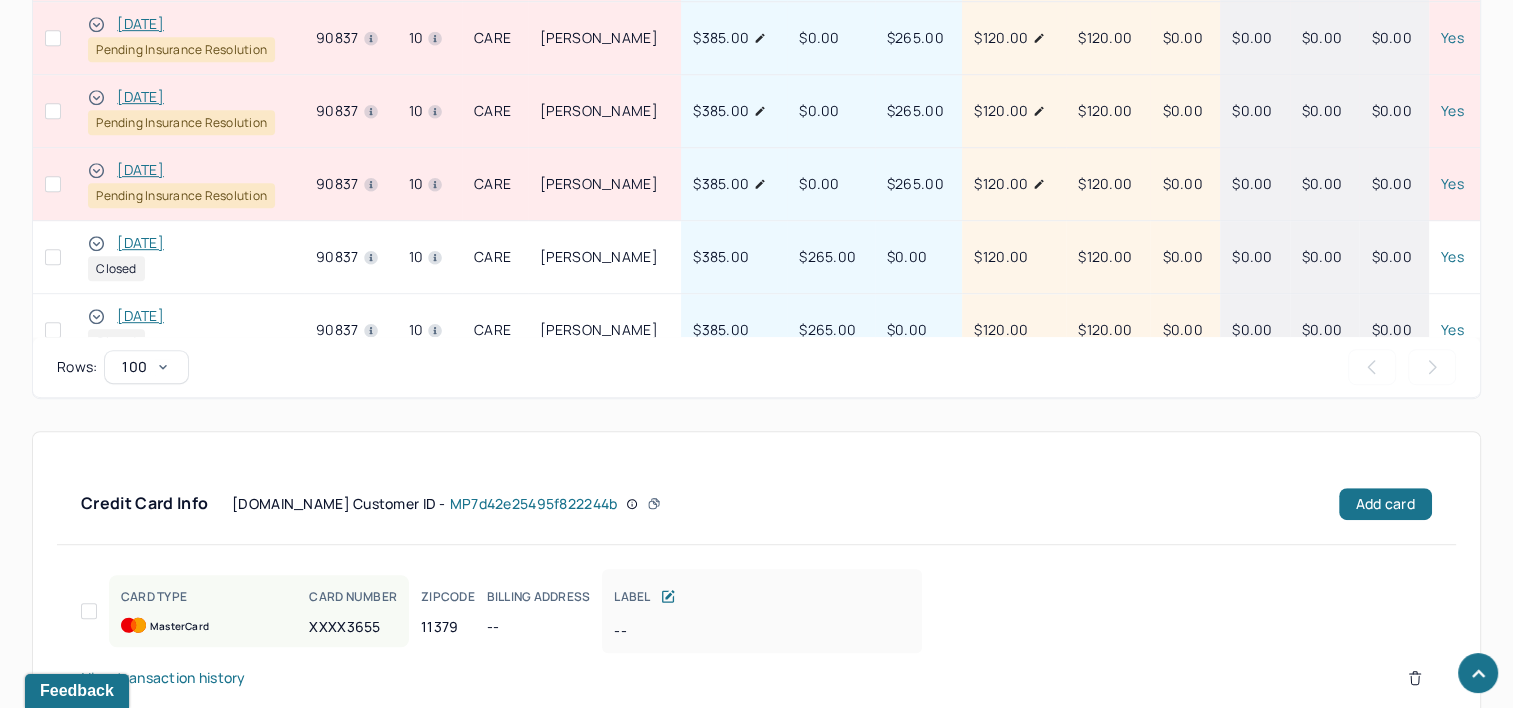 click on "[DATE]" at bounding box center [140, 170] 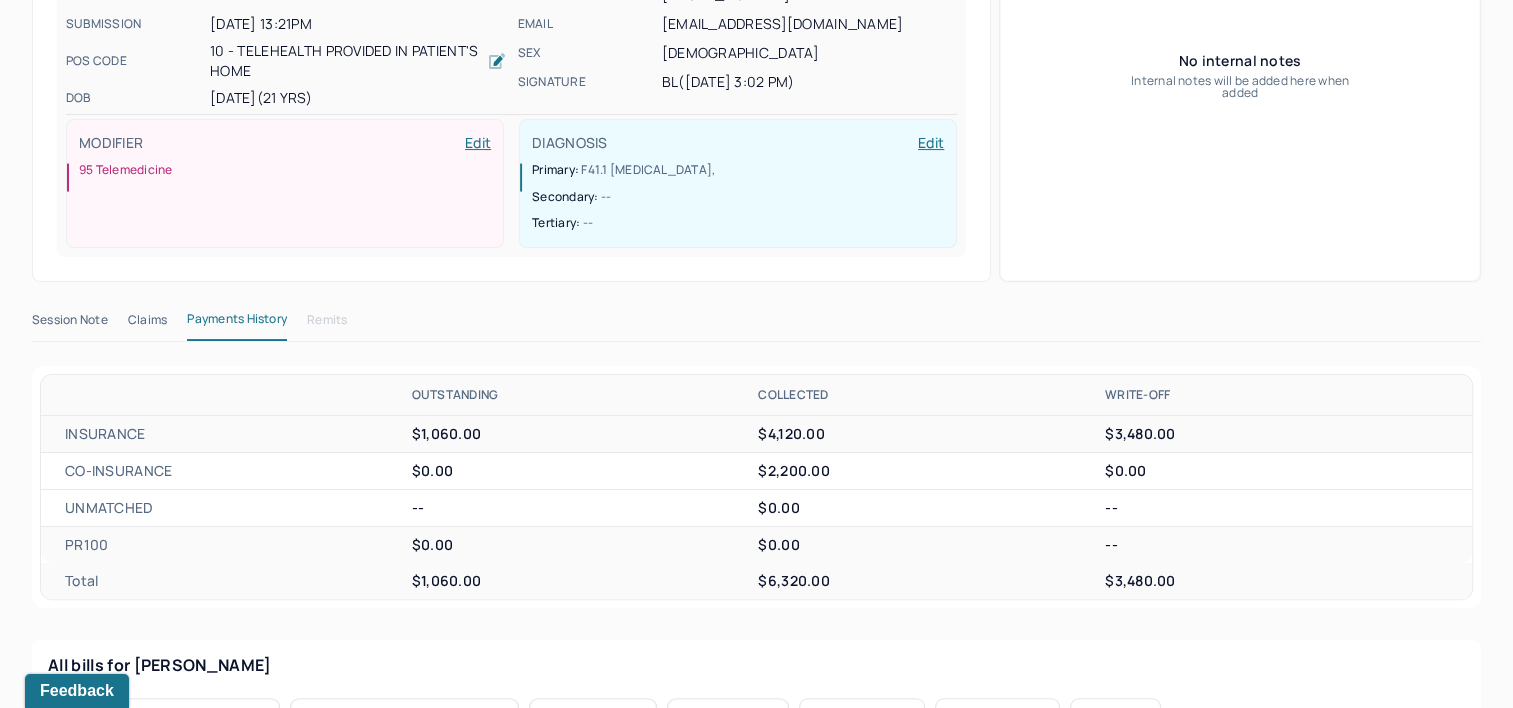 scroll, scrollTop: 311, scrollLeft: 0, axis: vertical 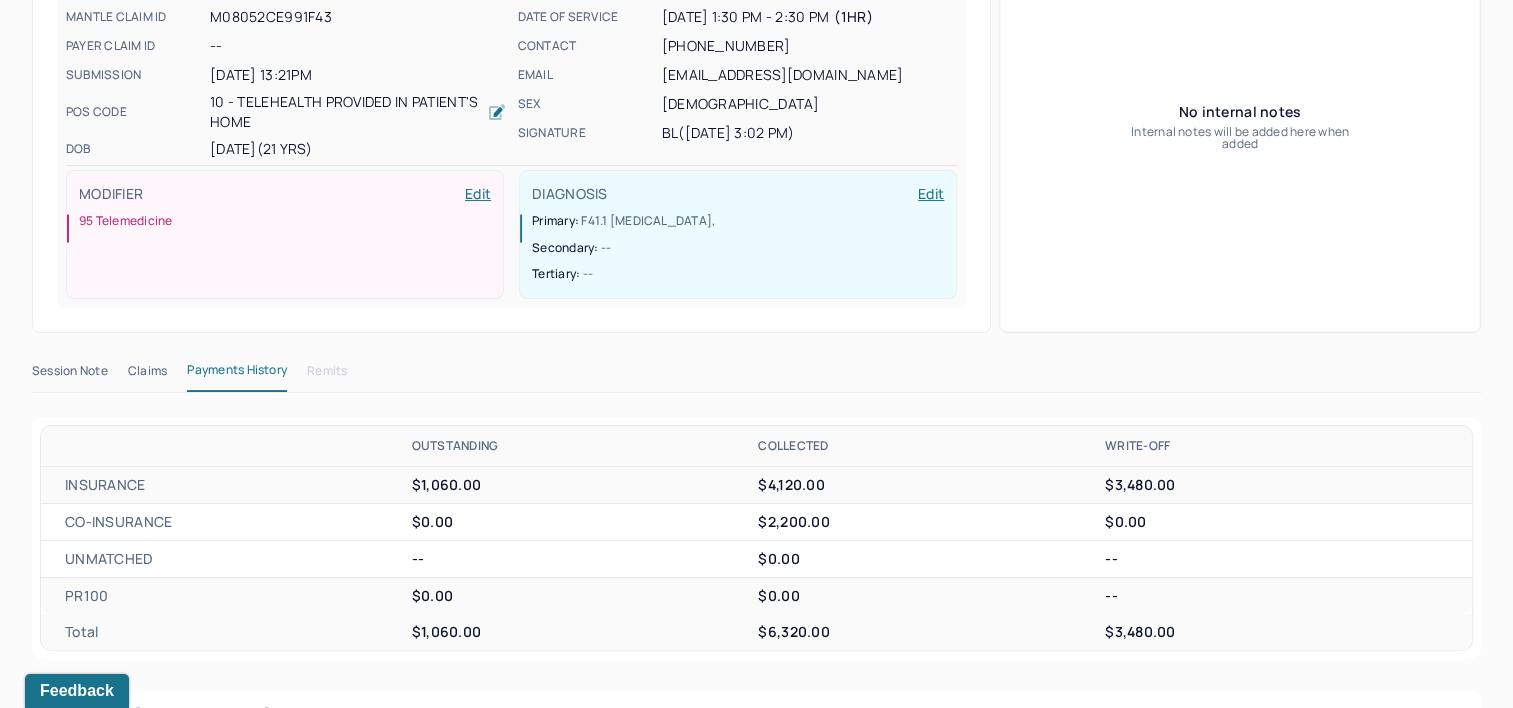 drag, startPoint x: 153, startPoint y: 364, endPoint x: 188, endPoint y: 359, distance: 35.35534 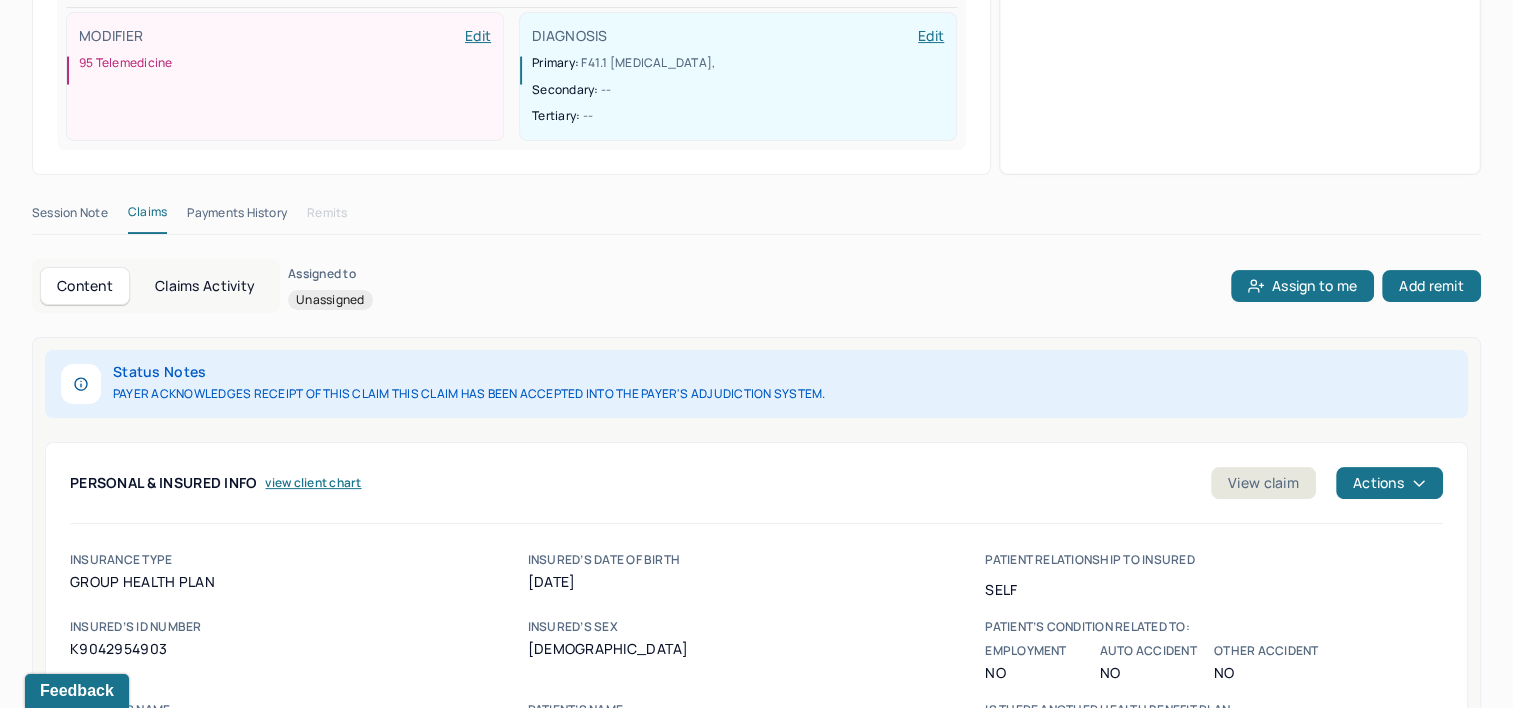 scroll, scrollTop: 611, scrollLeft: 0, axis: vertical 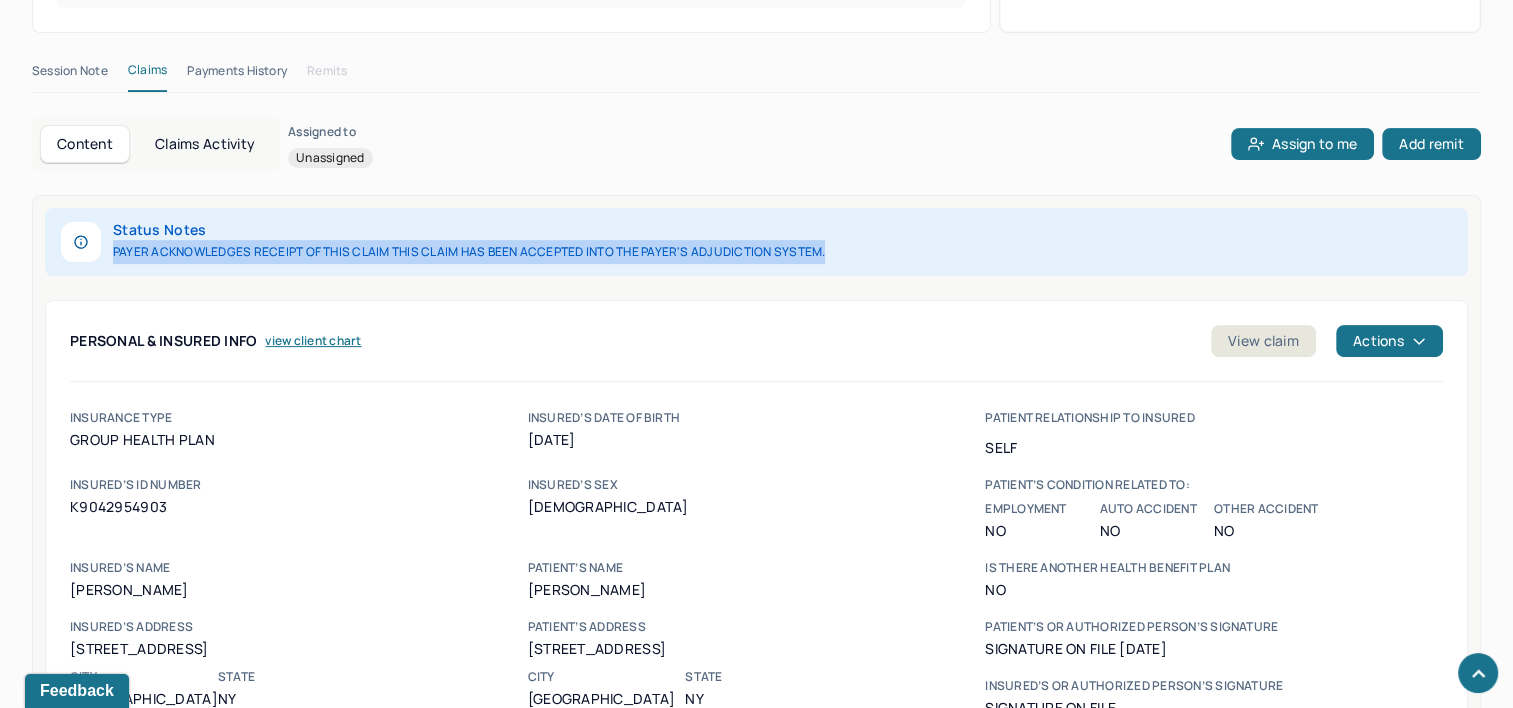 drag, startPoint x: 829, startPoint y: 249, endPoint x: 109, endPoint y: 244, distance: 720.01733 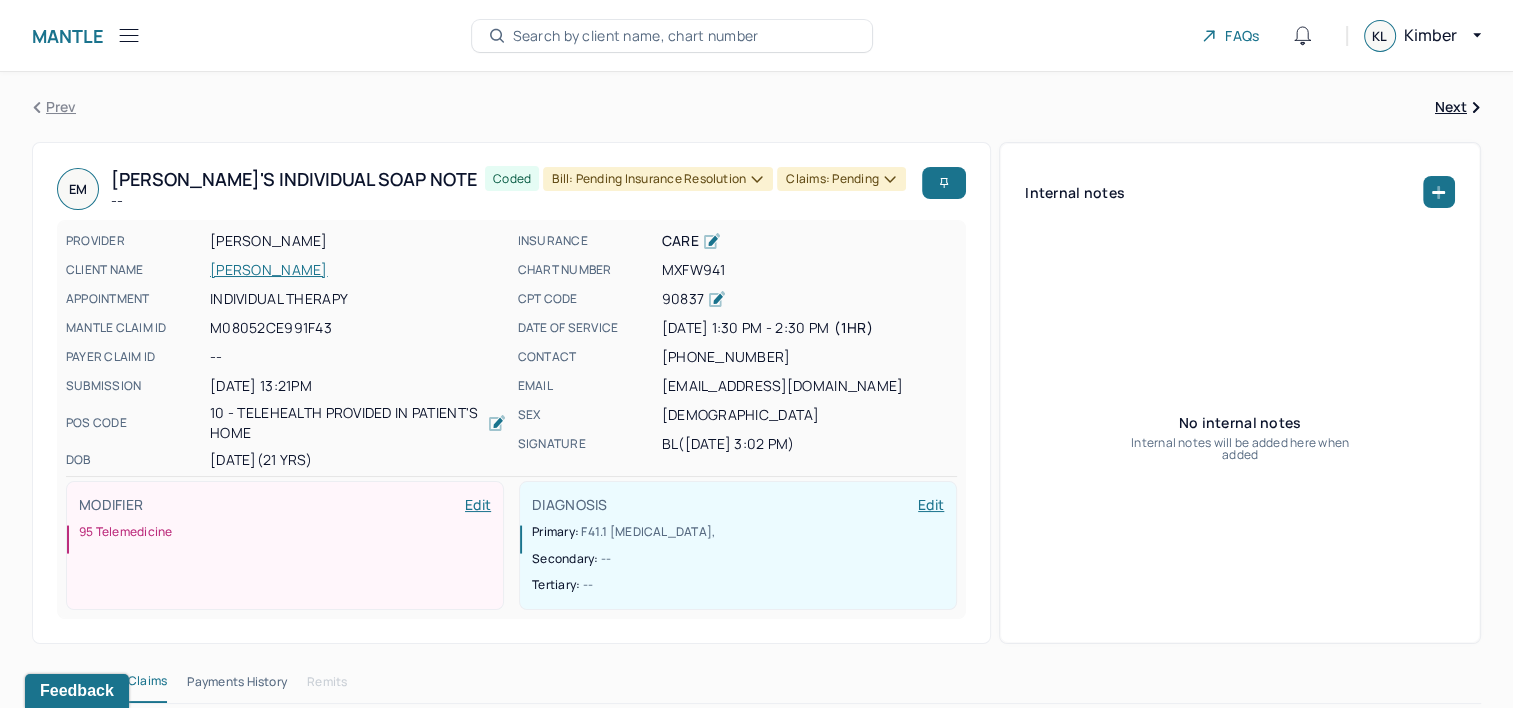 click on "Search by client name, chart number" at bounding box center (636, 36) 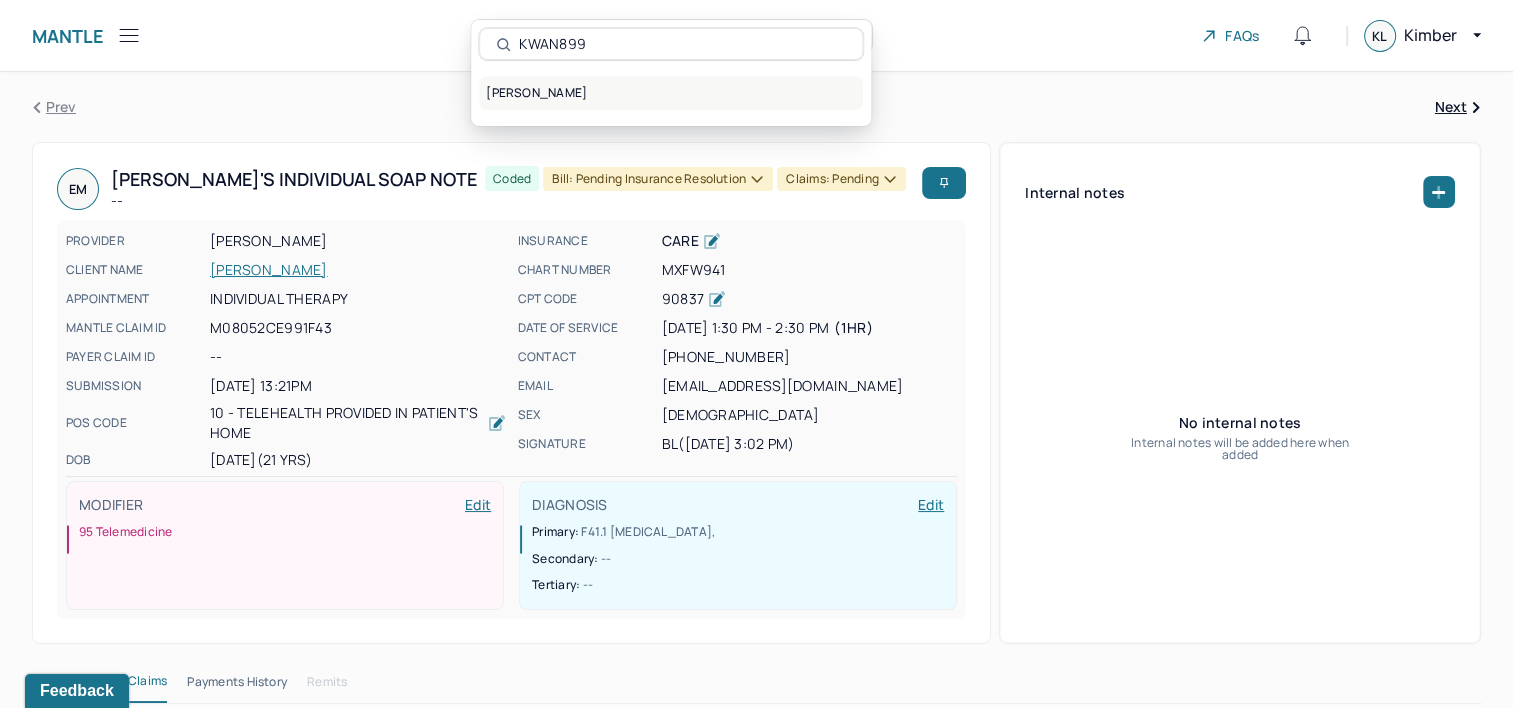 type on "KWAN899" 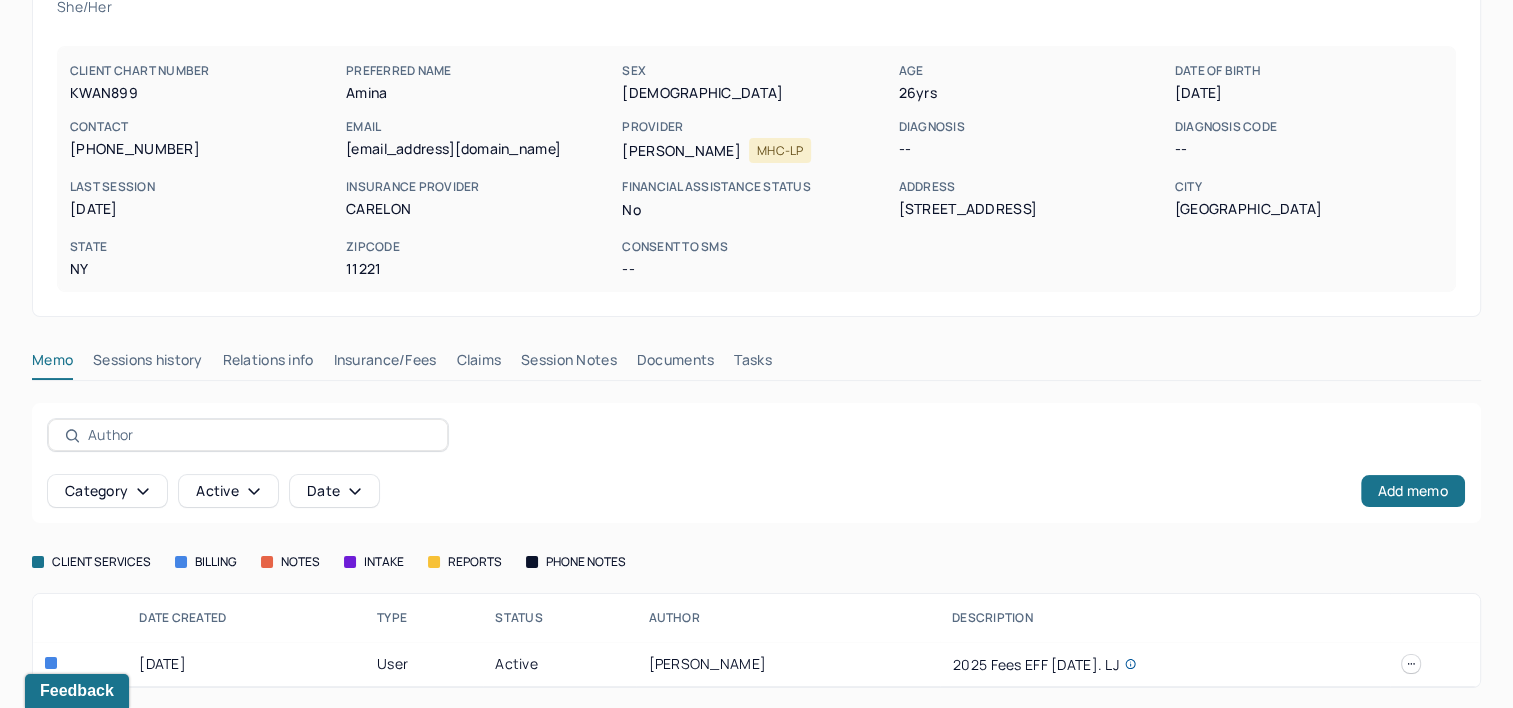 scroll, scrollTop: 158, scrollLeft: 0, axis: vertical 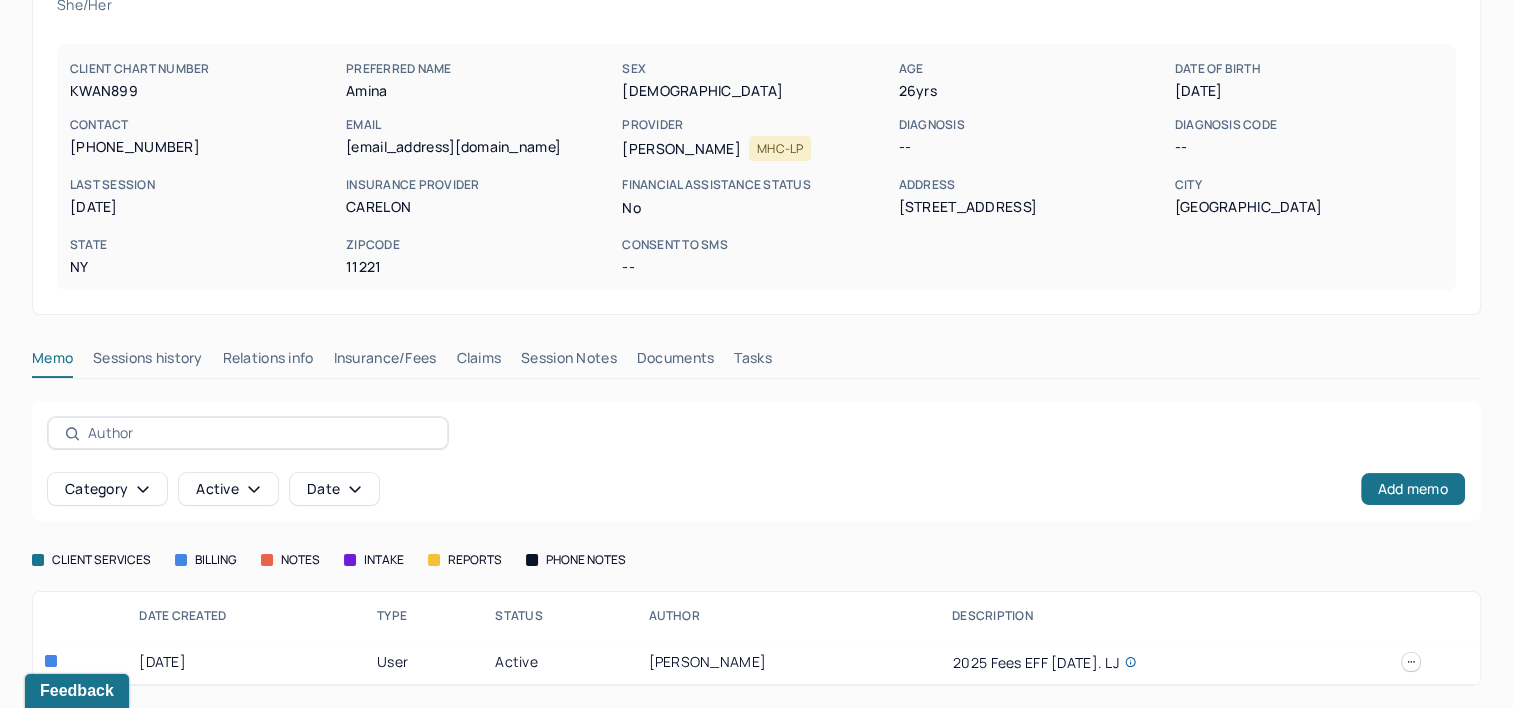 click on "Claims" at bounding box center [478, 362] 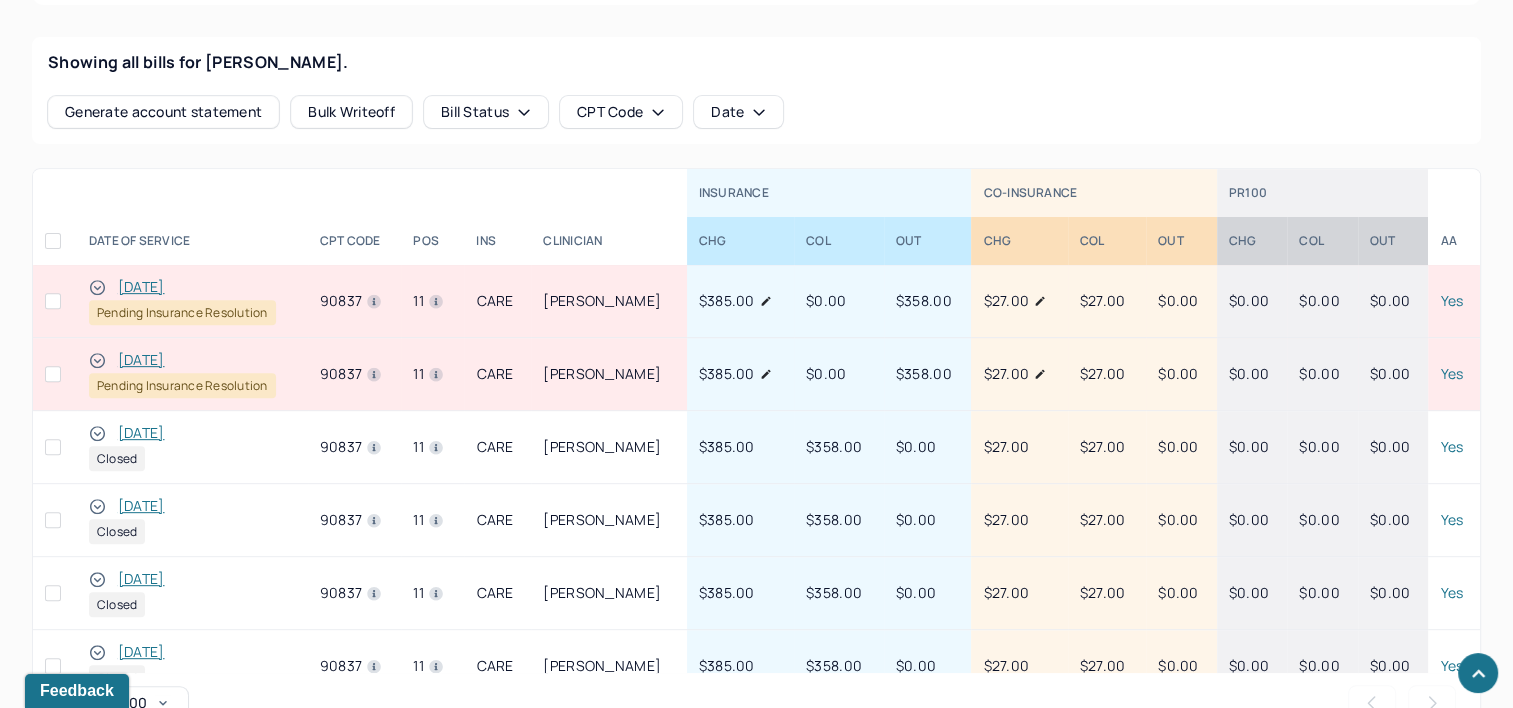 scroll, scrollTop: 800, scrollLeft: 0, axis: vertical 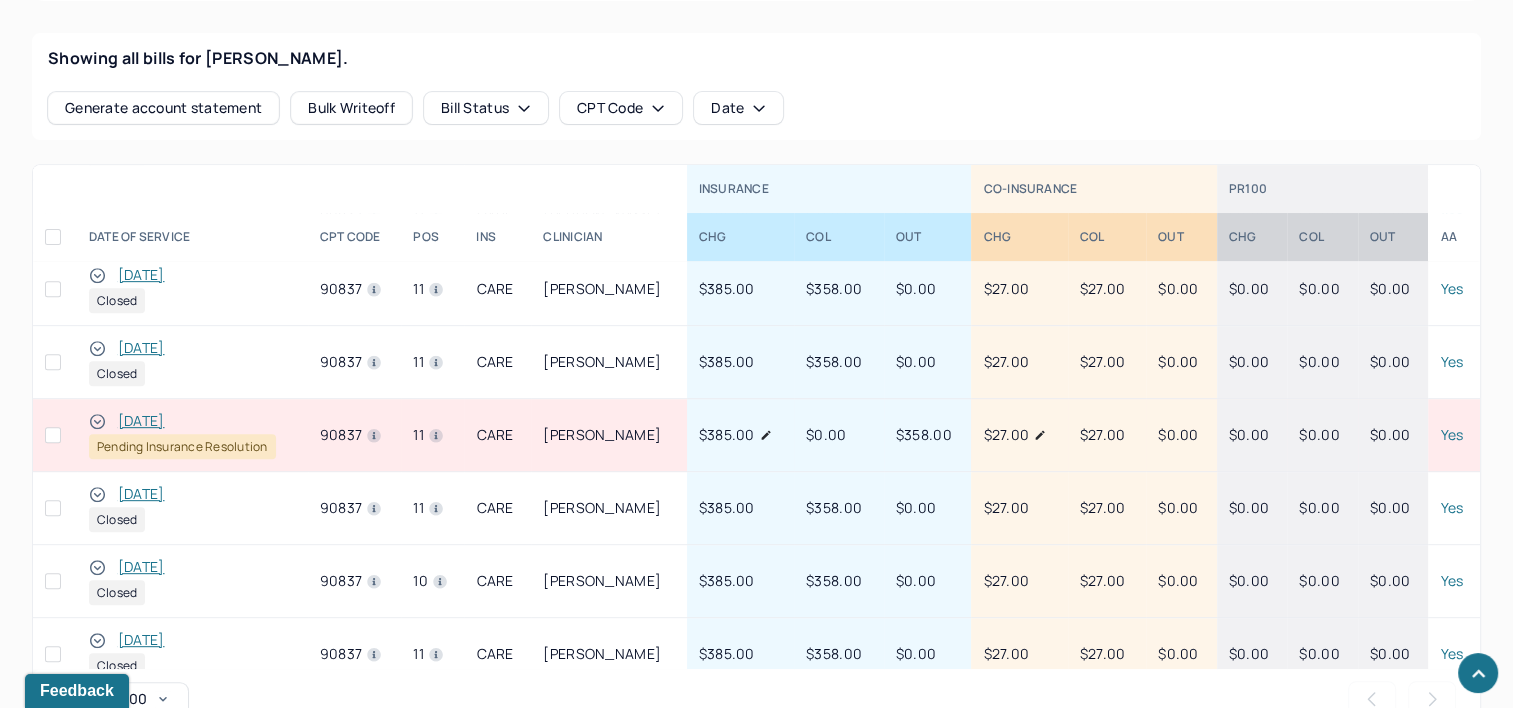 click on "[DATE]" at bounding box center [141, 421] 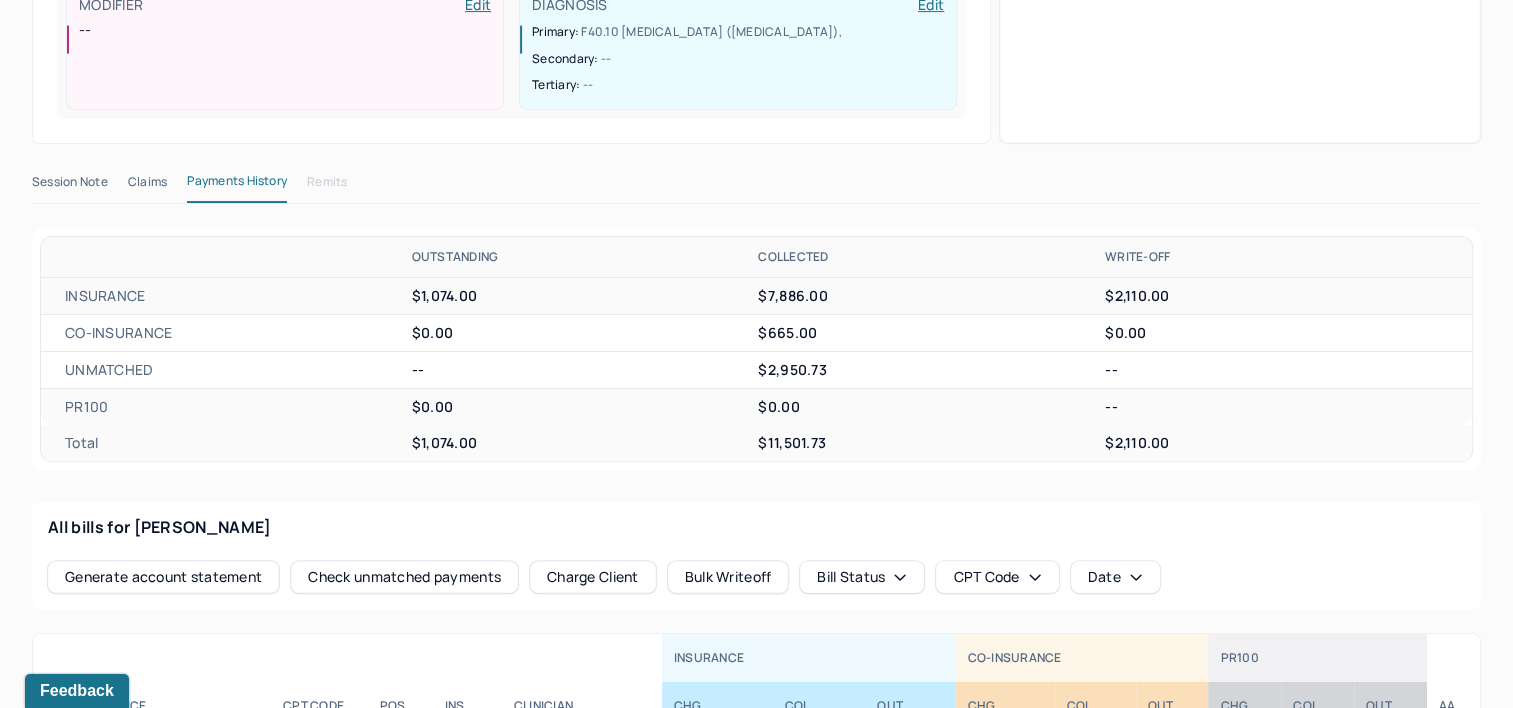 scroll, scrollTop: 500, scrollLeft: 0, axis: vertical 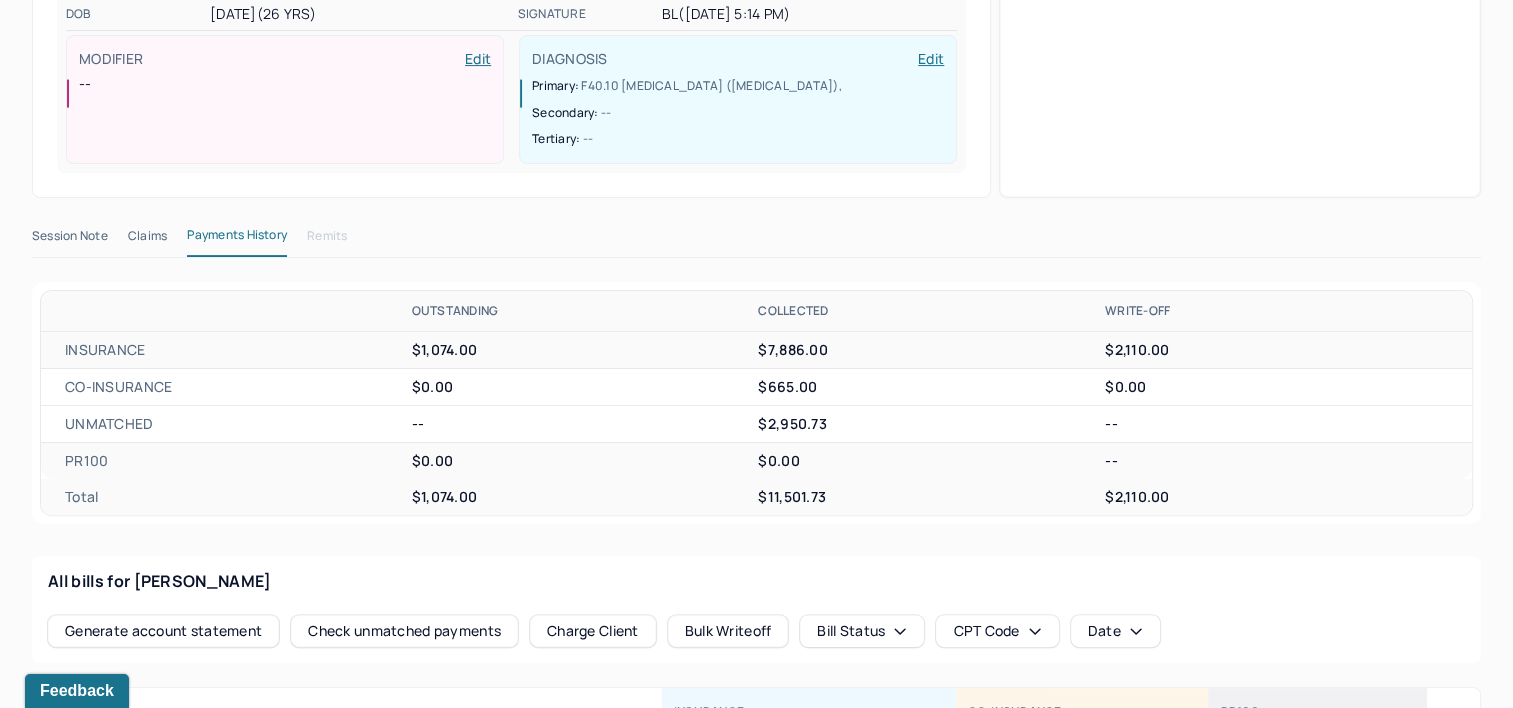 click on "Claims" at bounding box center (147, 240) 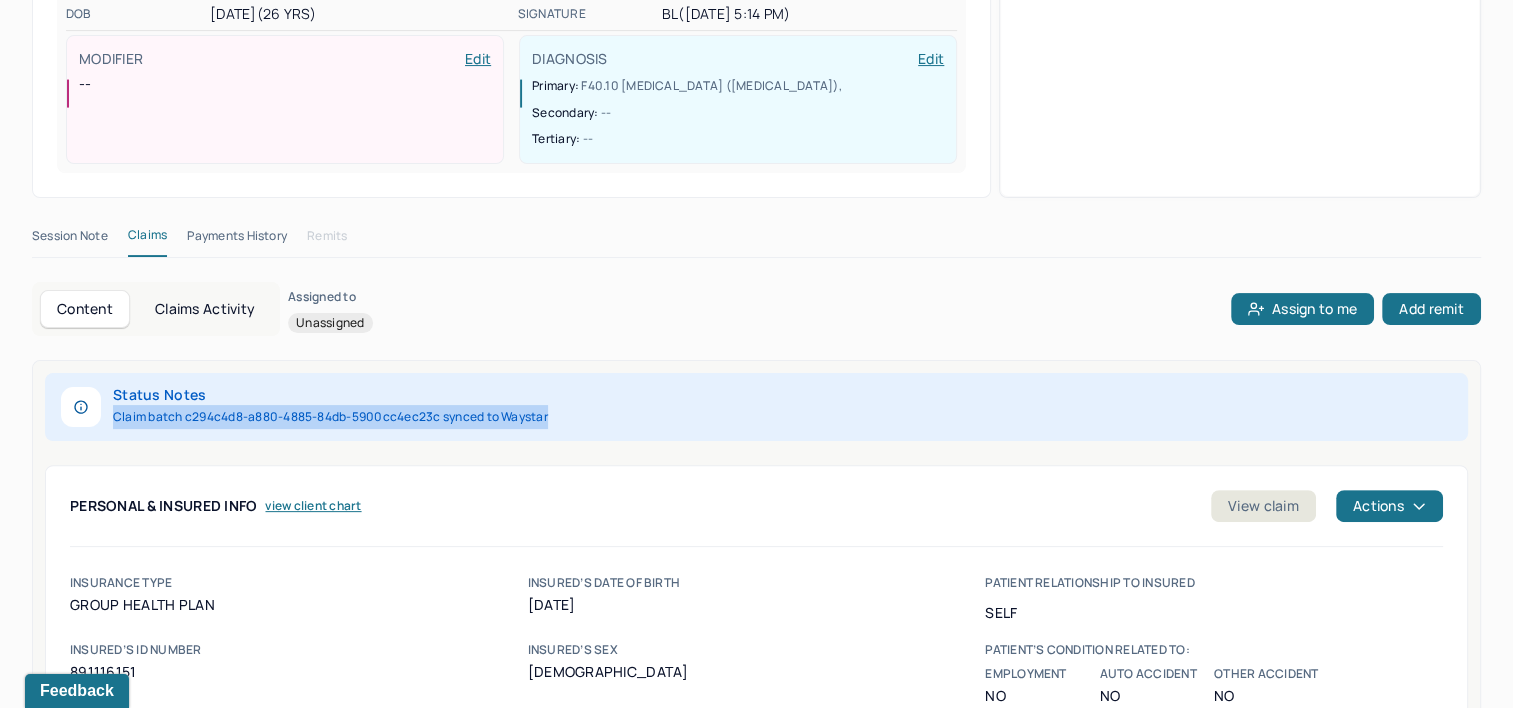 drag, startPoint x: 582, startPoint y: 384, endPoint x: 112, endPoint y: 381, distance: 470.00958 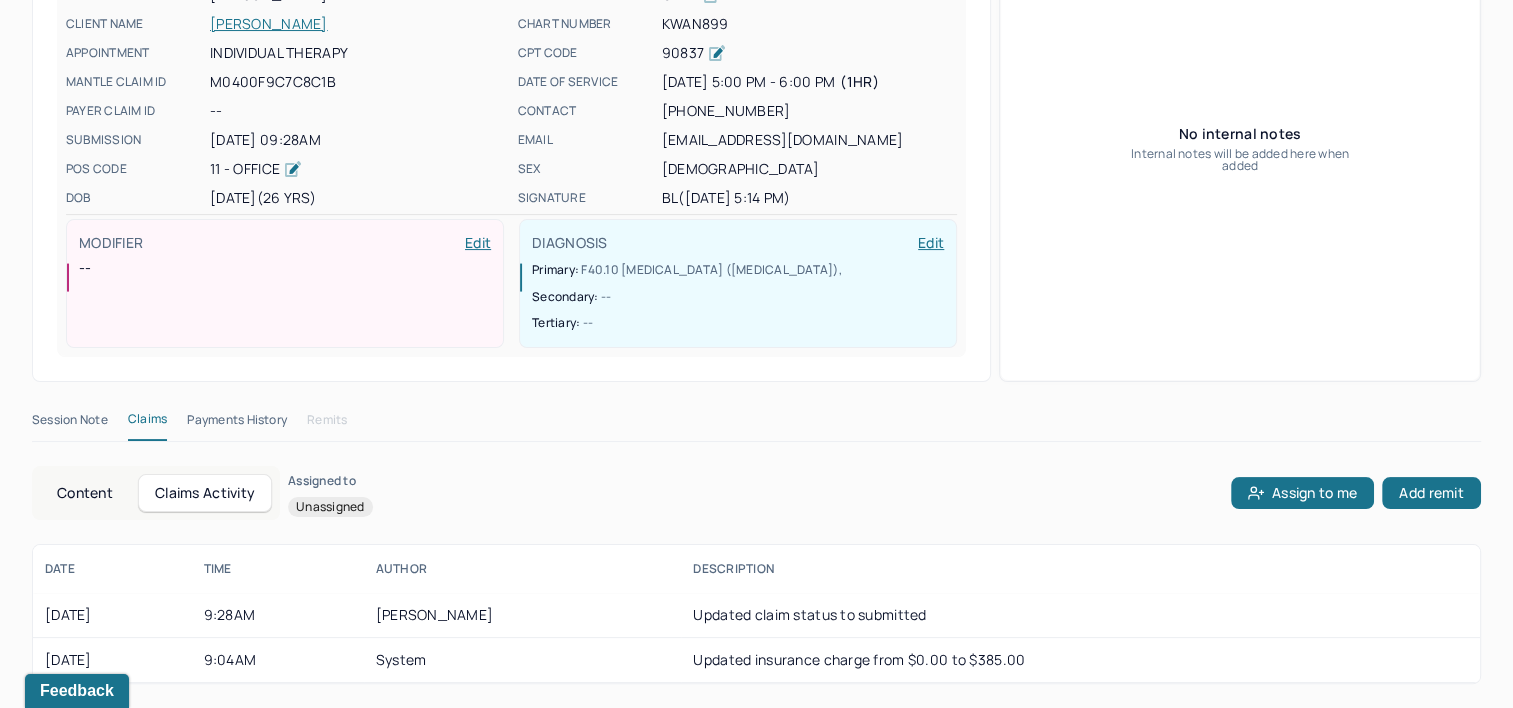 scroll, scrollTop: 276, scrollLeft: 0, axis: vertical 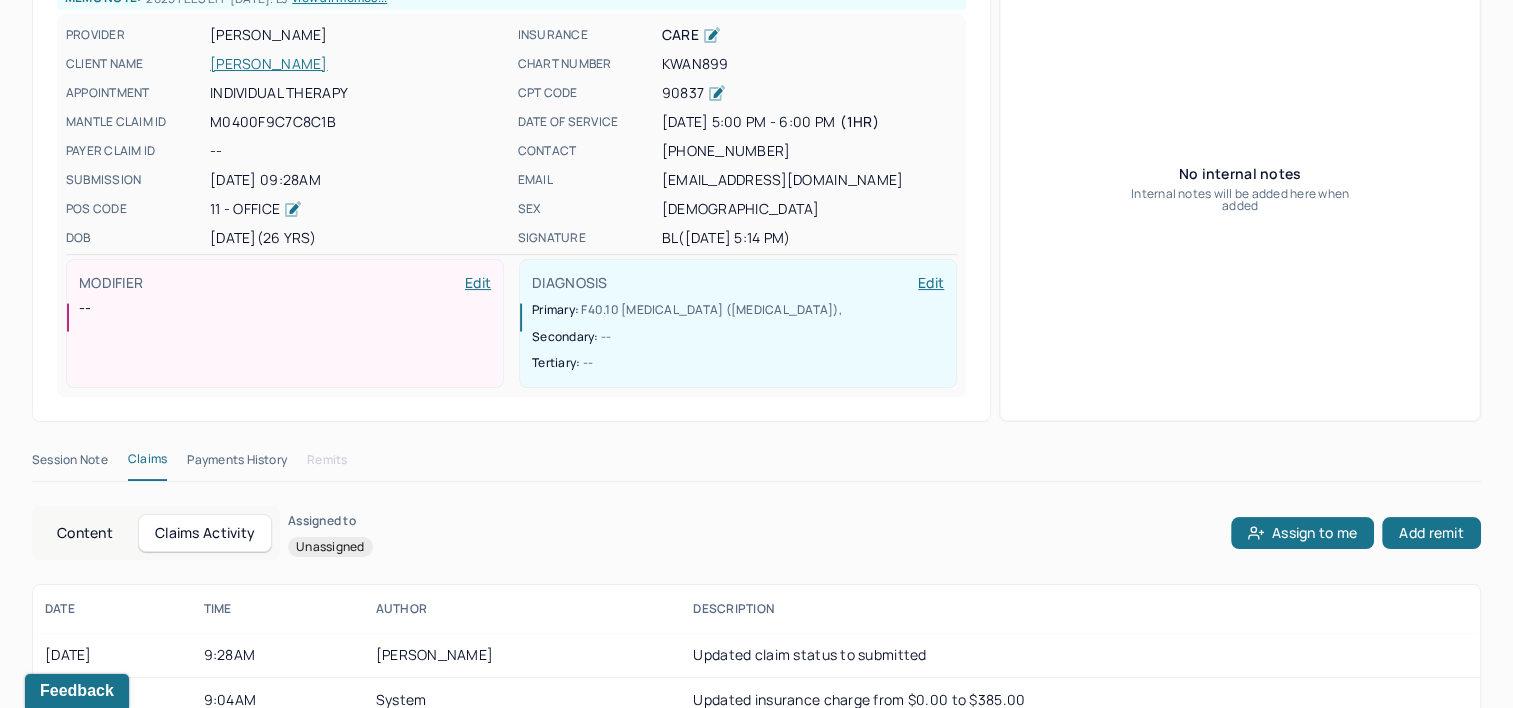 type 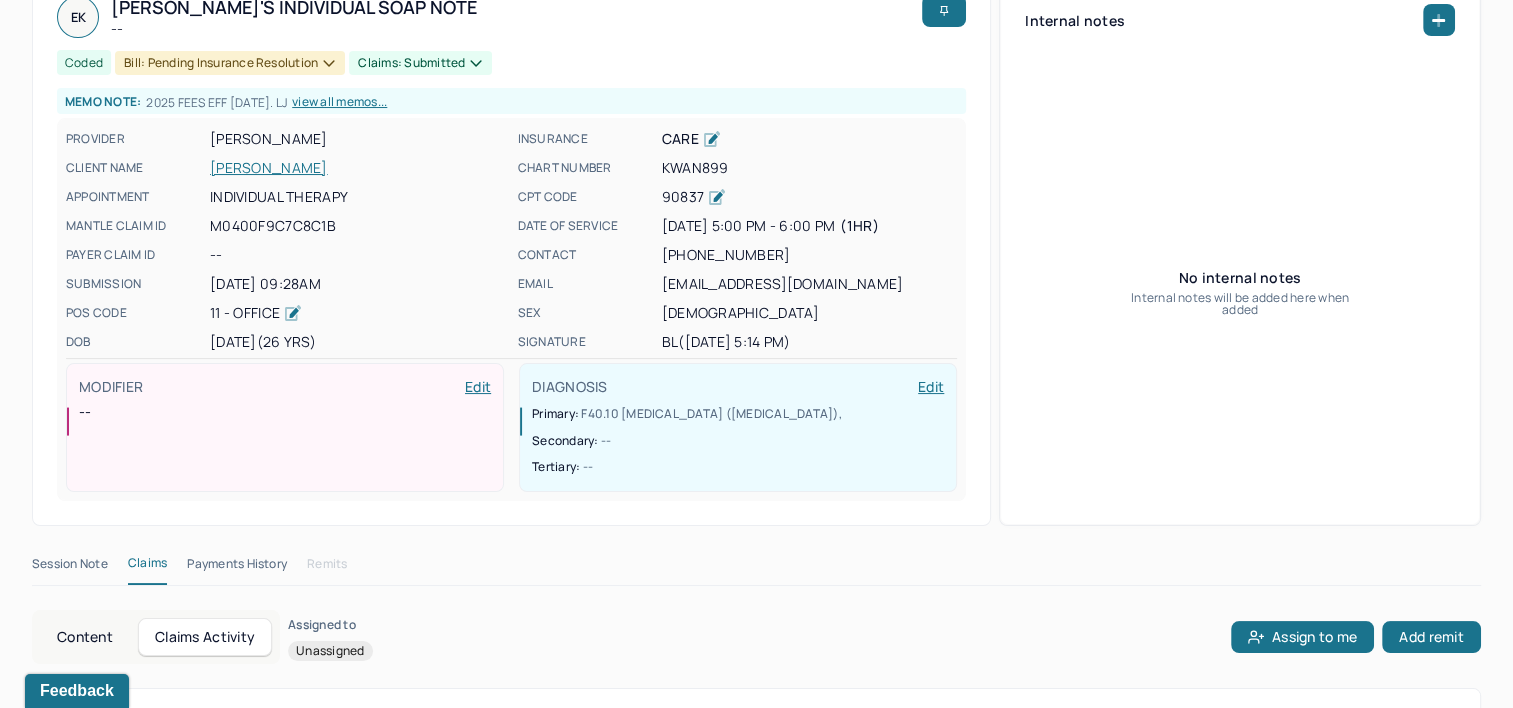 scroll, scrollTop: 0, scrollLeft: 0, axis: both 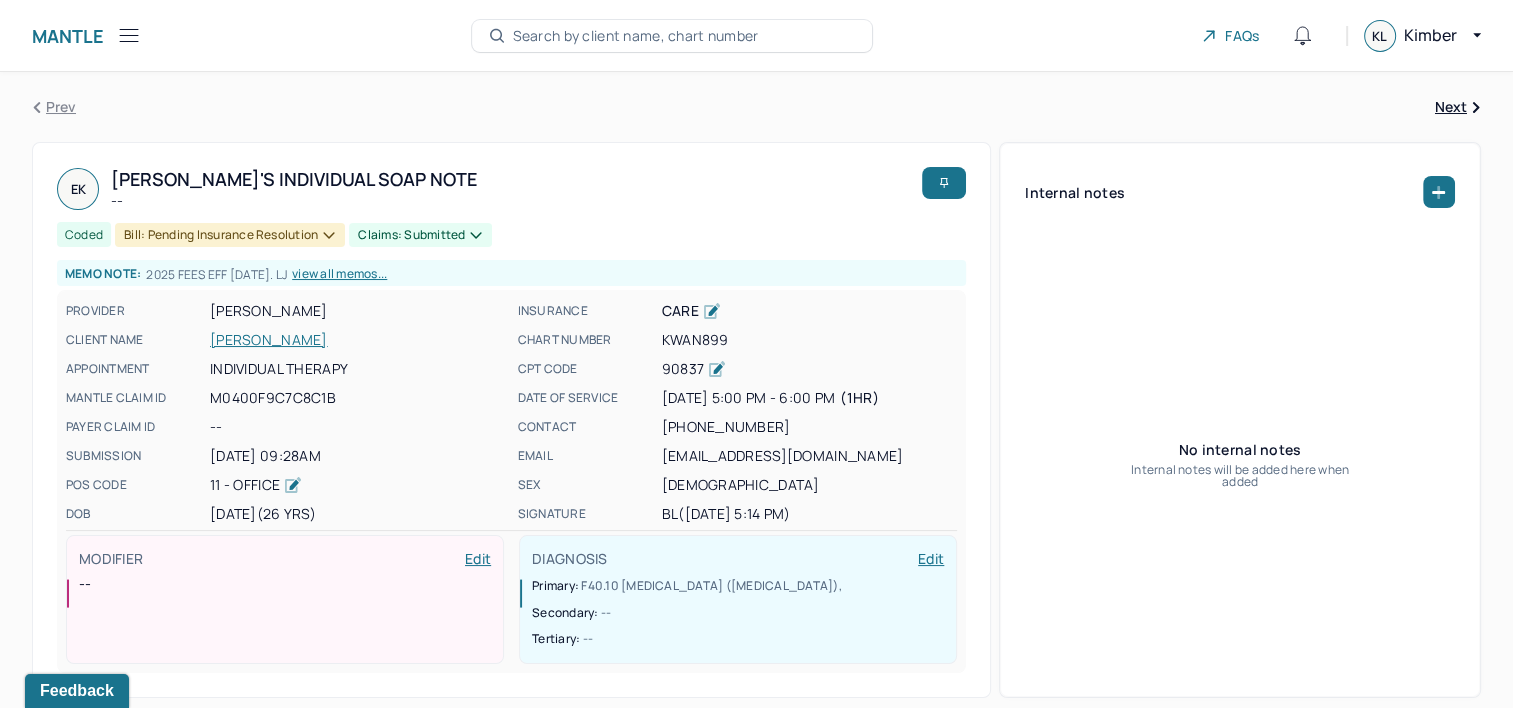 click on "Search by client name, chart number" at bounding box center (636, 36) 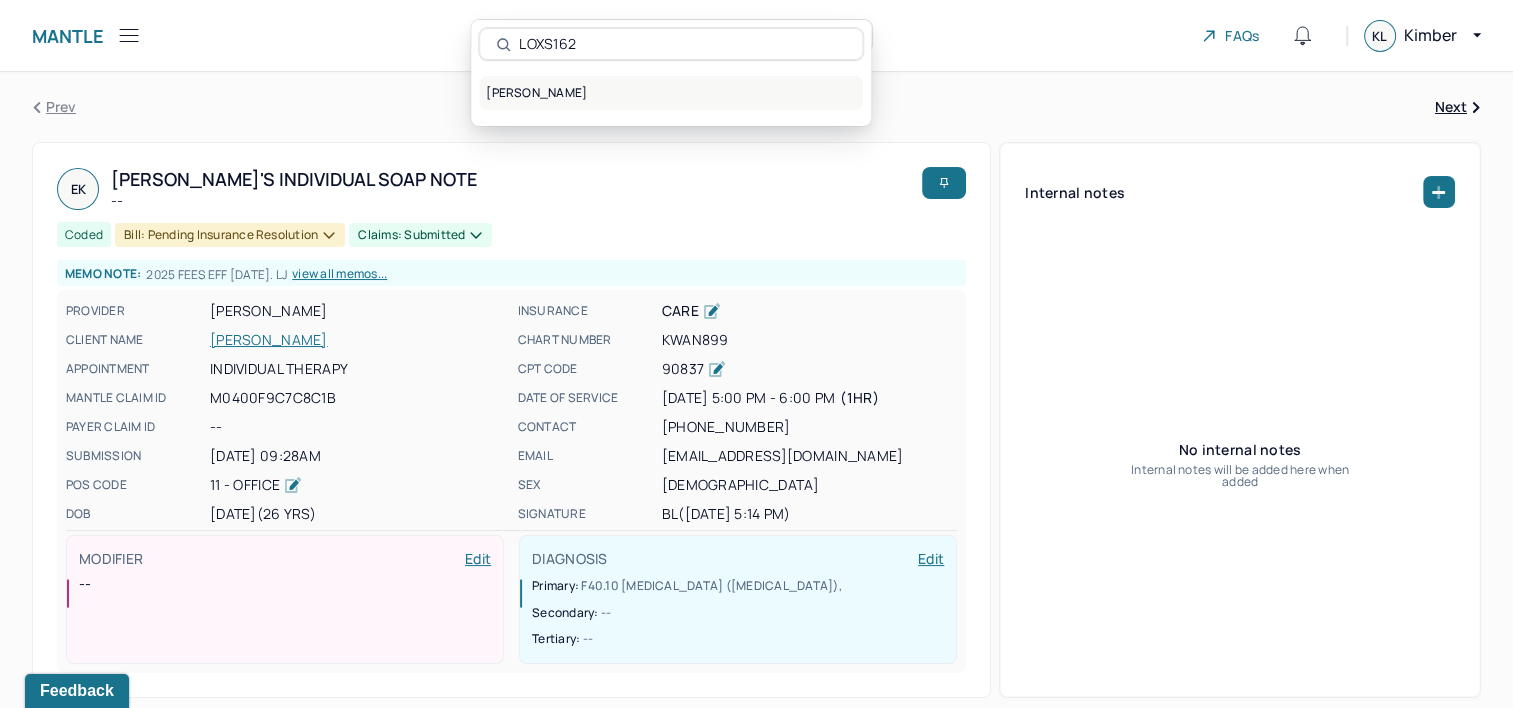 type on "LOXS162" 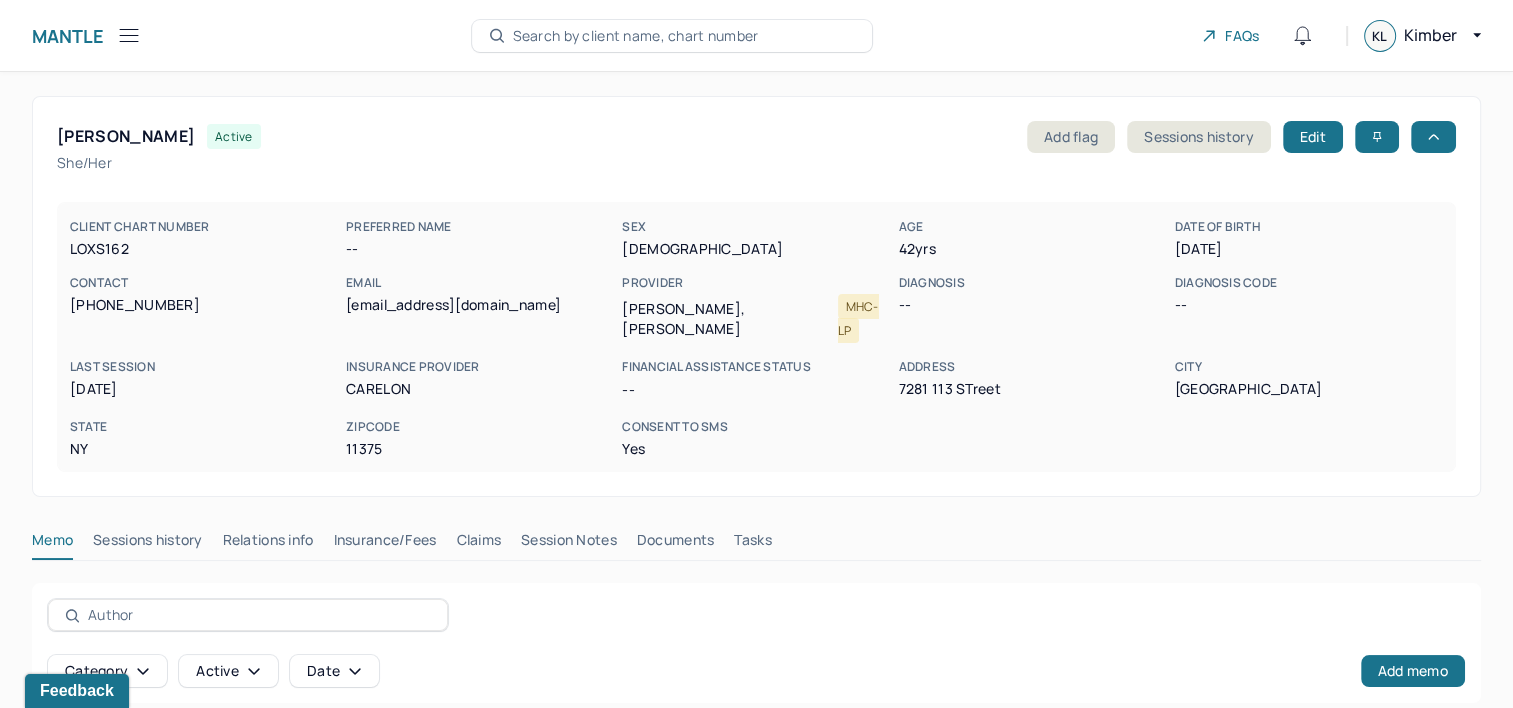 click on "[PERSON_NAME] active   Add flag     Sessions history     Edit               she/her CLIENT CHART NUMBER LOXS162 PREFERRED NAME -- SEX [DEMOGRAPHIC_DATA] AGE [DEMOGRAPHIC_DATA]  yrs DATE OF BIRTH [DEMOGRAPHIC_DATA]  CONTACT [PHONE_NUMBER] EMAIL [EMAIL_ADDRESS][DOMAIN_NAME] PROVIDER [PERSON_NAME], YOSHINORI MHC-LP DIAGNOSIS -- DIAGNOSIS CODE -- LAST SESSION [DATE] insurance provider CARELON FINANCIAL ASSISTANCE STATUS -- Address [STREET_ADDRESS][US_STATE] Consent to Sms Yes   Memo     Sessions history     Relations info     Insurance/Fees     Claims     Session Notes     Documents     Tasks     Category     active     Date     Add memo   client services billing notes intake reports phone notes Date created Type Status Author Description [DATE] user active [PERSON_NAME] 2025 Fees EFF [DATE]. LJ         [DATE] user active [PERSON_NAME]  Carelon payment accepted for $275.85 for DOS [DATE] on [DATE]         [DATE] type User Author [PERSON_NAME] status active description 2025 Fees EFF [DATE]. LJ [DATE] type" at bounding box center (756, 504) 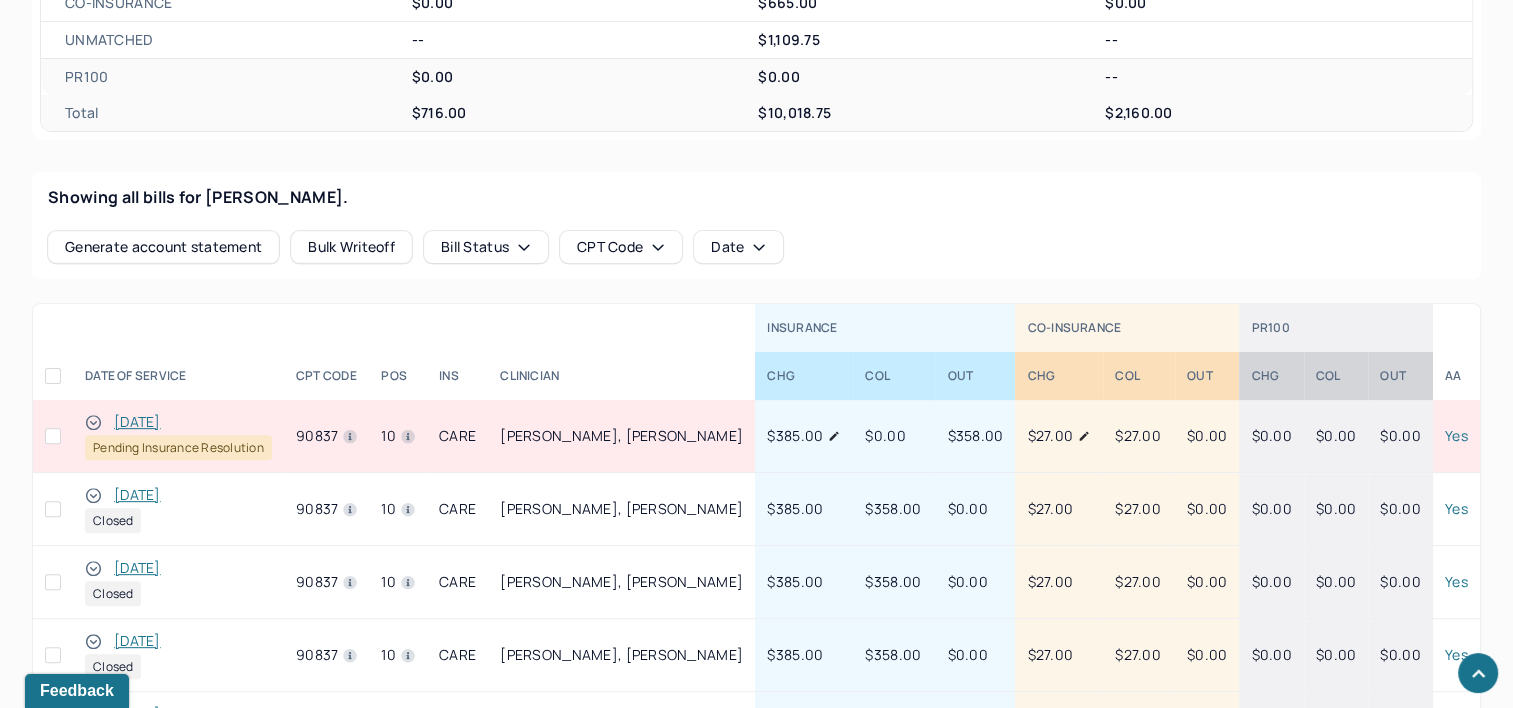 scroll, scrollTop: 800, scrollLeft: 0, axis: vertical 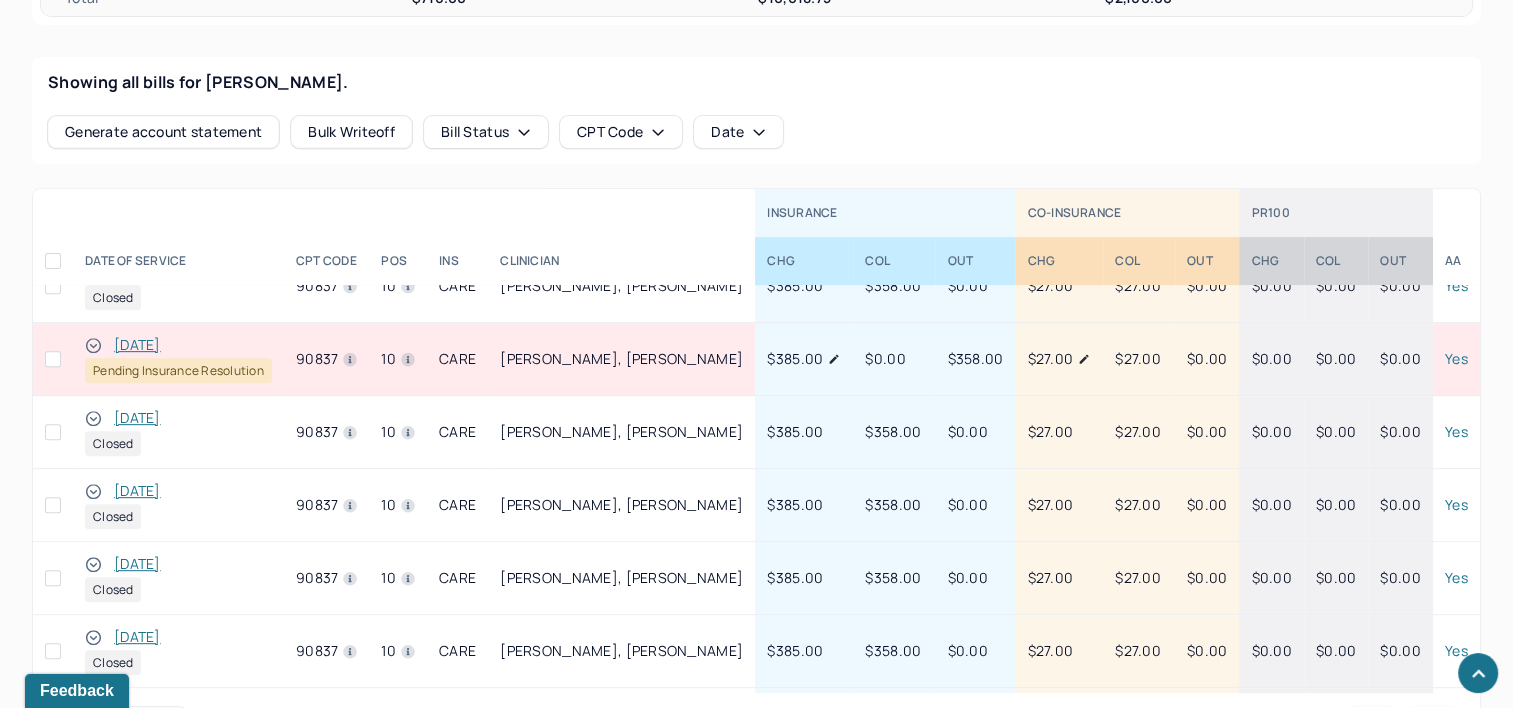 click on "[DATE]" at bounding box center [137, 345] 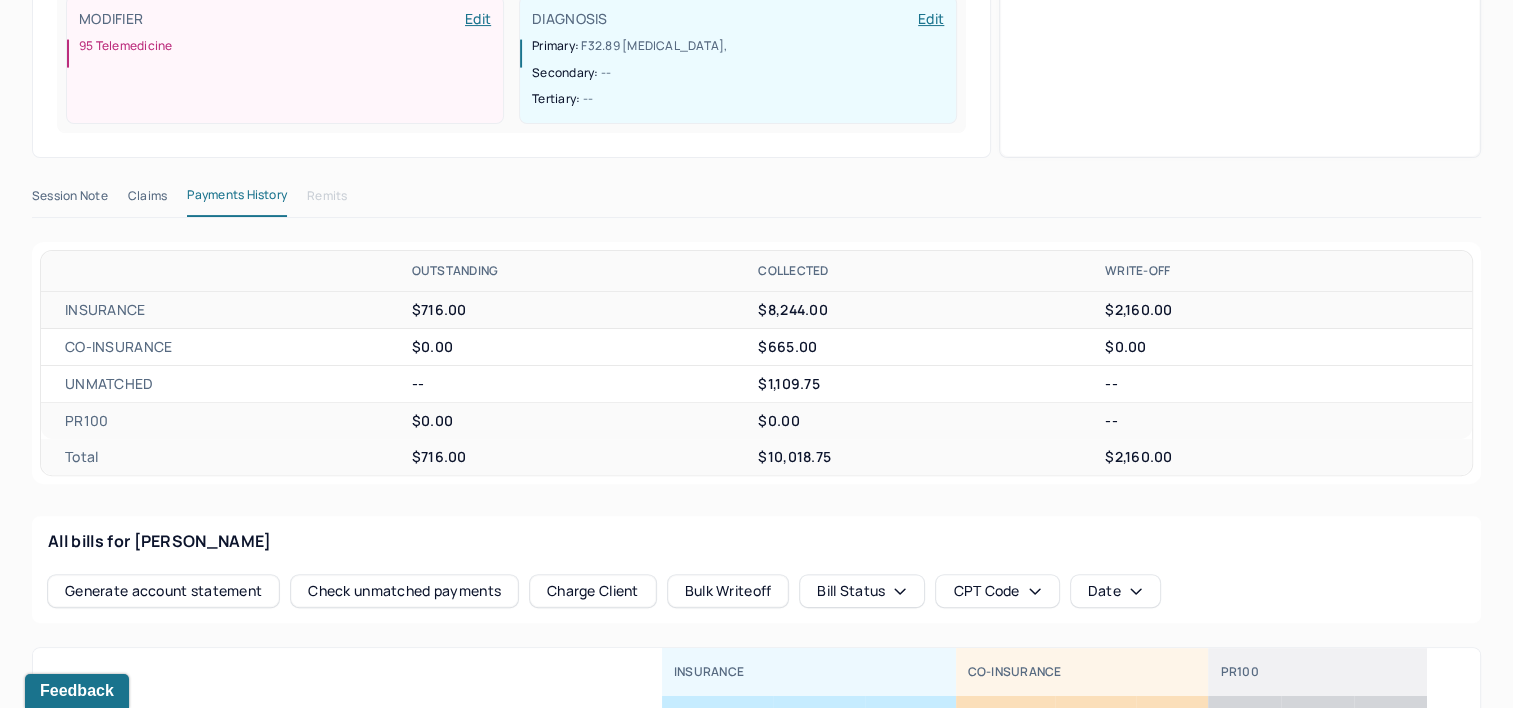 scroll, scrollTop: 500, scrollLeft: 0, axis: vertical 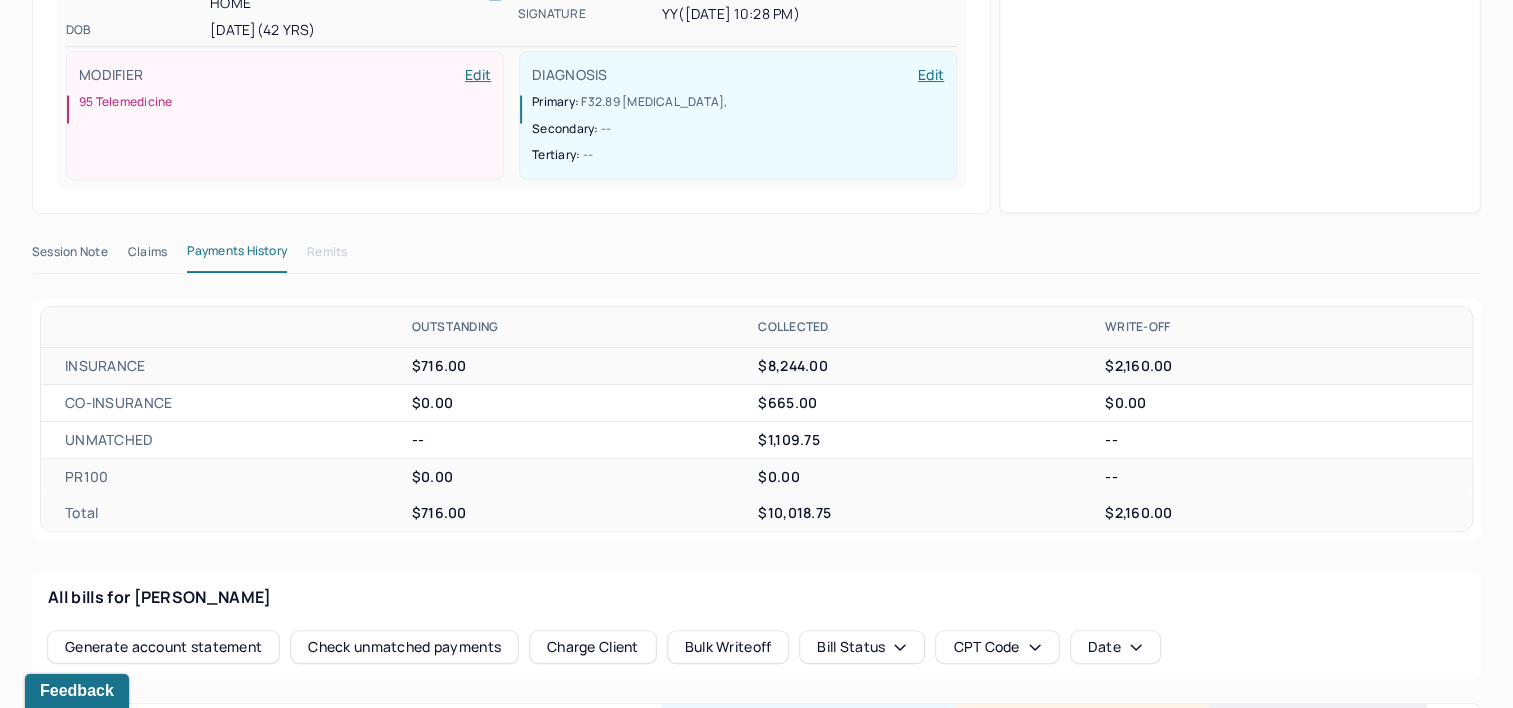 click on "Claims" at bounding box center [147, 256] 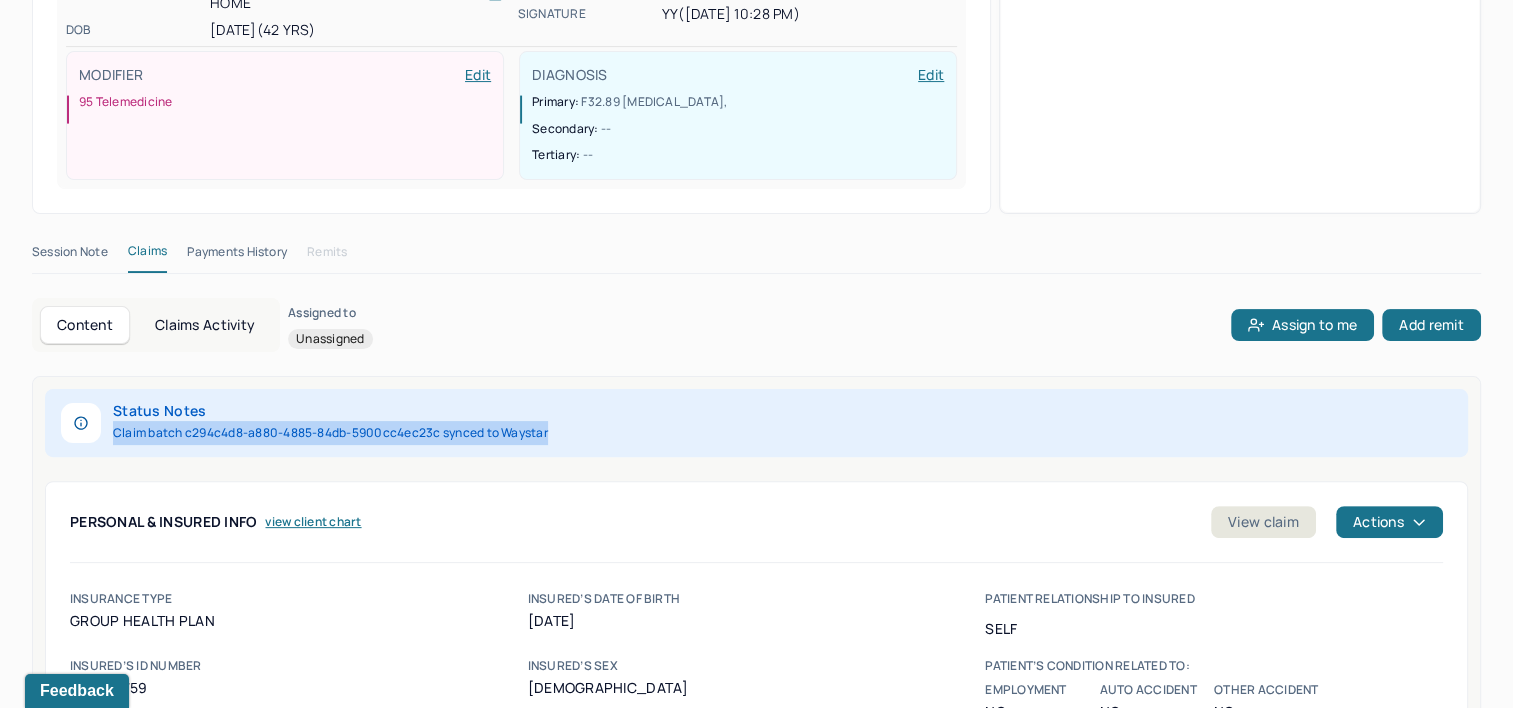 drag, startPoint x: 113, startPoint y: 387, endPoint x: 582, endPoint y: 398, distance: 469.12897 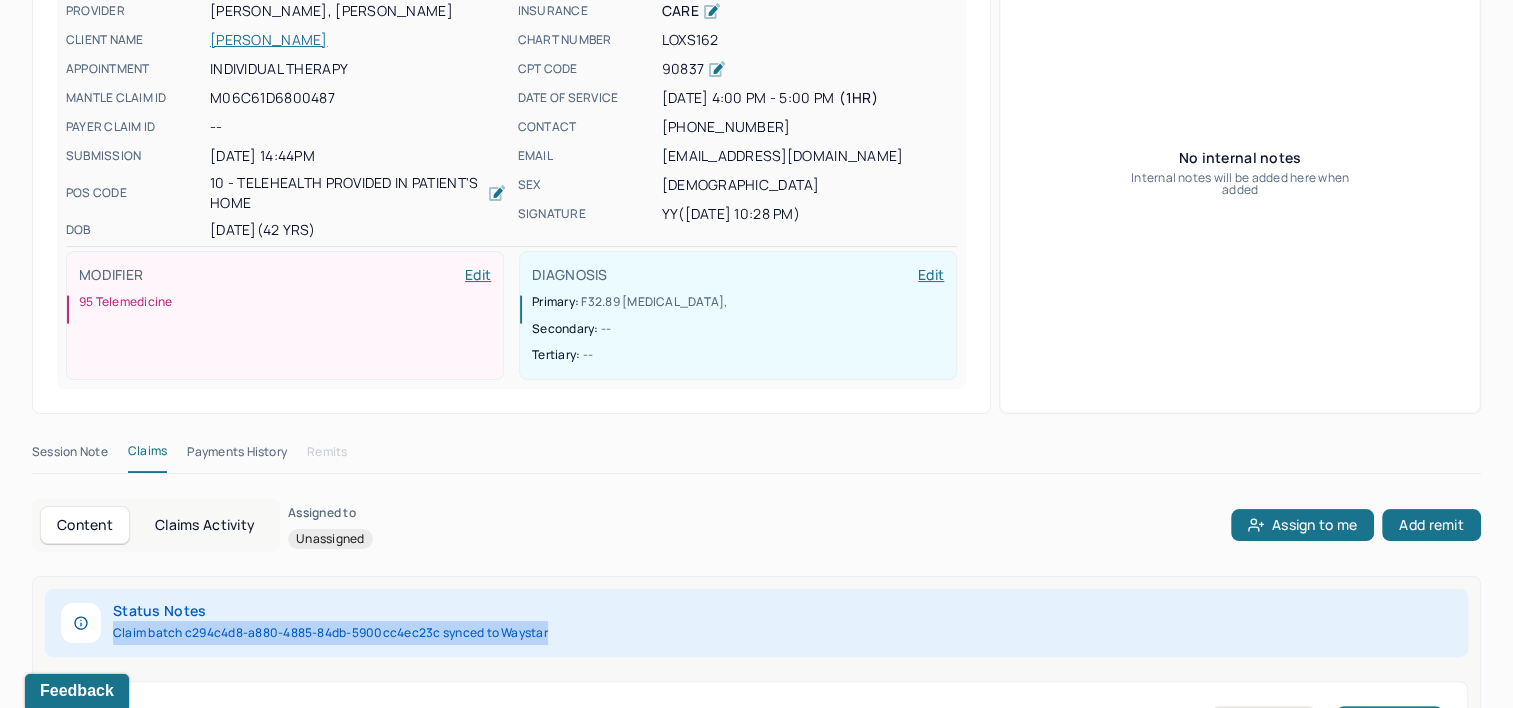 scroll, scrollTop: 0, scrollLeft: 0, axis: both 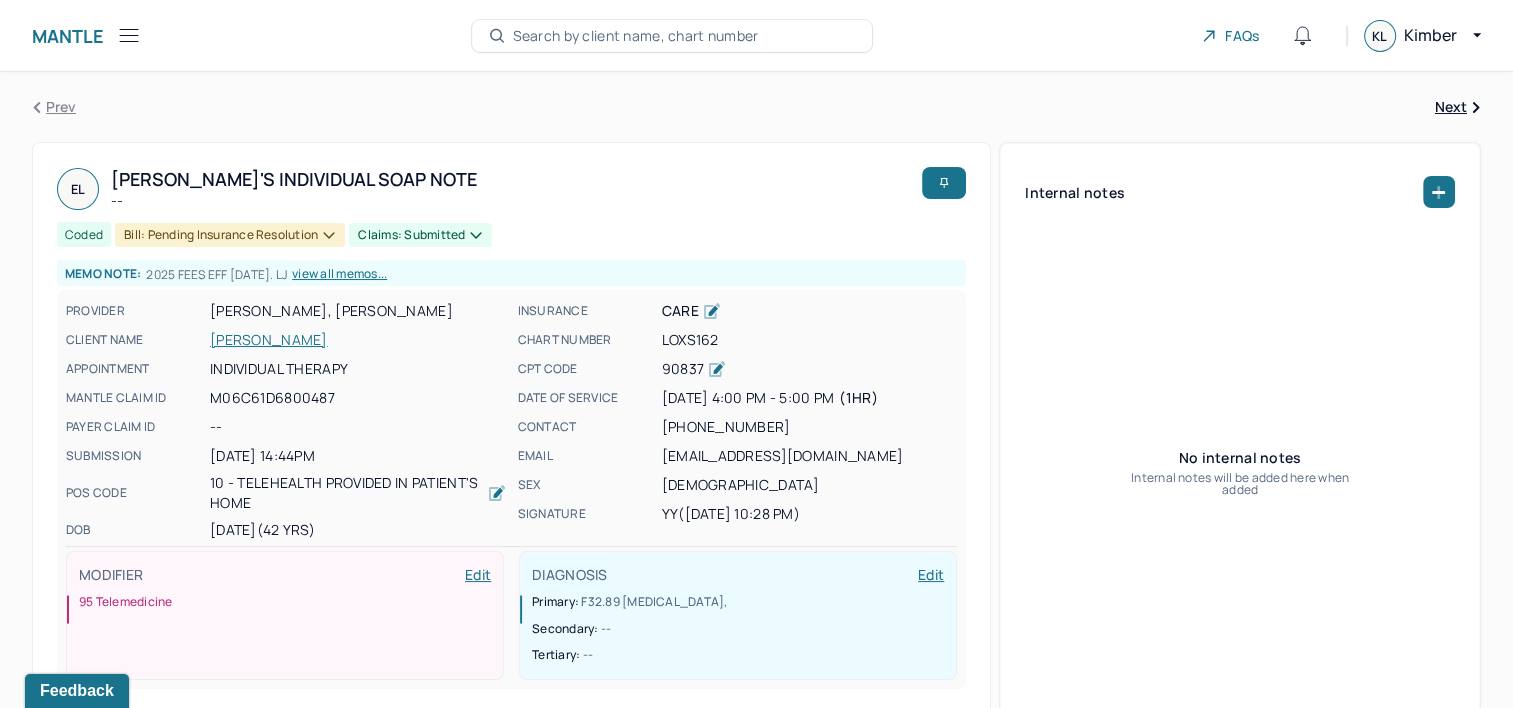 click on "Search by client name, chart number" at bounding box center [636, 36] 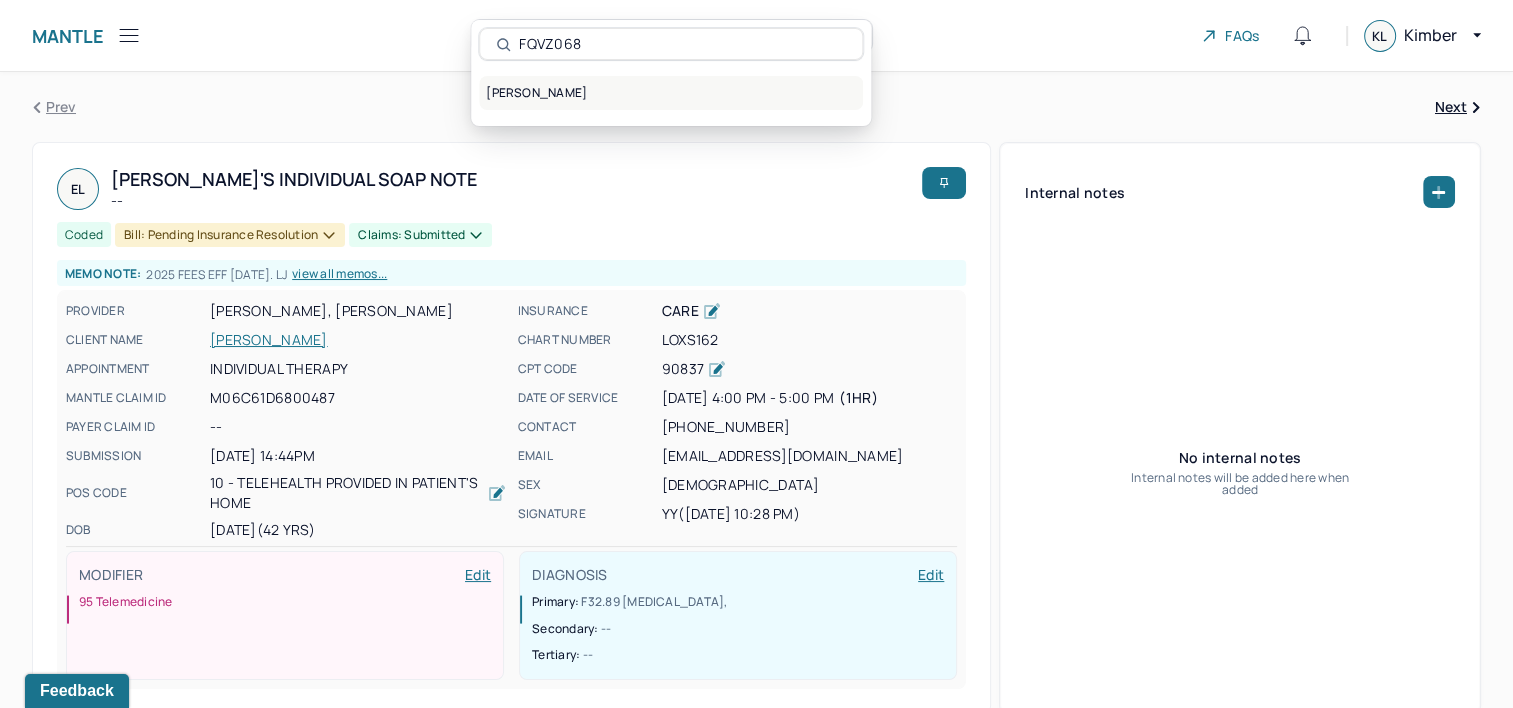 type on "FQVZ068" 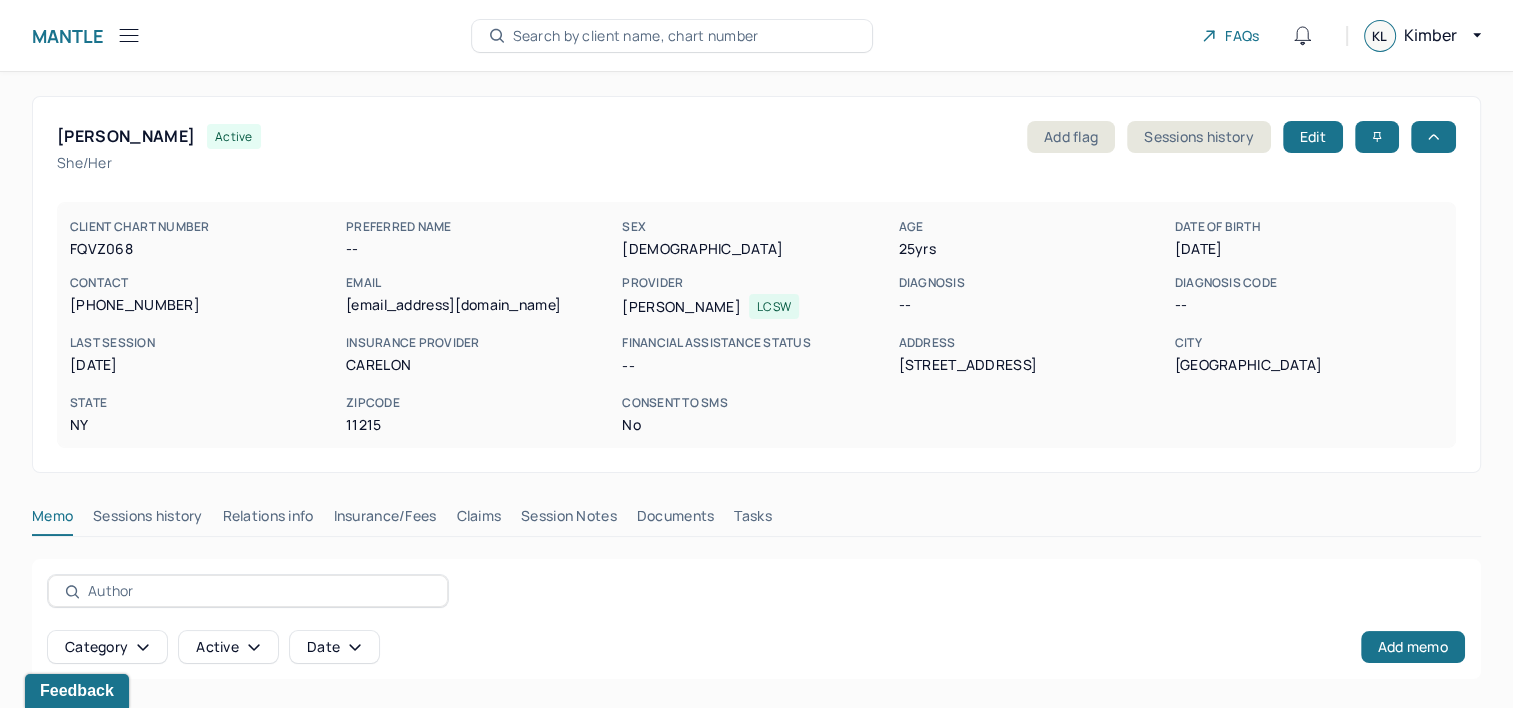 click on "Claims" at bounding box center (478, 520) 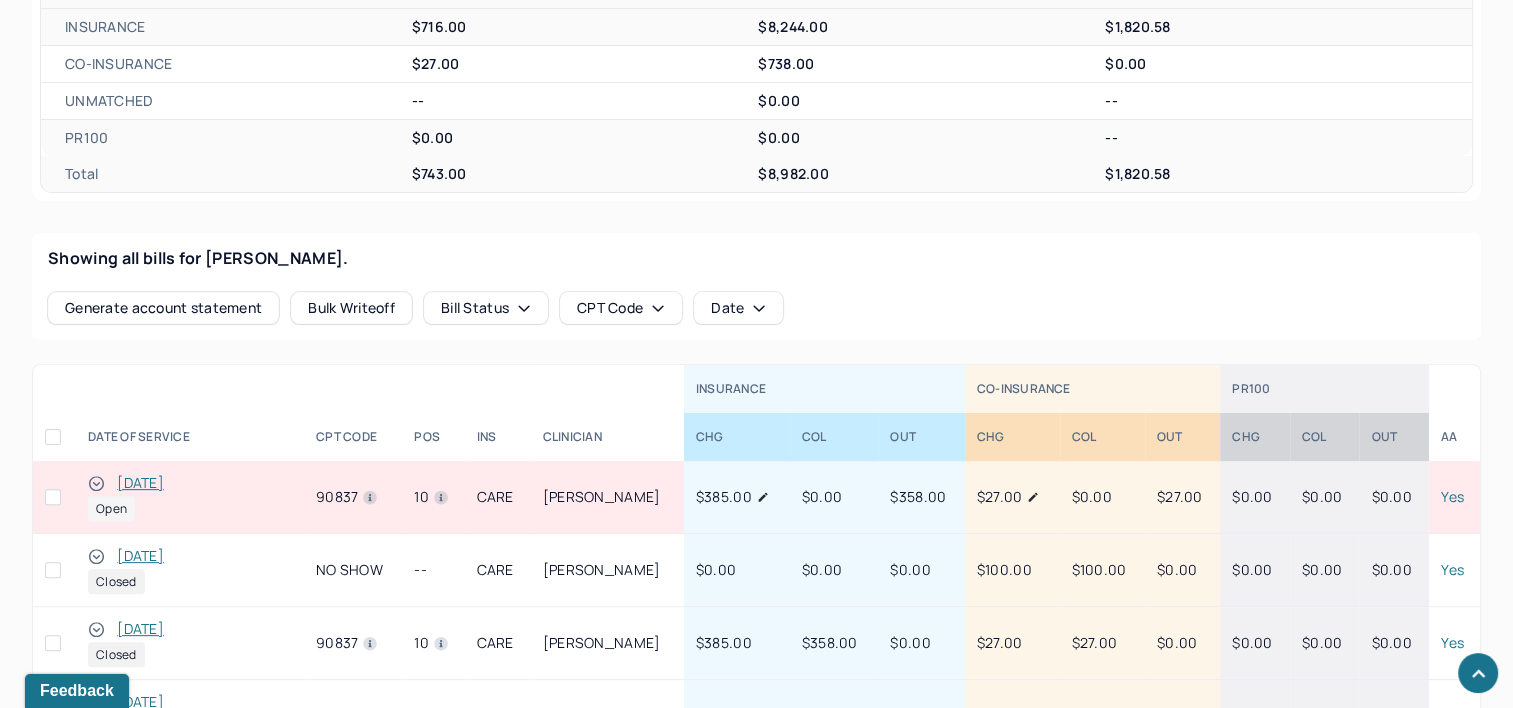 scroll, scrollTop: 641, scrollLeft: 0, axis: vertical 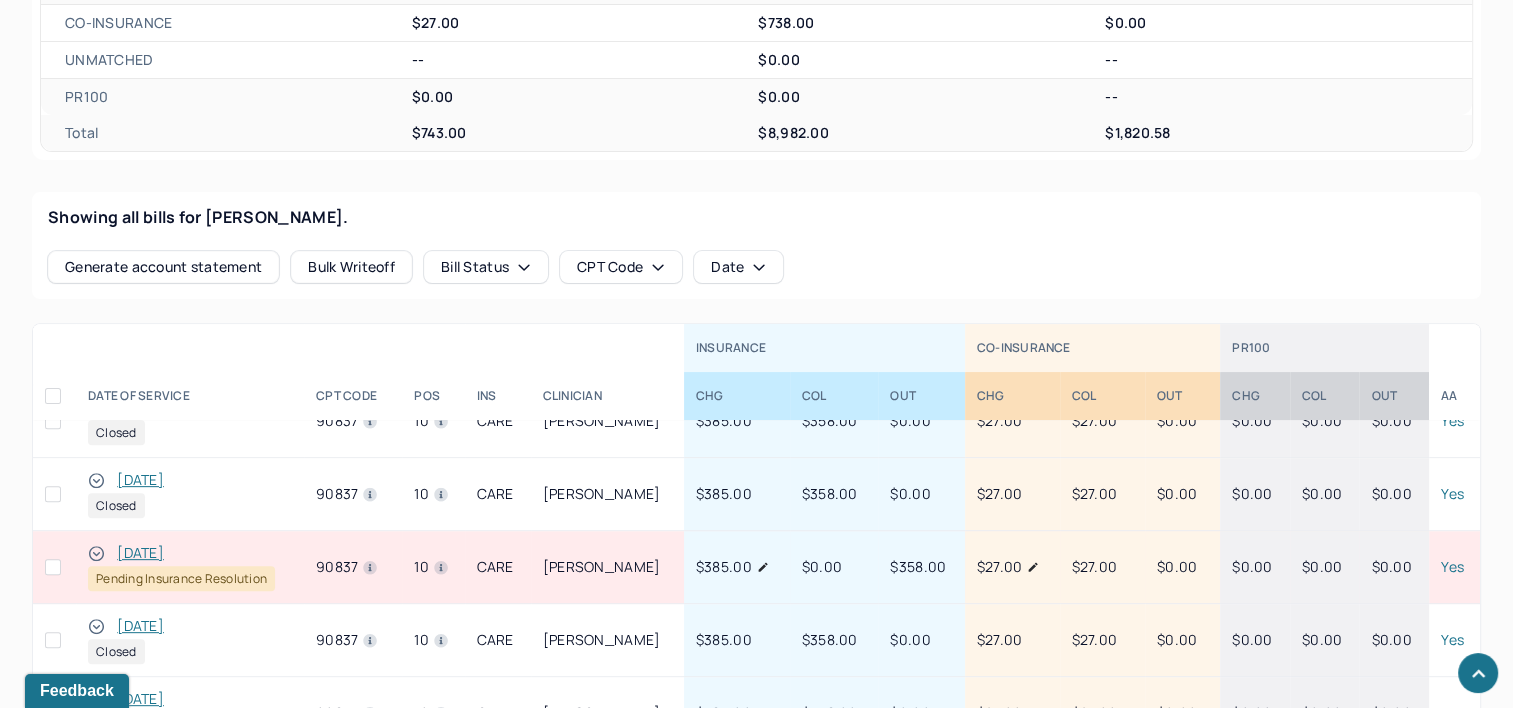 click on "[DATE]" at bounding box center [140, 553] 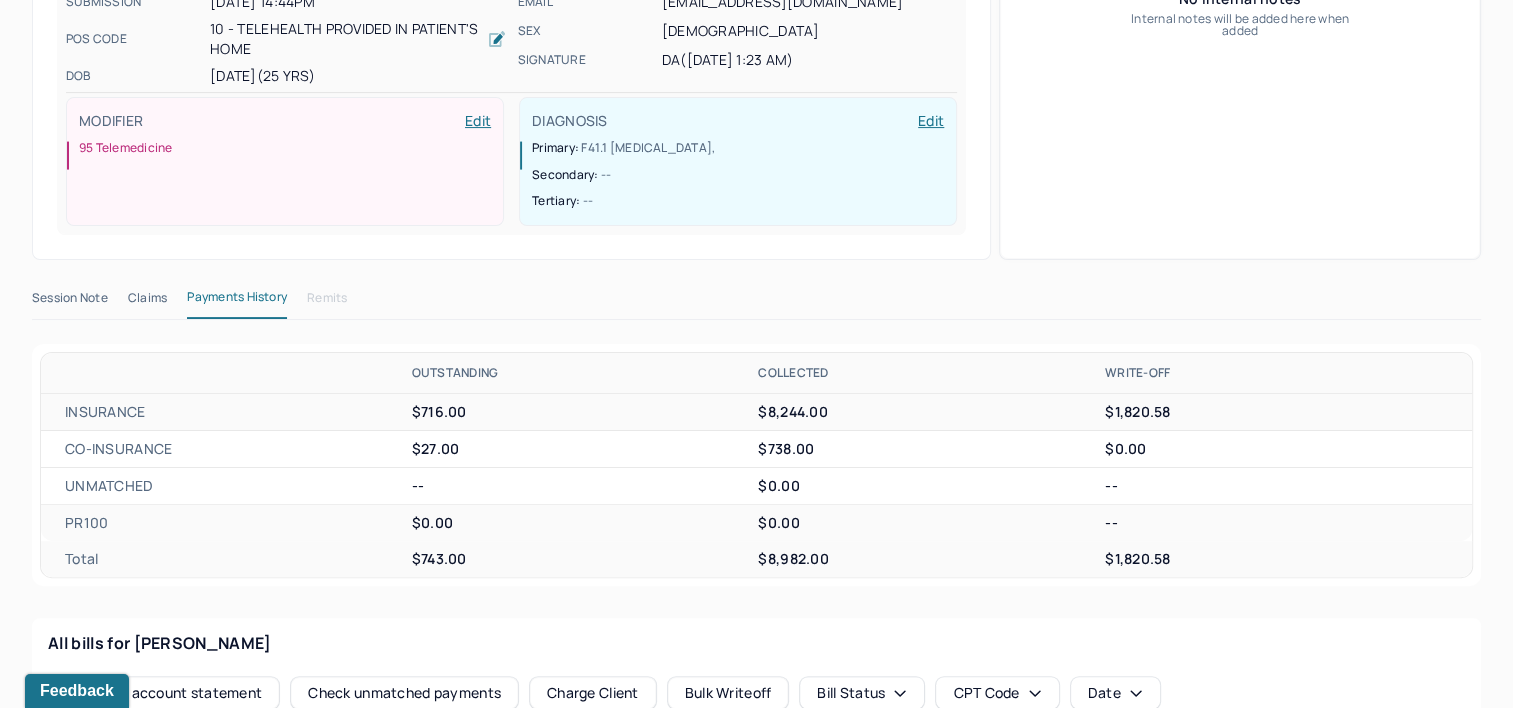 scroll, scrollTop: 441, scrollLeft: 0, axis: vertical 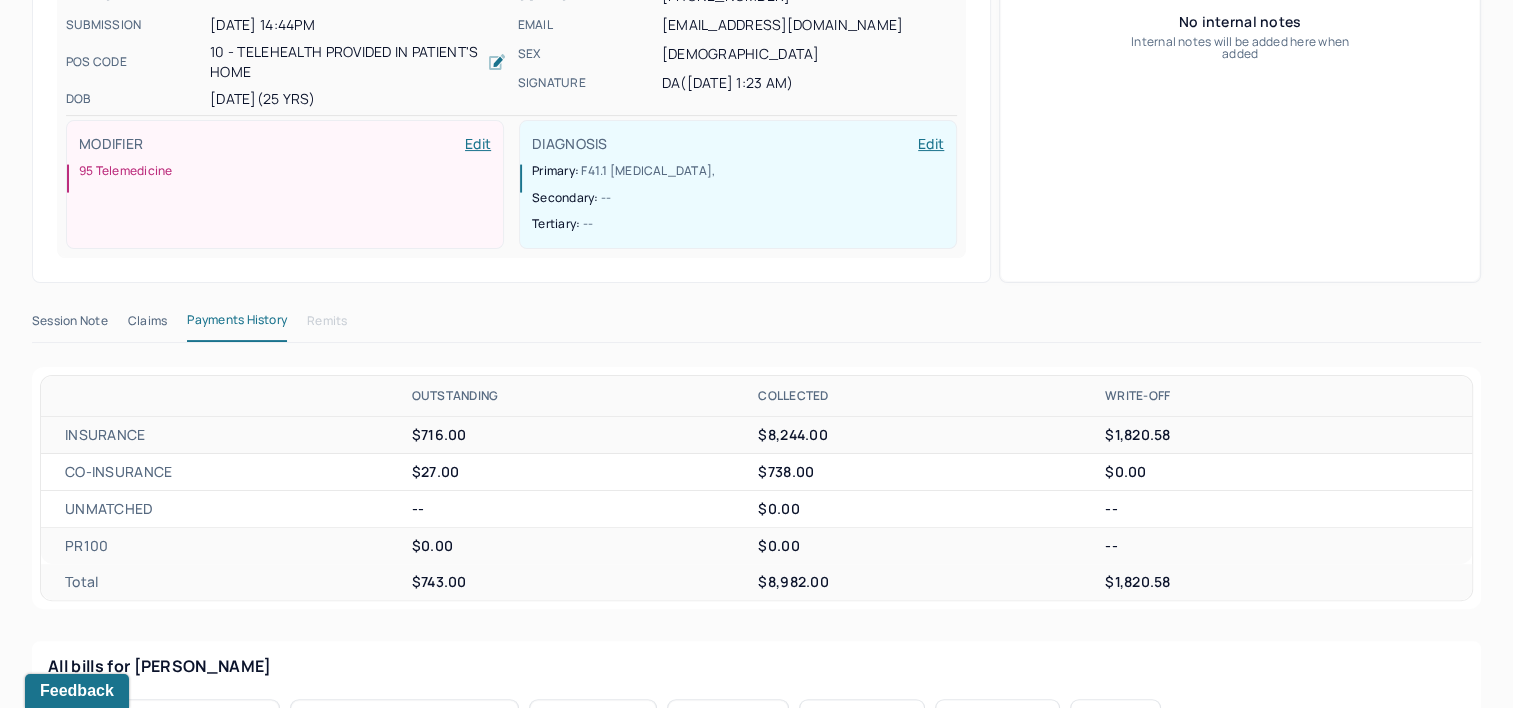 click on "Claims" at bounding box center (147, 325) 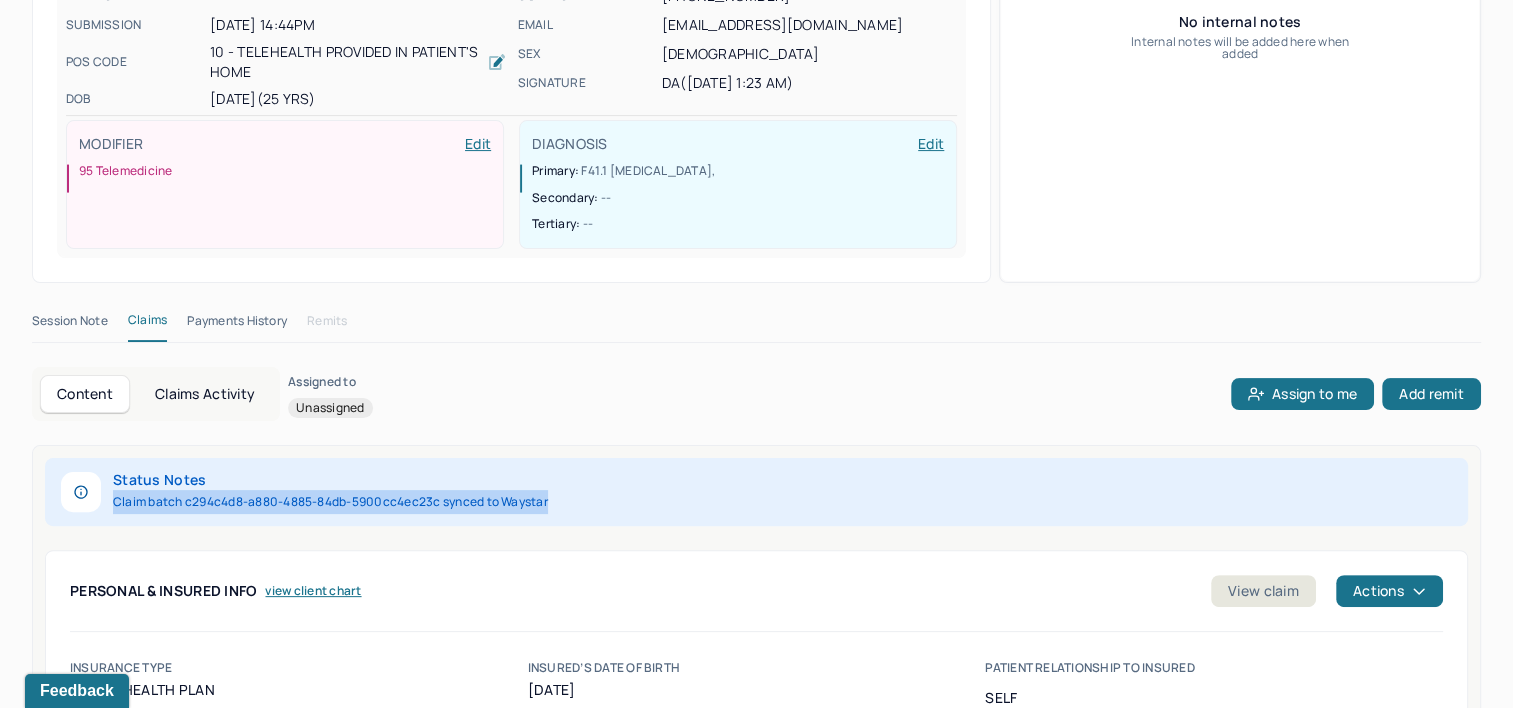 drag, startPoint x: 112, startPoint y: 461, endPoint x: 564, endPoint y: 464, distance: 452.00995 